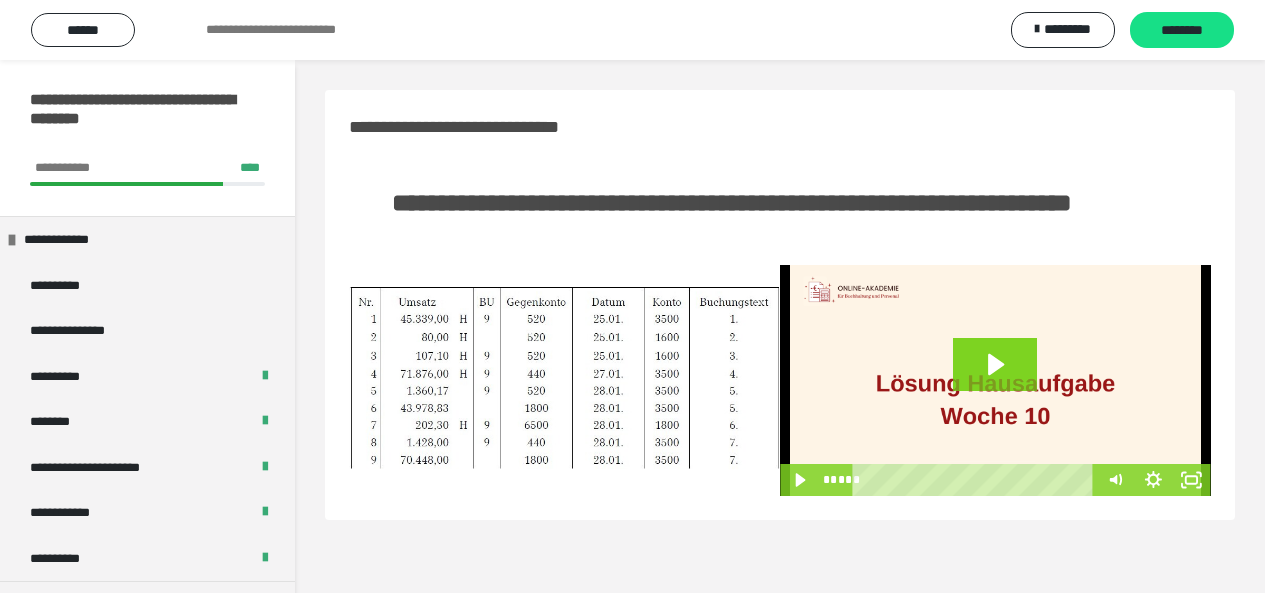 scroll, scrollTop: 60, scrollLeft: 0, axis: vertical 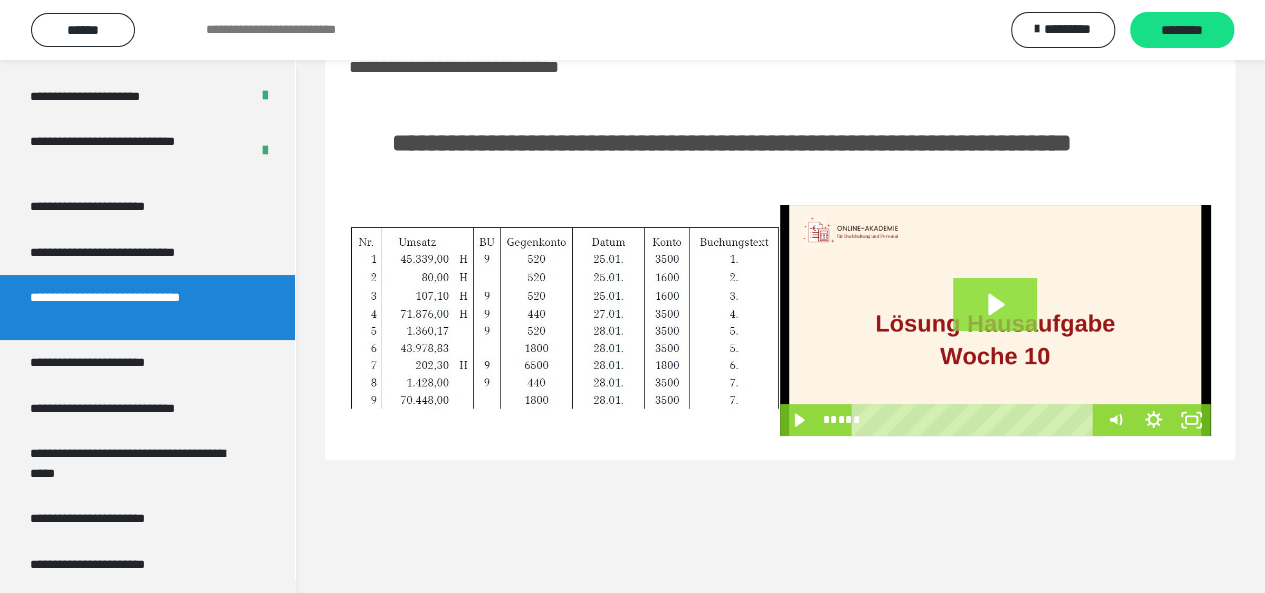 click 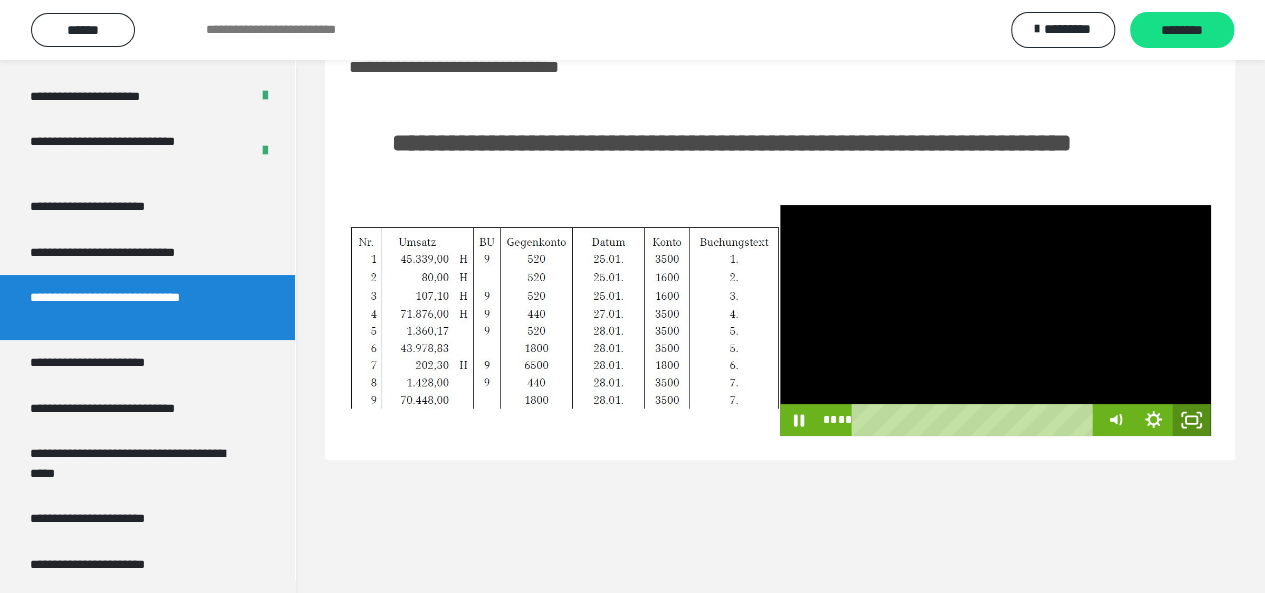 click 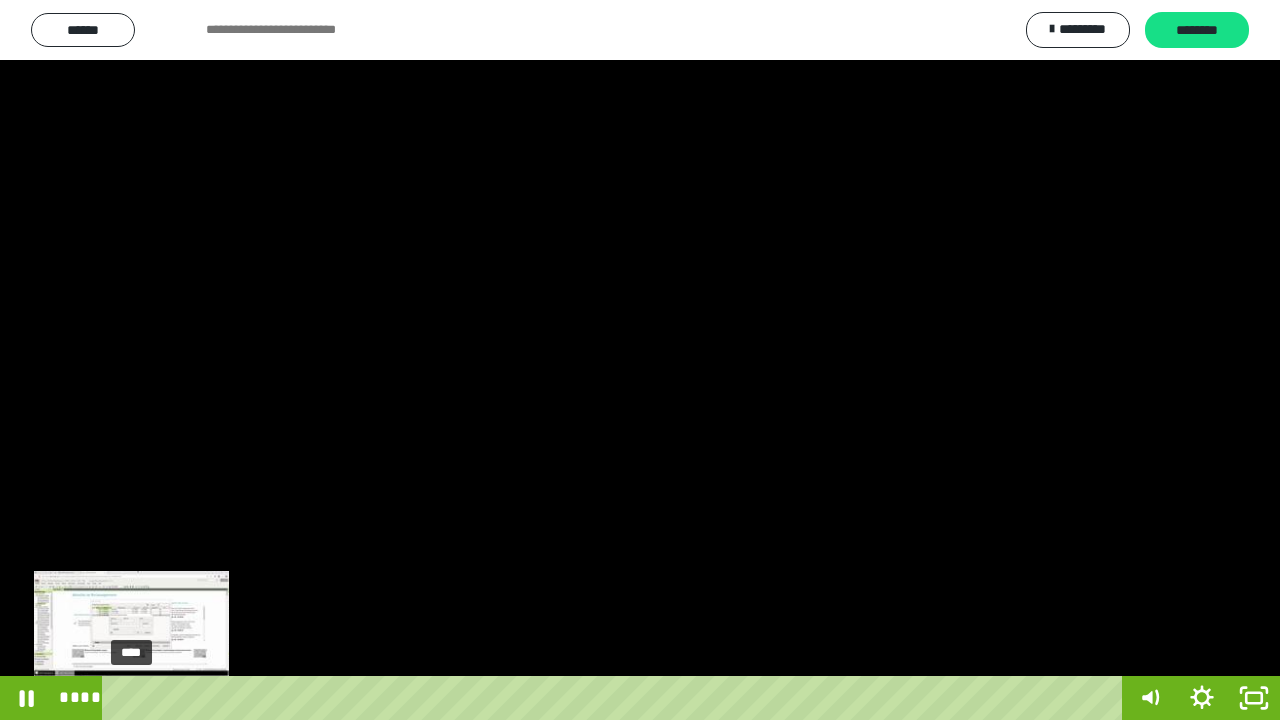 click on "****" at bounding box center [616, 698] 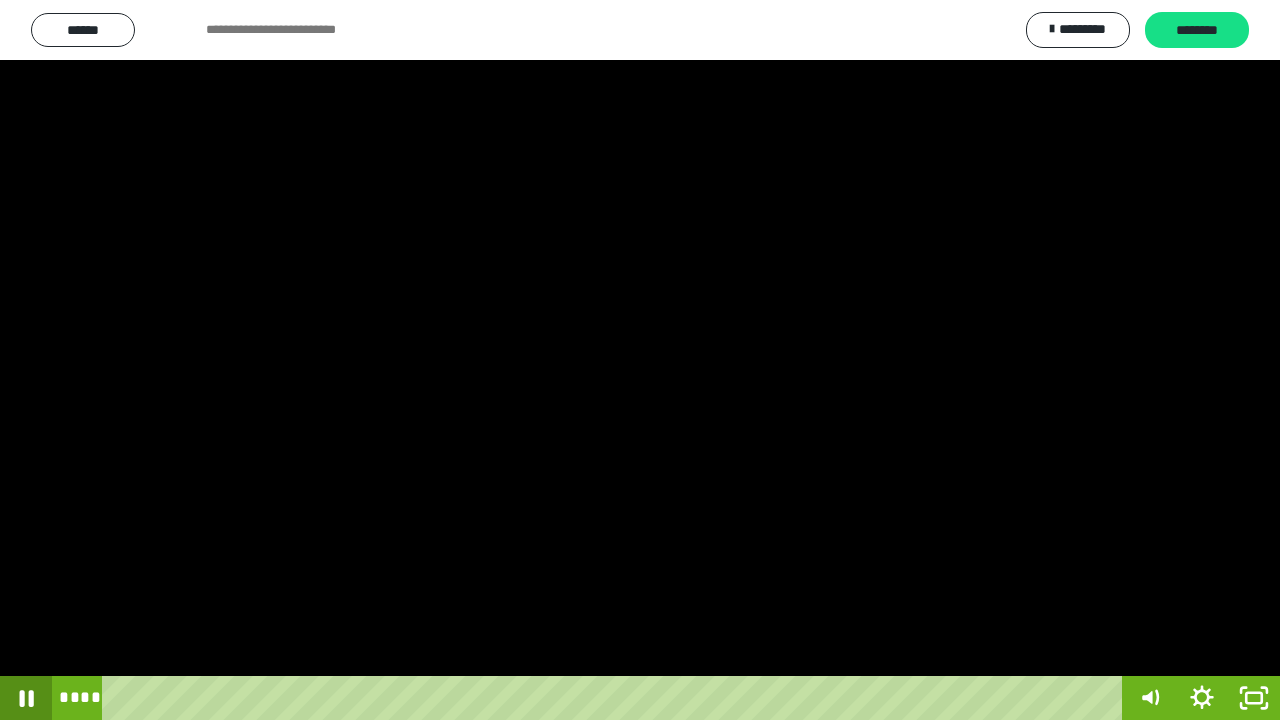 click 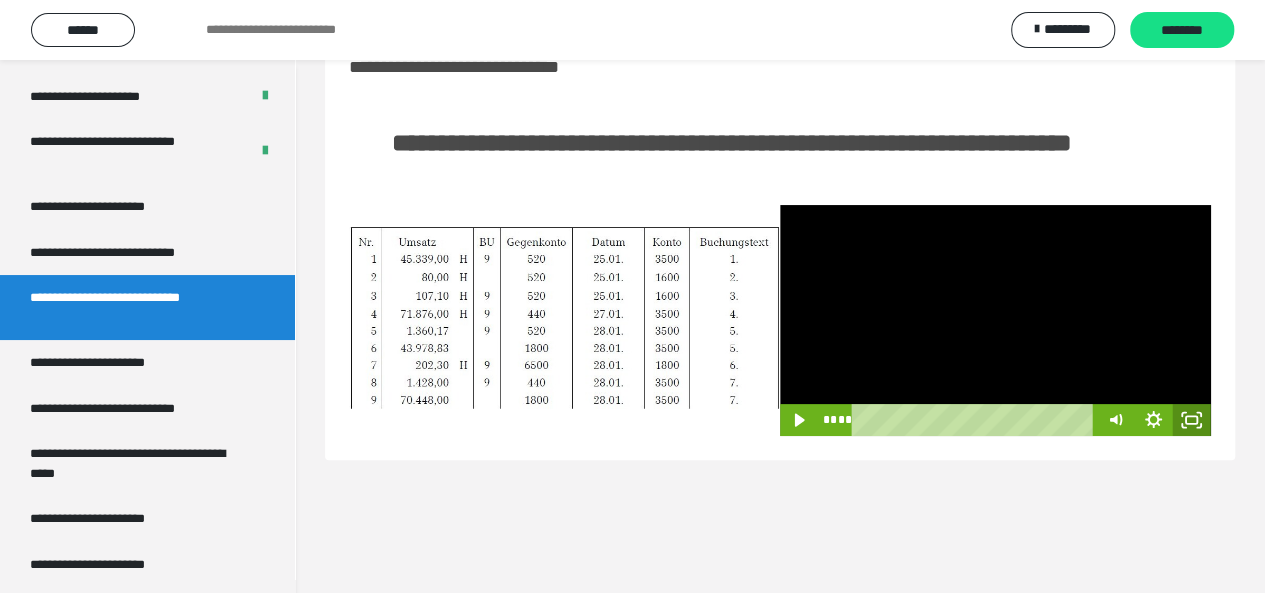 click 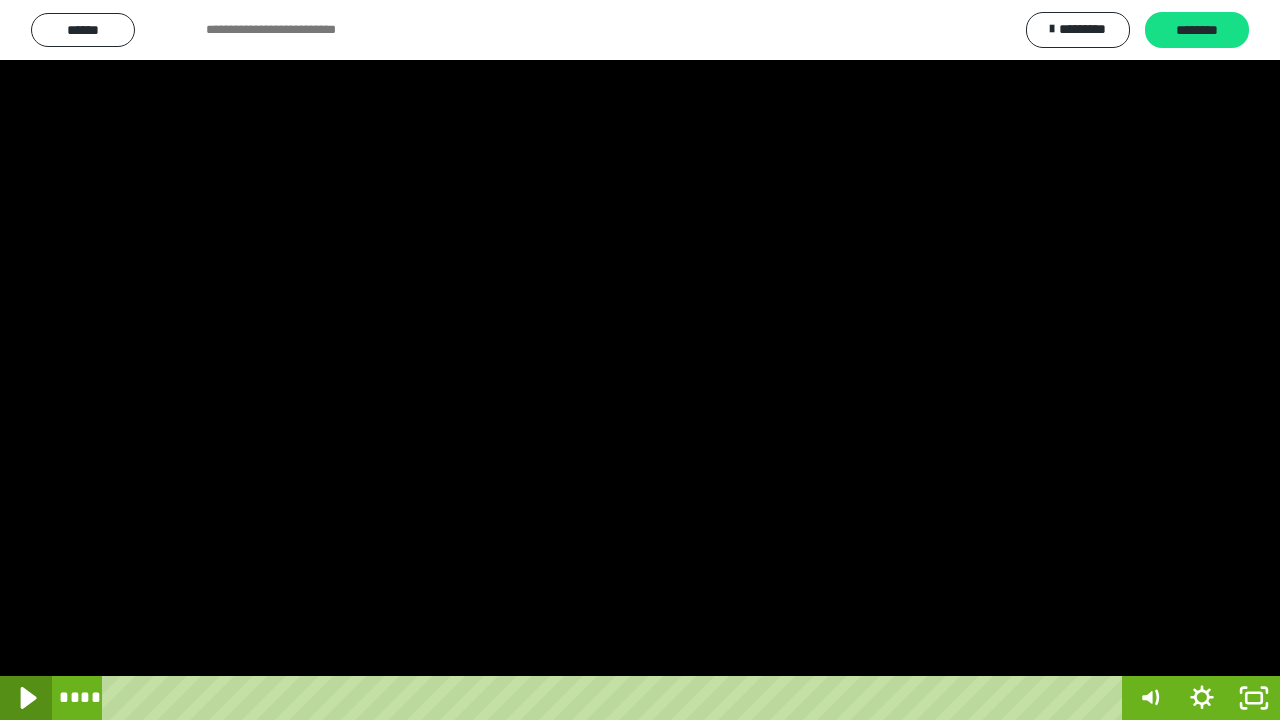 click 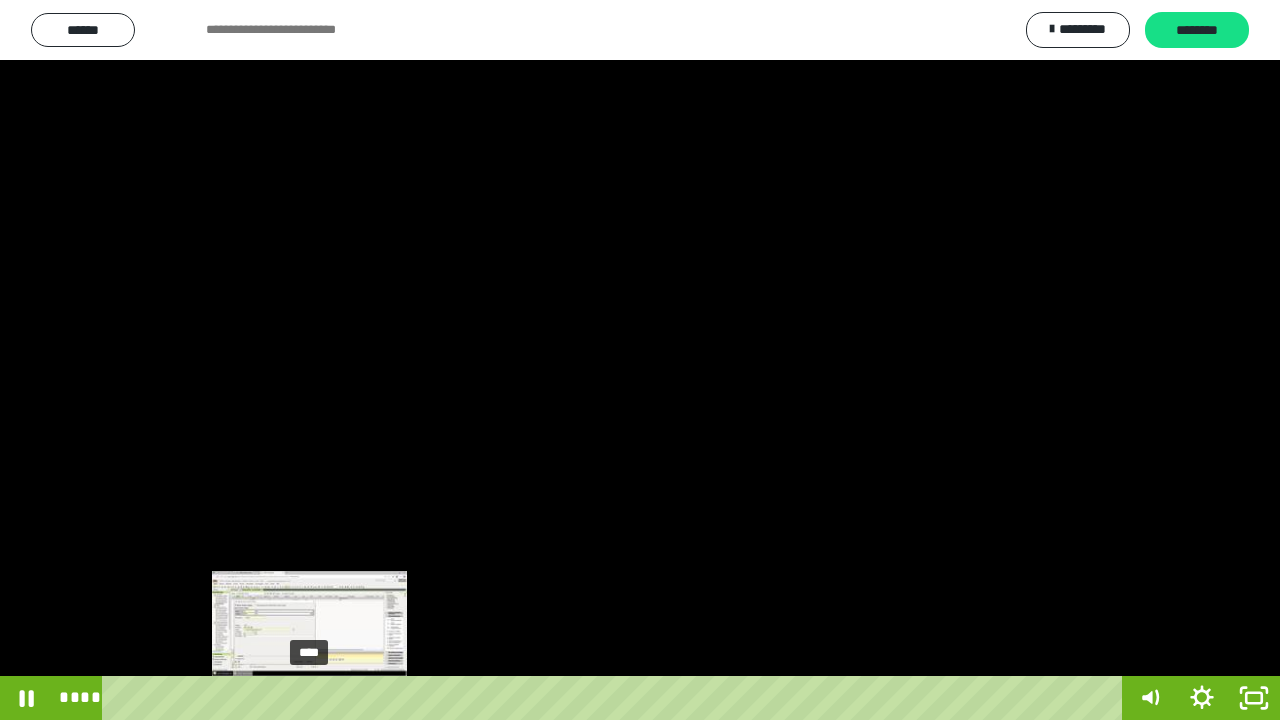 click on "****" at bounding box center (616, 698) 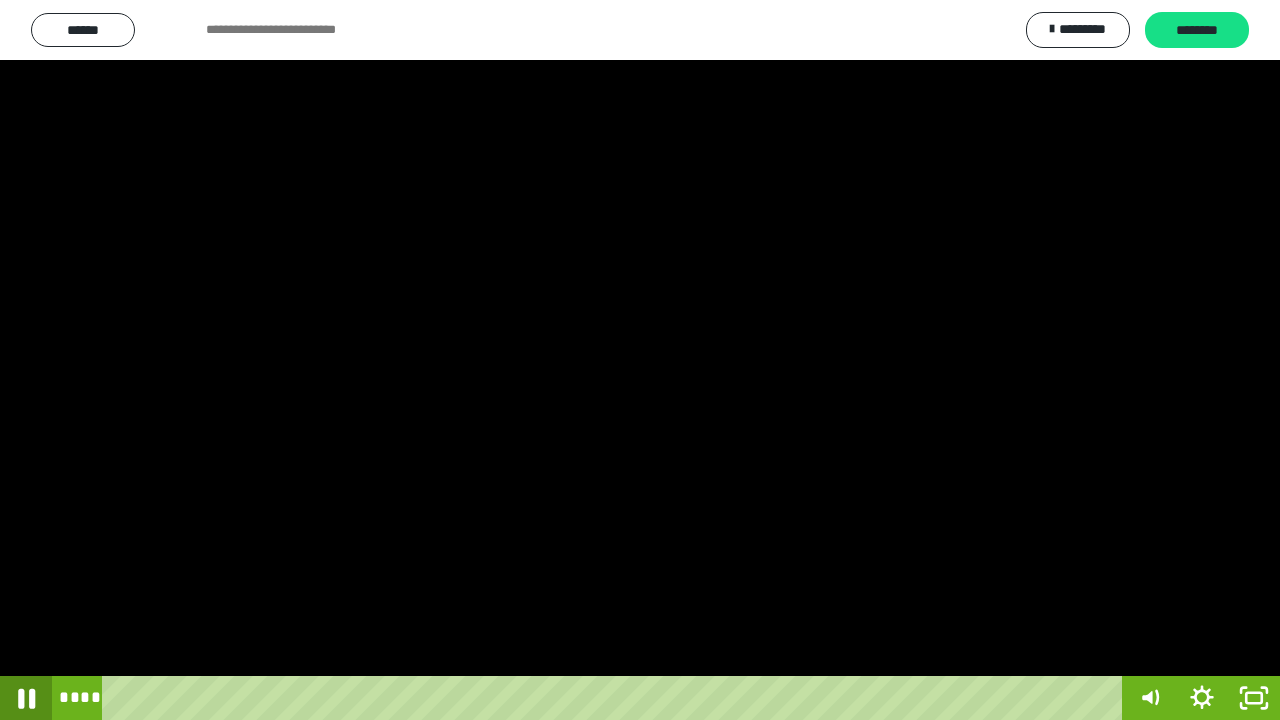 click 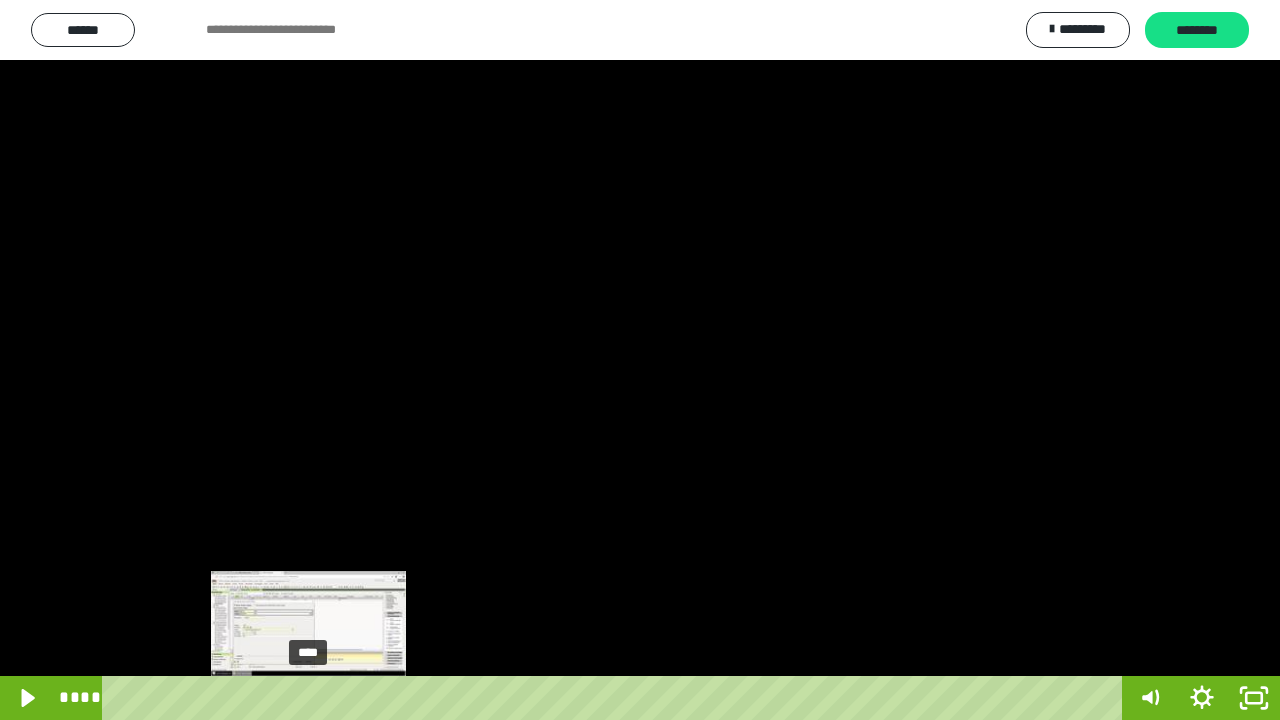 click on "****" at bounding box center (616, 698) 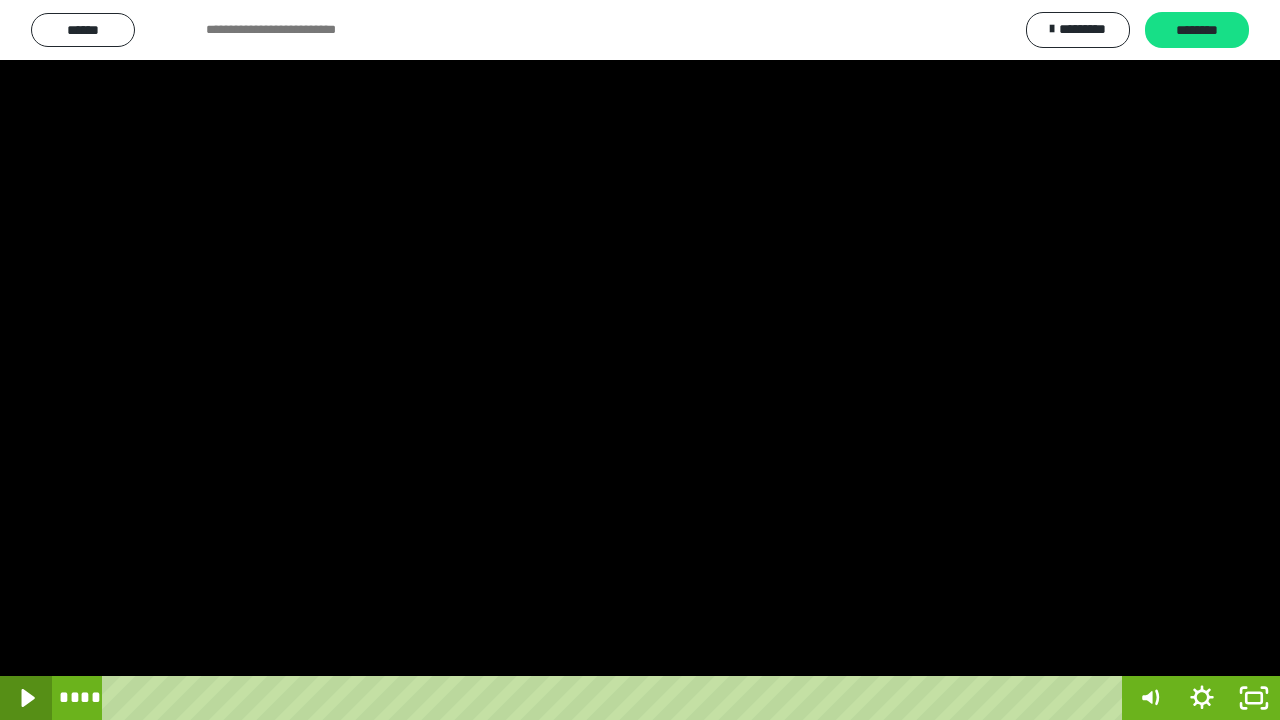 click 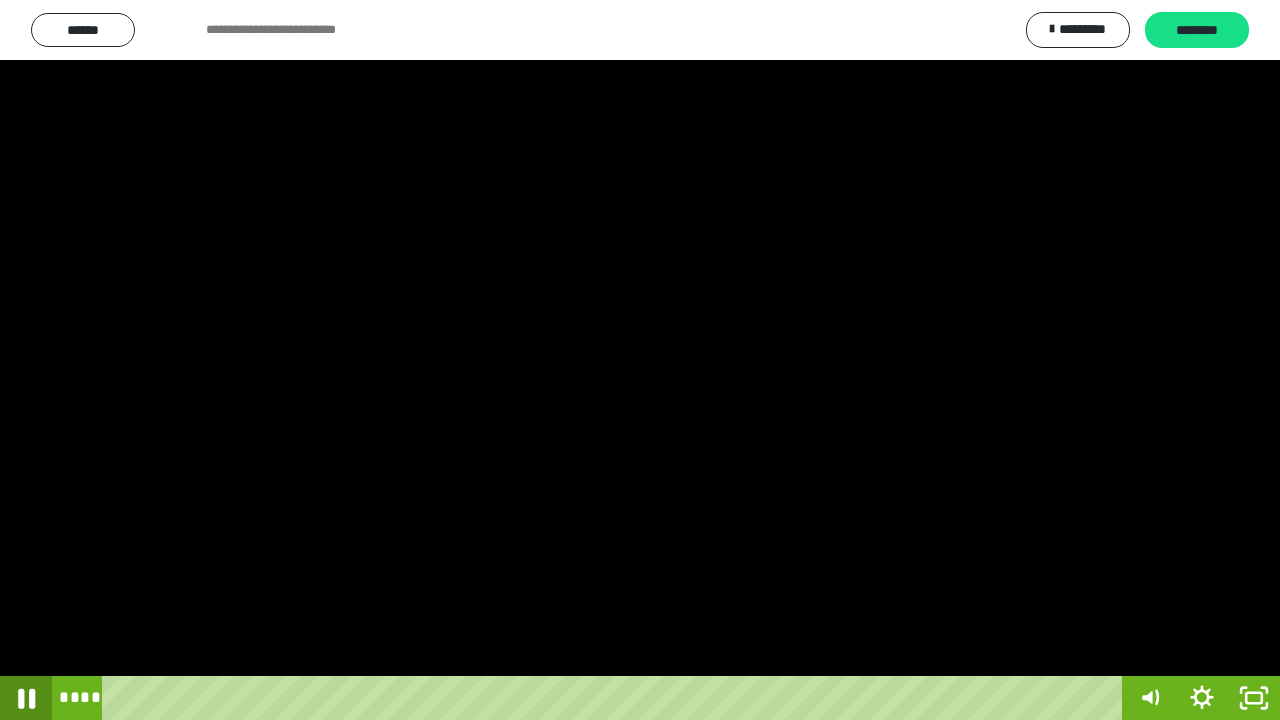 click 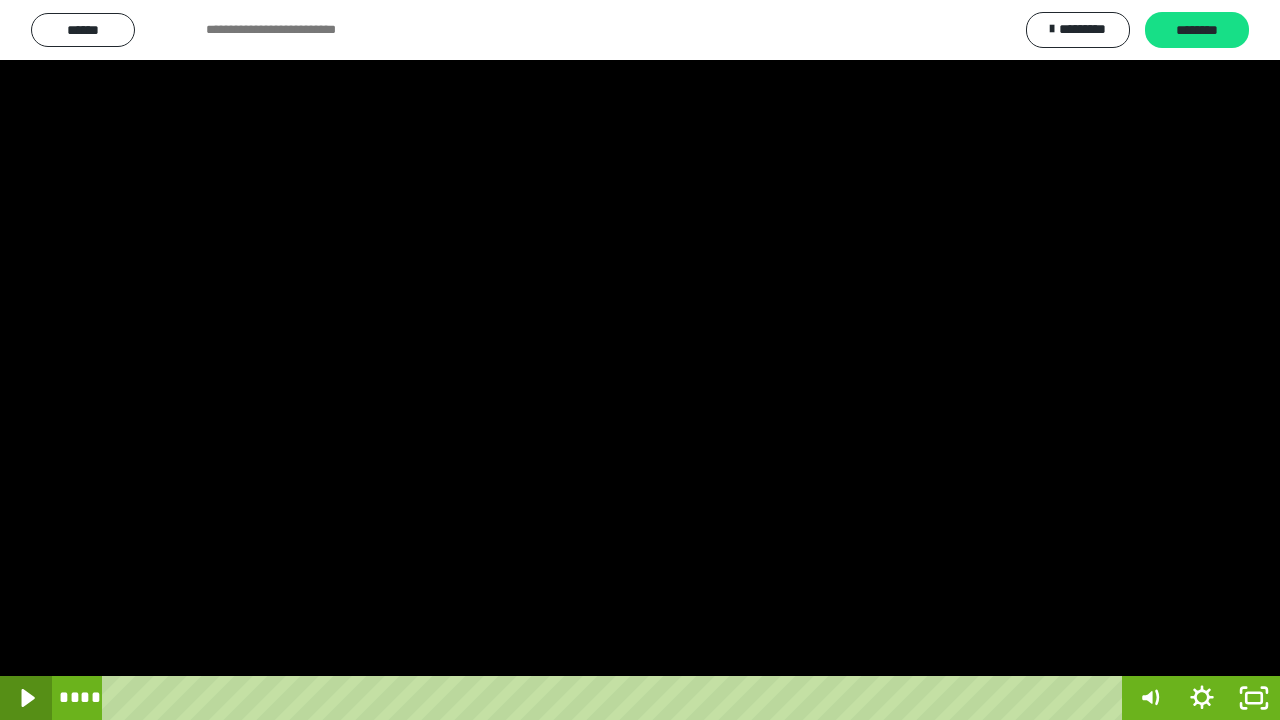 click 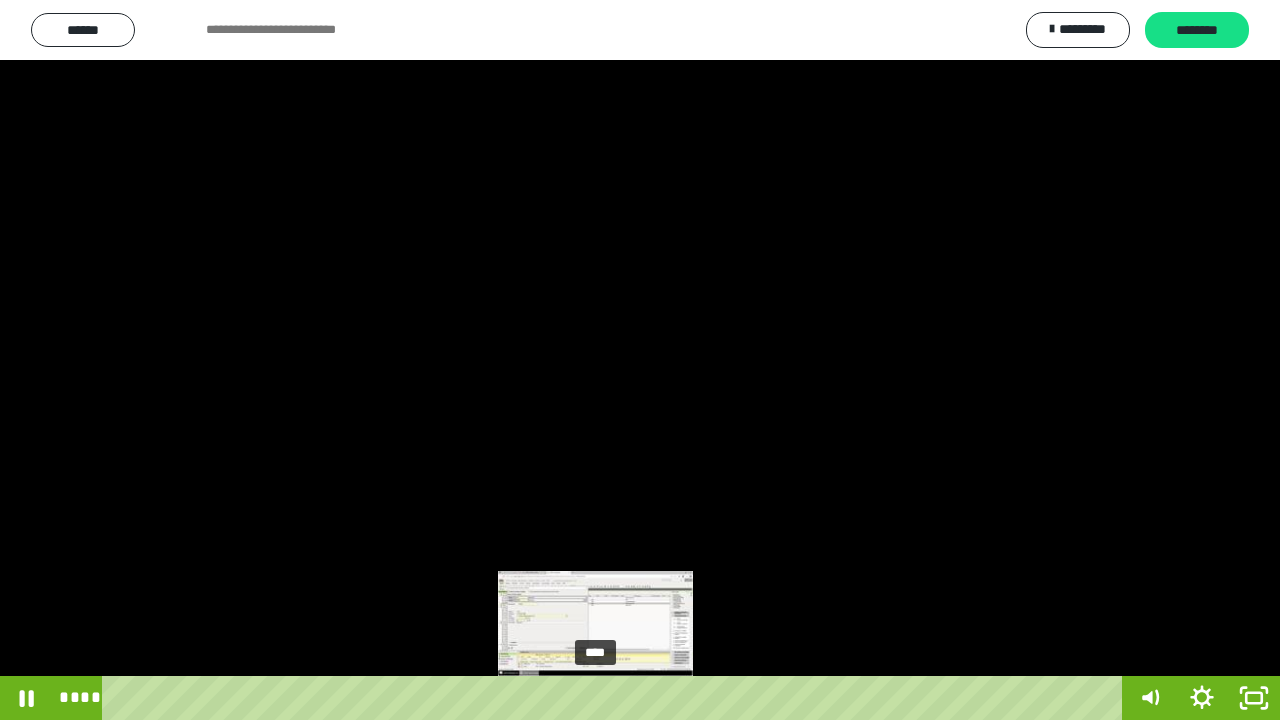 click at bounding box center (603, 698) 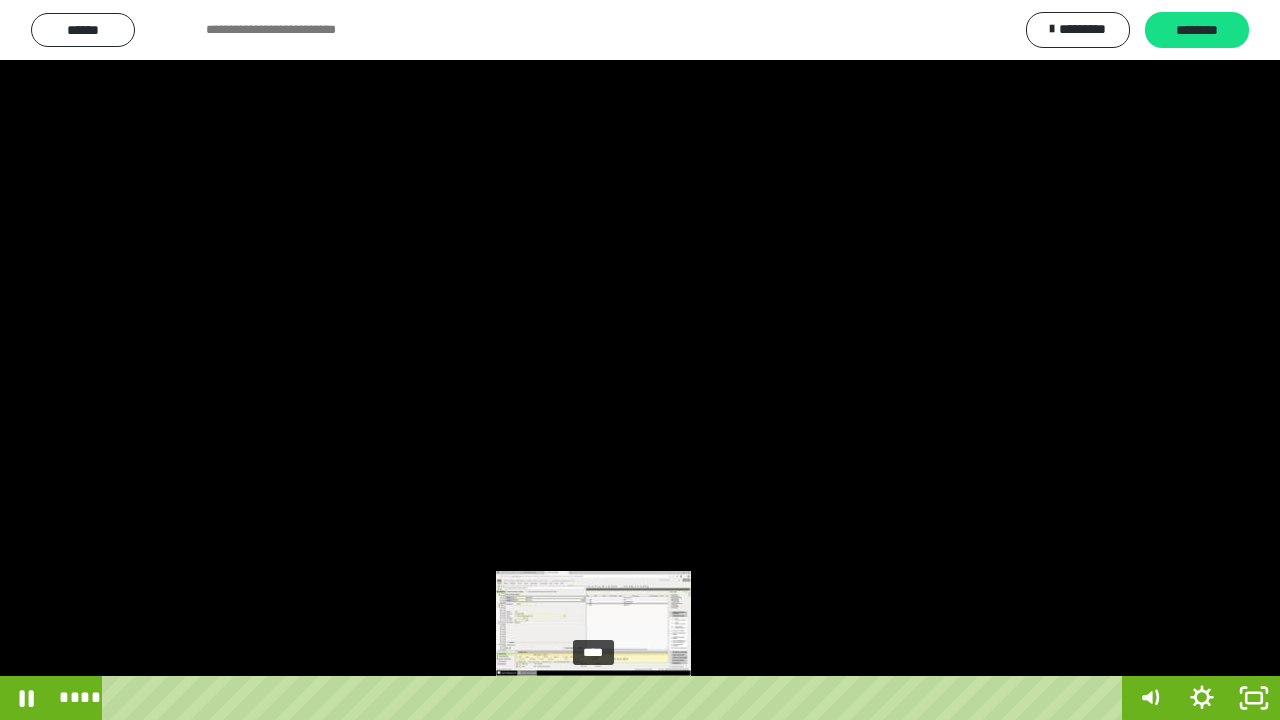 click on "****" at bounding box center [616, 698] 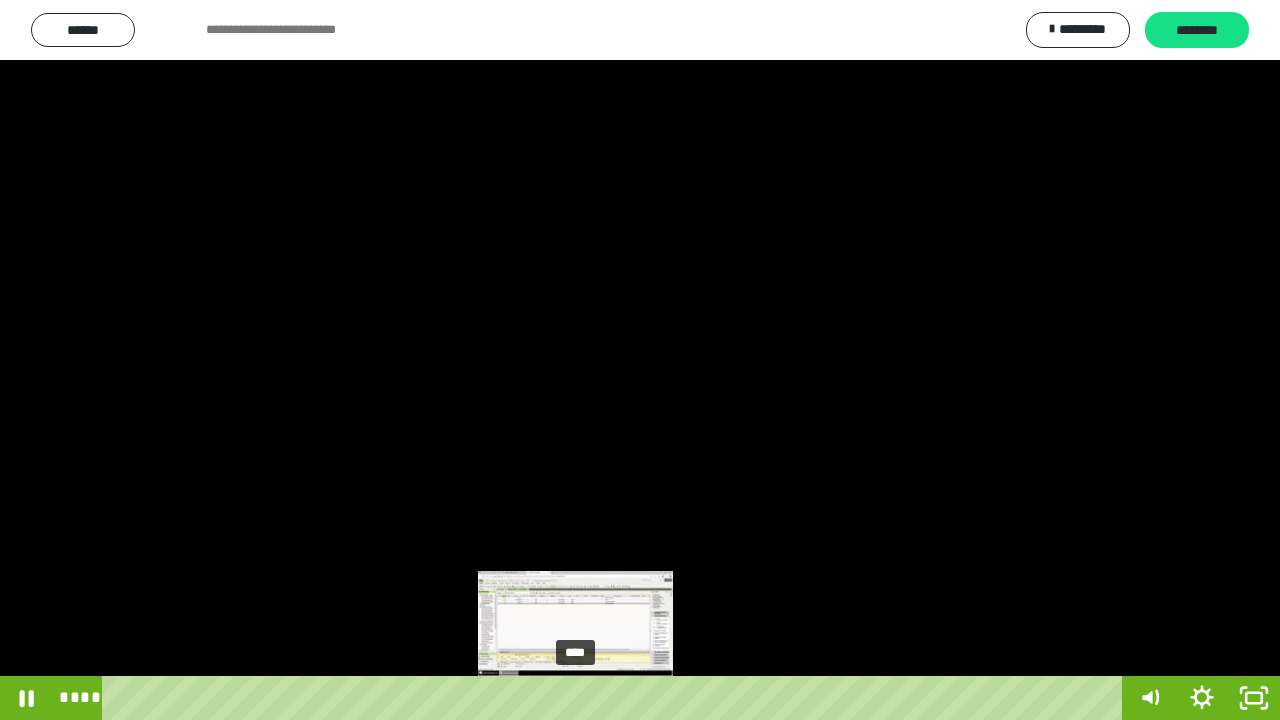 click on "****" at bounding box center (616, 698) 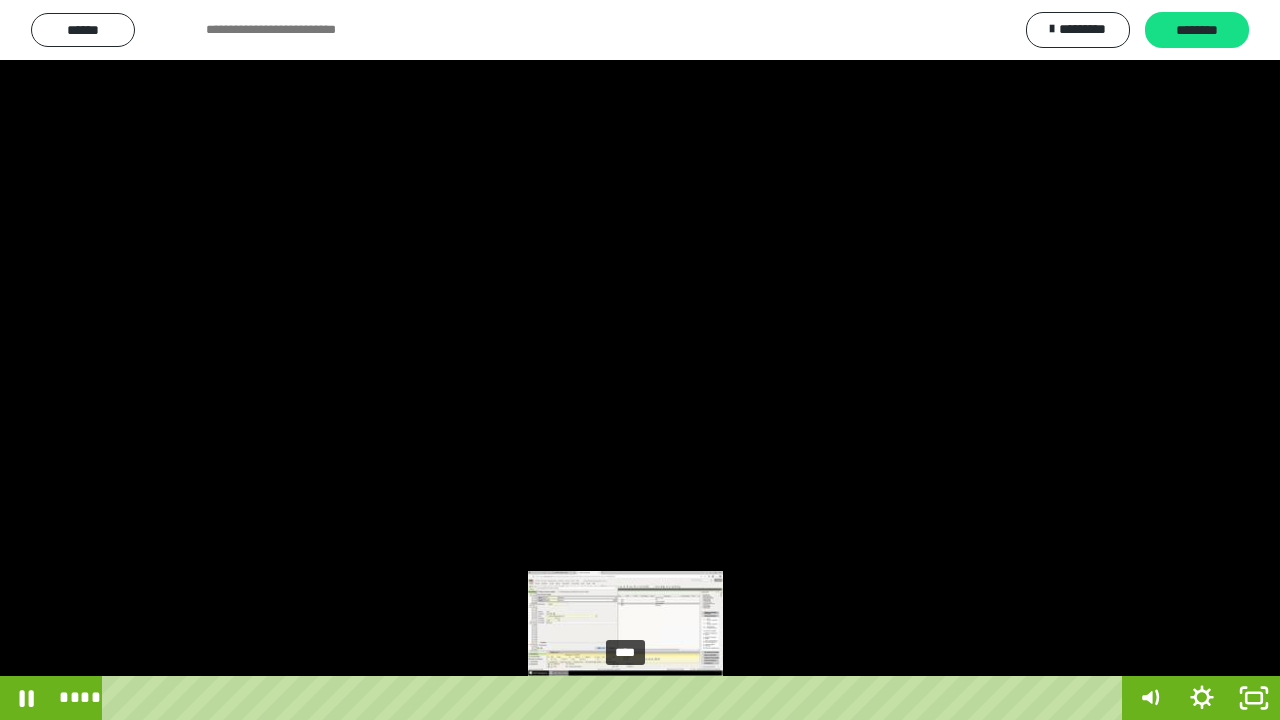 click at bounding box center (631, 698) 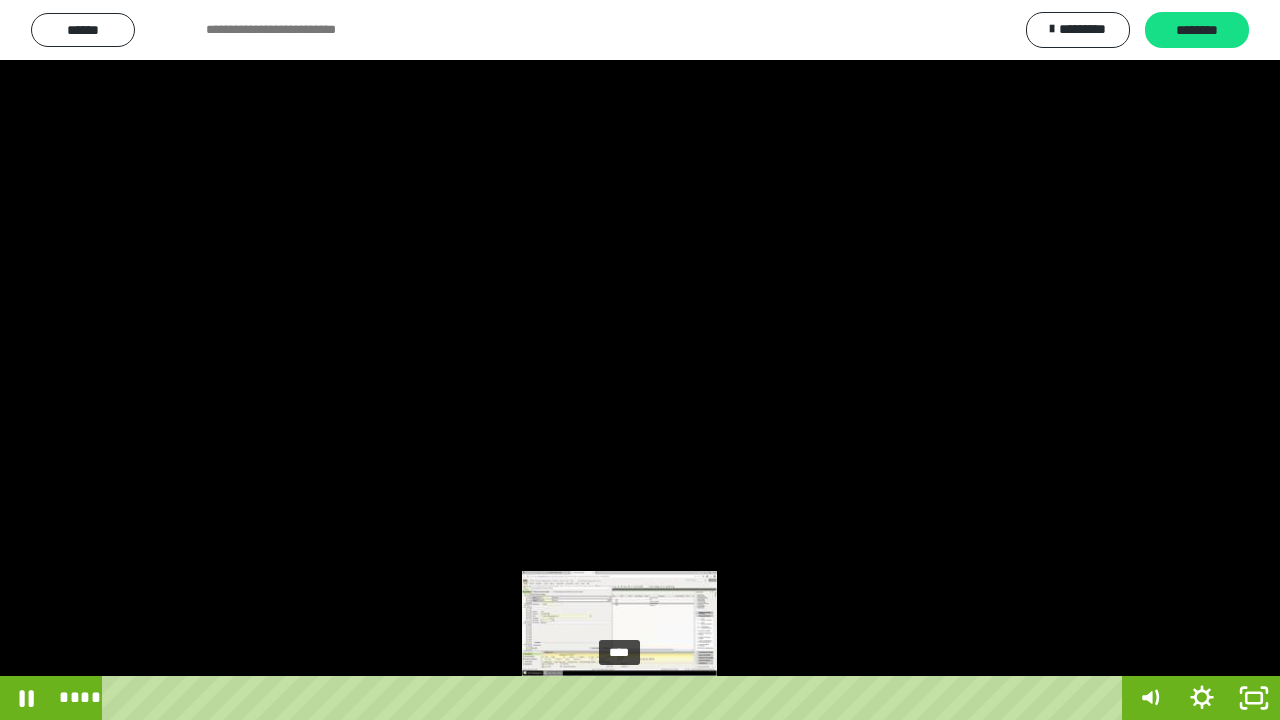 click at bounding box center [627, 698] 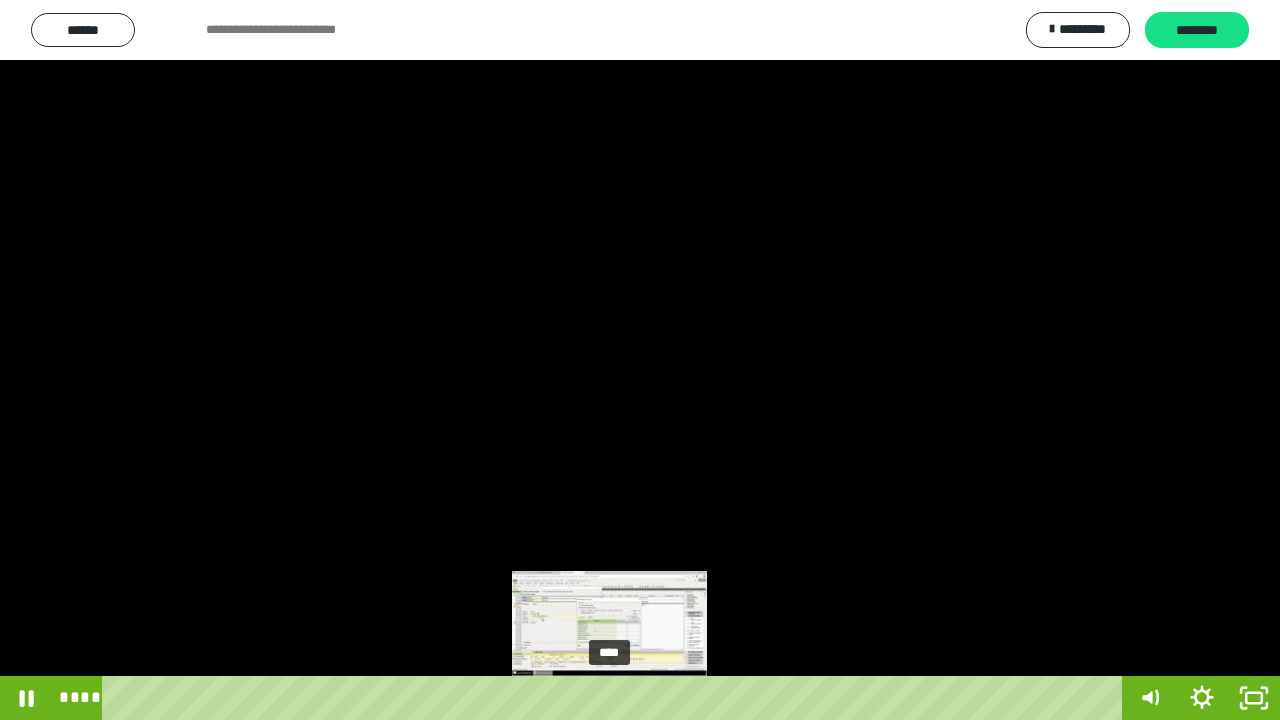 click on "****" at bounding box center (616, 698) 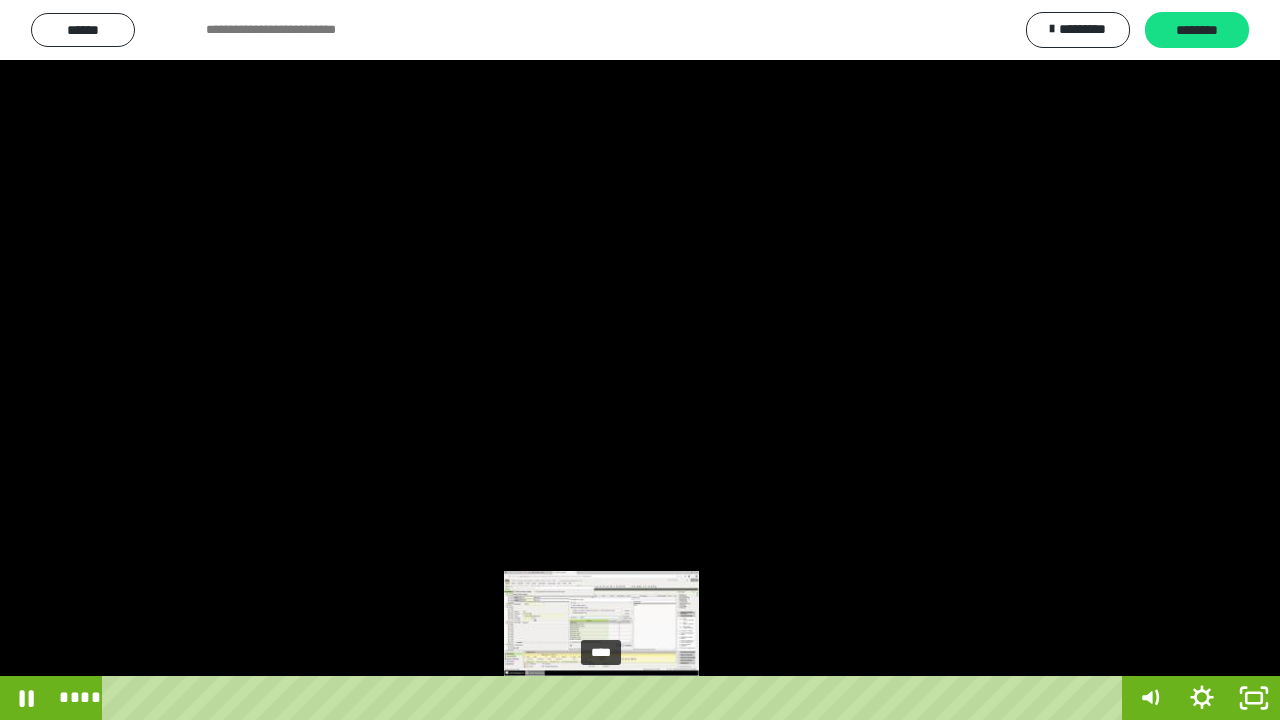 click on "****" at bounding box center [616, 698] 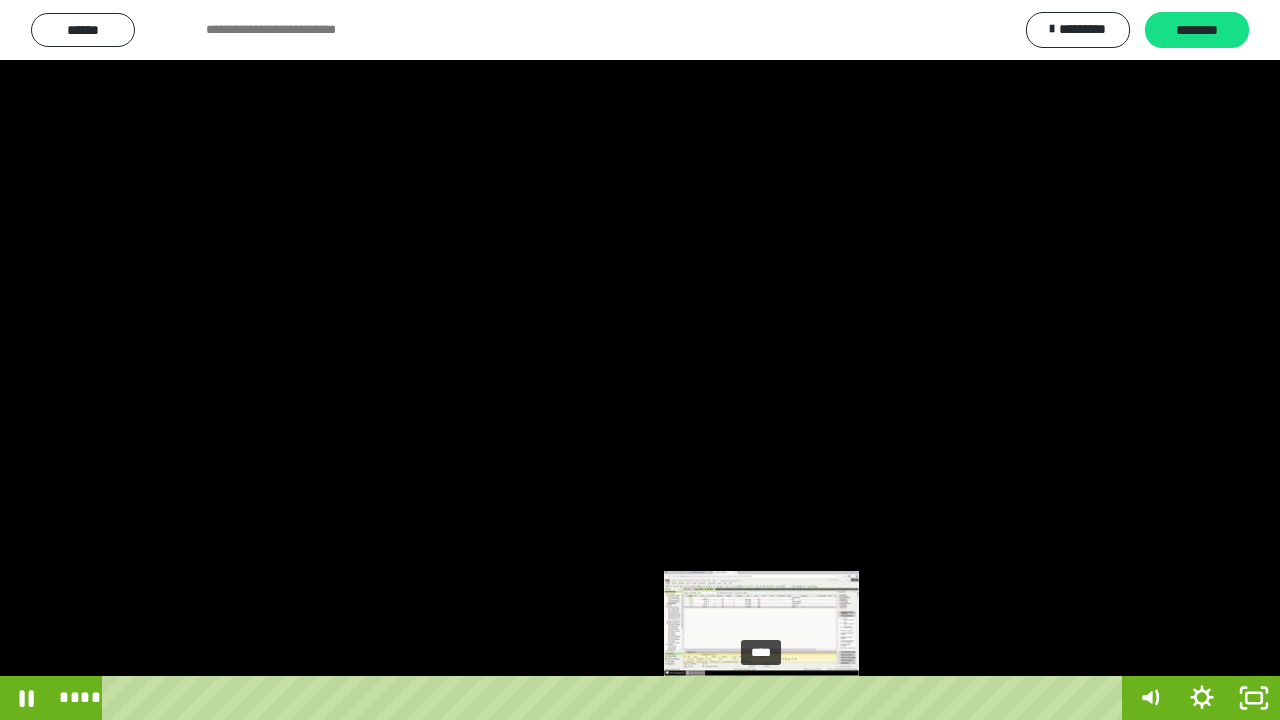 click on "****" at bounding box center [616, 698] 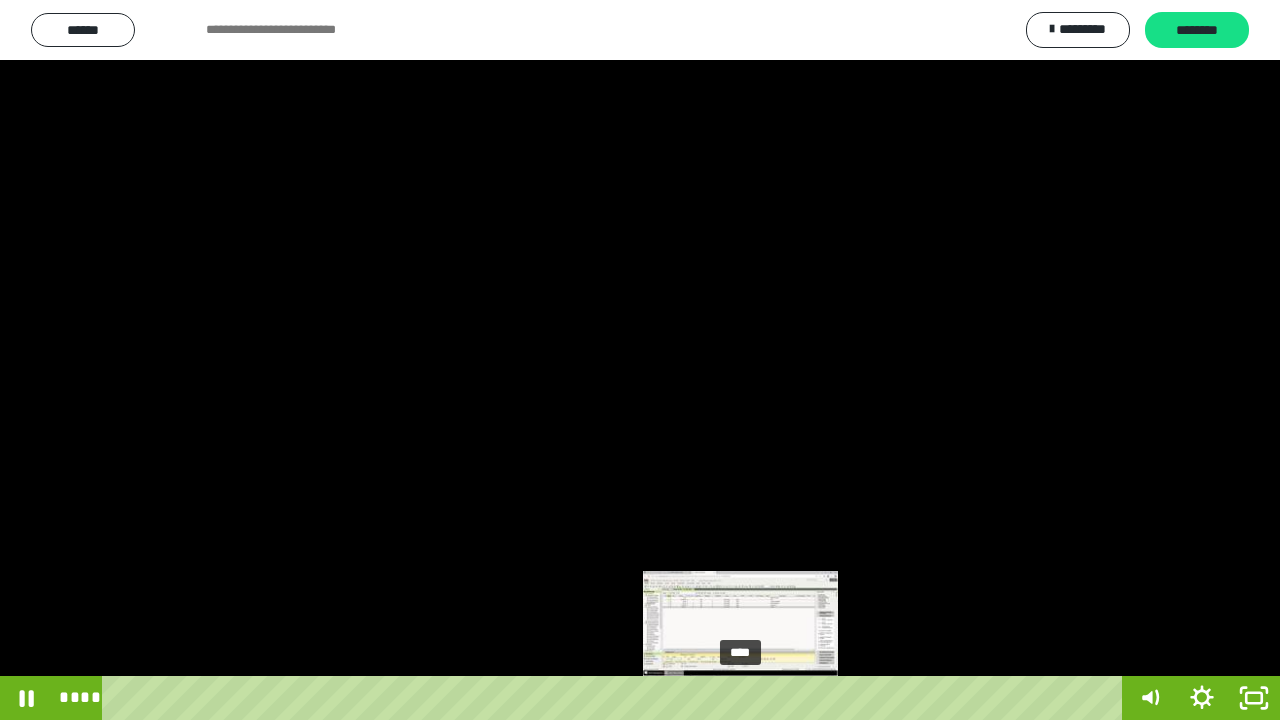 click on "****" at bounding box center (616, 698) 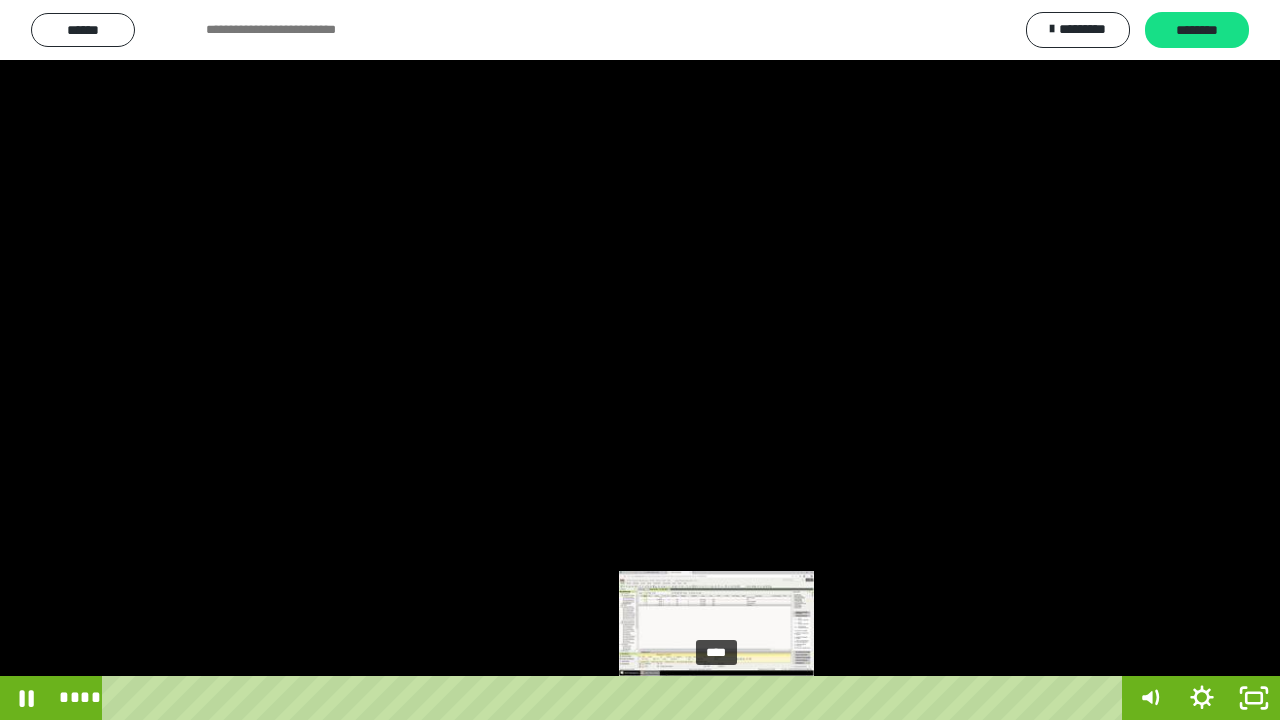 click on "****" at bounding box center (616, 698) 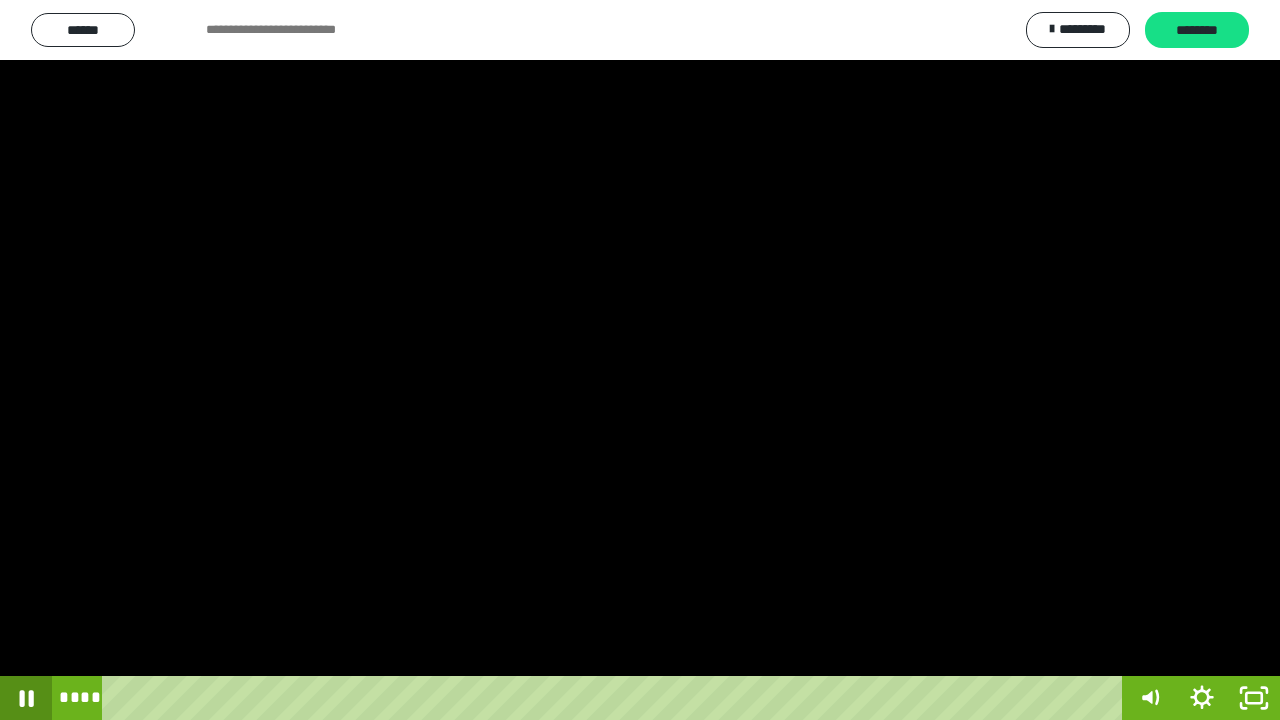 click 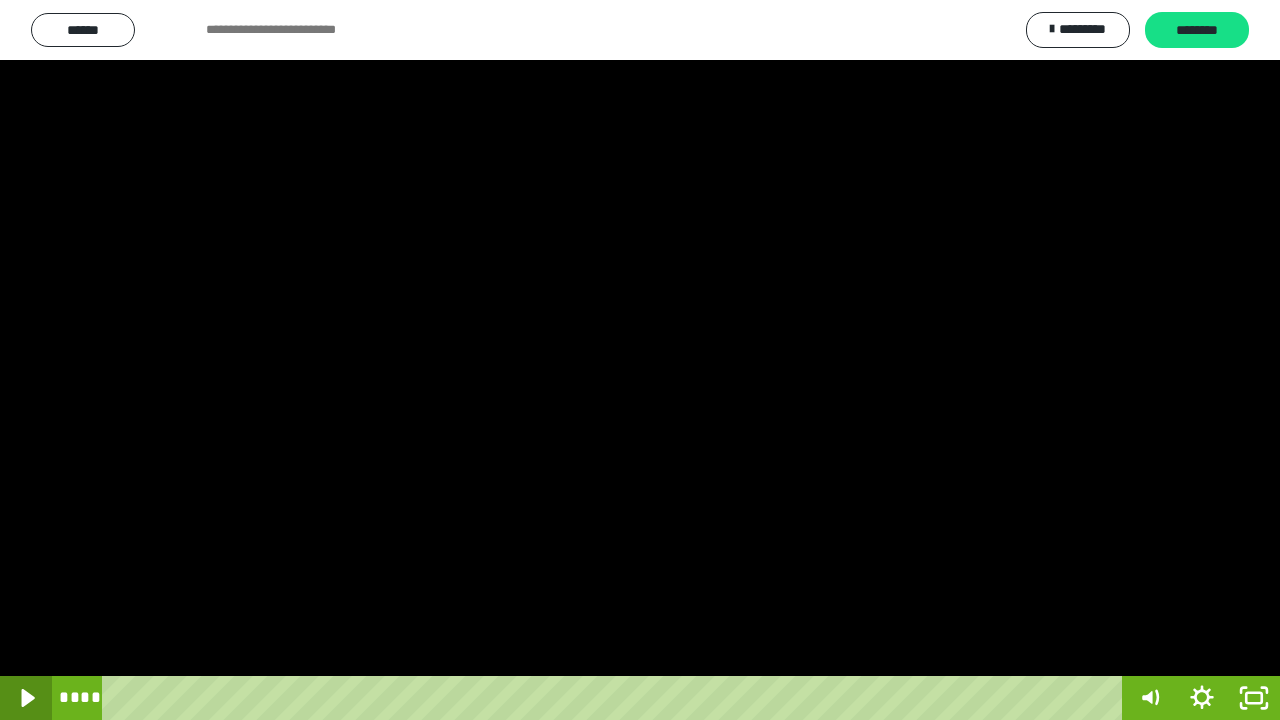 click 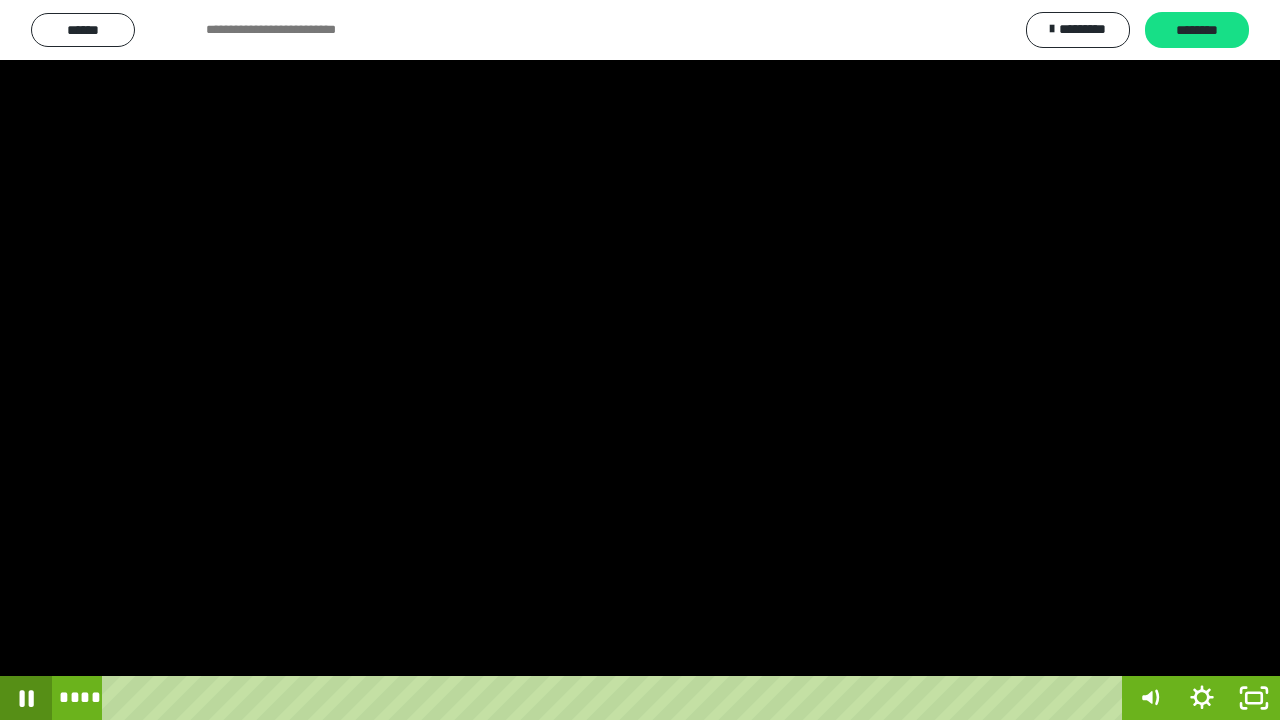 click 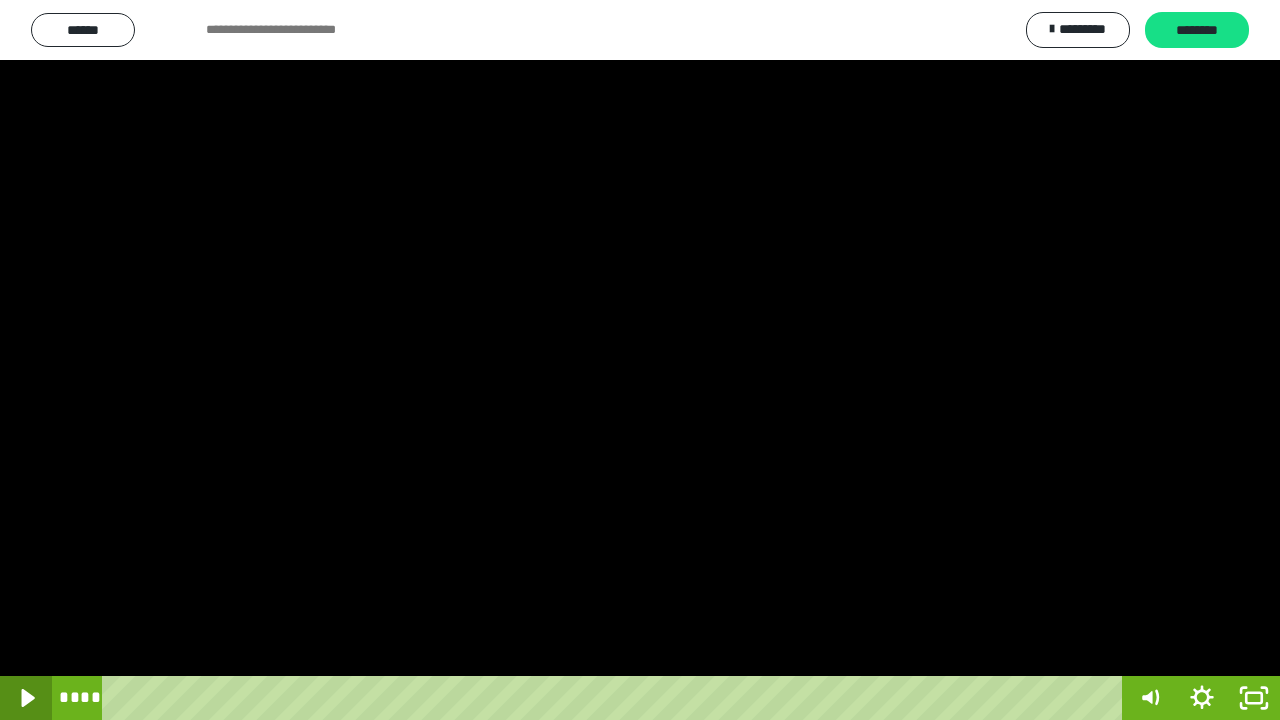 click 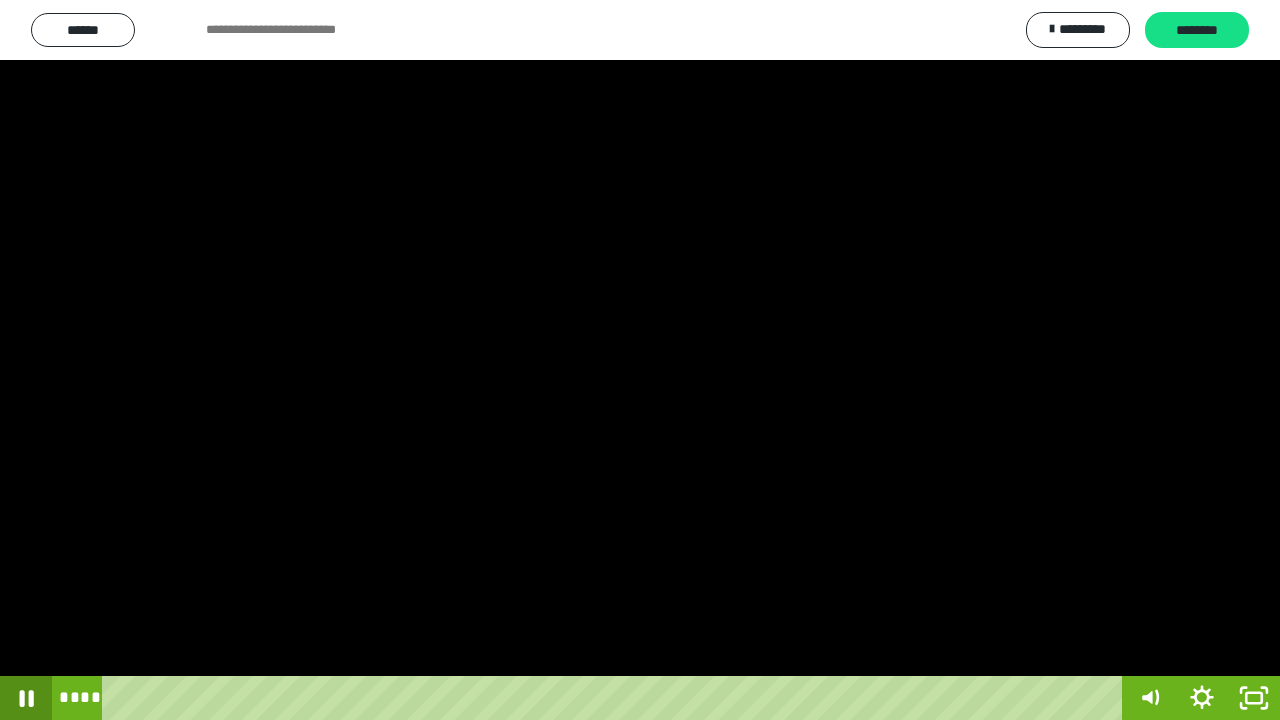 click 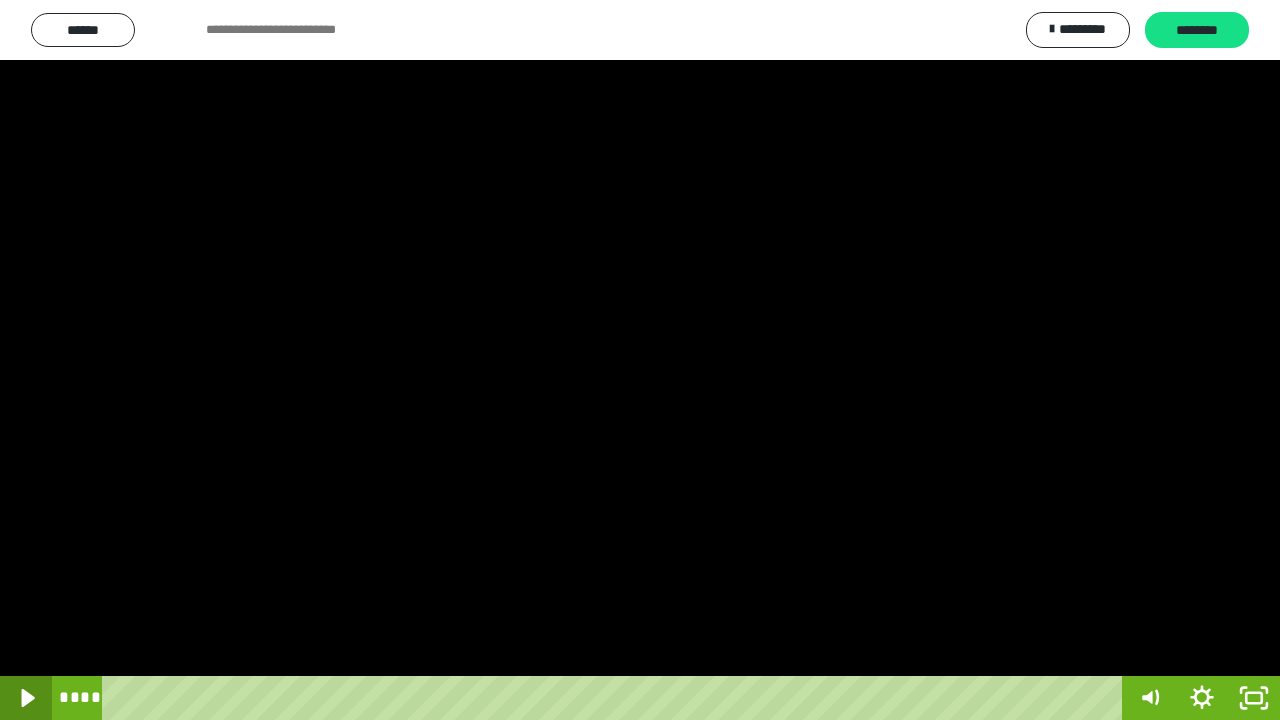 click 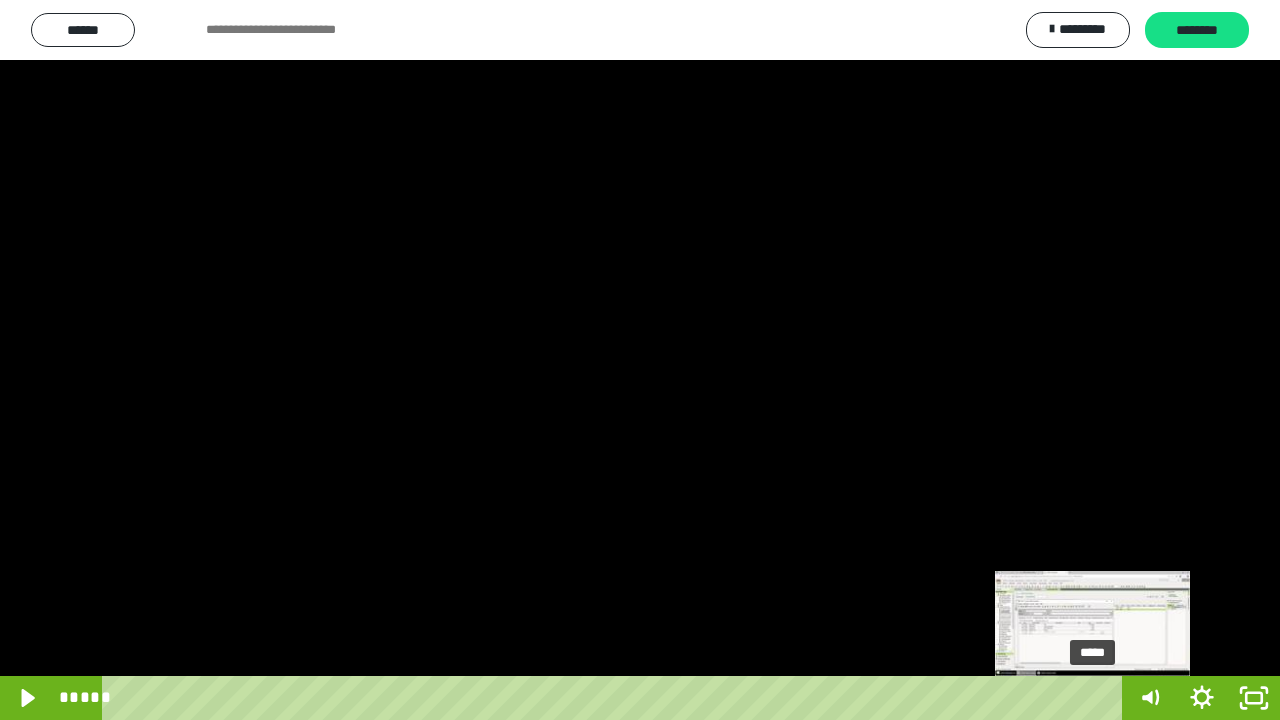 click on "*****" at bounding box center [616, 698] 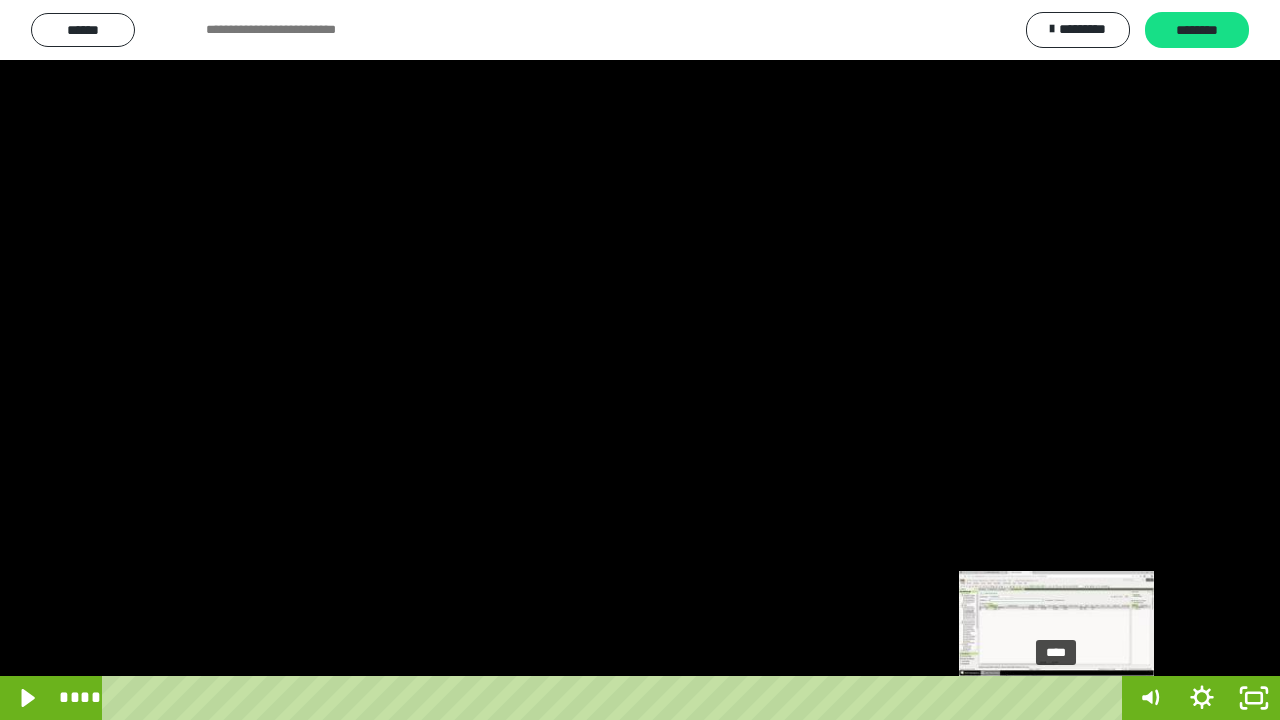 click on "****" at bounding box center (616, 698) 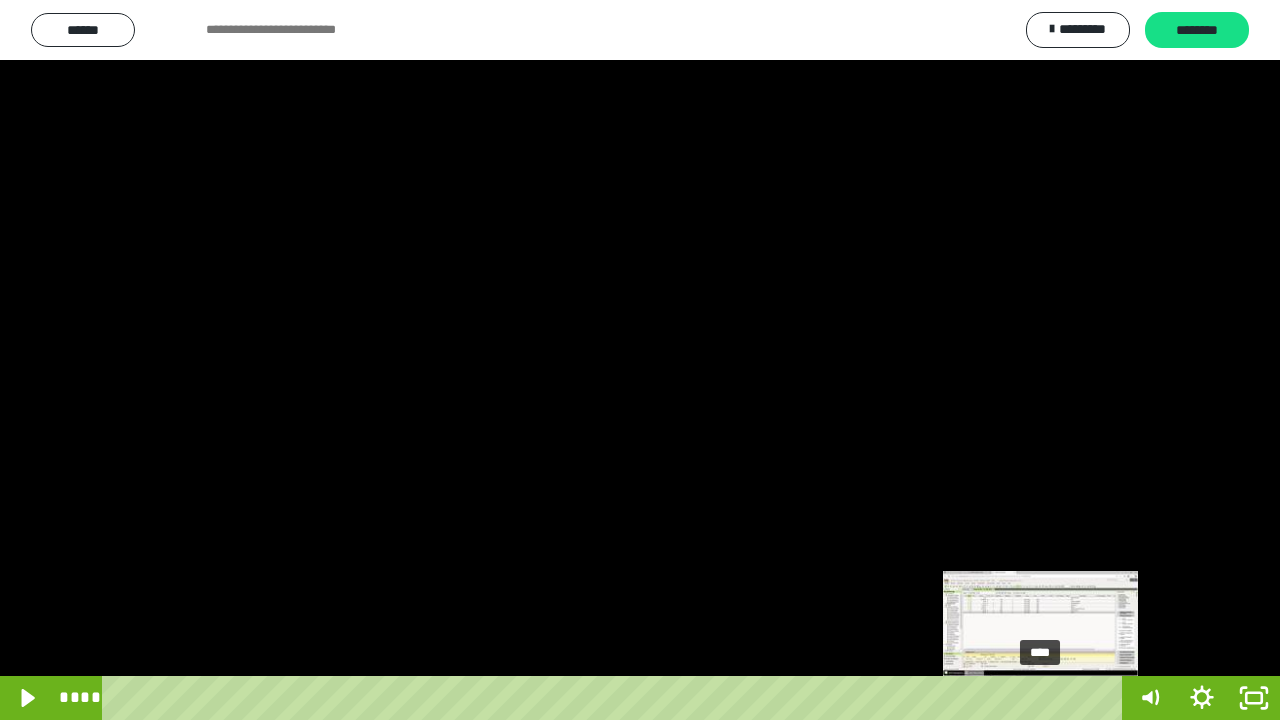 click on "****" at bounding box center (616, 698) 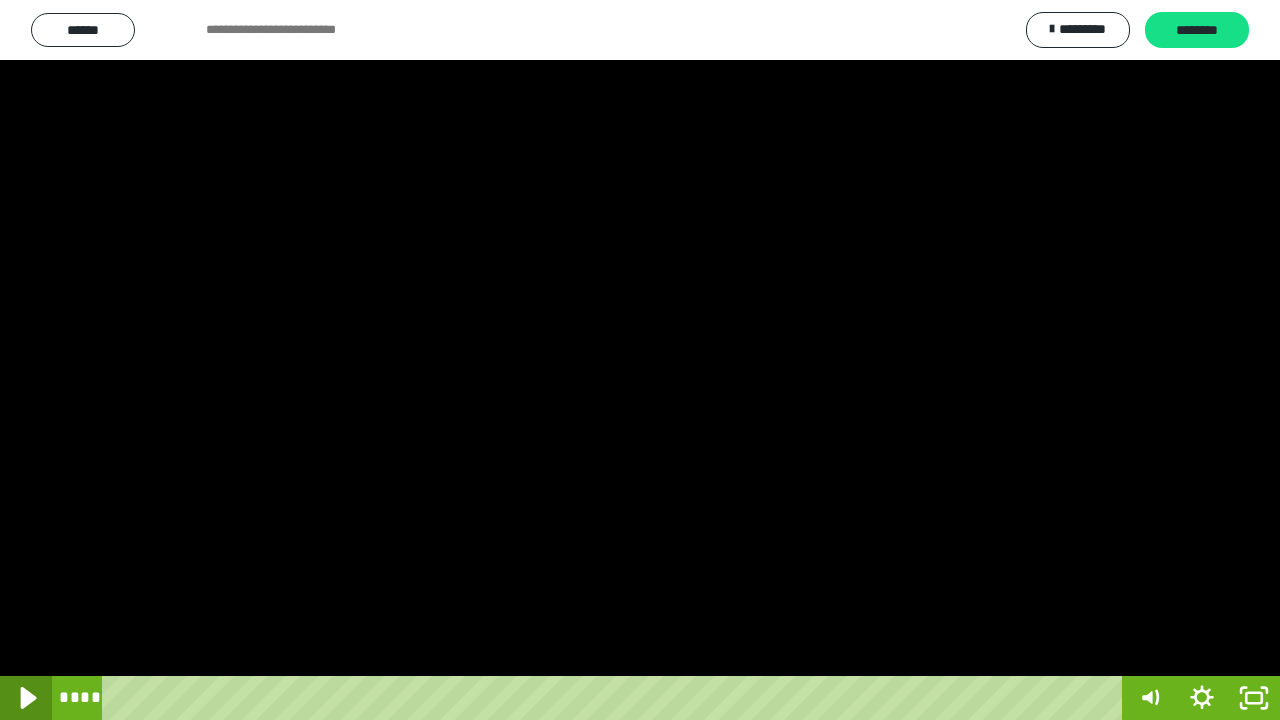 click 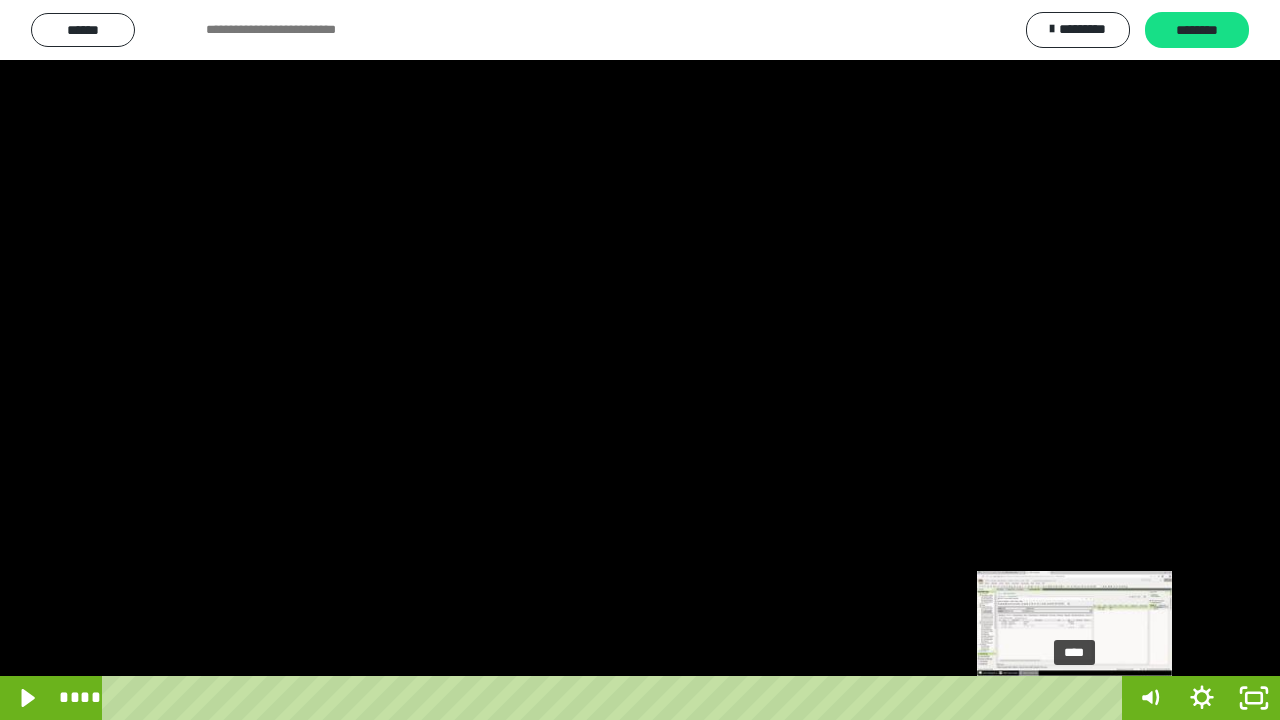 click on "****" at bounding box center (616, 698) 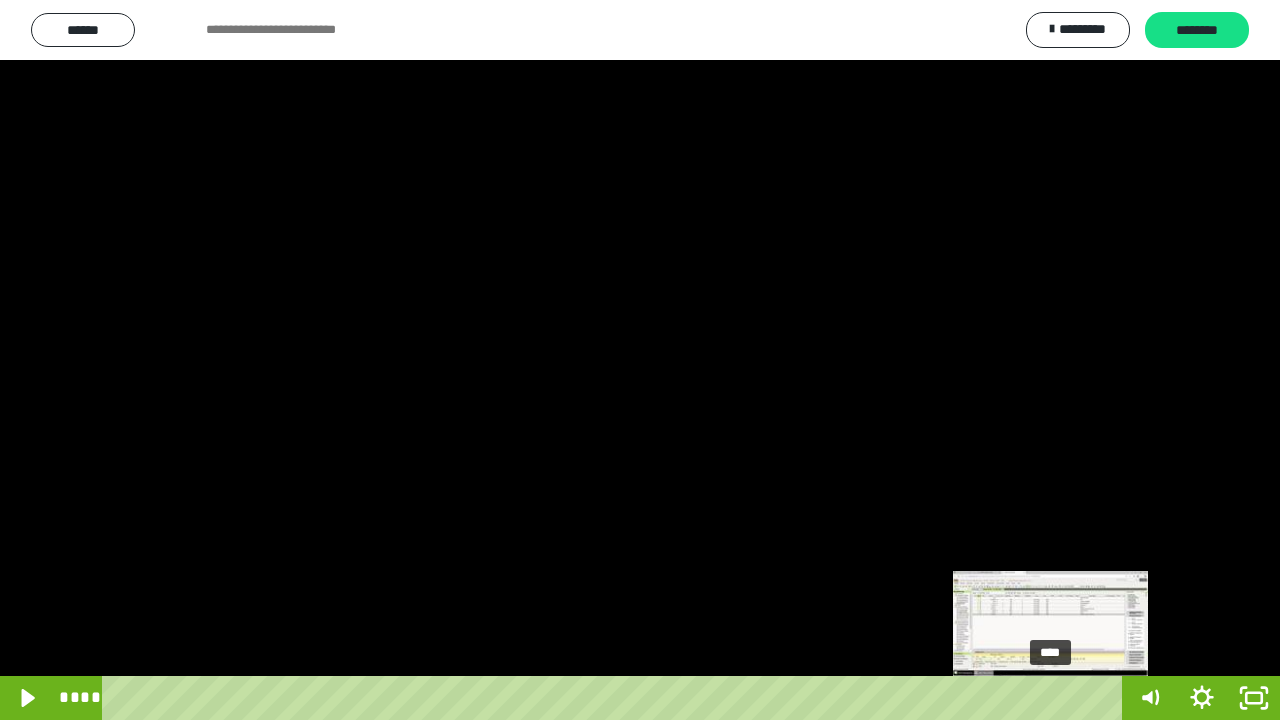 click on "****" at bounding box center [616, 698] 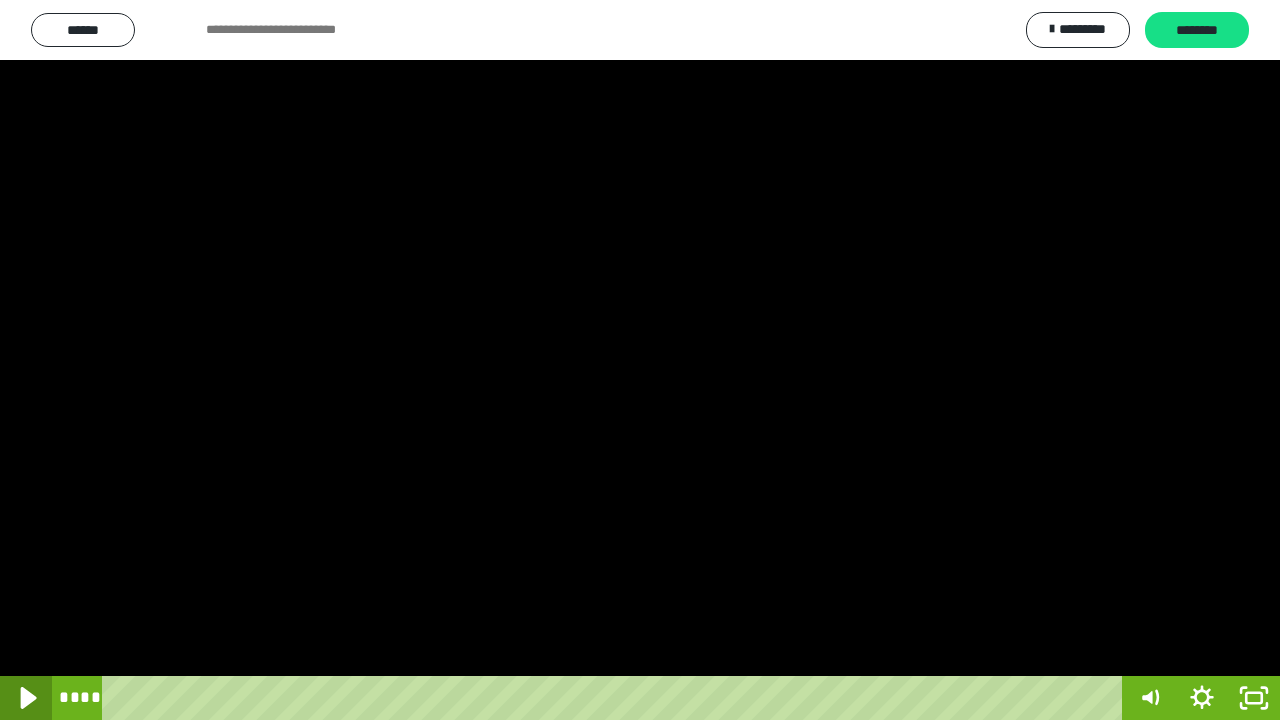 click 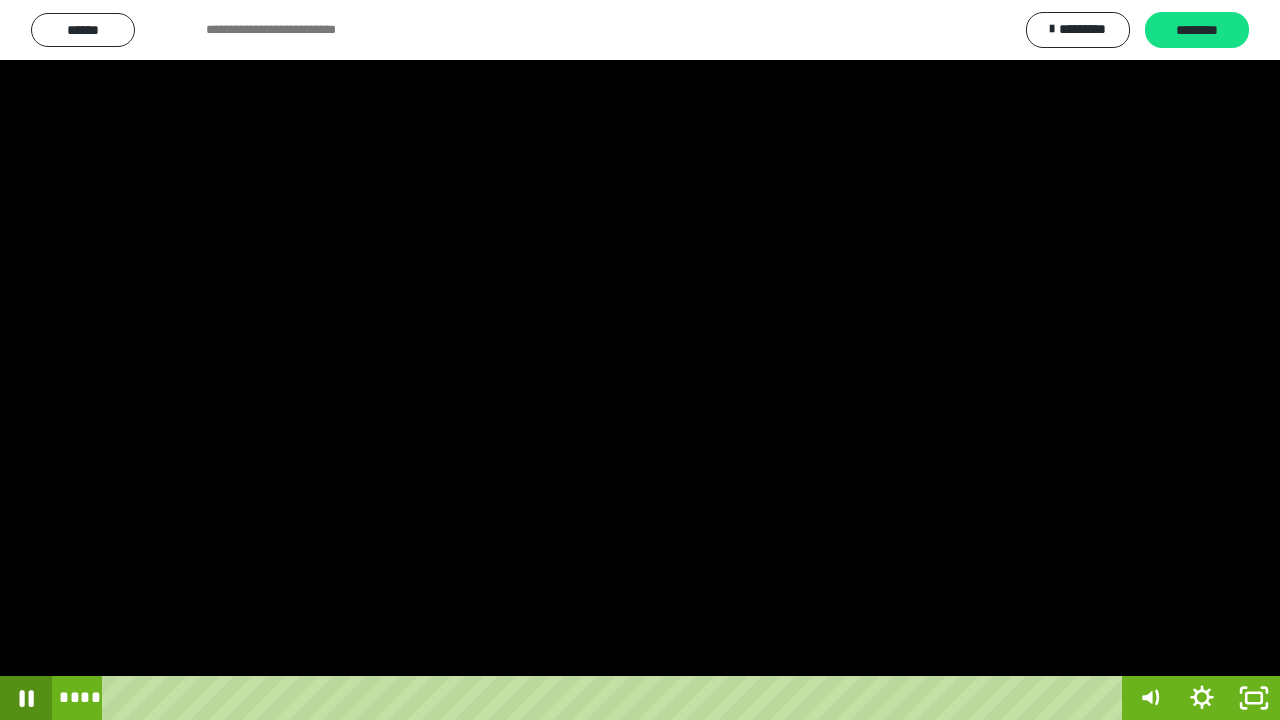click 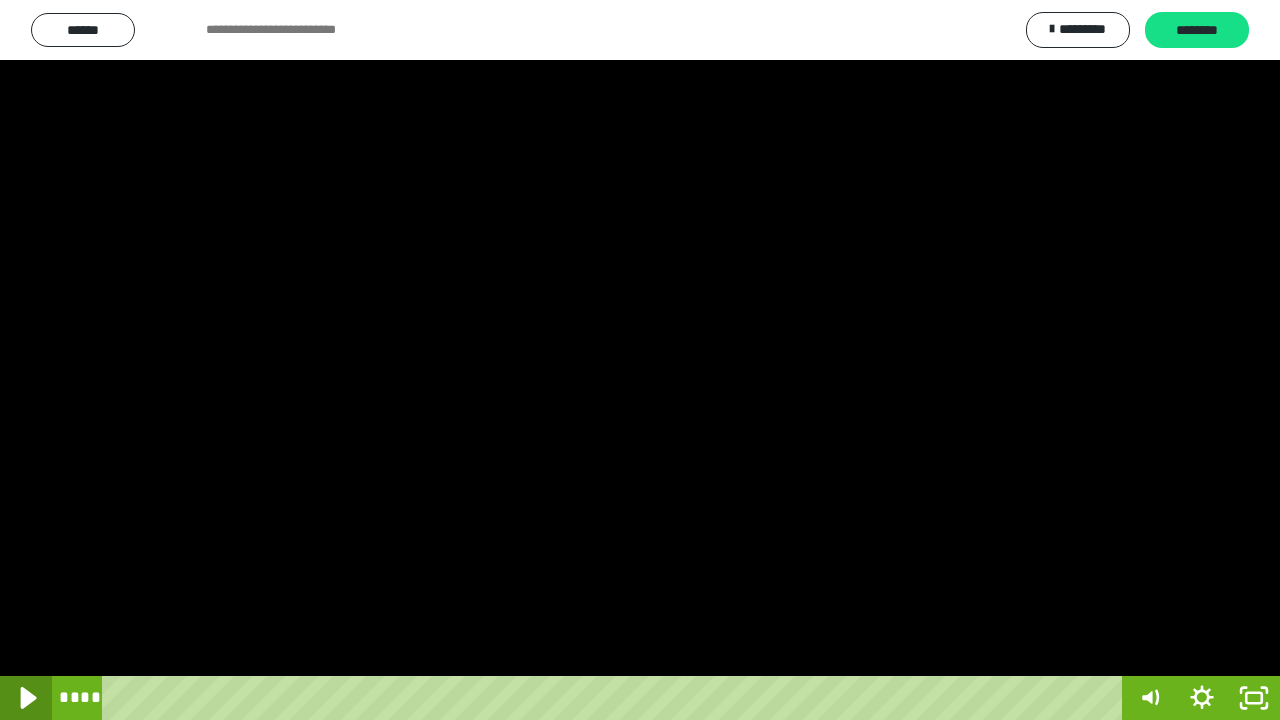 click 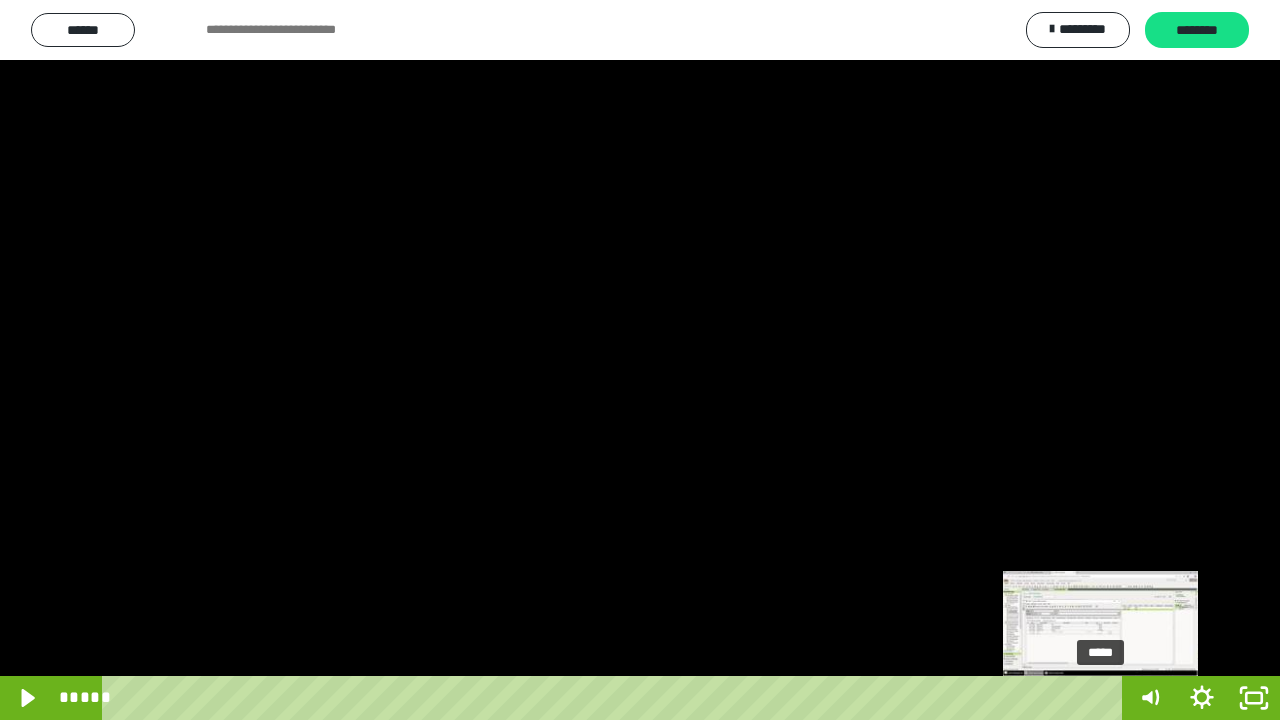 click at bounding box center (1100, 698) 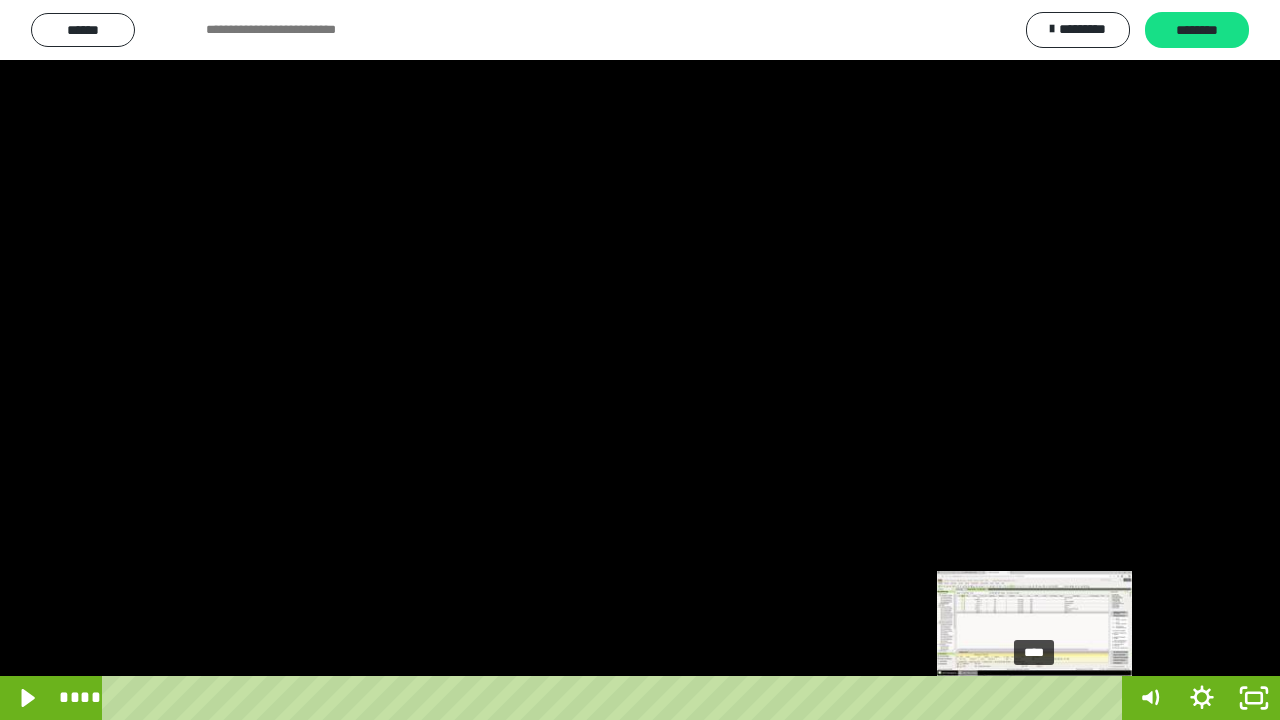 click on "****" at bounding box center [616, 698] 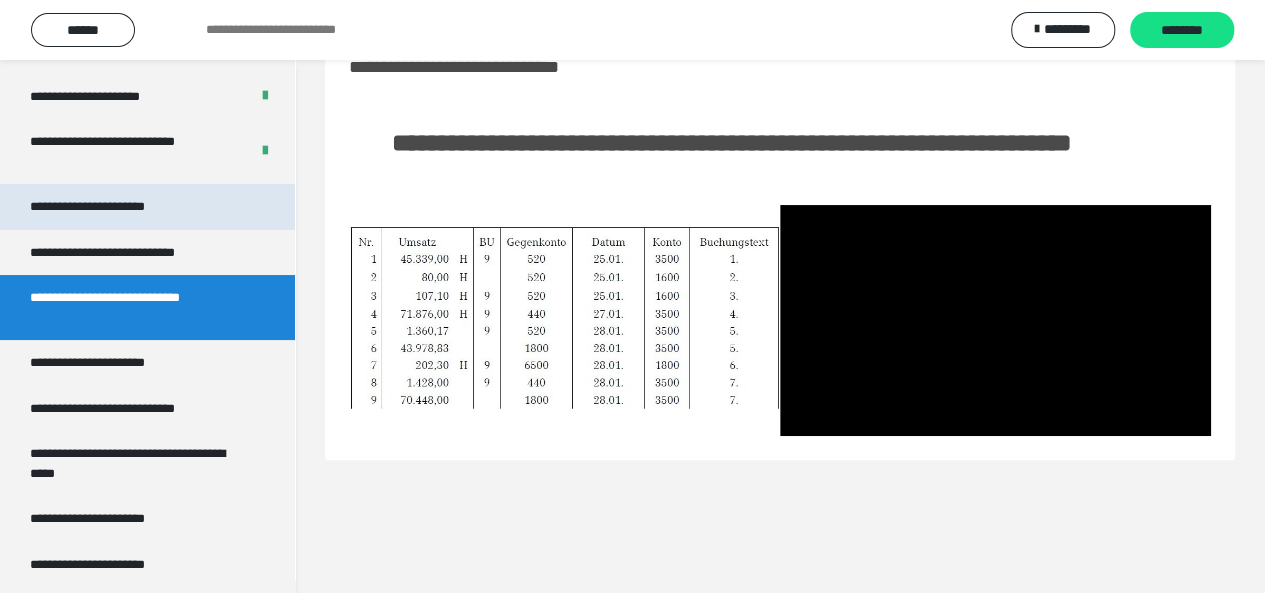 click on "**********" at bounding box center [111, 207] 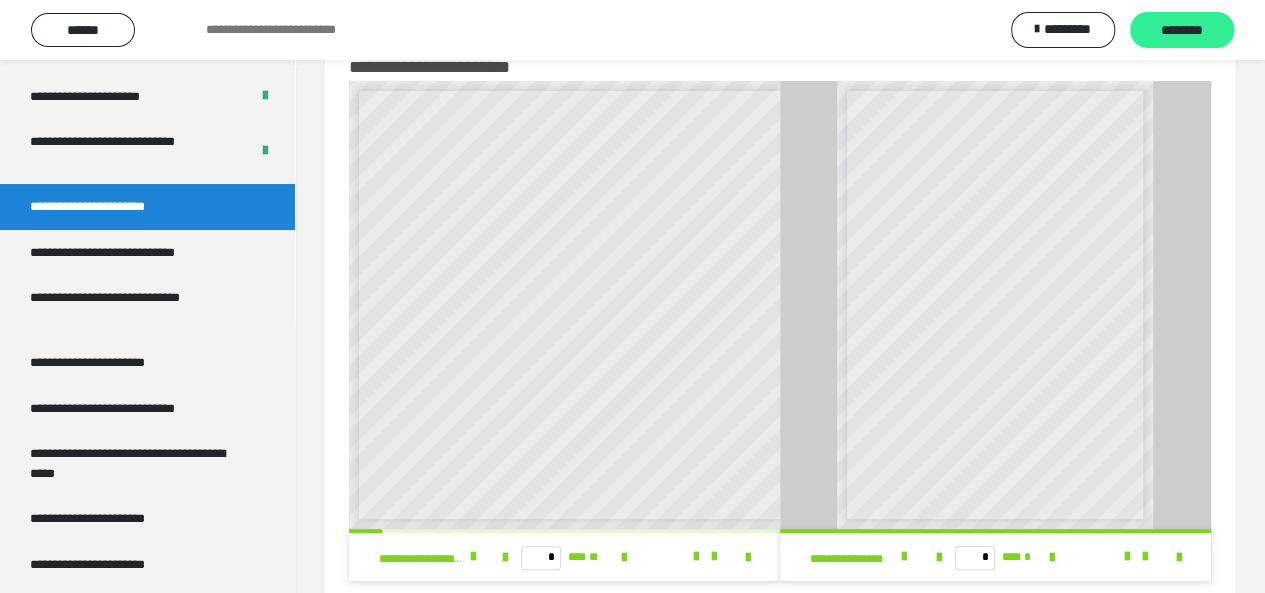 click on "********" at bounding box center (1182, 31) 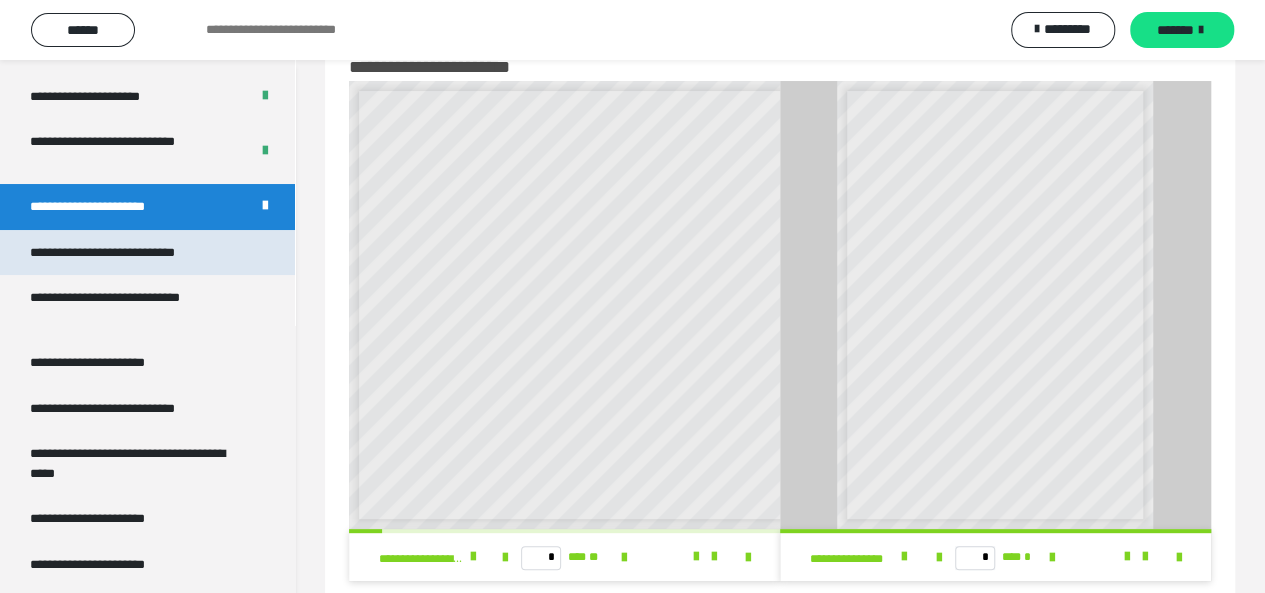 click on "**********" at bounding box center (131, 253) 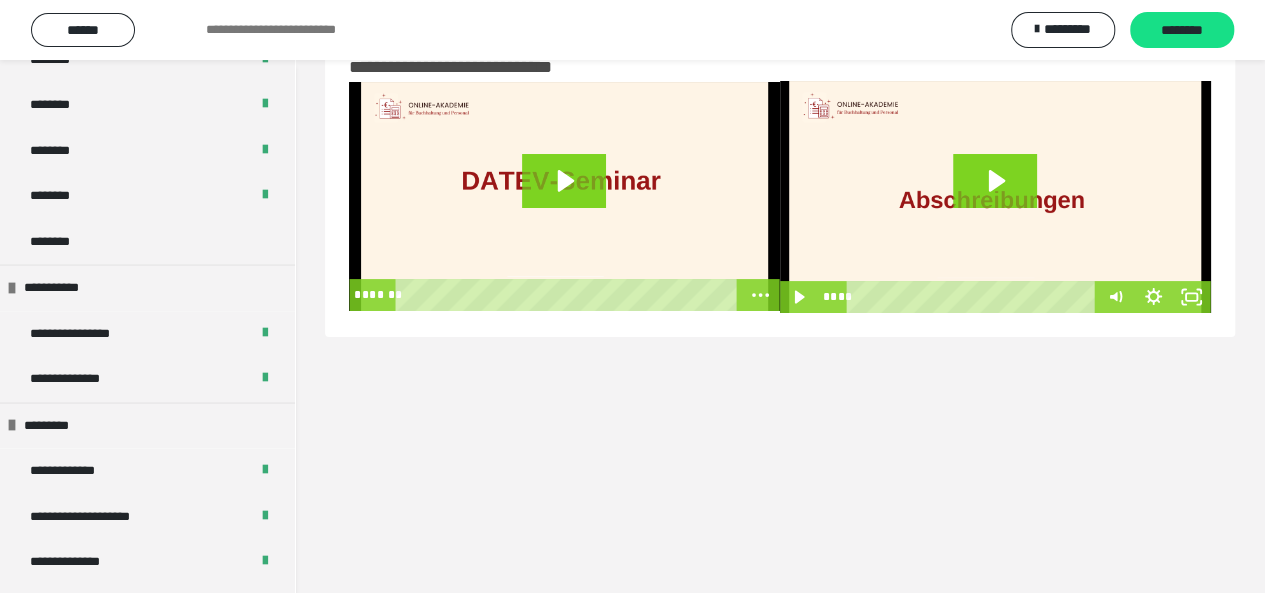 scroll, scrollTop: 1134, scrollLeft: 0, axis: vertical 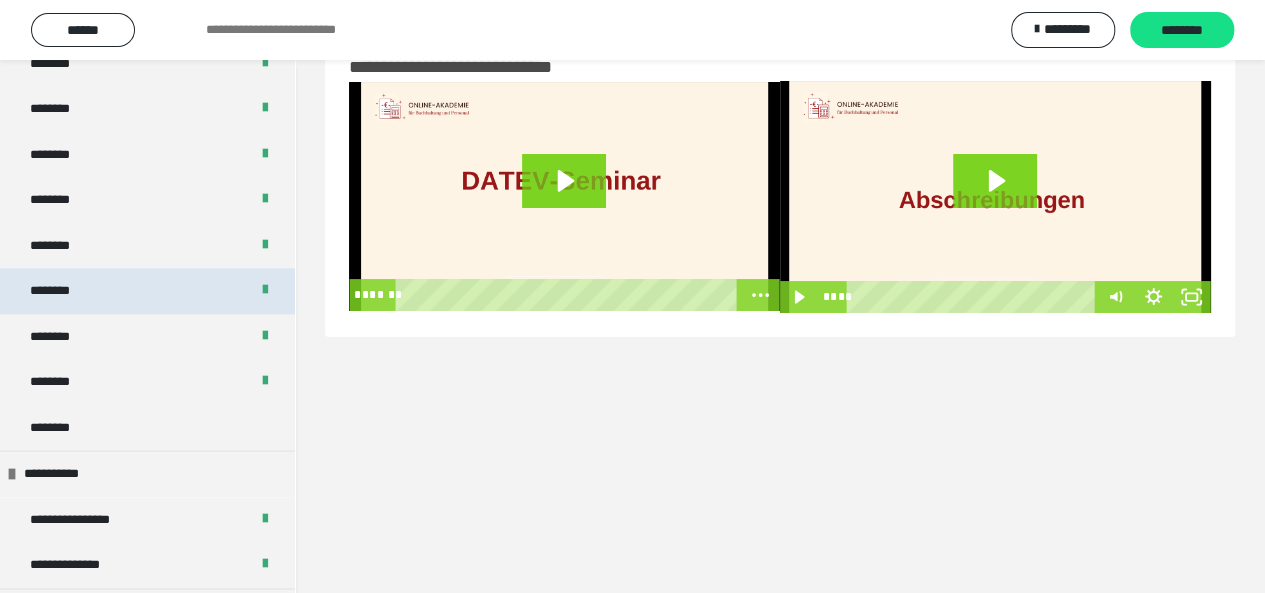 click on "********" at bounding box center (60, 291) 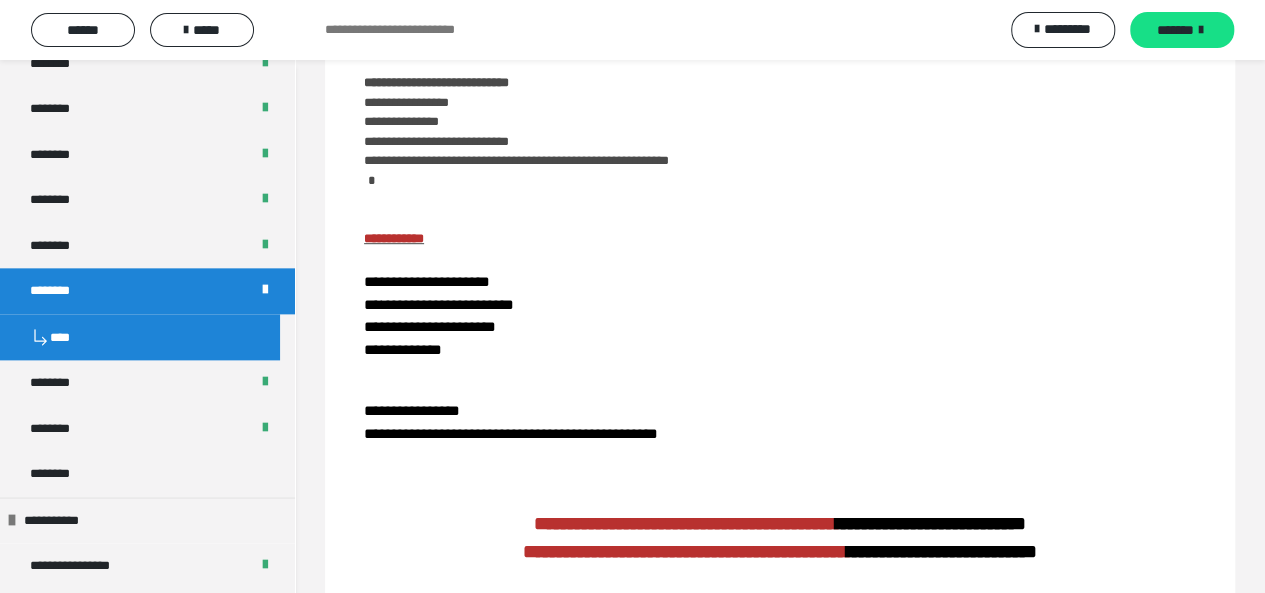 scroll, scrollTop: 467, scrollLeft: 0, axis: vertical 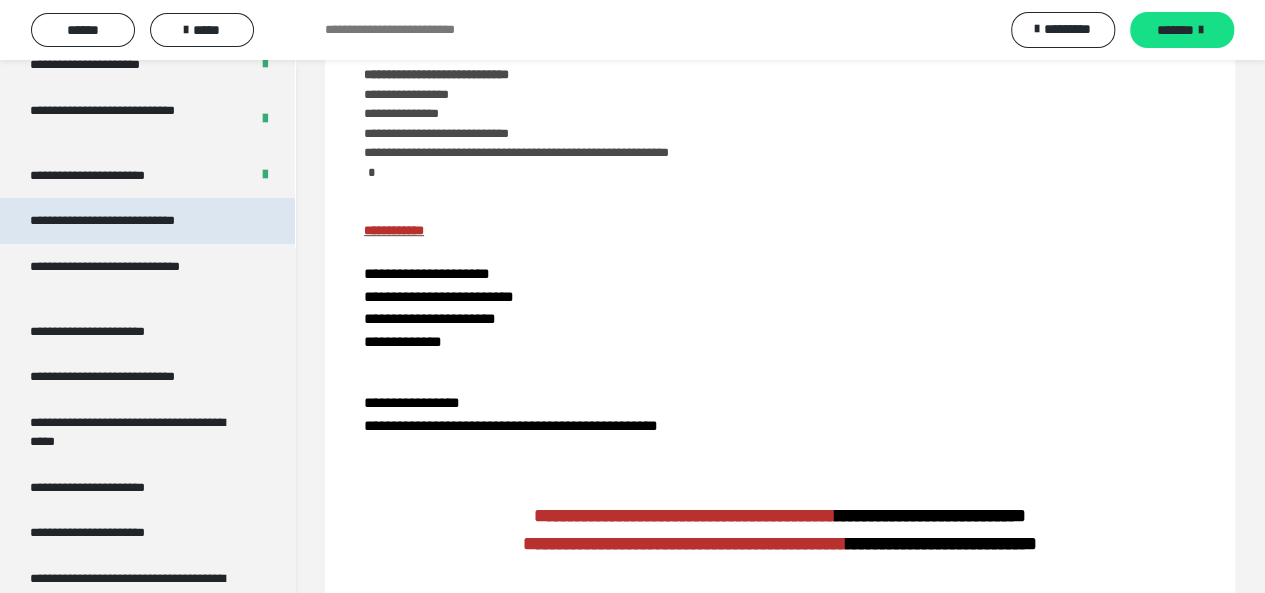 click on "**********" at bounding box center [131, 221] 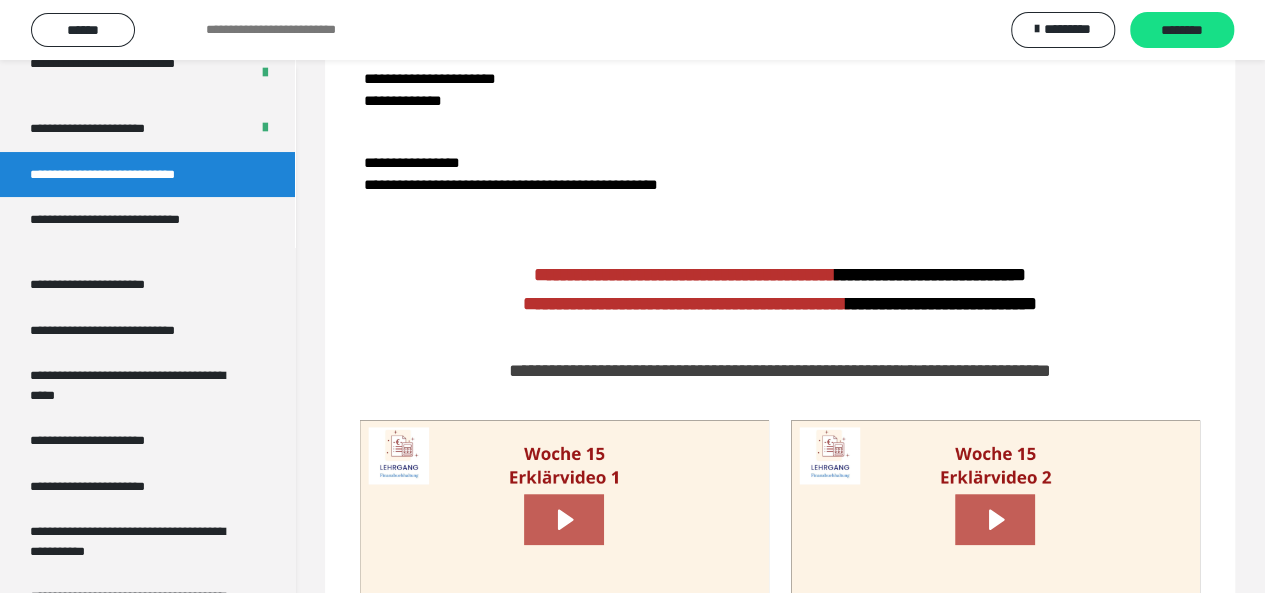 scroll, scrollTop: 175, scrollLeft: 0, axis: vertical 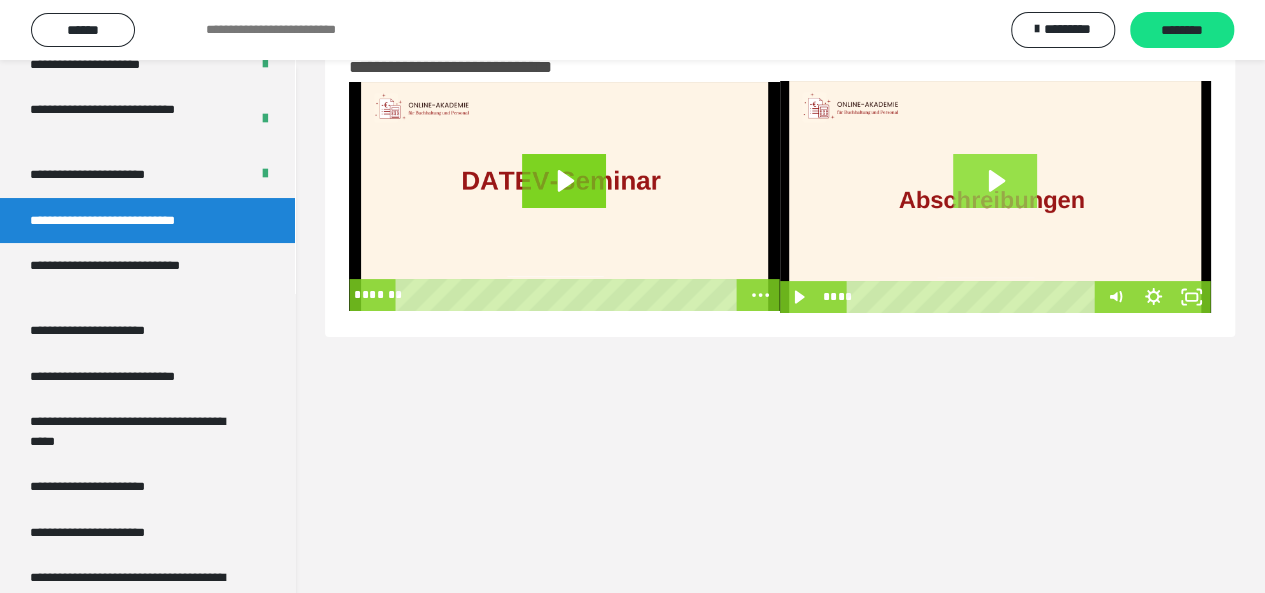 click 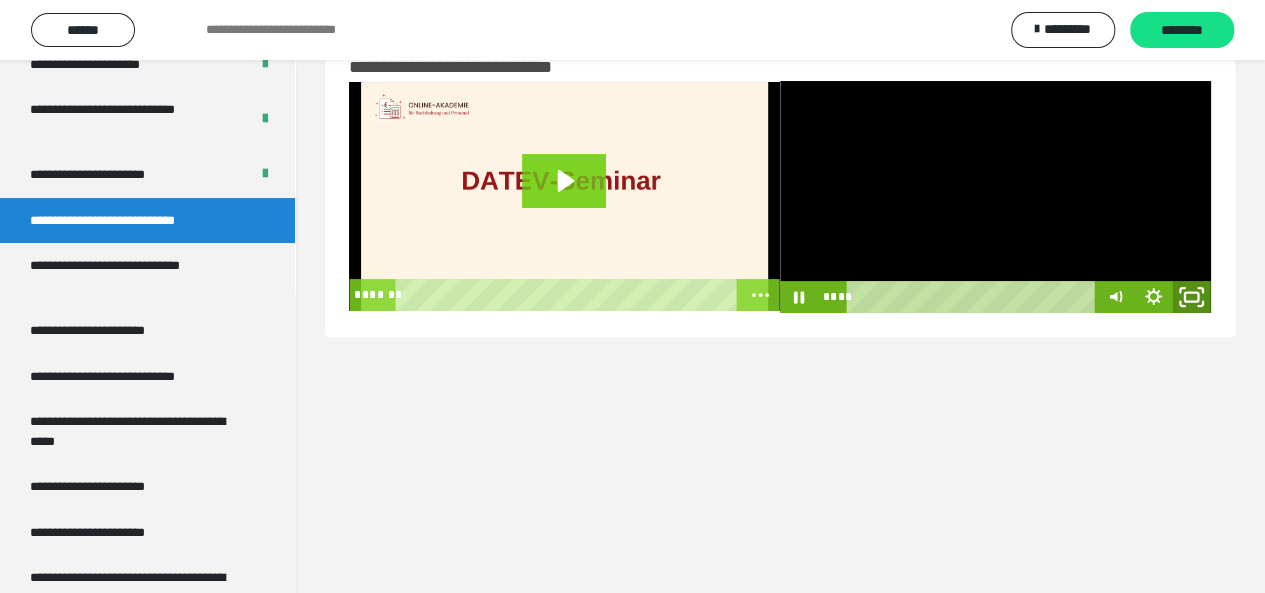 click 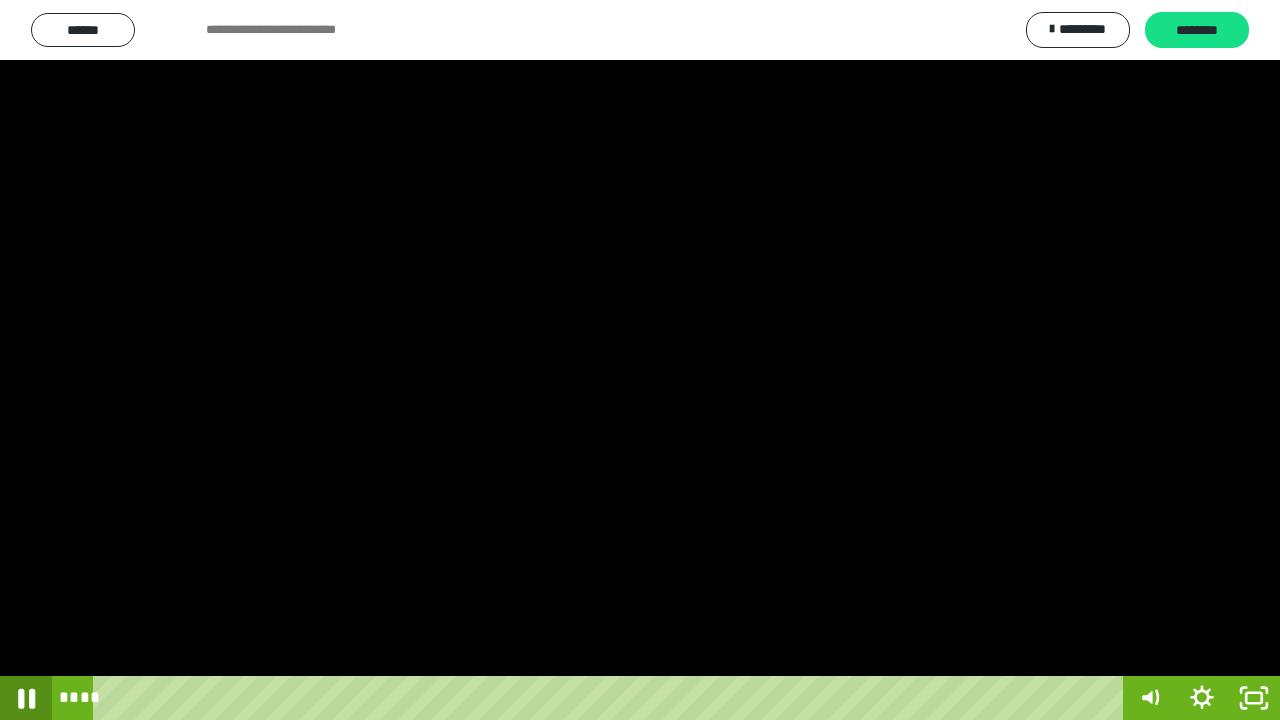 click 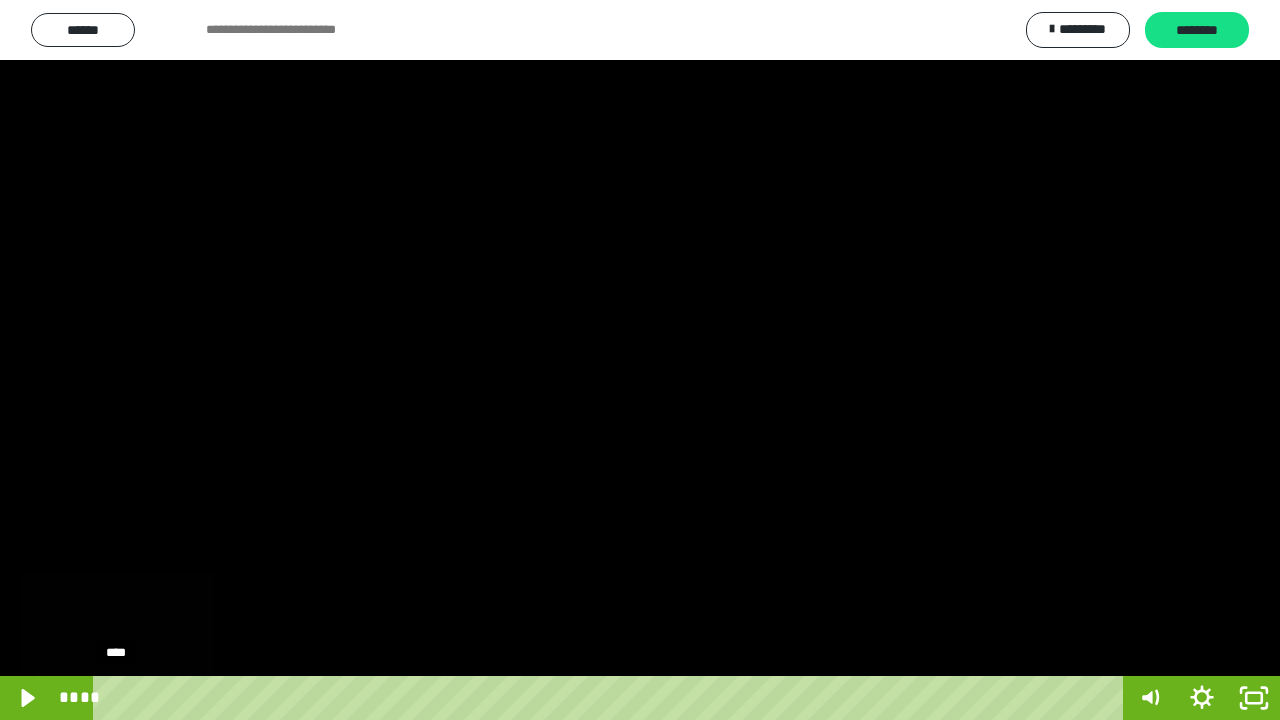 click on "****" at bounding box center [612, 698] 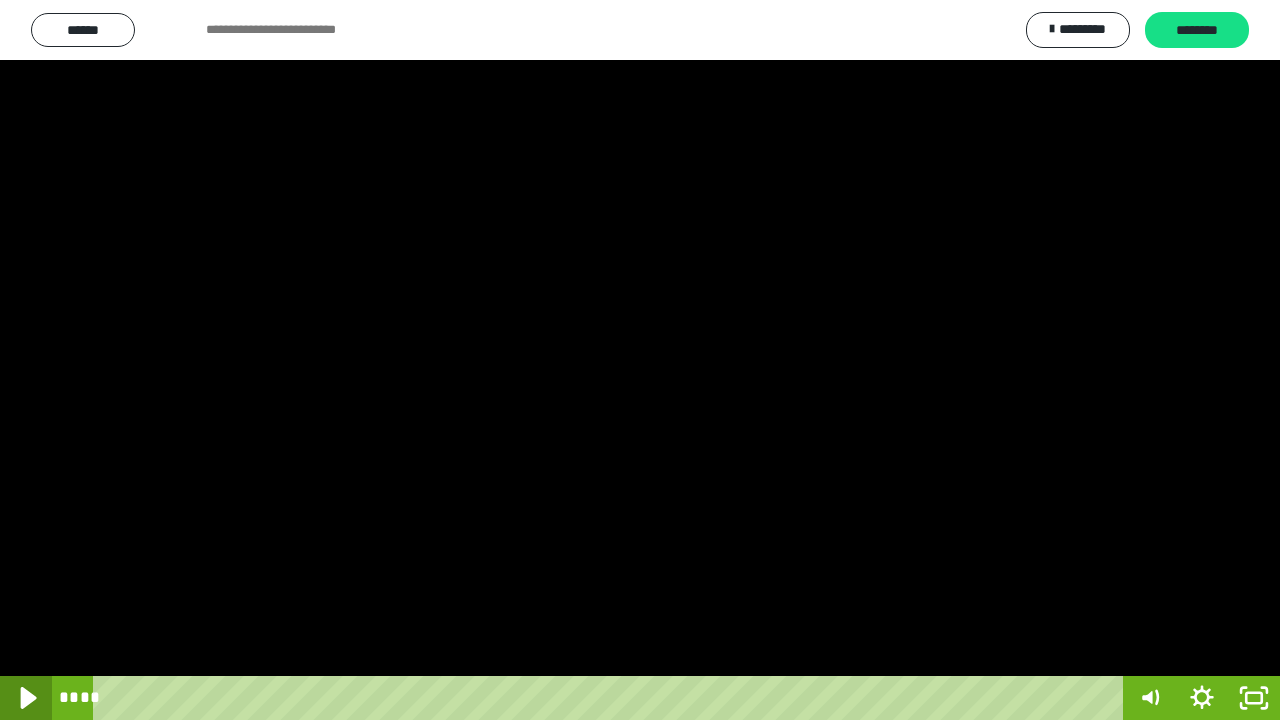 click 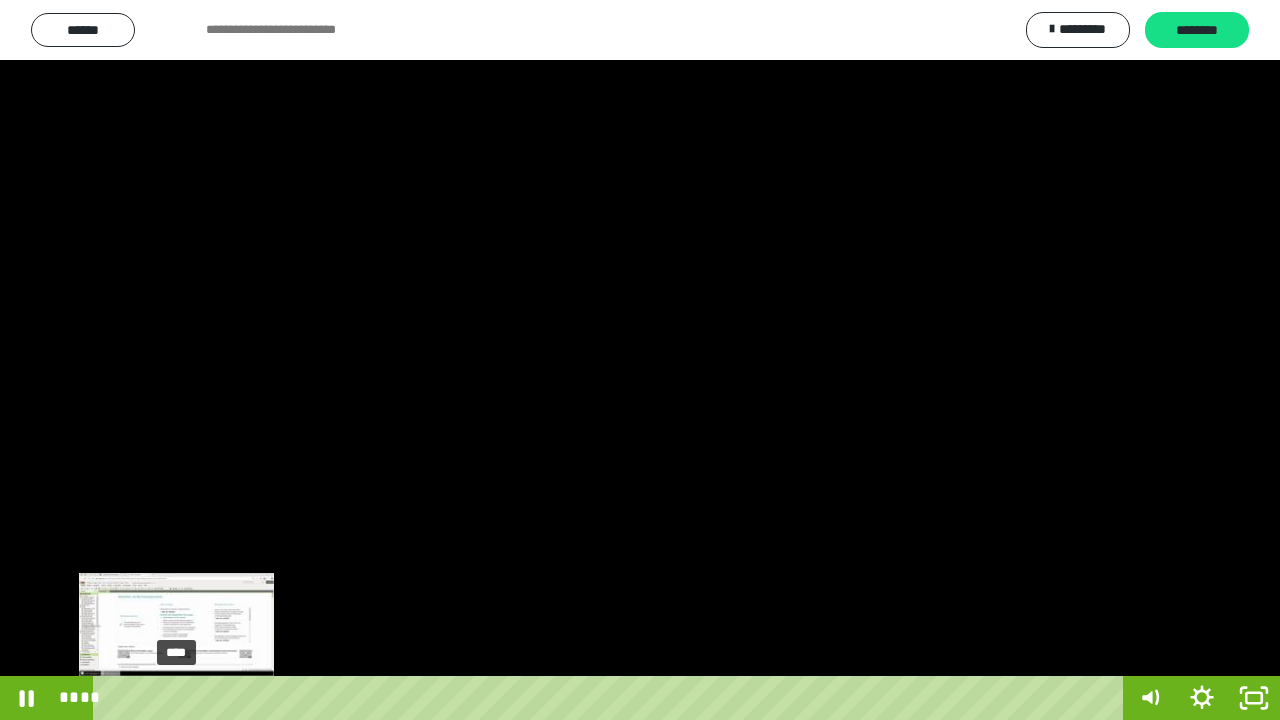 click on "****" at bounding box center (612, 698) 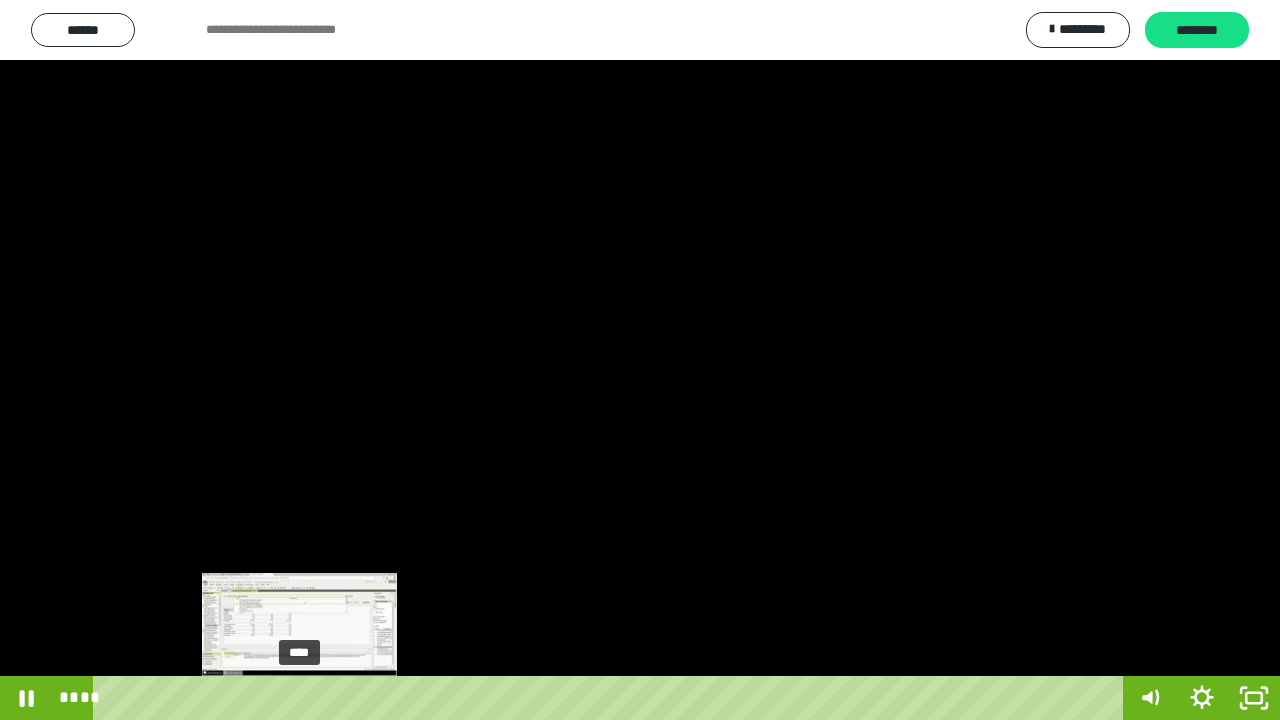 click on "****" at bounding box center [612, 698] 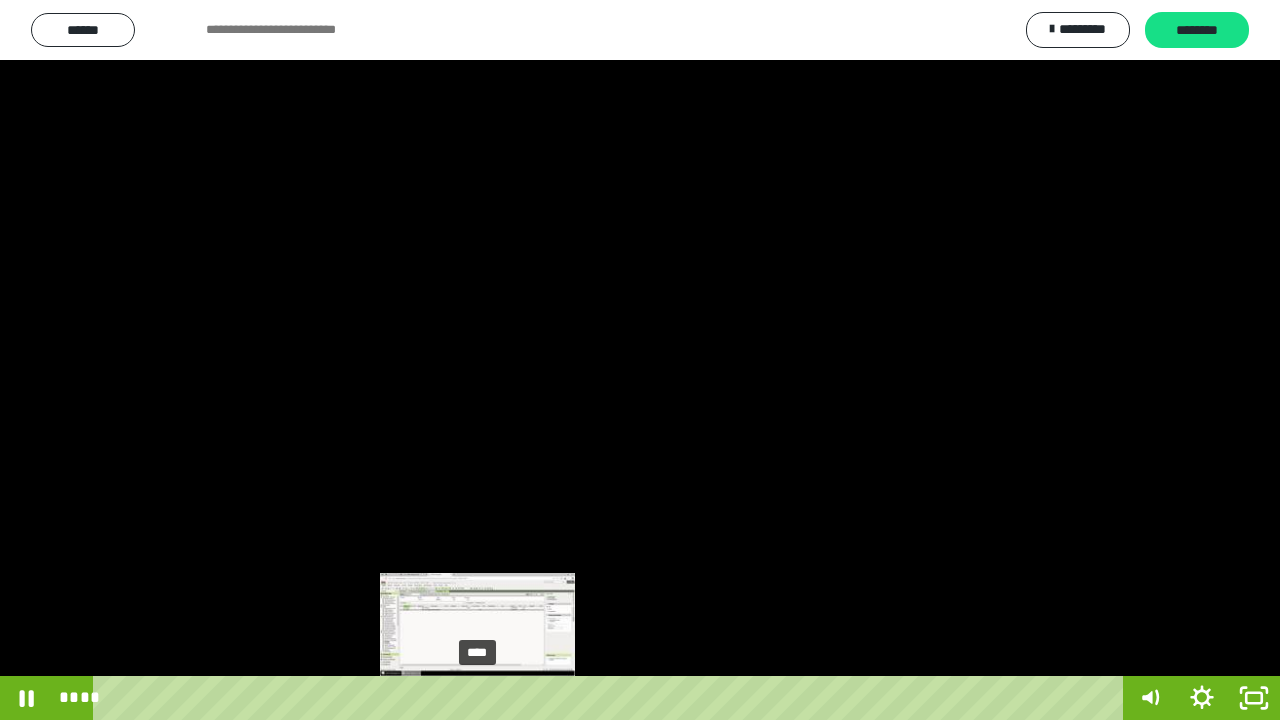 click on "****" at bounding box center (612, 698) 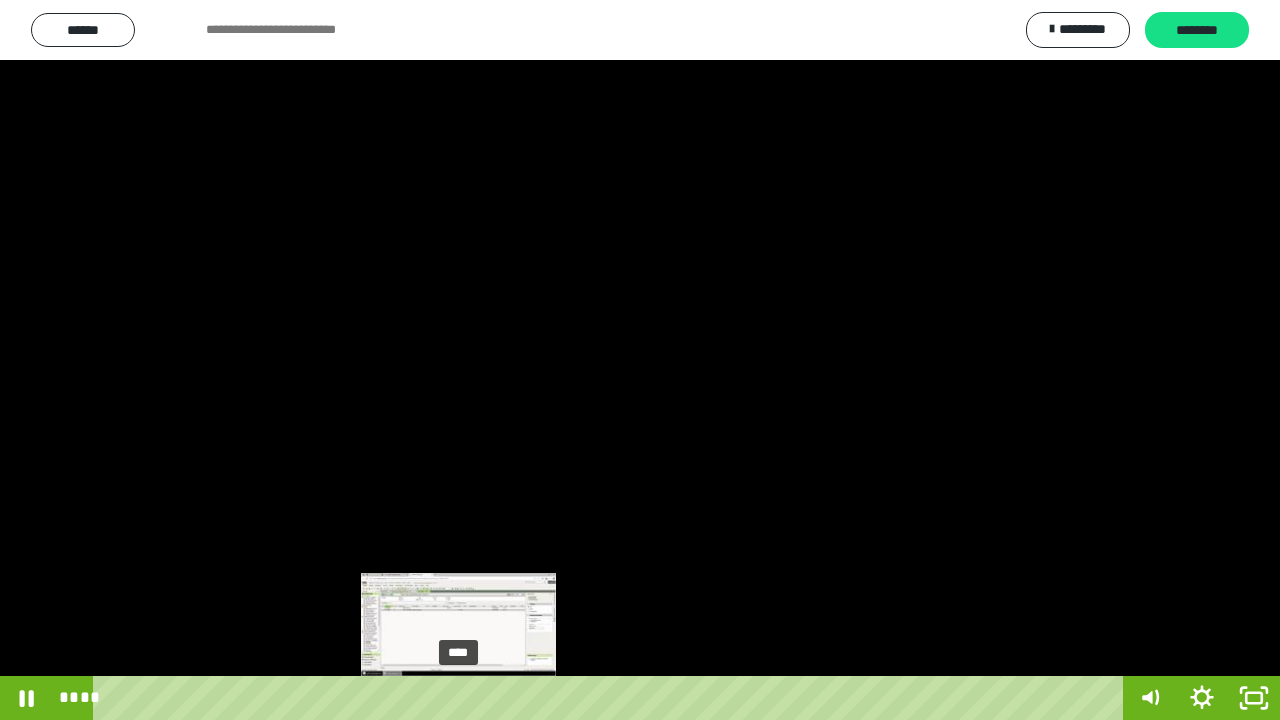 click on "****" at bounding box center [612, 698] 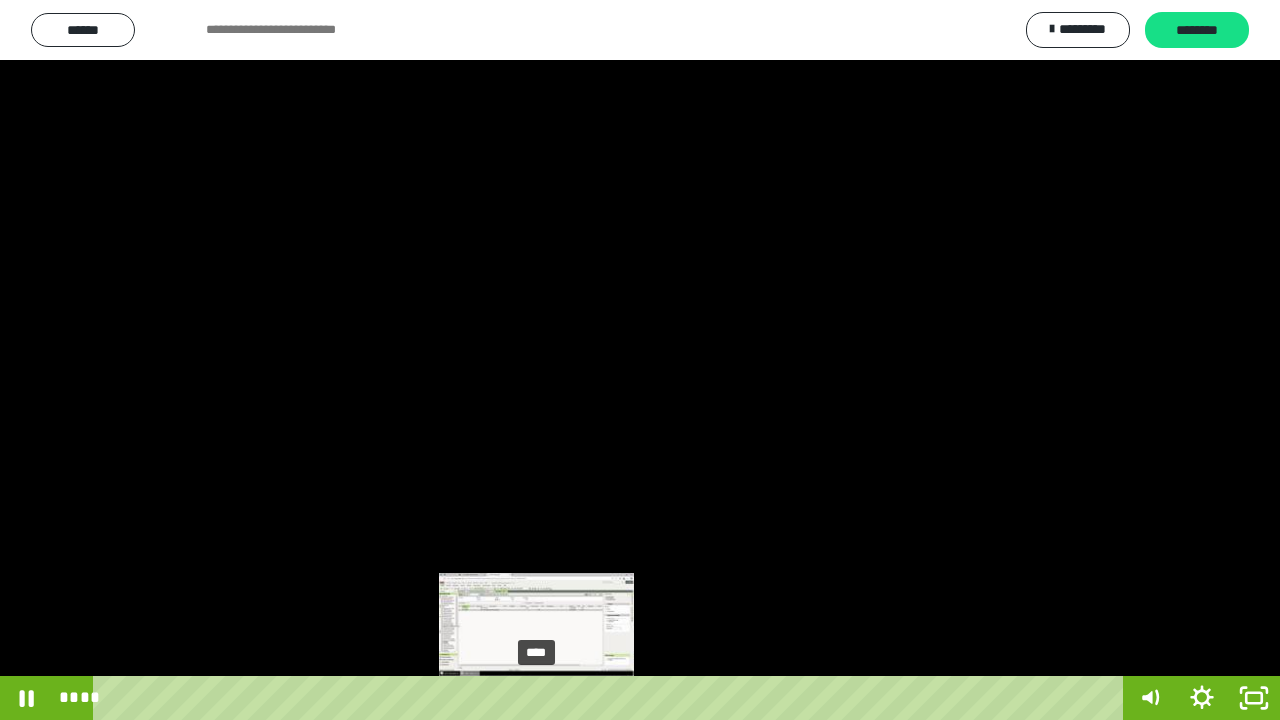 click on "****" at bounding box center (612, 698) 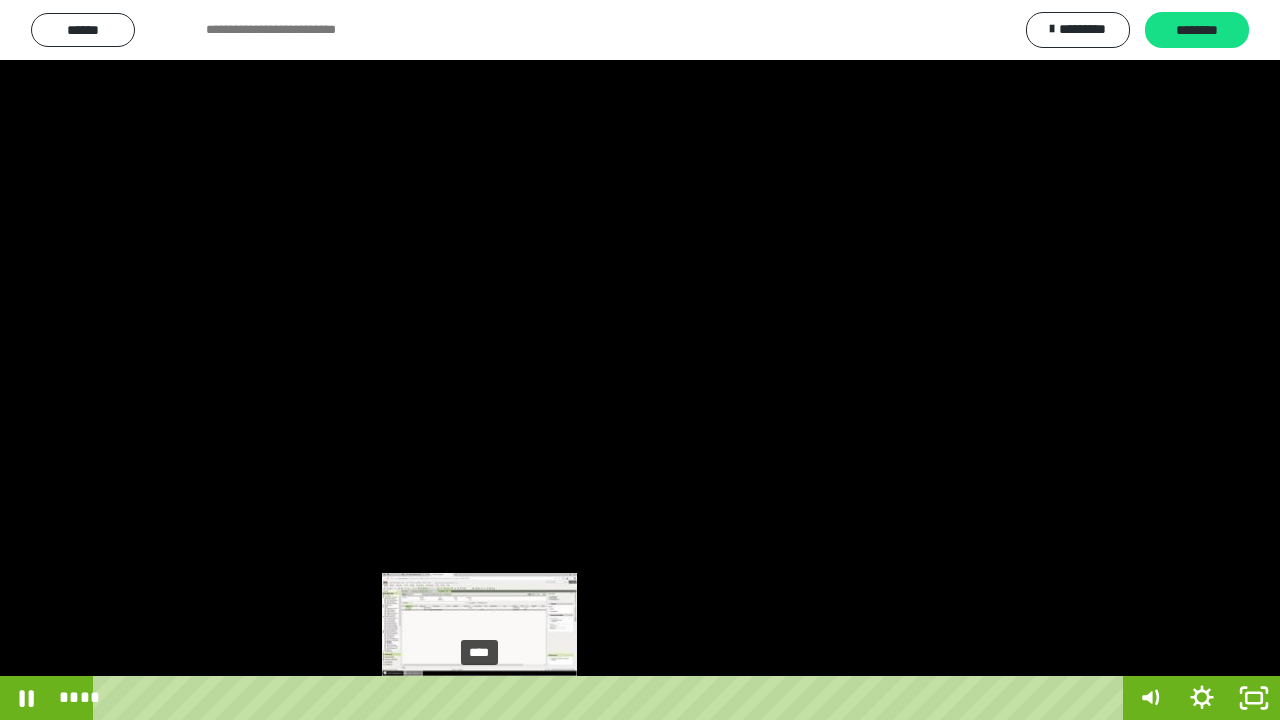 click on "****" at bounding box center [612, 698] 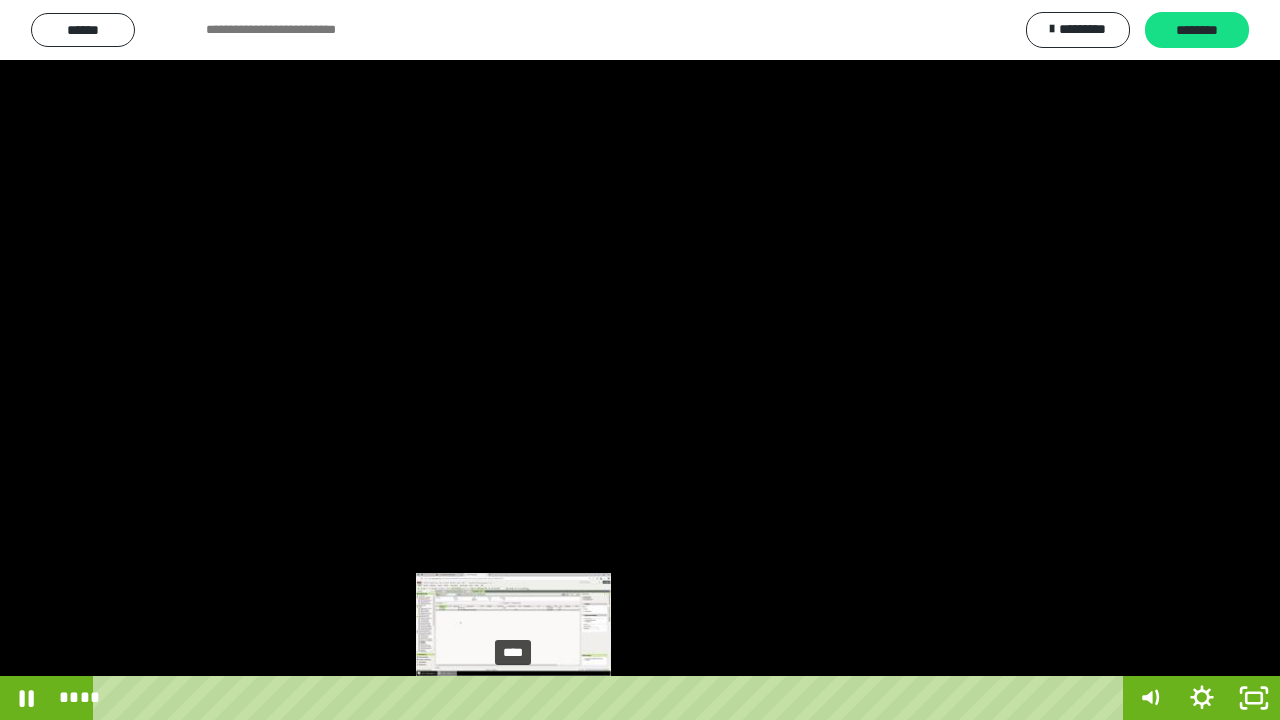 click on "****" at bounding box center [612, 698] 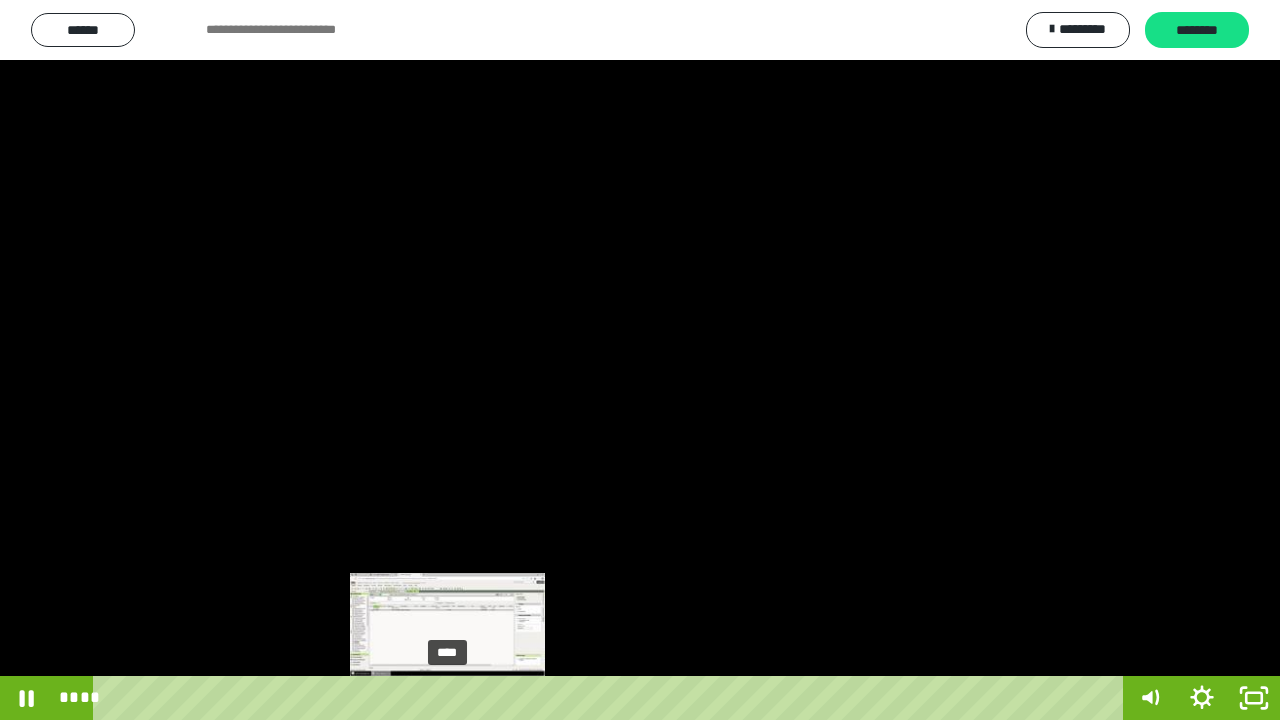 click on "****" at bounding box center (612, 698) 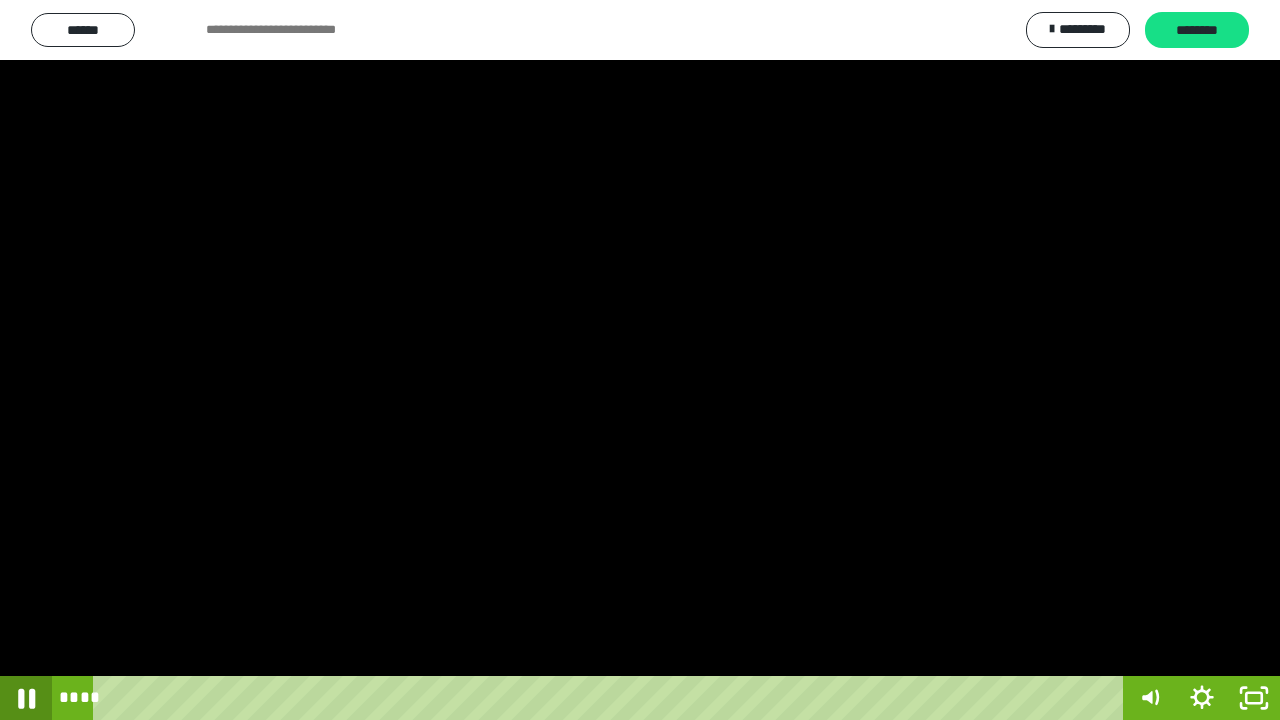 click 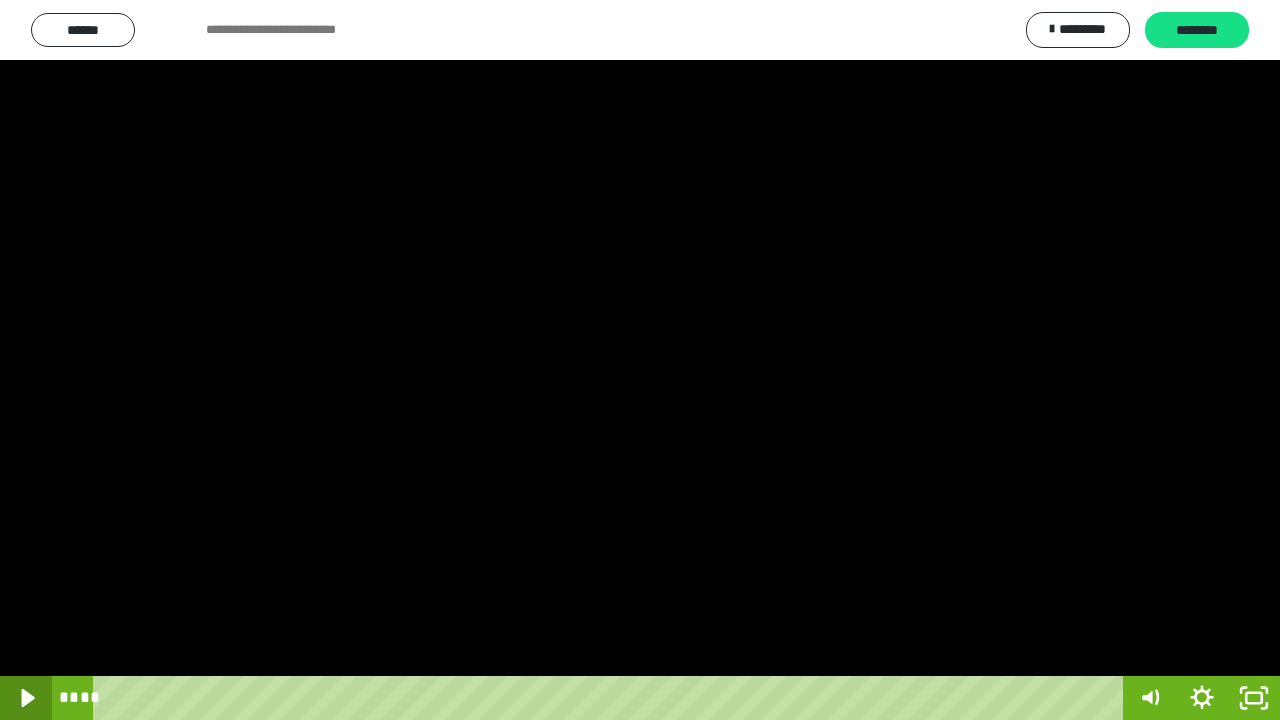 click 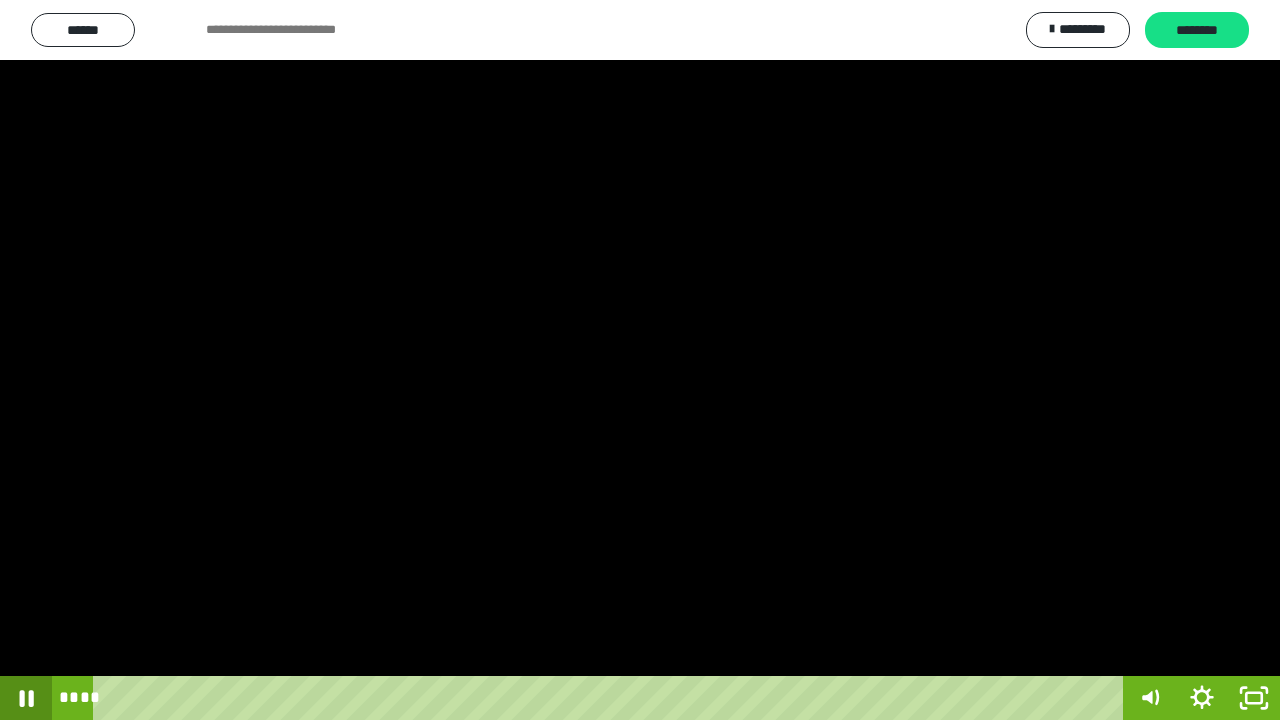 click 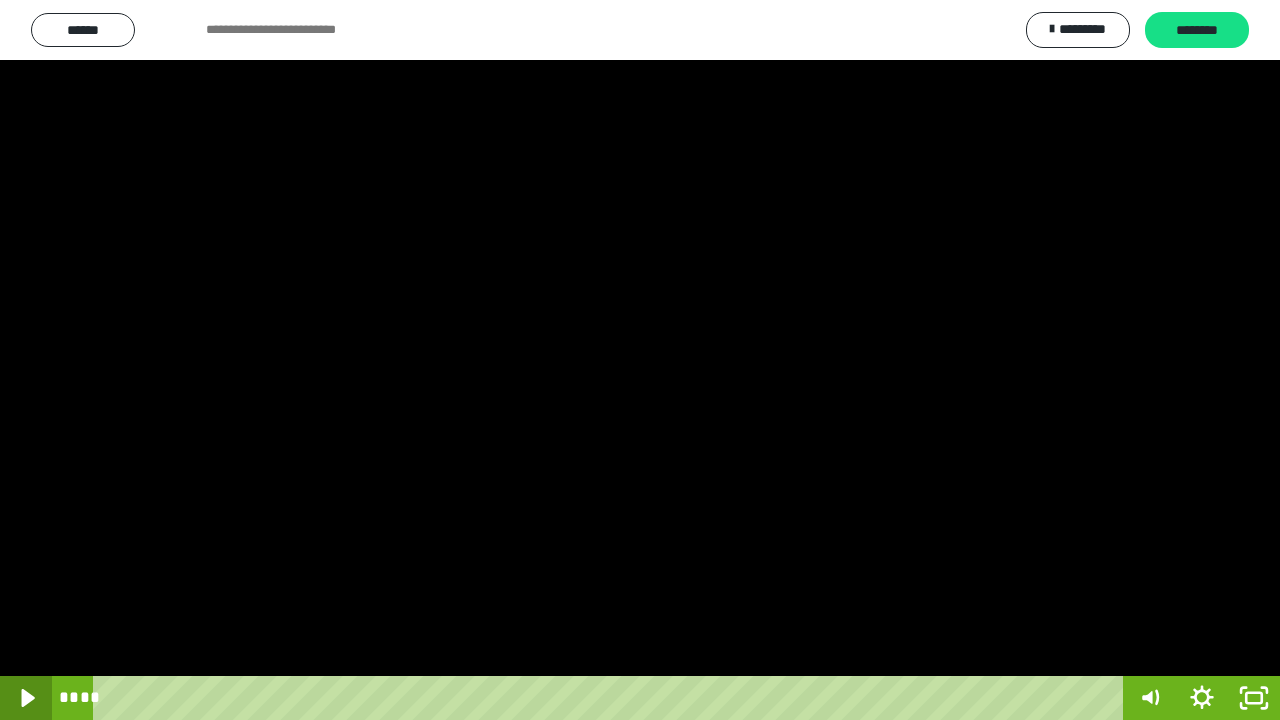 click 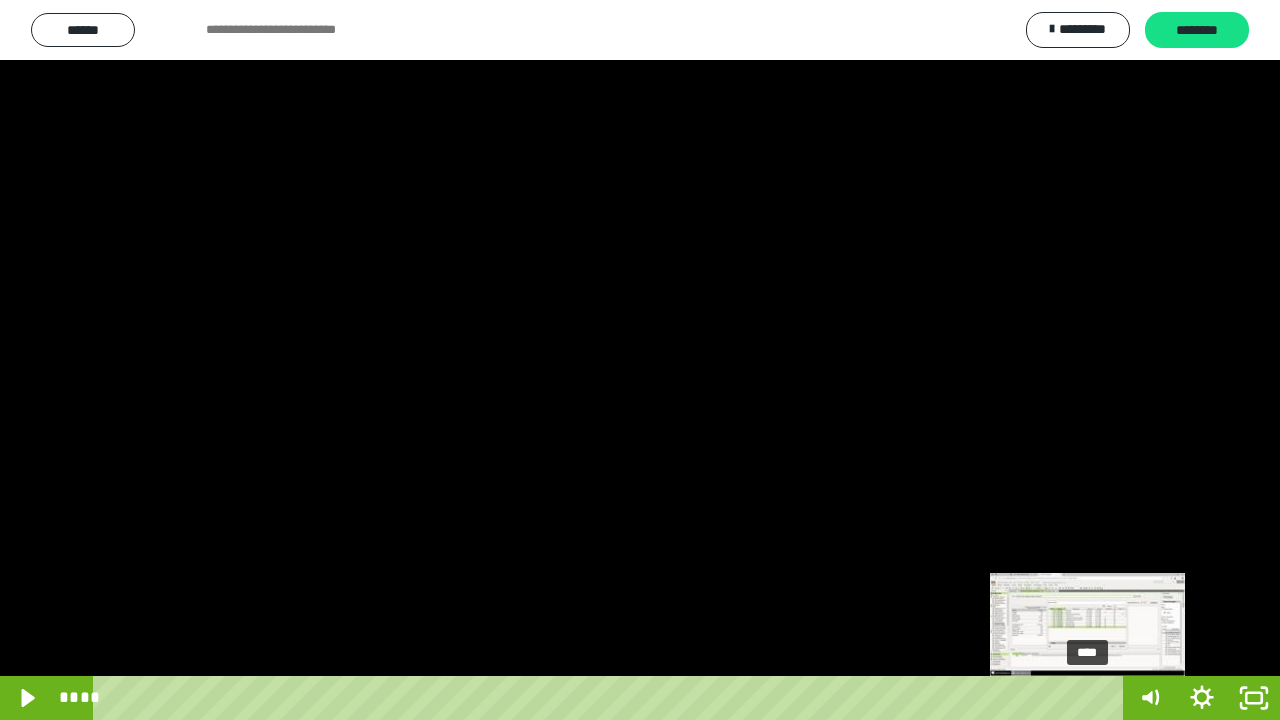 click on "****" at bounding box center [612, 698] 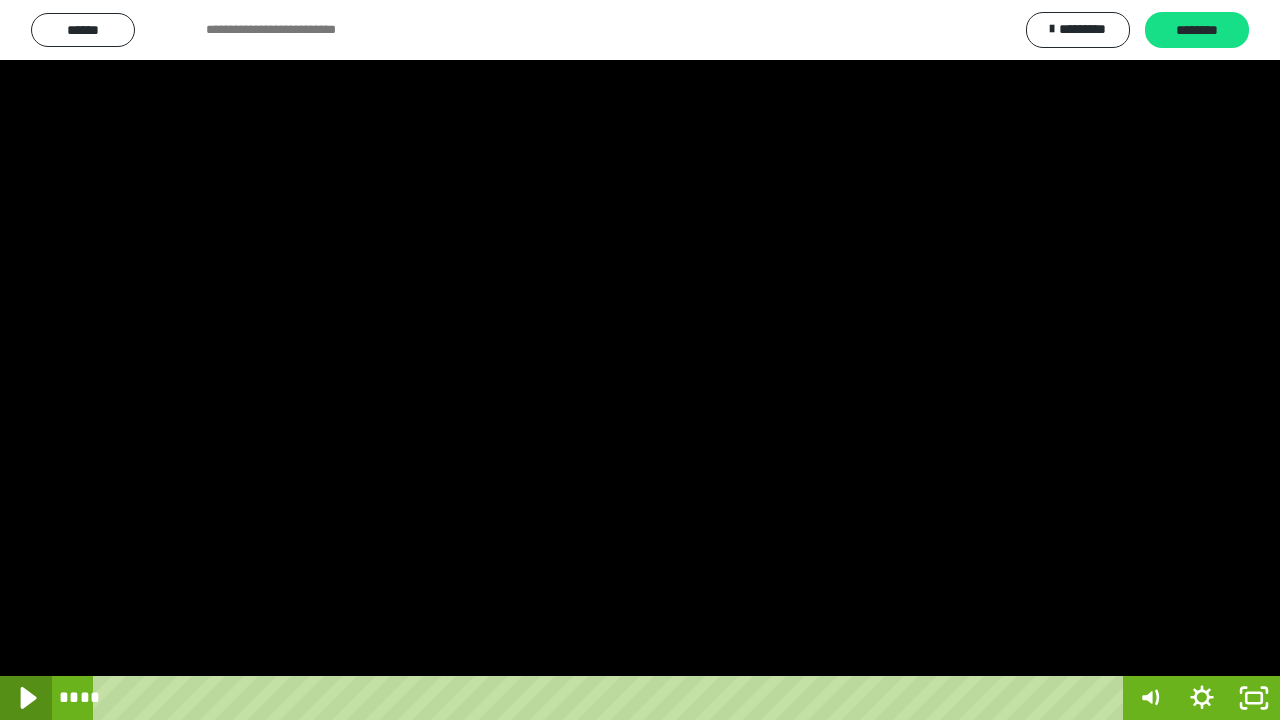 click 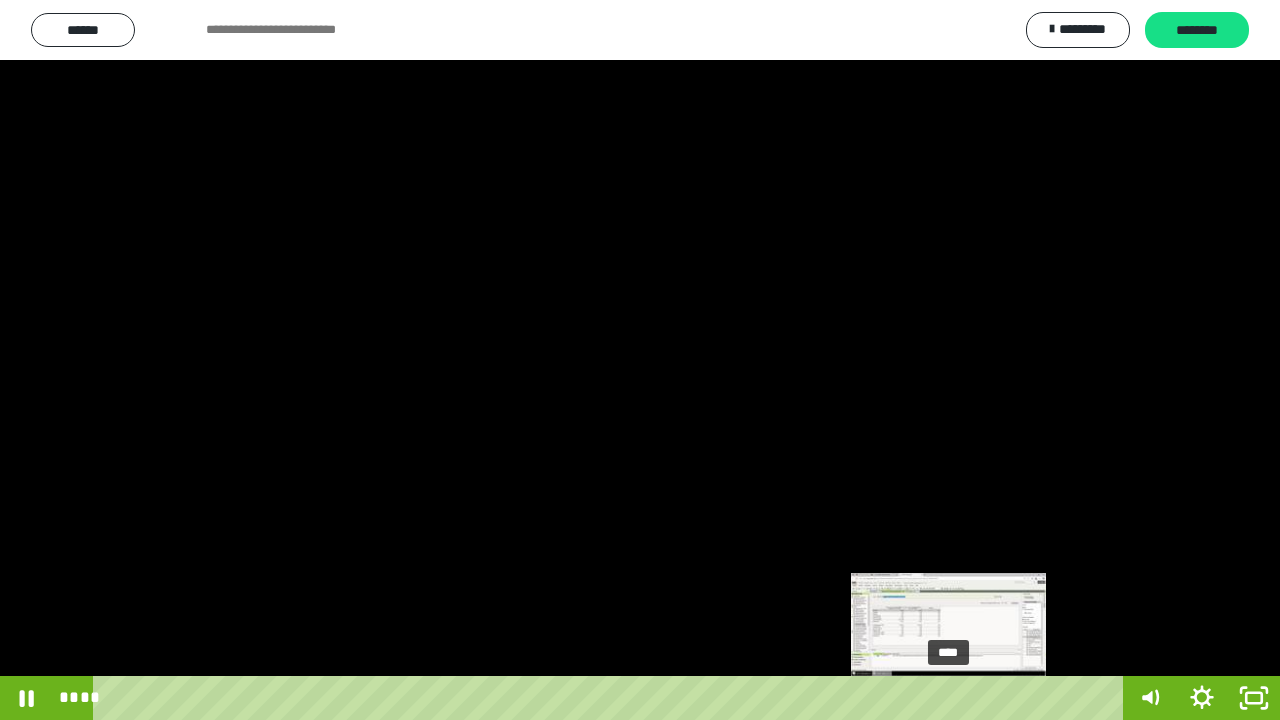 click on "****" at bounding box center [612, 698] 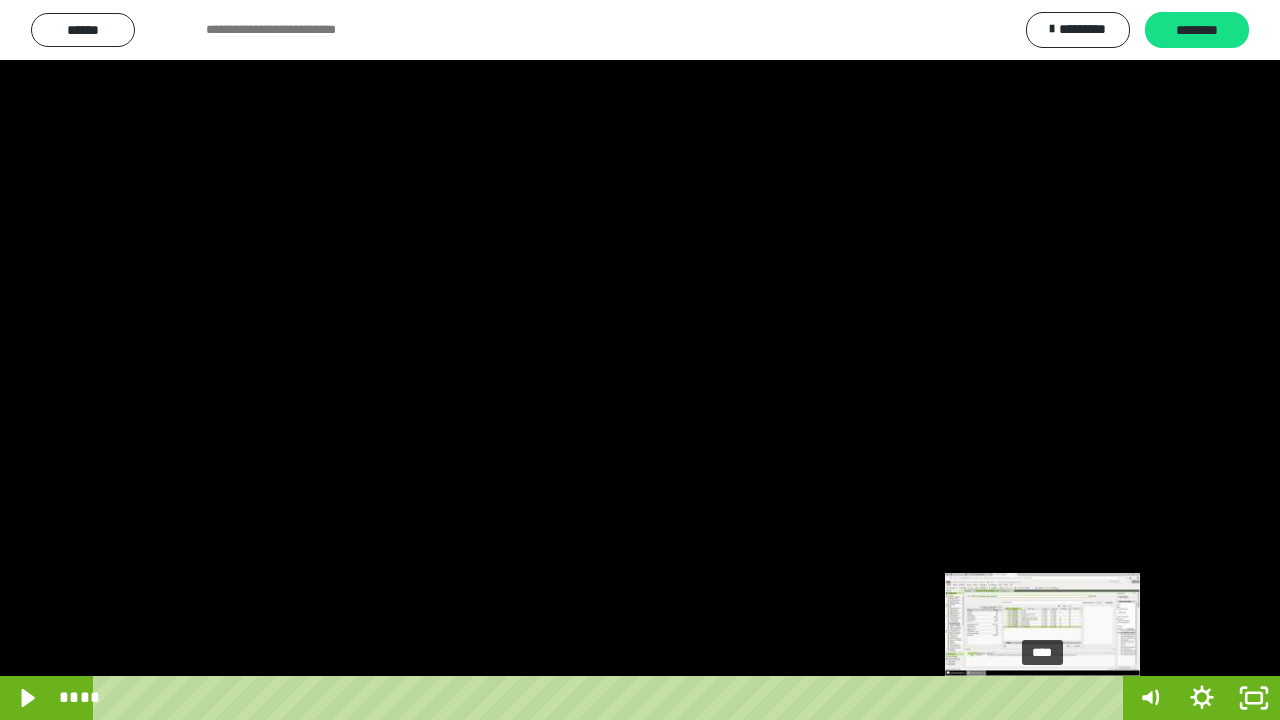 click on "****" at bounding box center (612, 698) 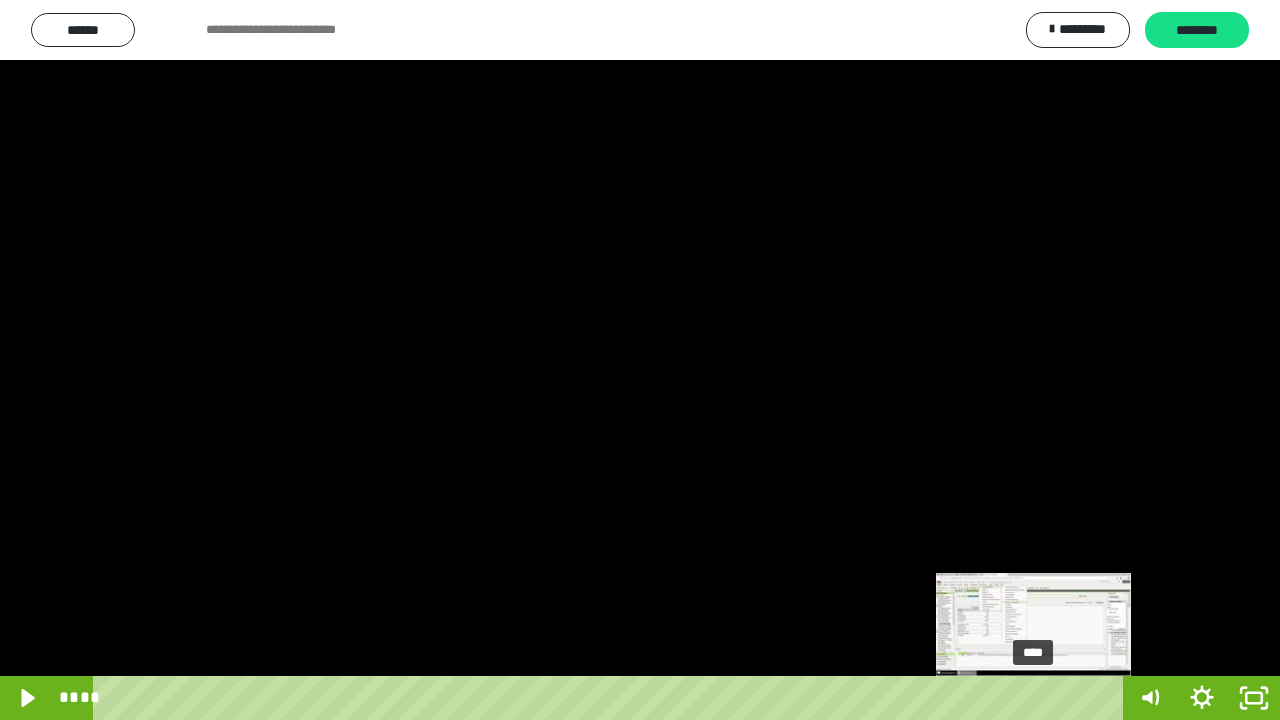 click at bounding box center [1042, 698] 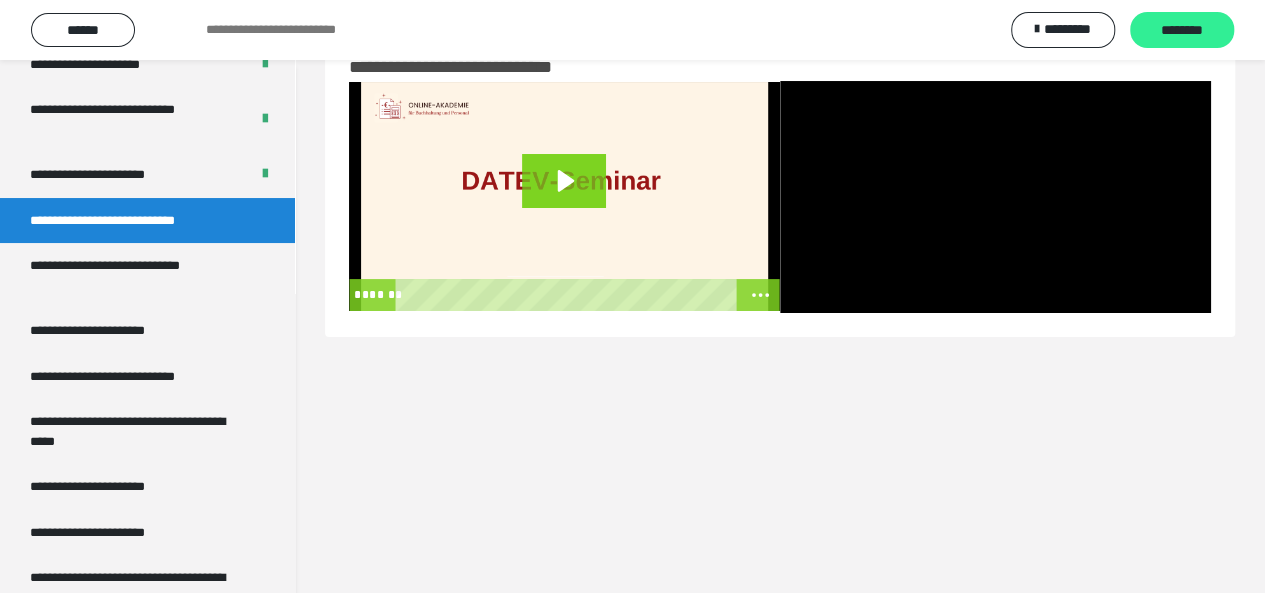 click on "********" at bounding box center [1182, 31] 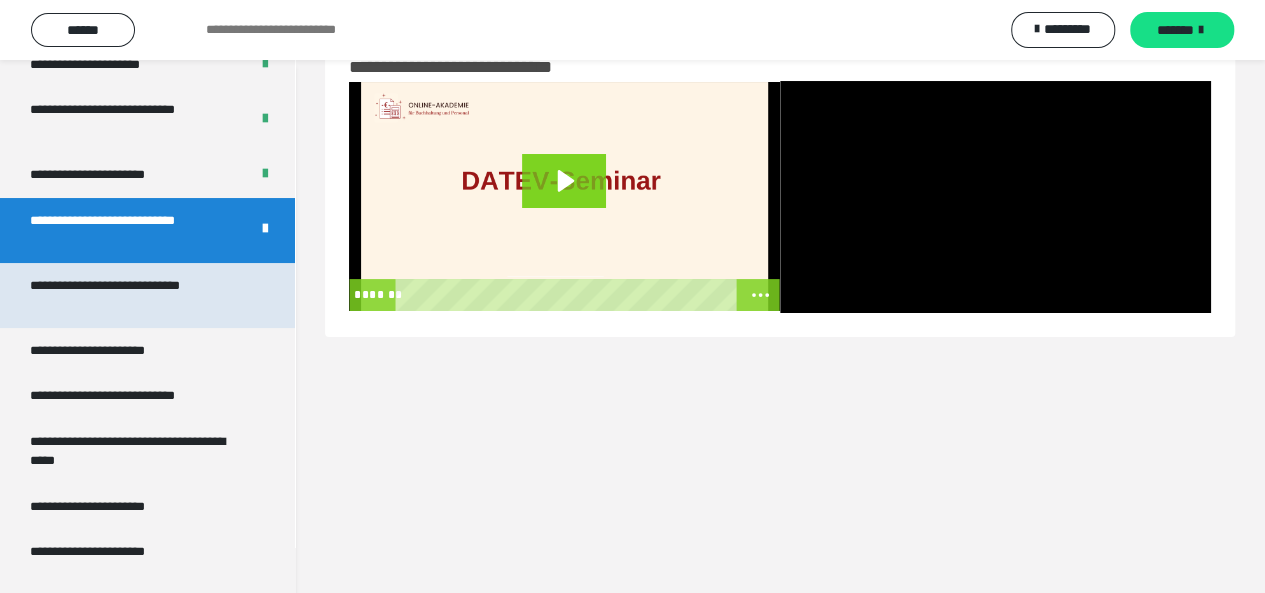 click on "**********" at bounding box center [132, 295] 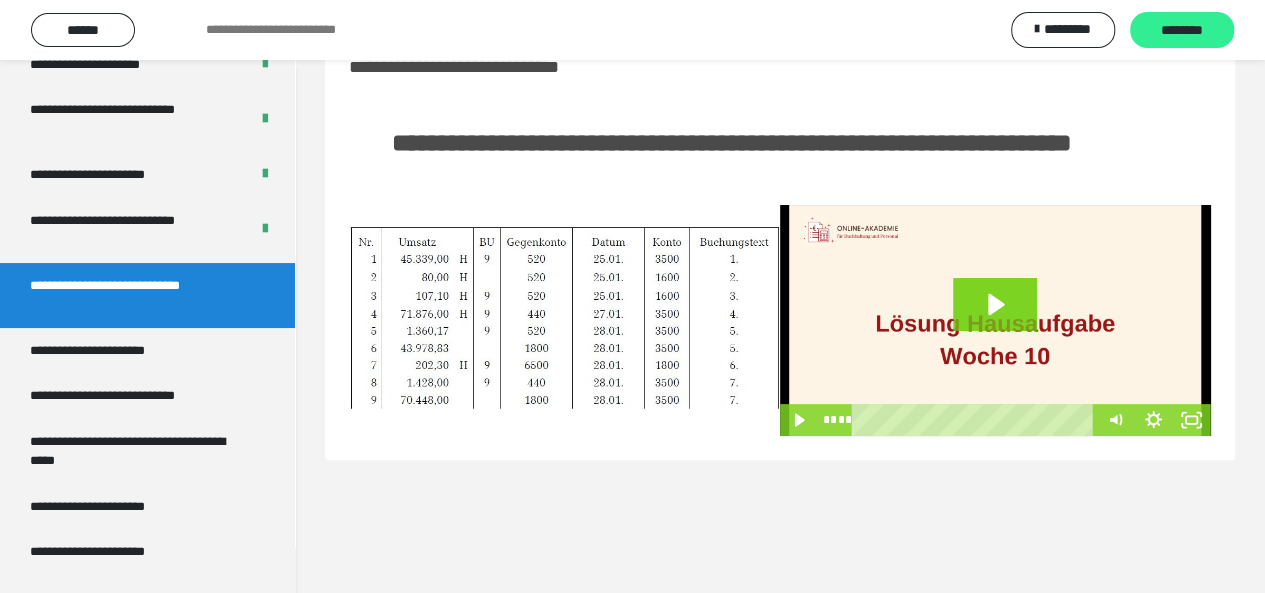 click on "********" at bounding box center [1182, 30] 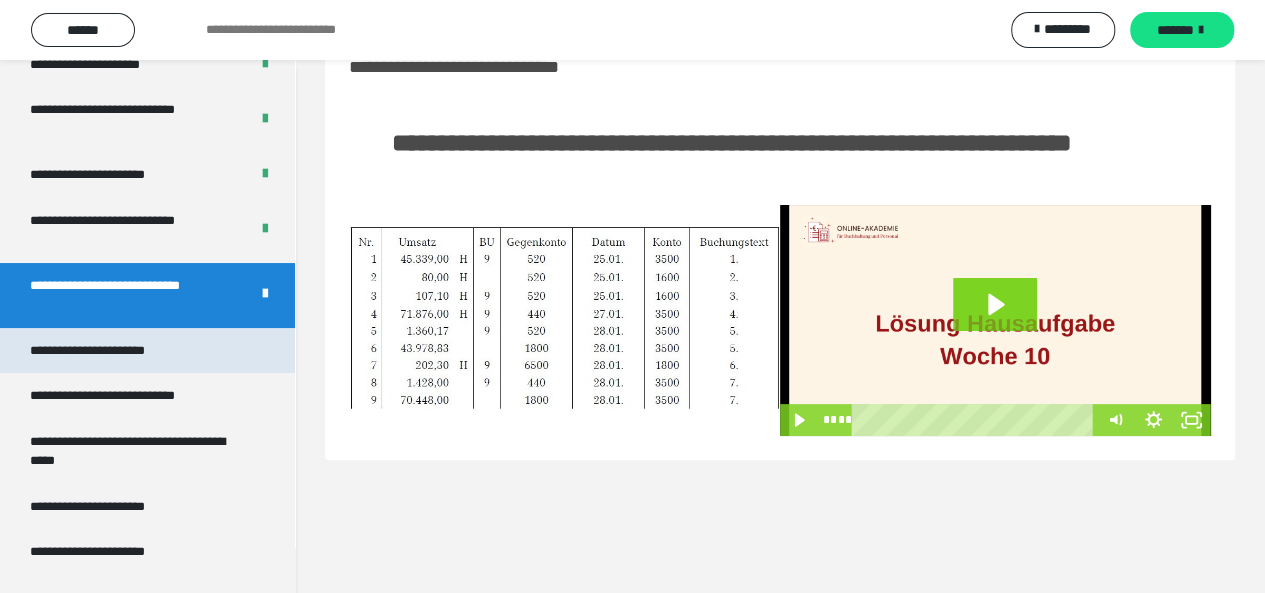 click on "**********" at bounding box center [109, 351] 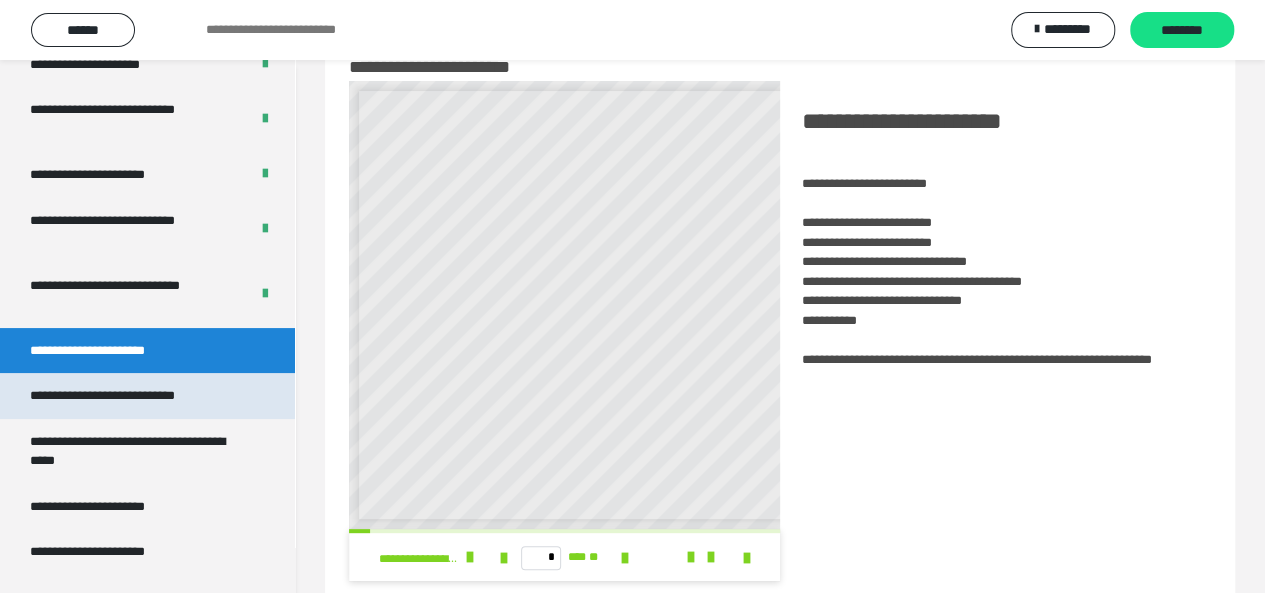 click on "**********" at bounding box center (129, 396) 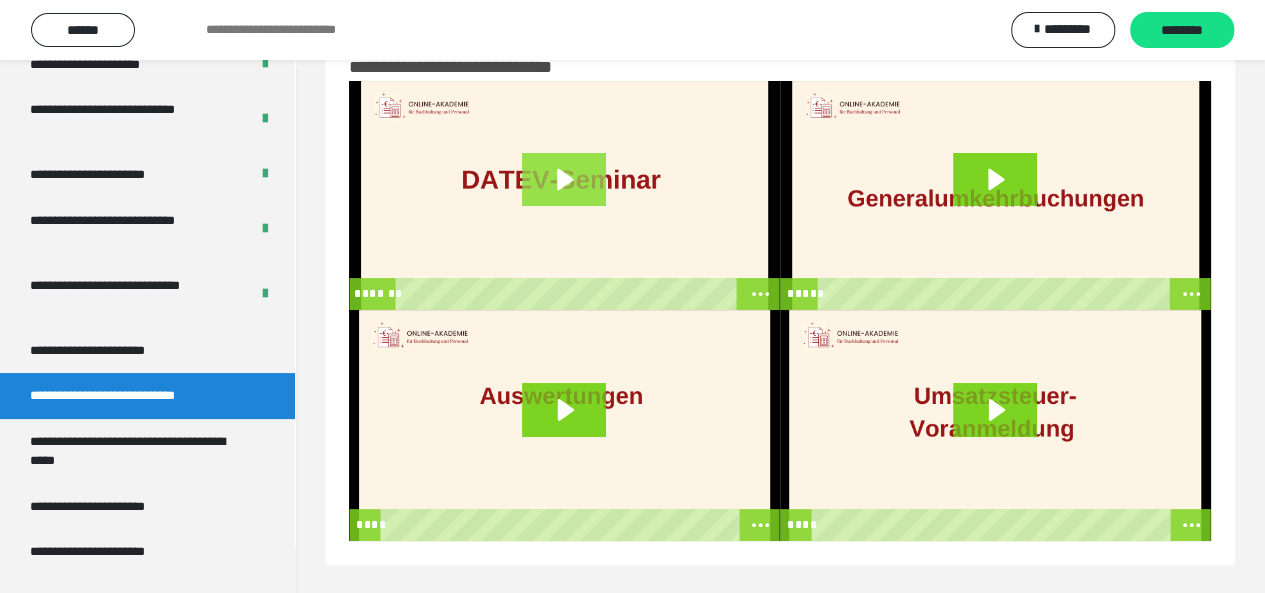 click 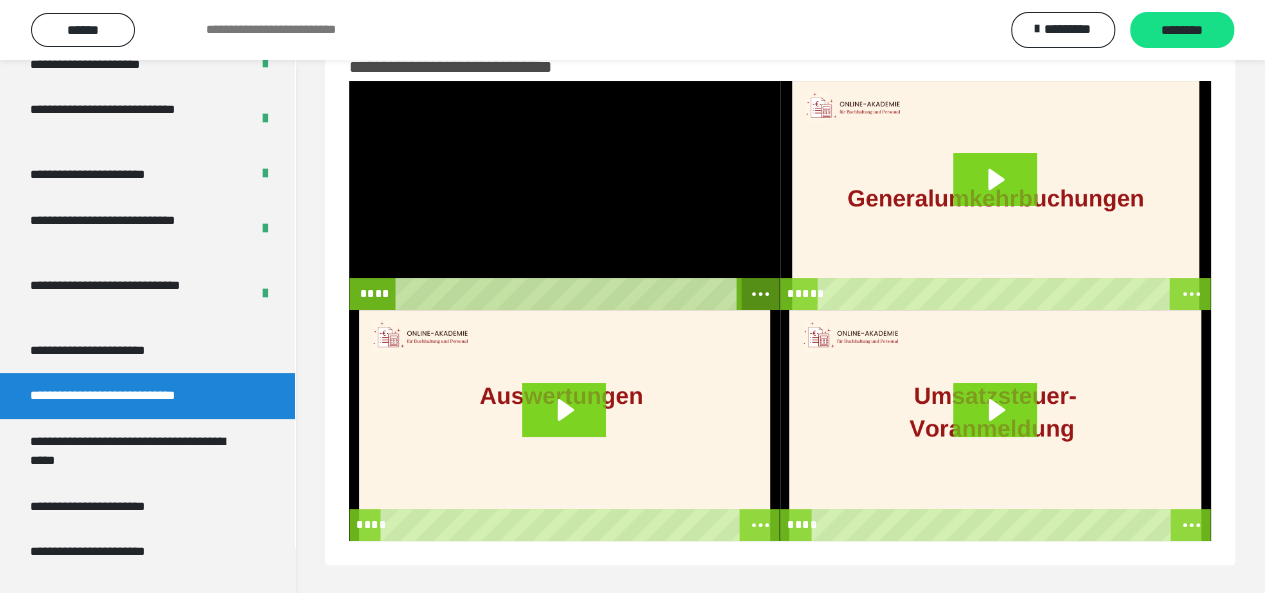 click 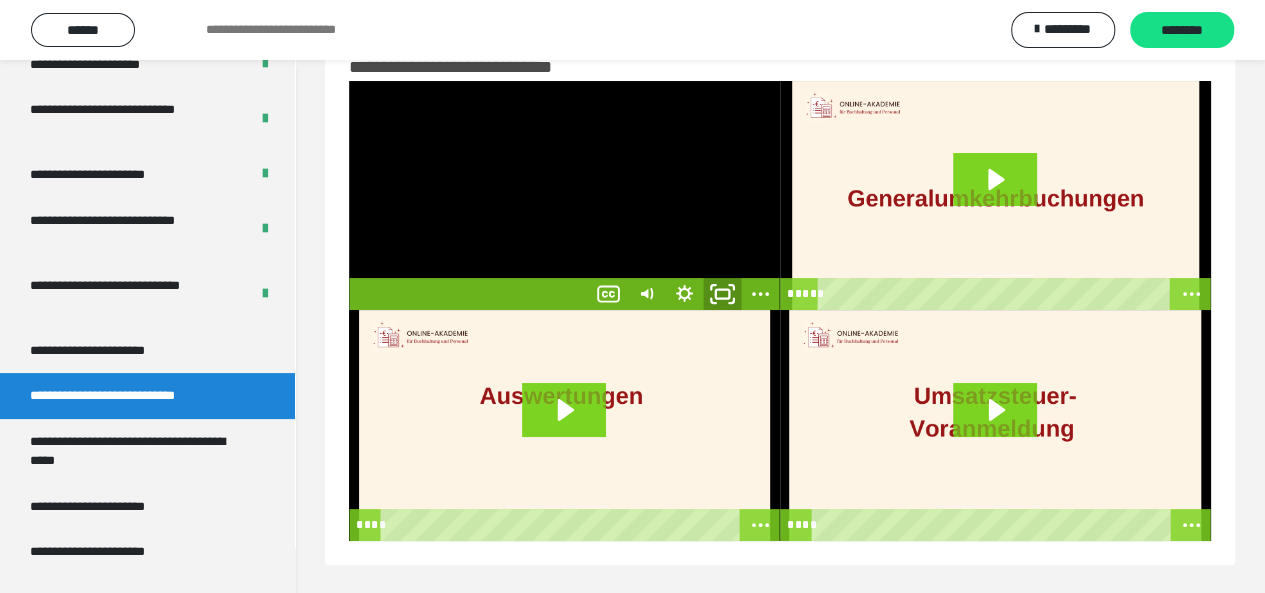 click 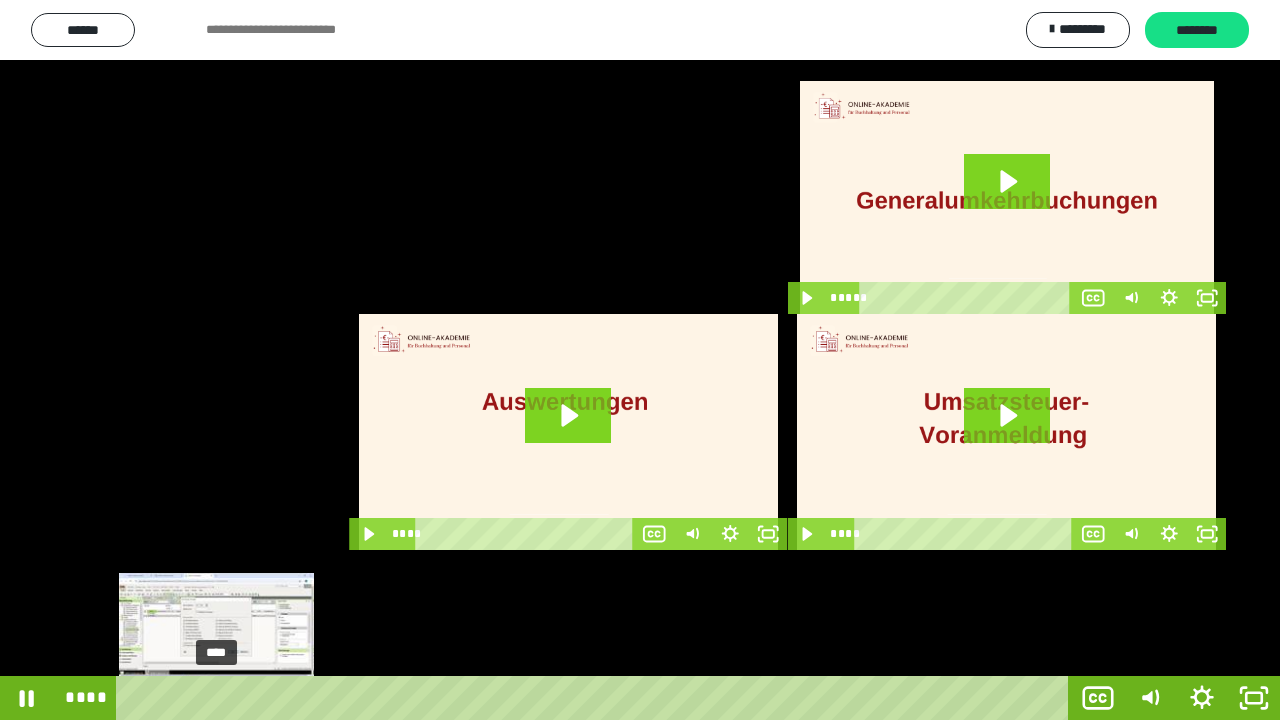 click on "****" at bounding box center [596, 698] 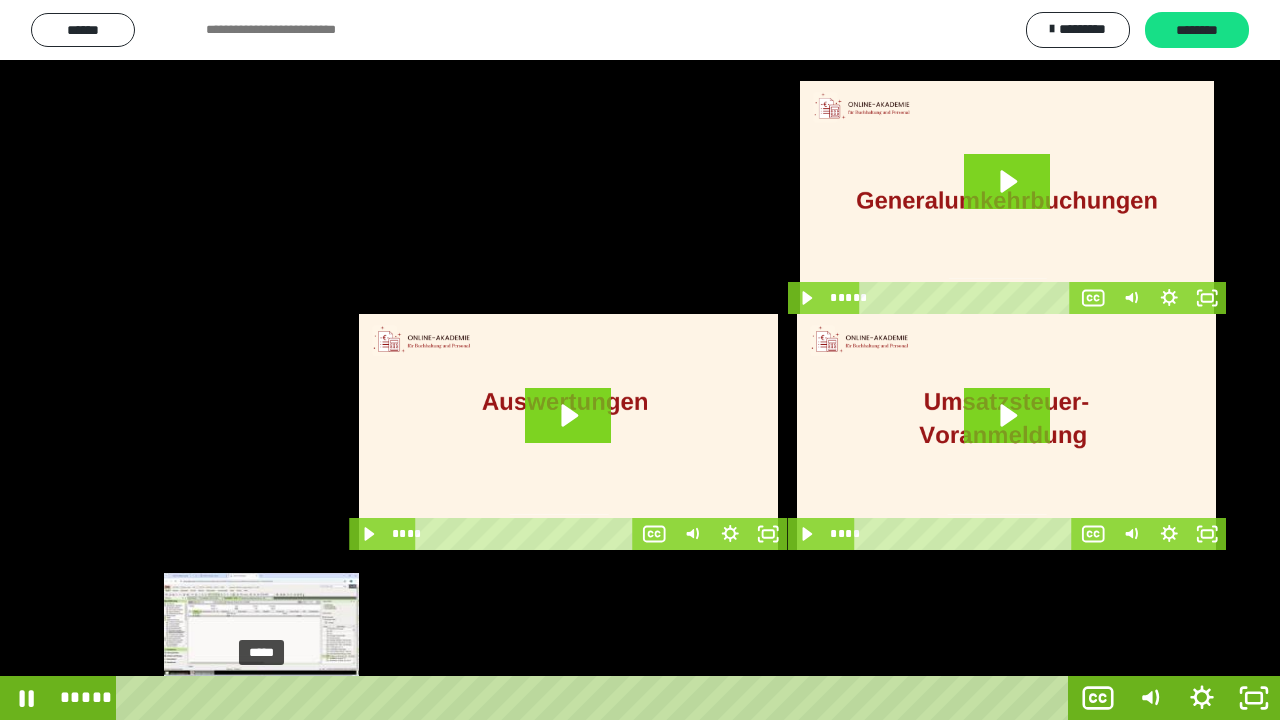 click on "*****" at bounding box center [596, 698] 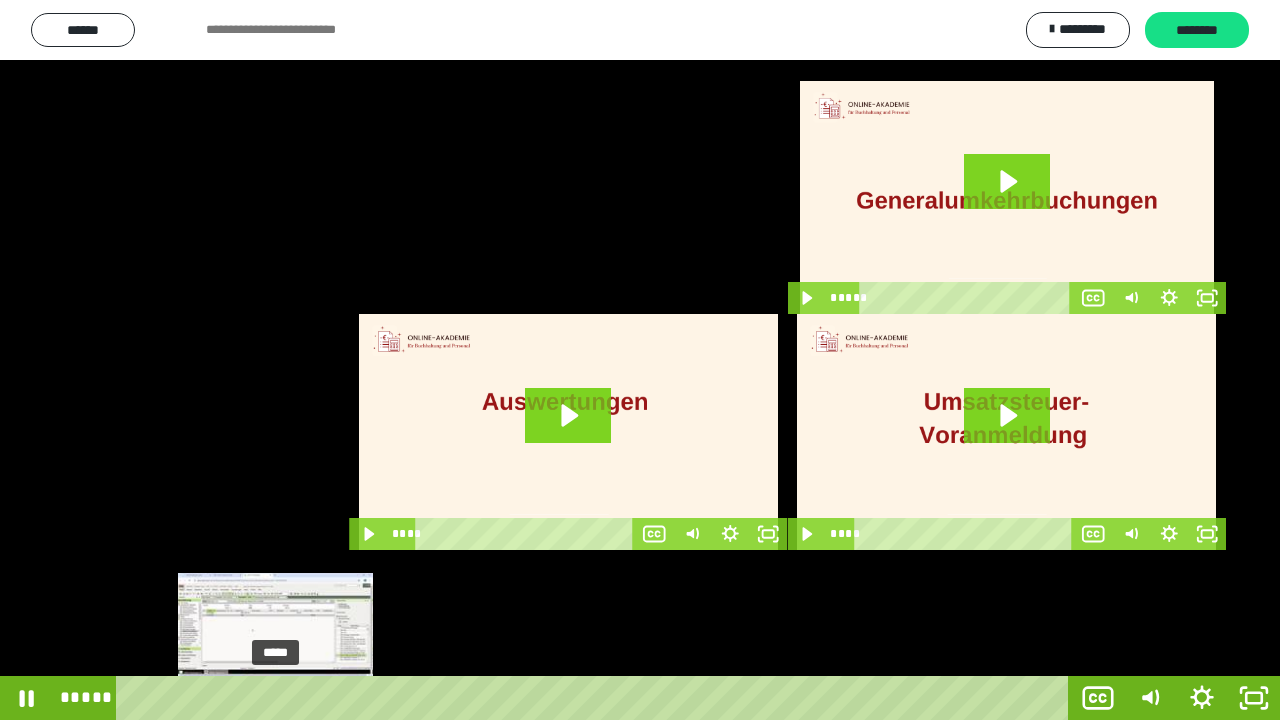 click on "*****" at bounding box center (596, 698) 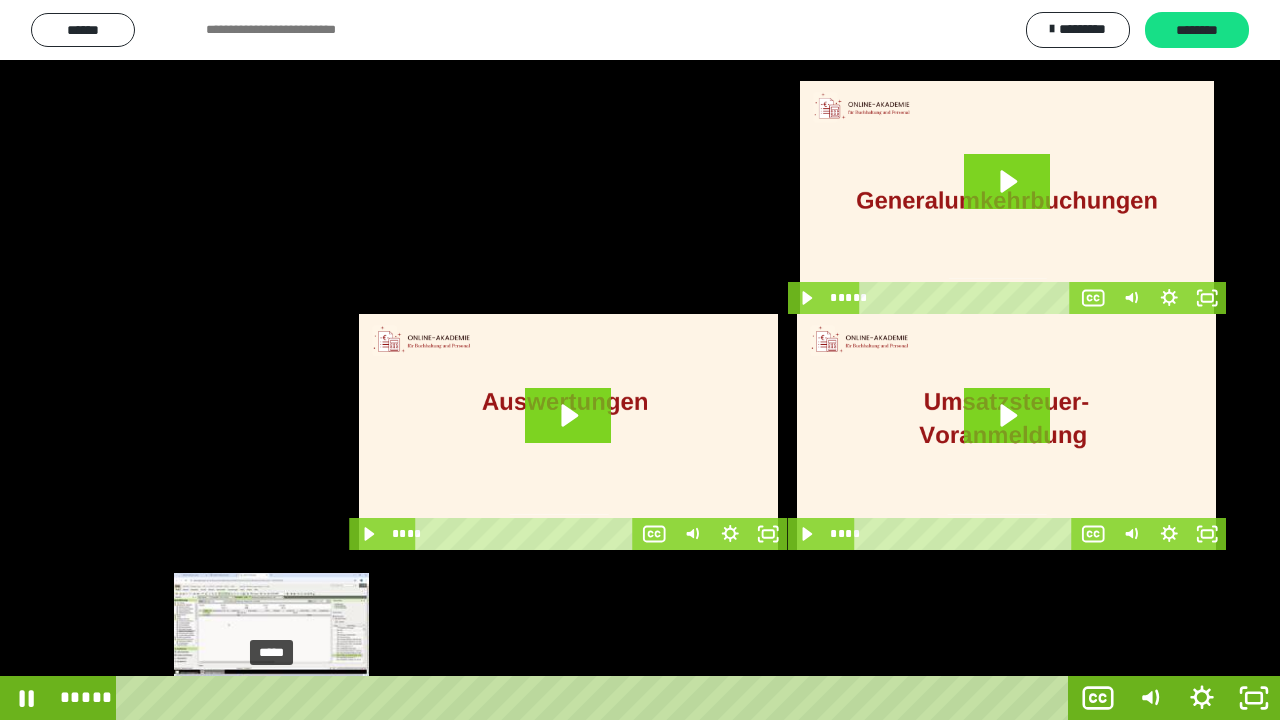 click at bounding box center (271, 698) 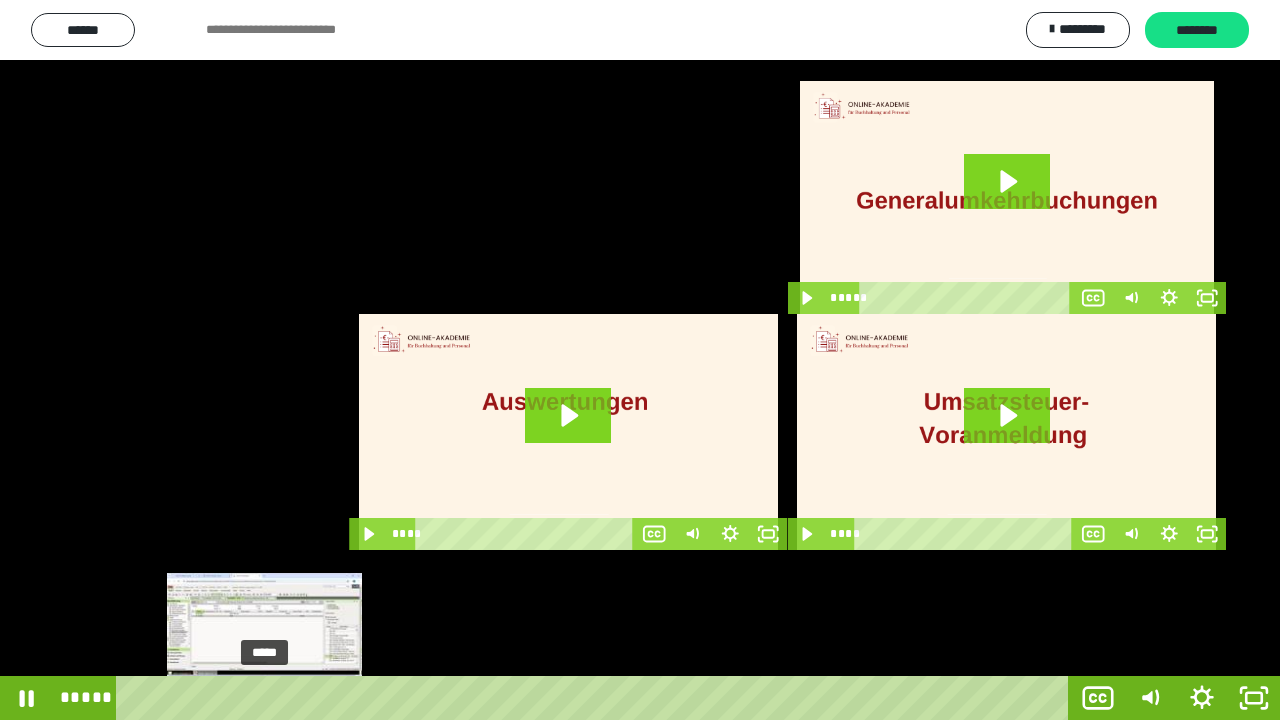 click on "*****" at bounding box center [596, 698] 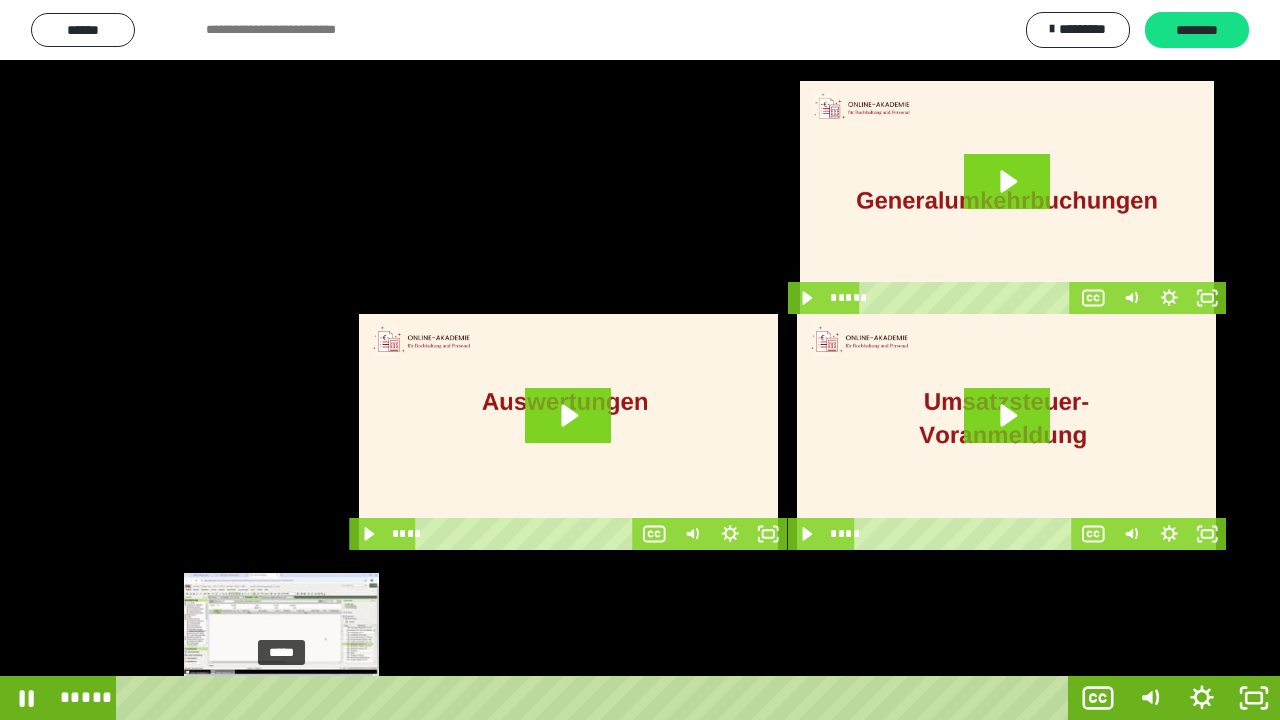 click on "*****" at bounding box center [596, 698] 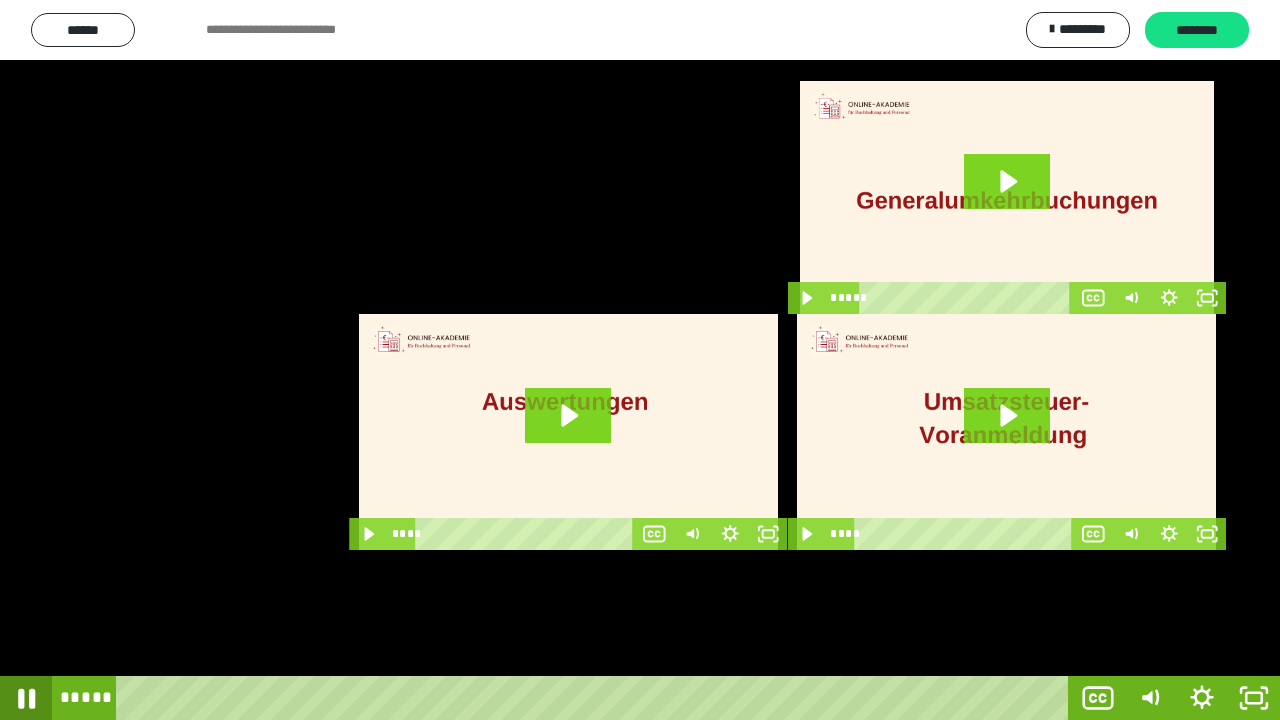 click 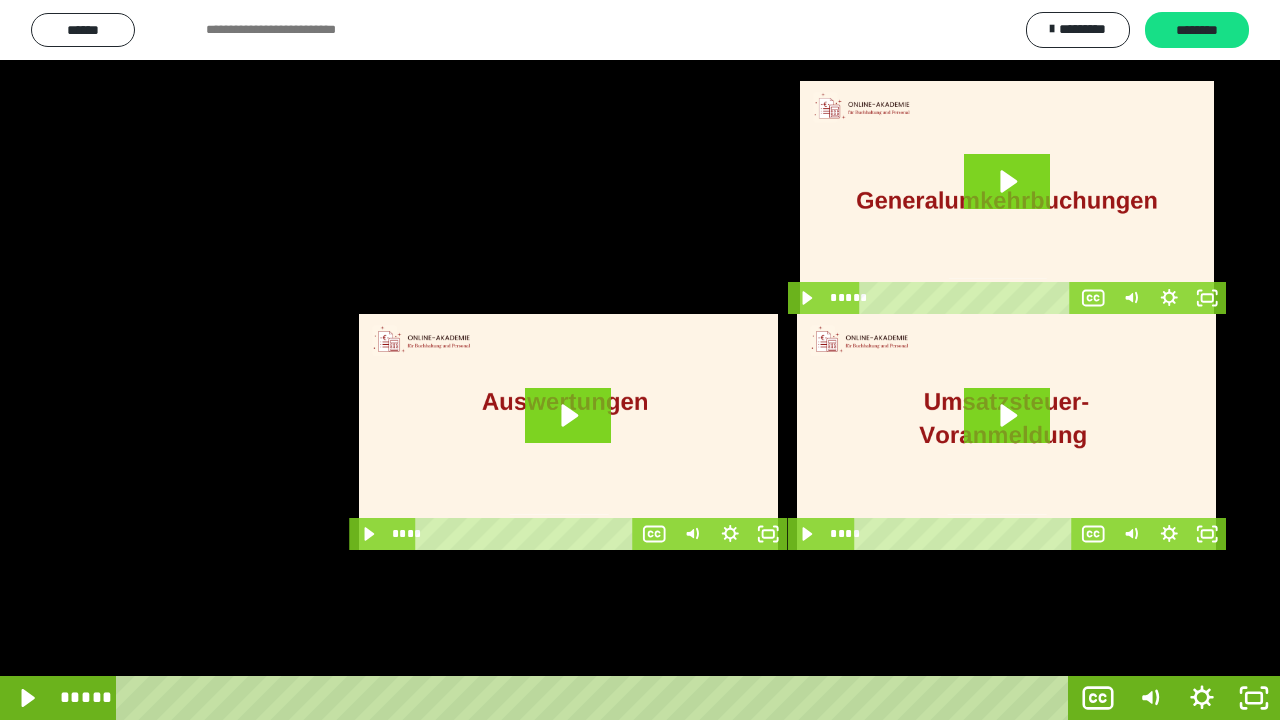 click on "***** ****" at bounding box center (562, 698) 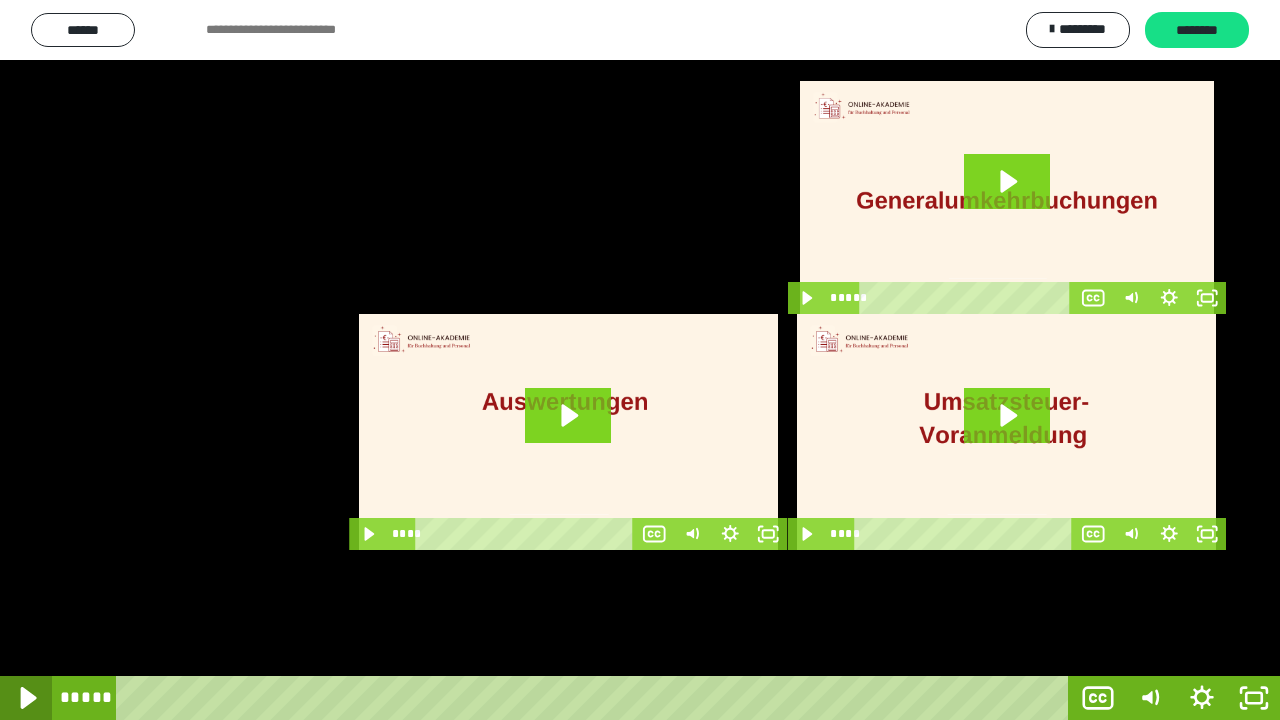 click 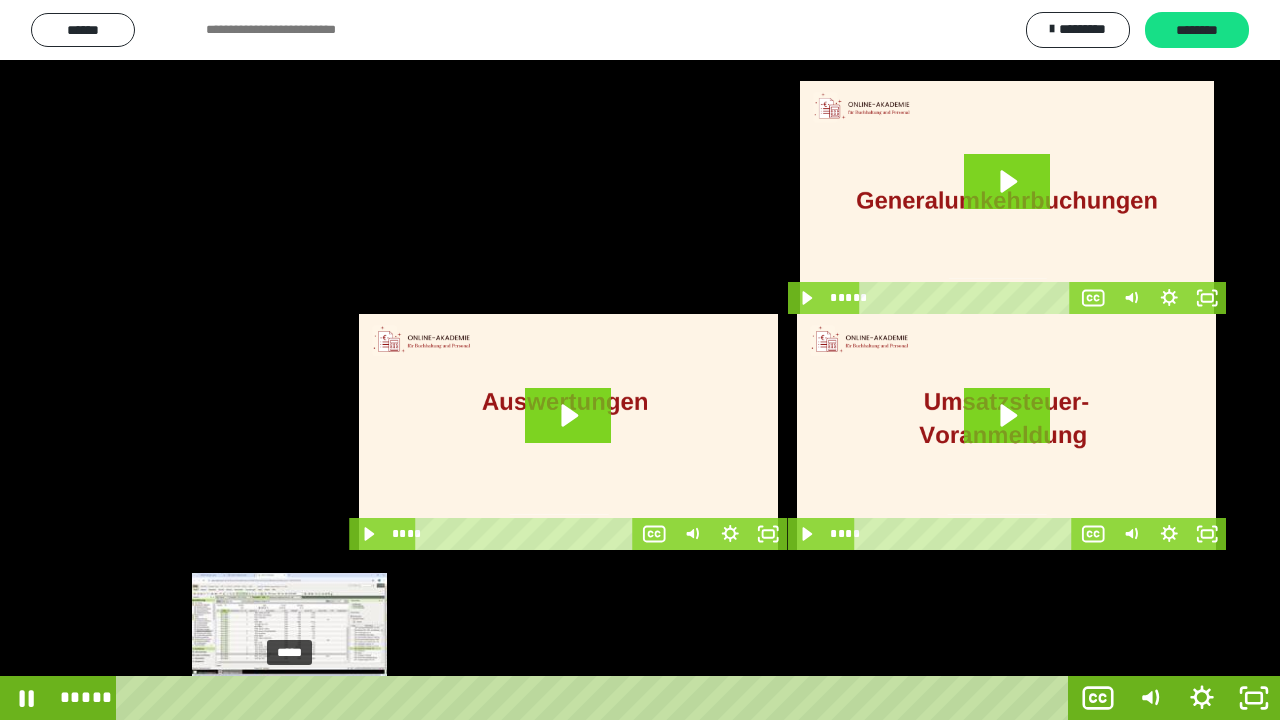 click at bounding box center [289, 698] 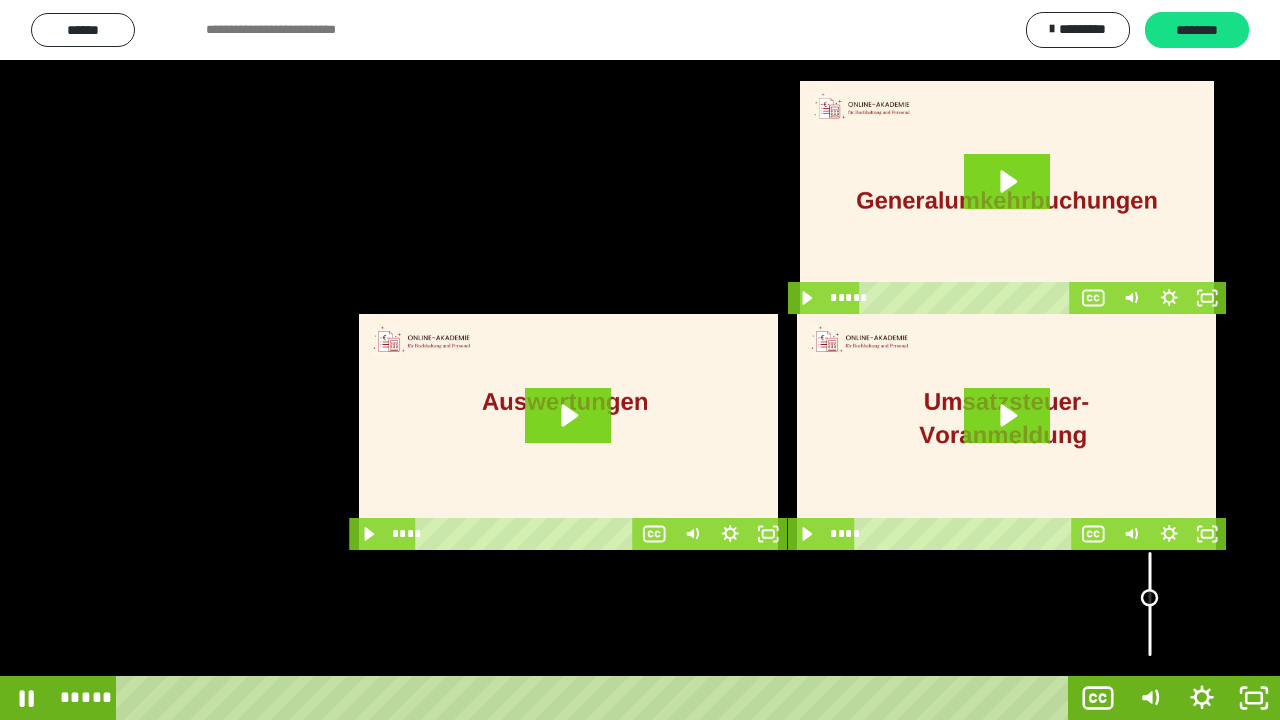 click at bounding box center (1149, 598) 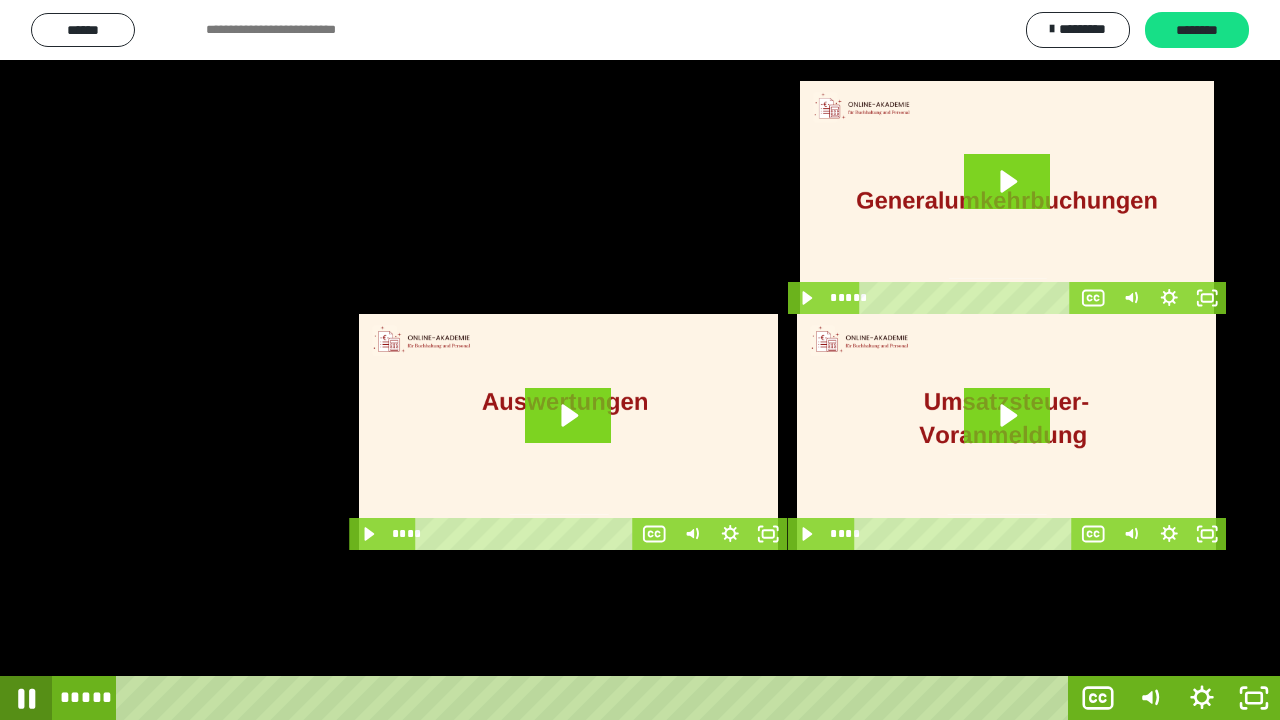 click 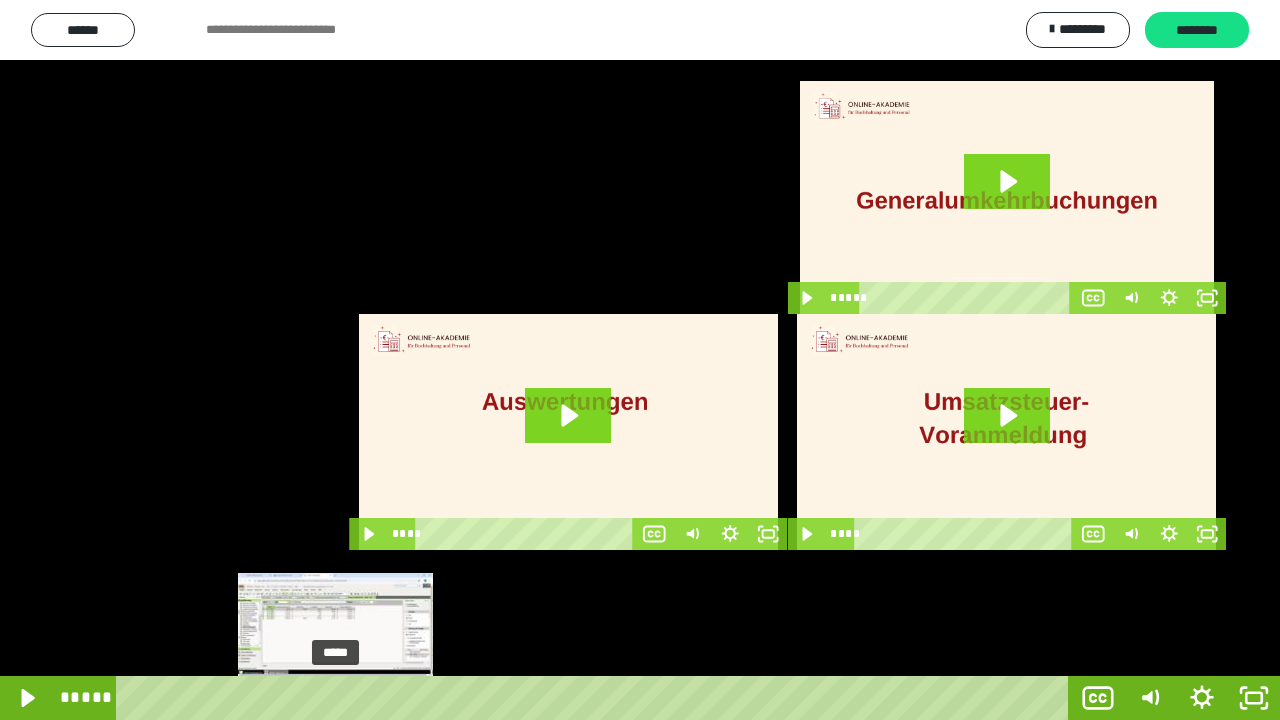 click on "*****" at bounding box center (596, 698) 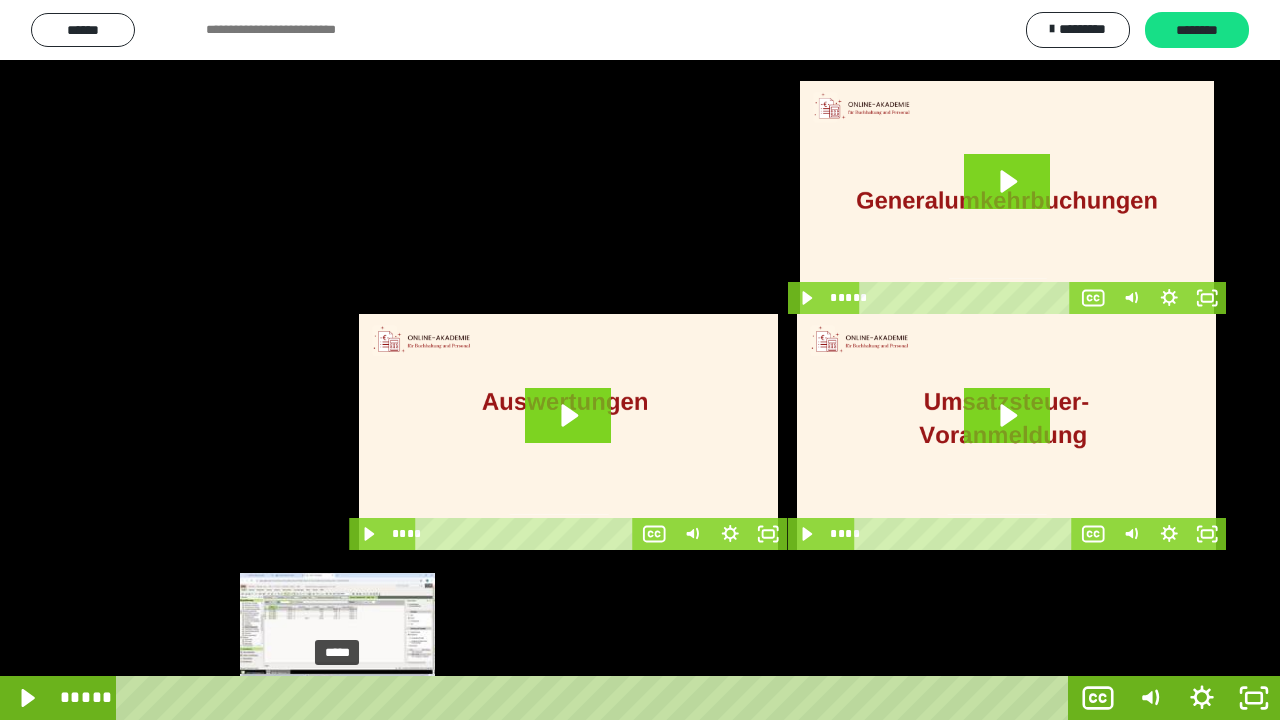 click at bounding box center [337, 698] 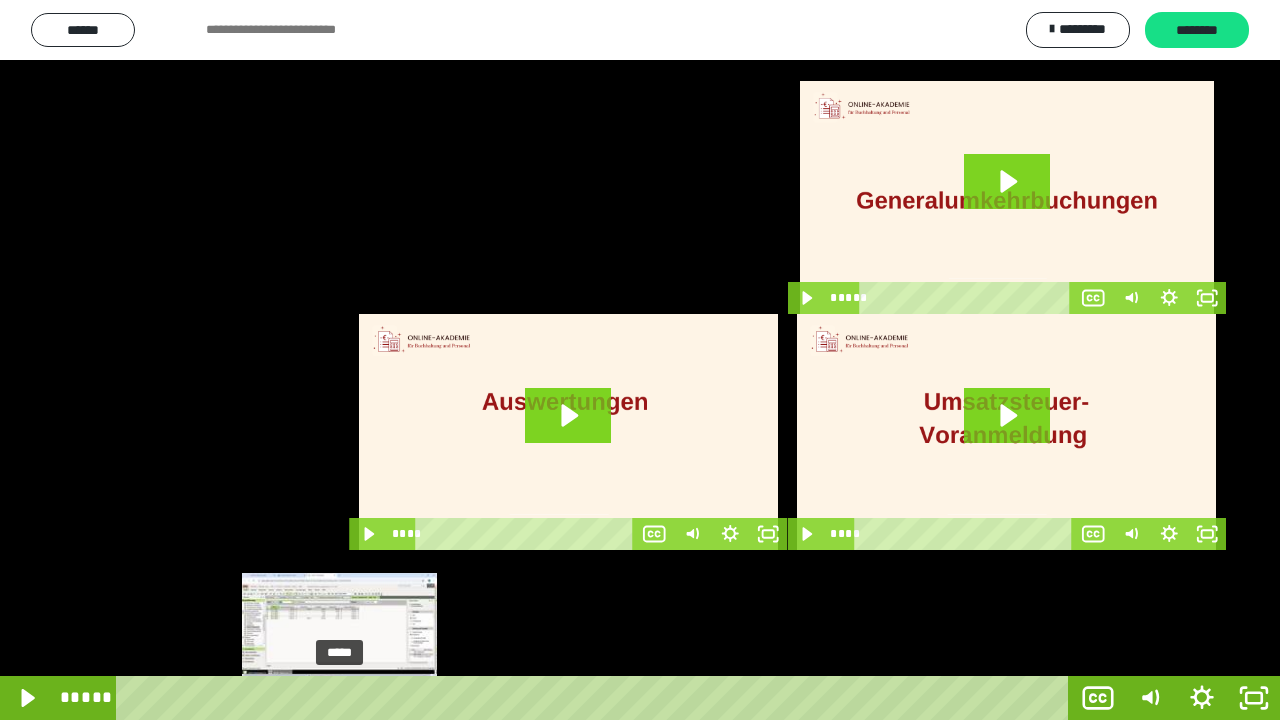 click at bounding box center [339, 698] 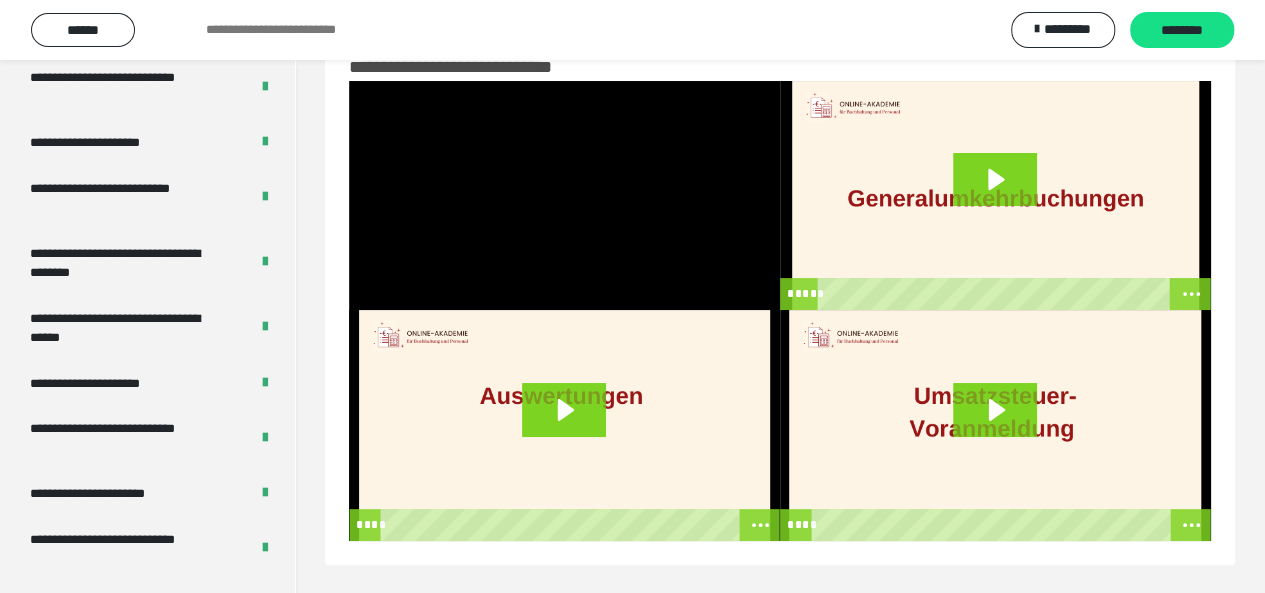 scroll, scrollTop: 3510, scrollLeft: 0, axis: vertical 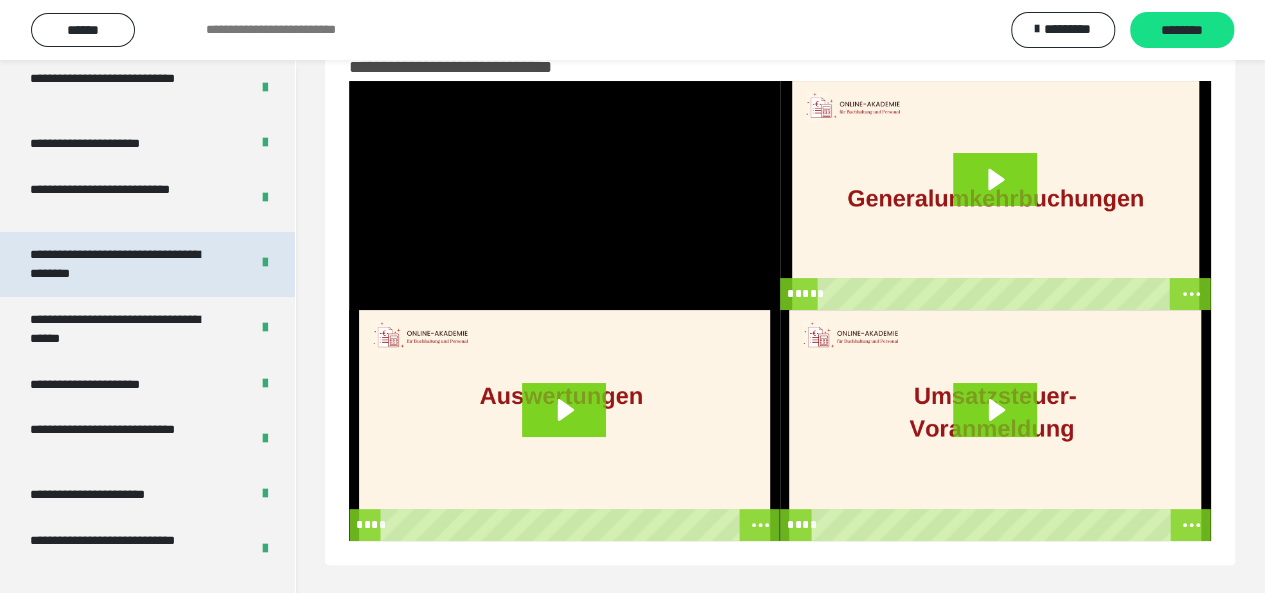 click on "**********" at bounding box center [124, 264] 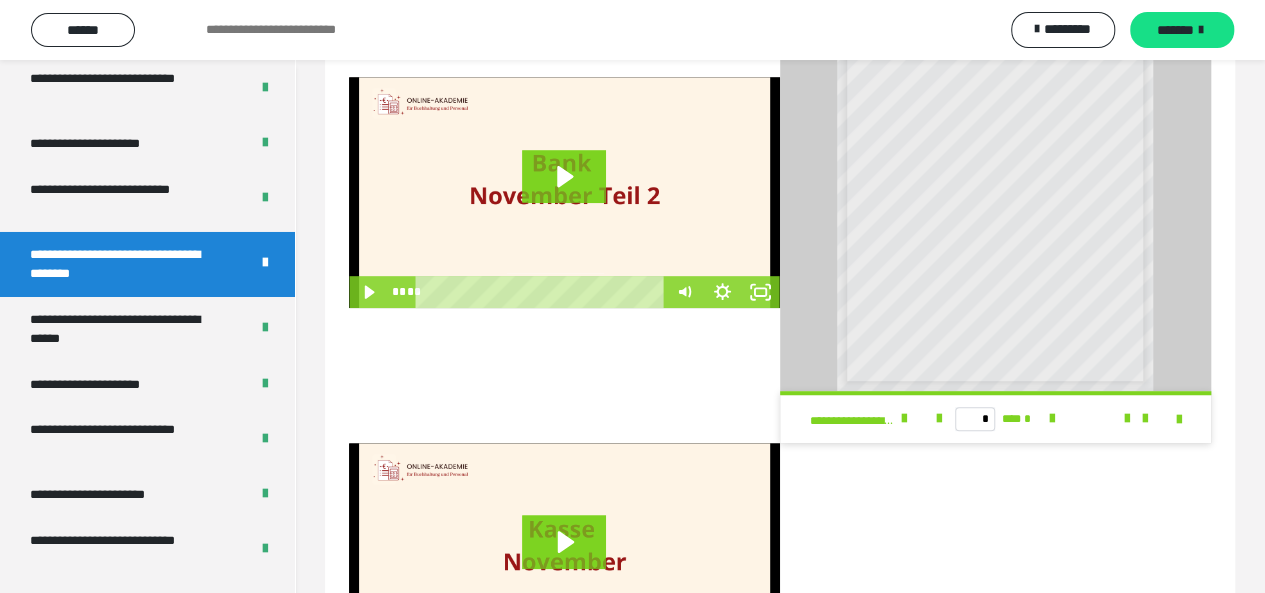 scroll, scrollTop: 400, scrollLeft: 0, axis: vertical 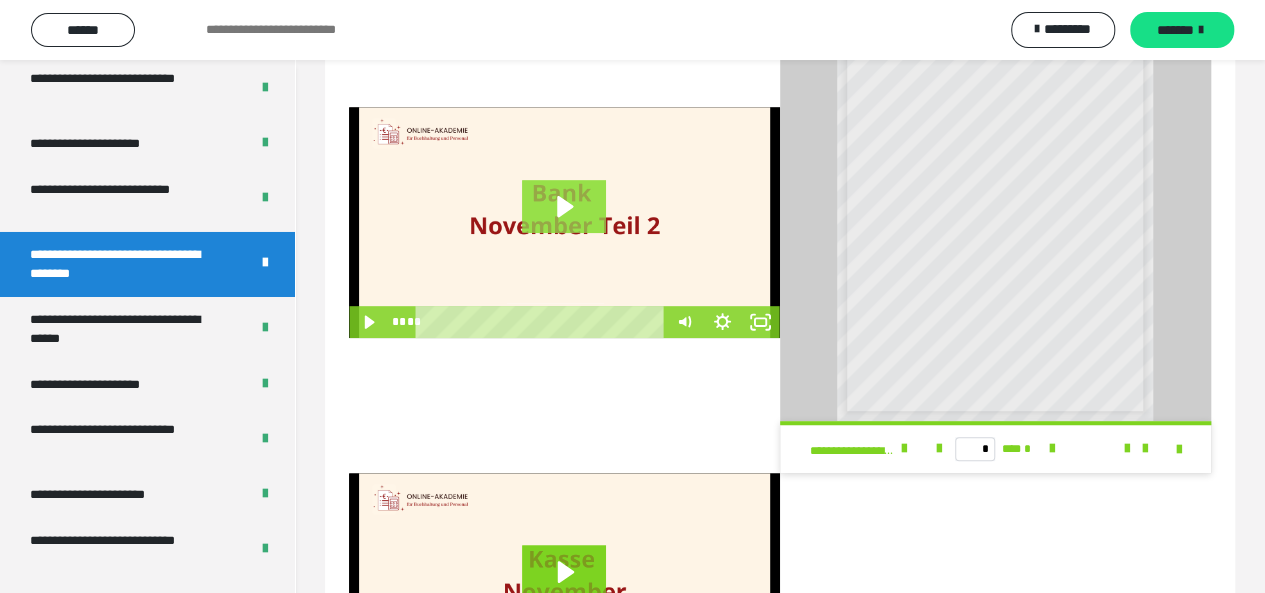 click 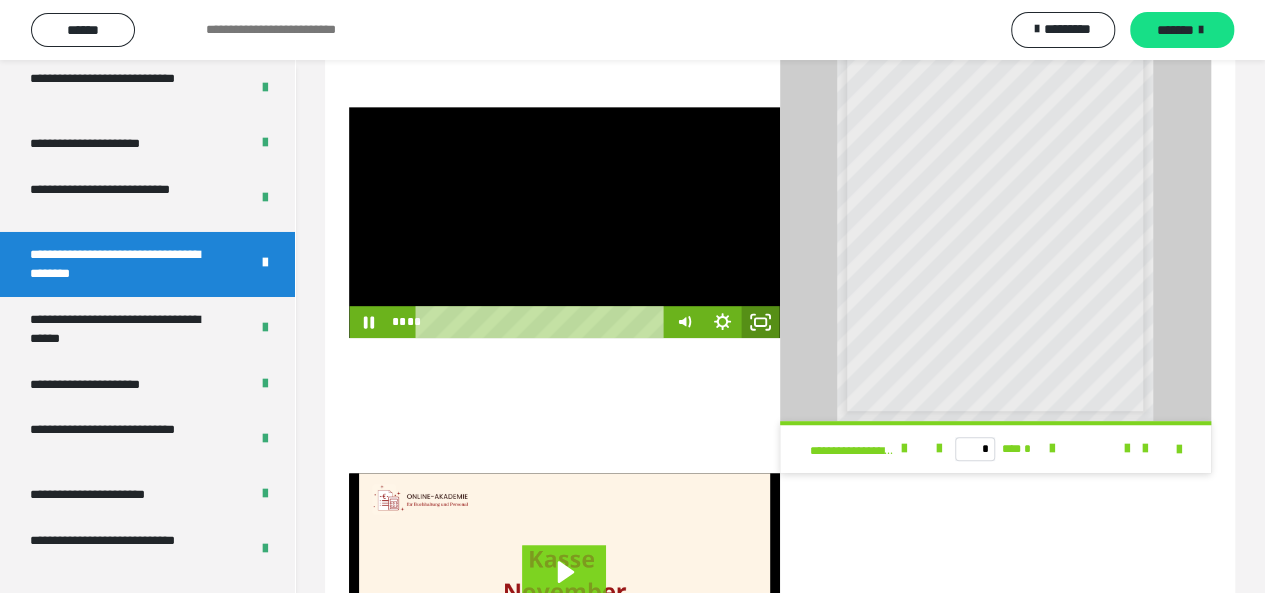 click 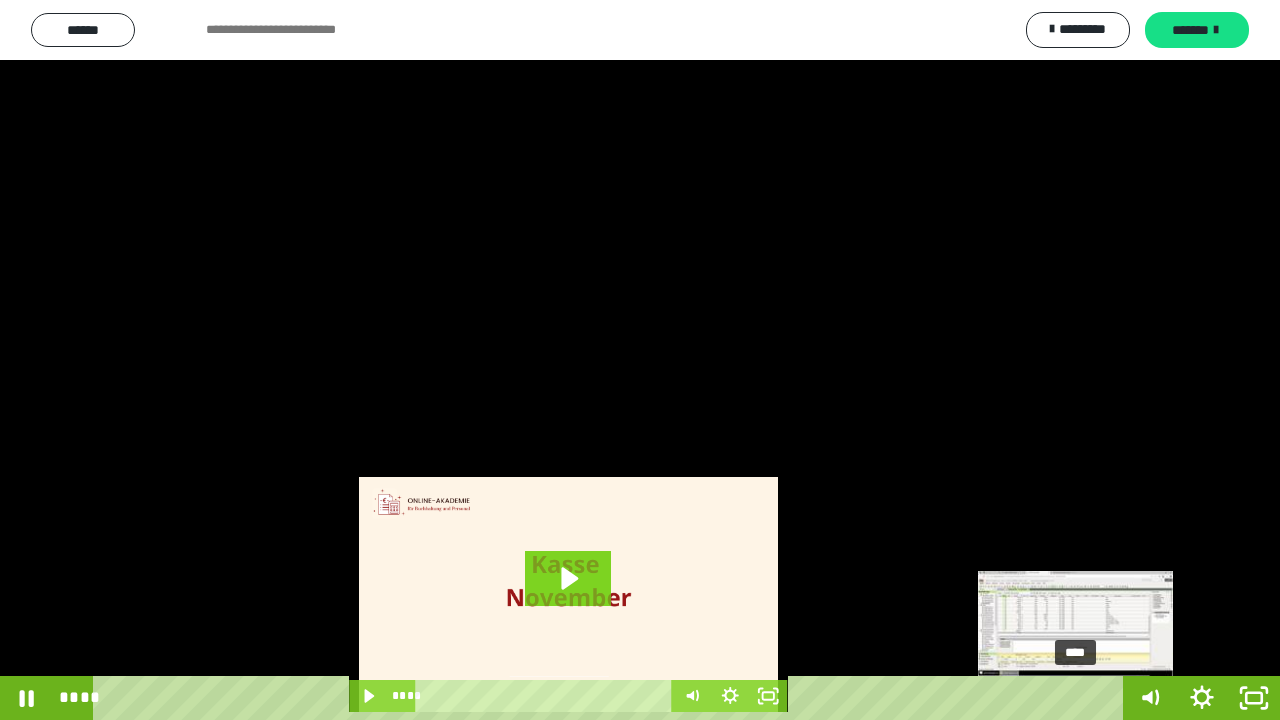 click on "****" at bounding box center [612, 698] 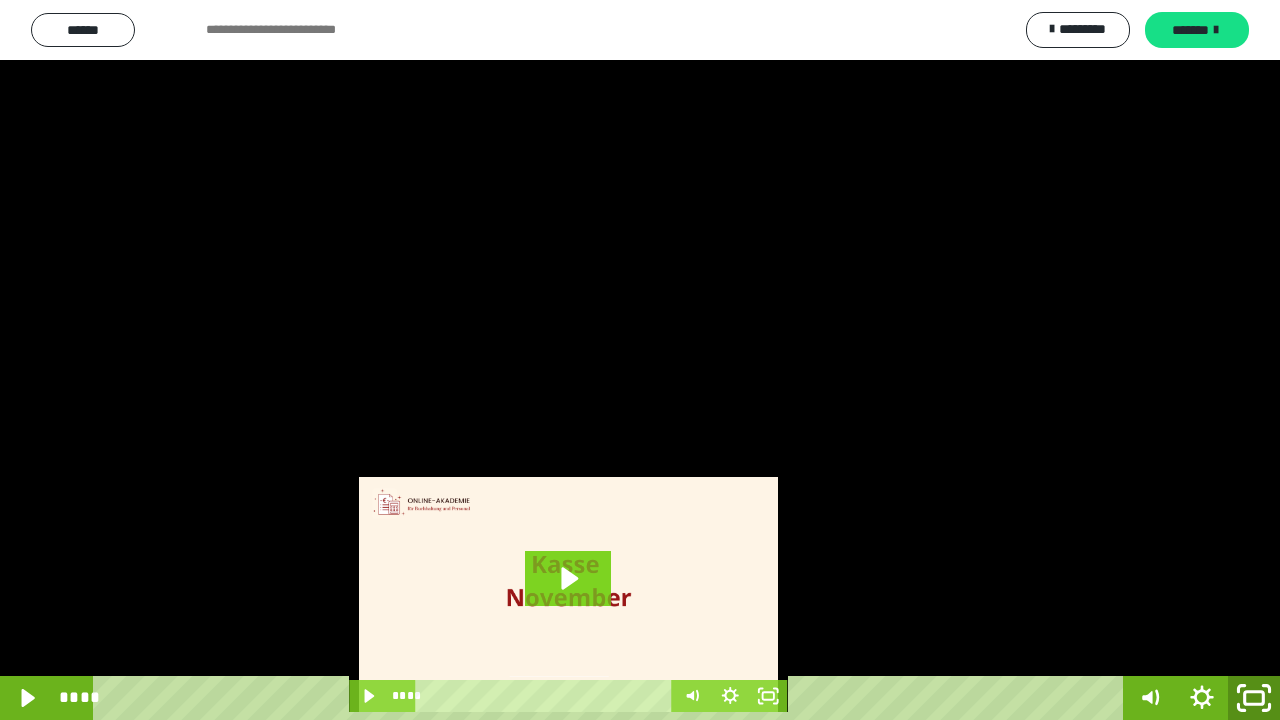 click 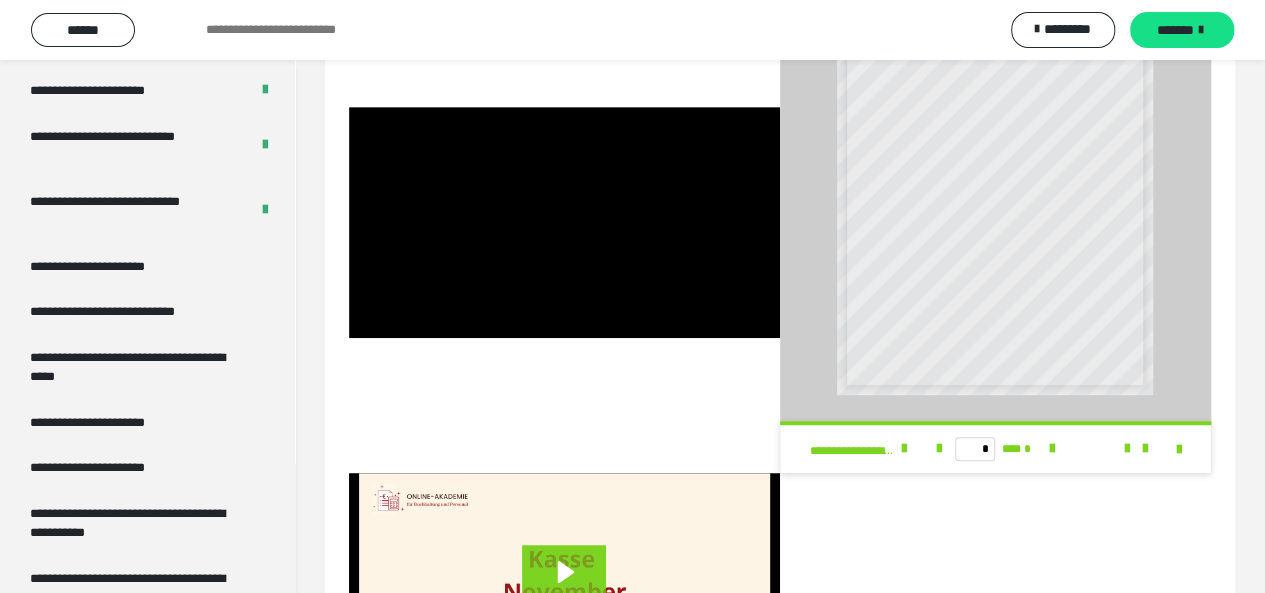 scroll, scrollTop: 3936, scrollLeft: 0, axis: vertical 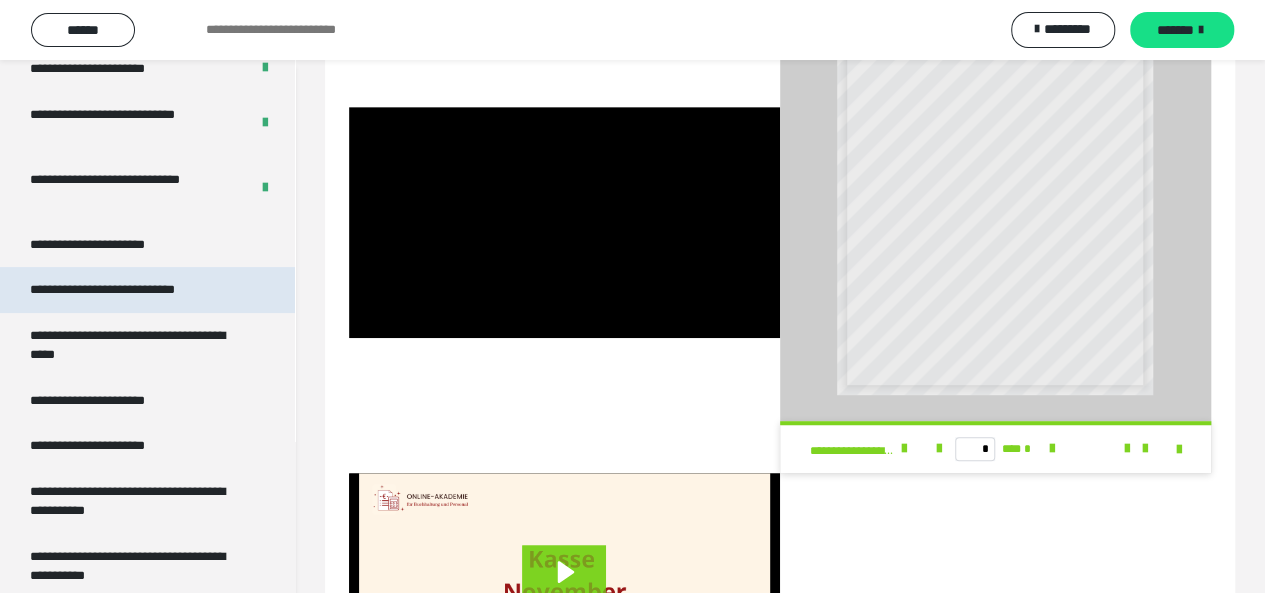 click on "**********" at bounding box center [129, 290] 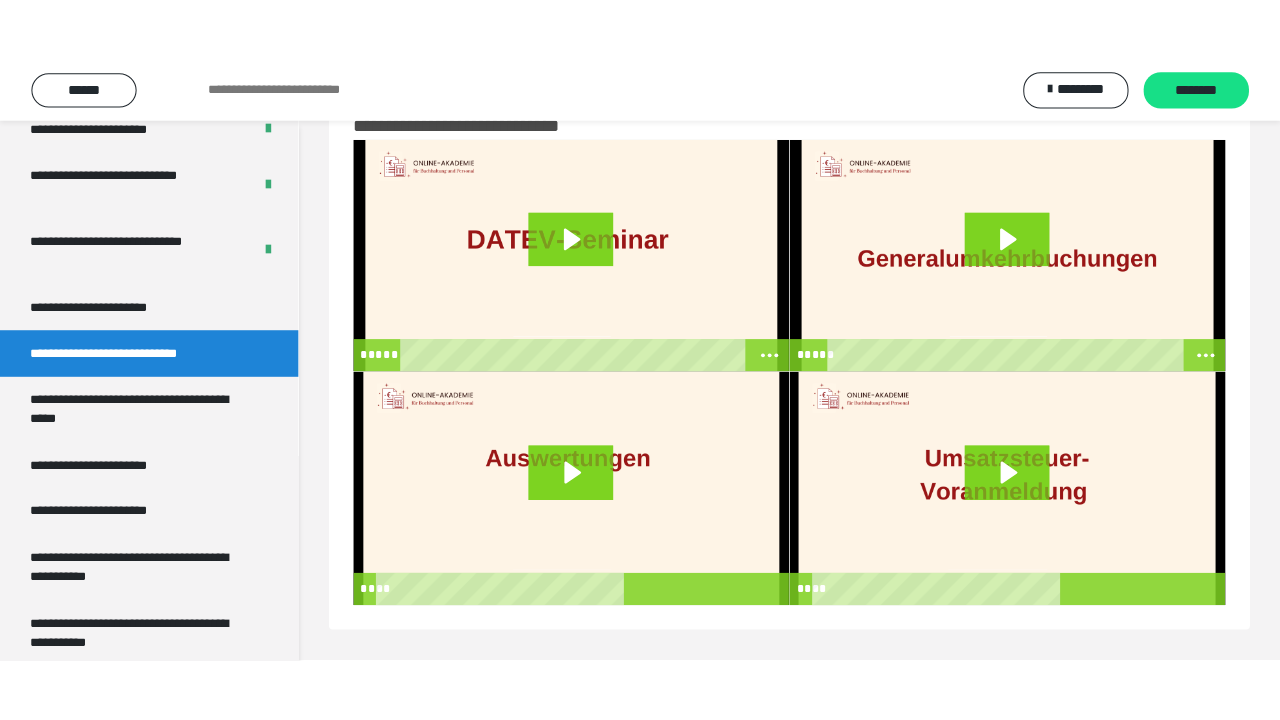 scroll, scrollTop: 60, scrollLeft: 0, axis: vertical 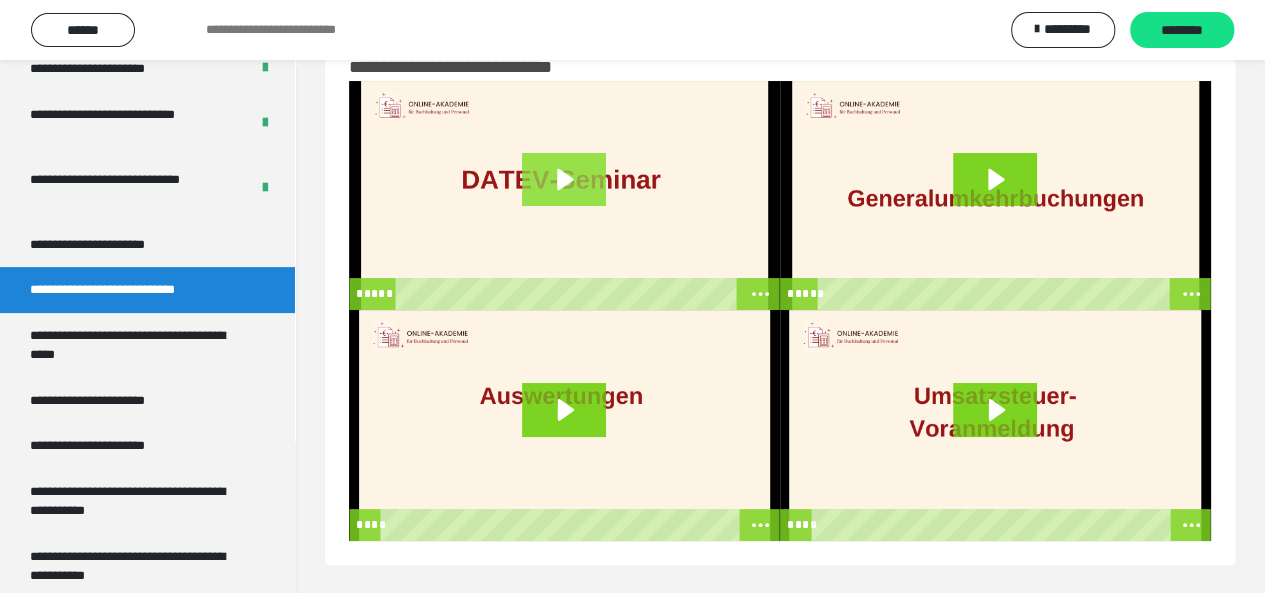click 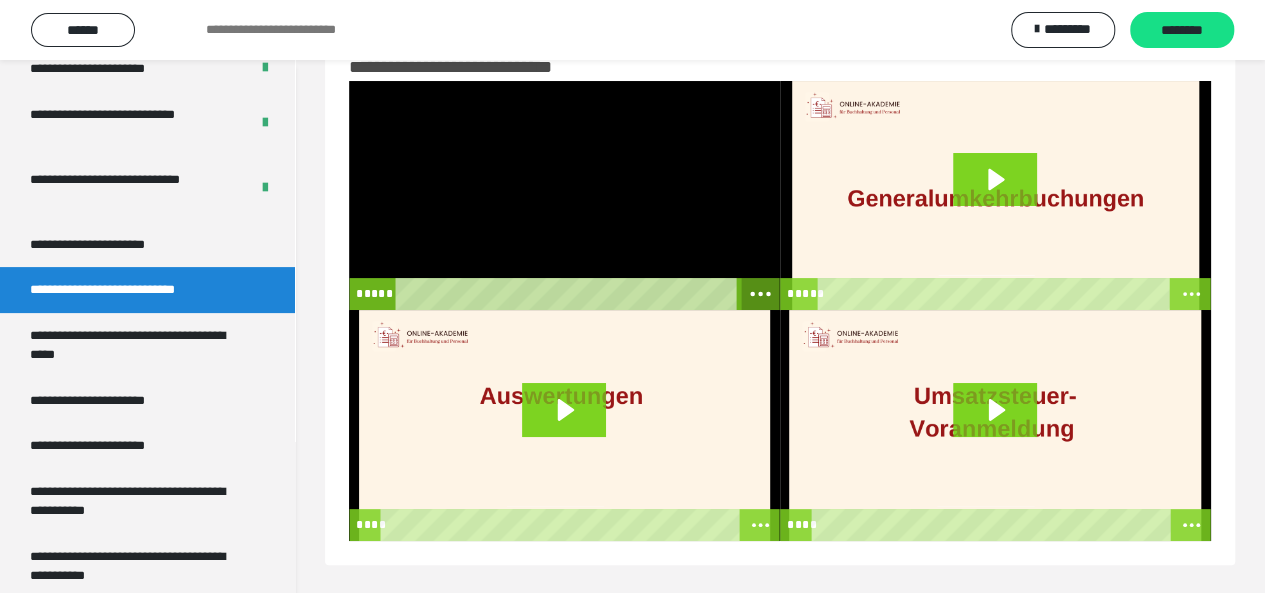 click 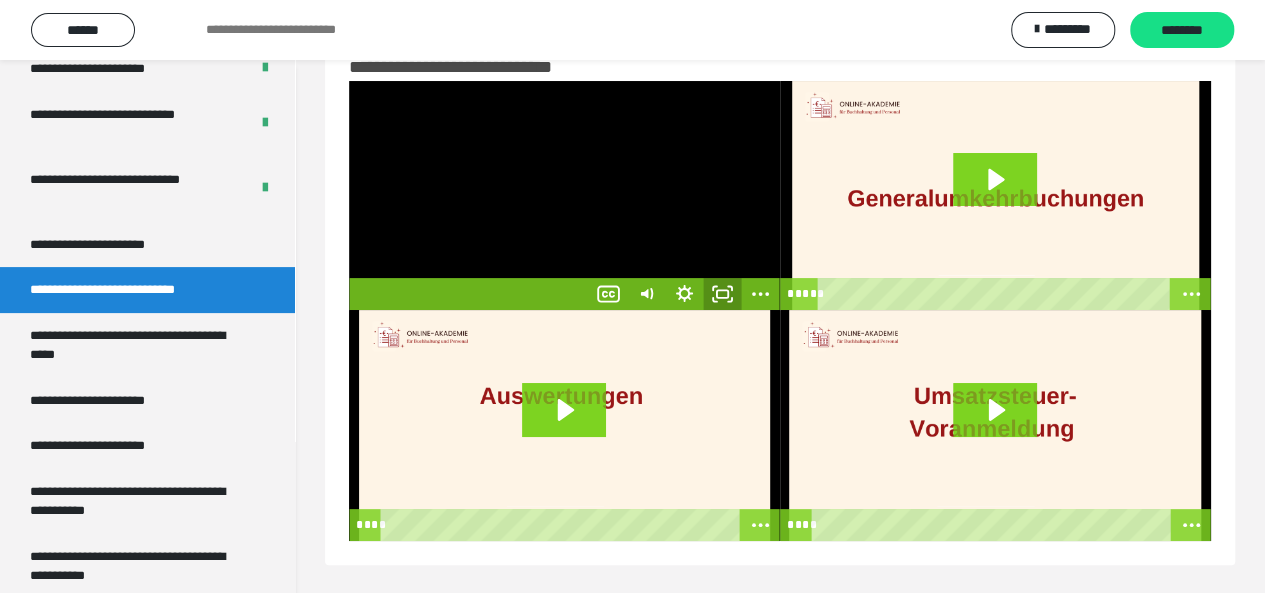 click 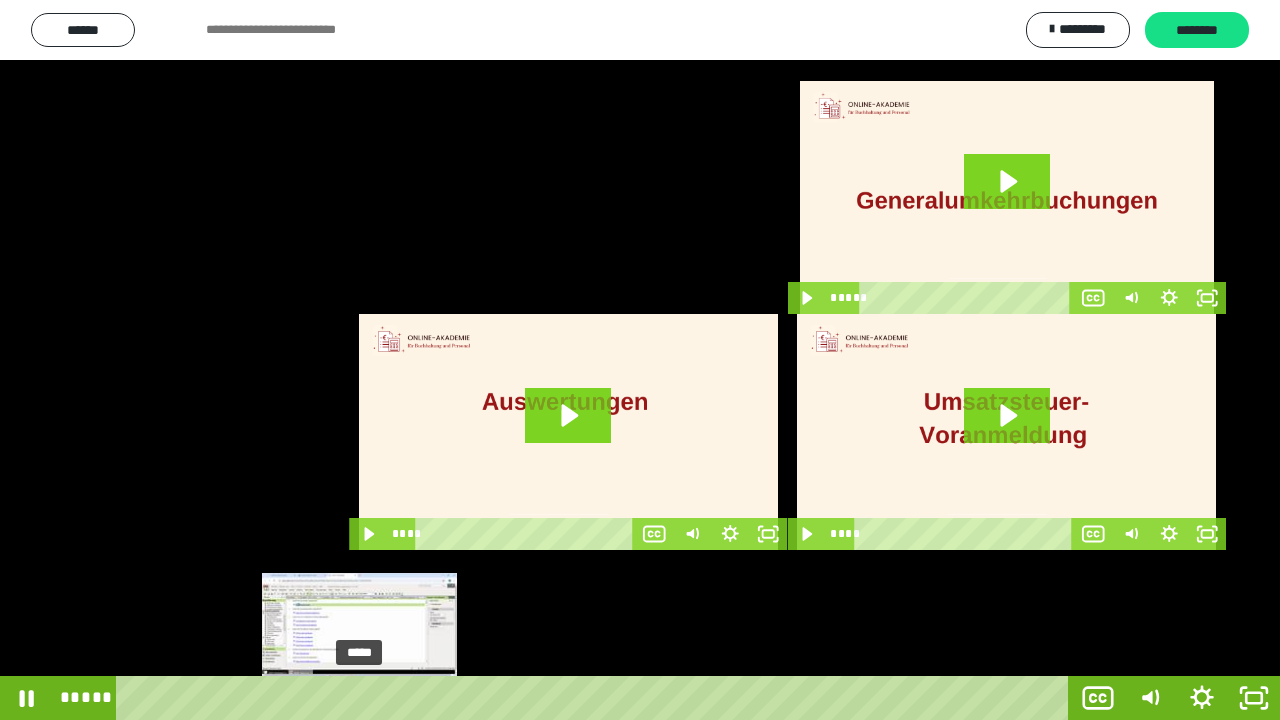 click at bounding box center (367, 698) 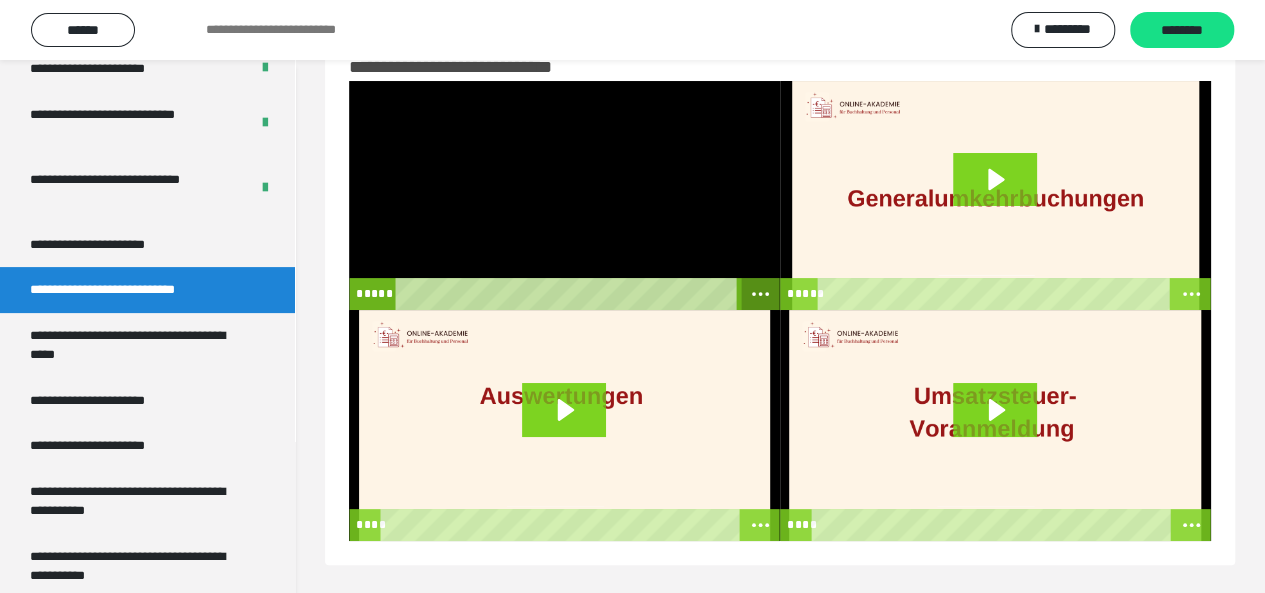 click 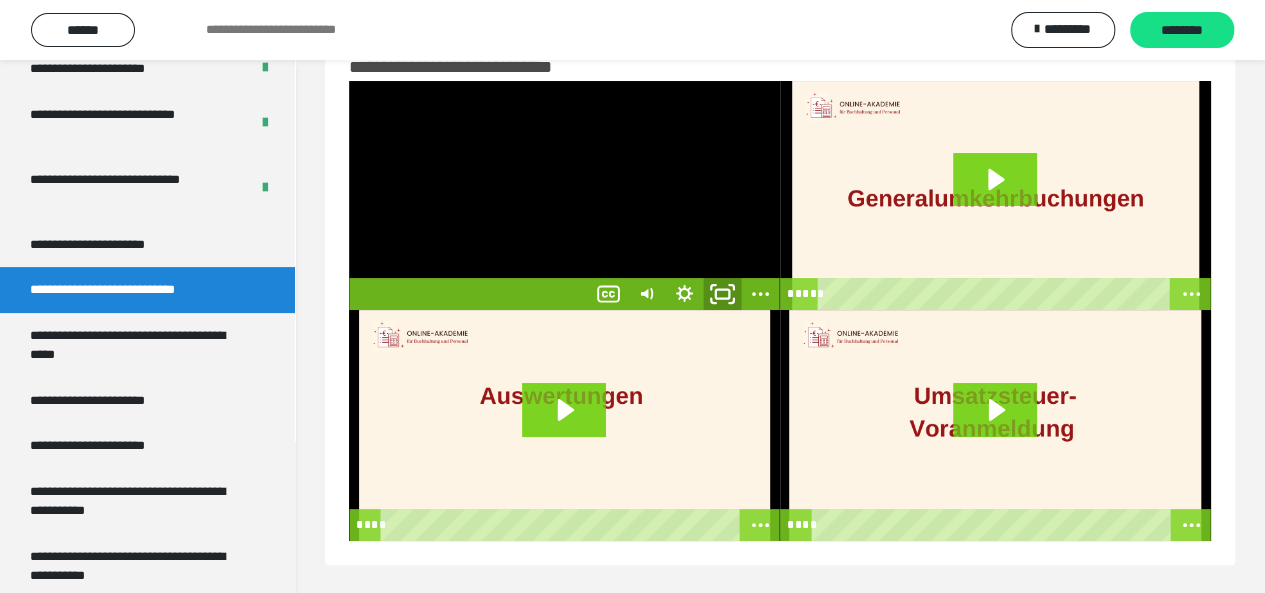 click 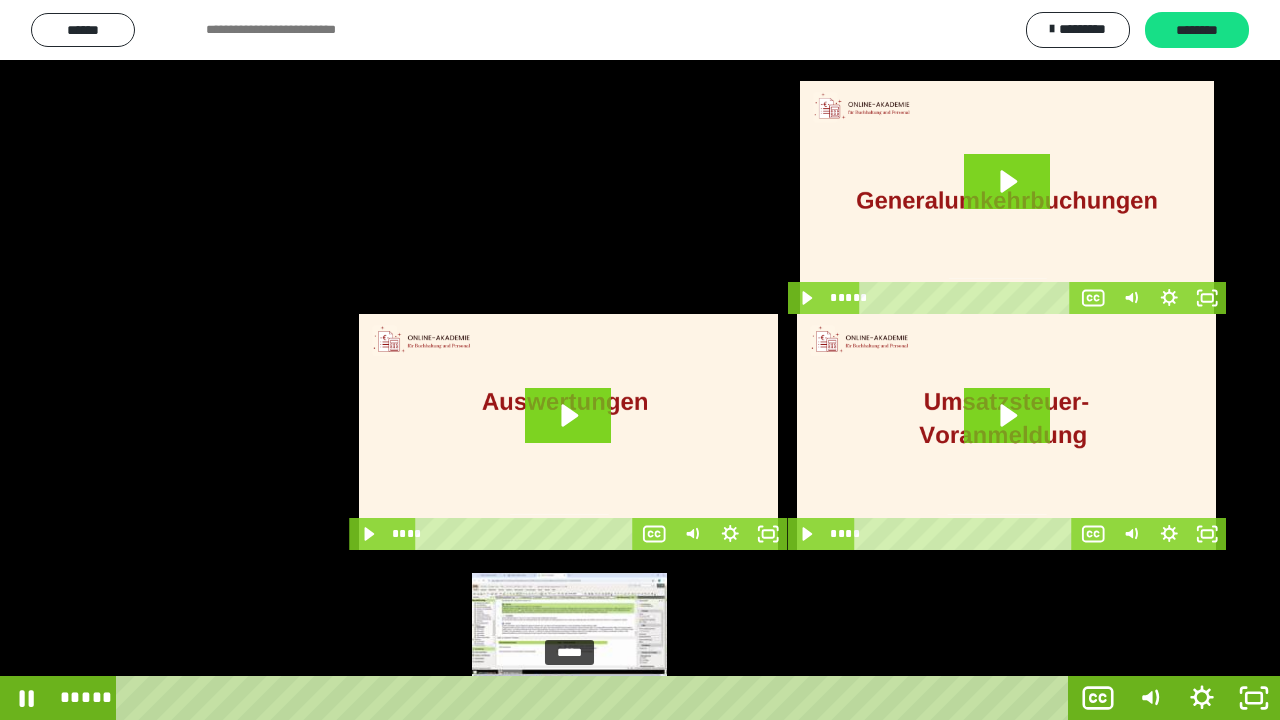 click at bounding box center [569, 698] 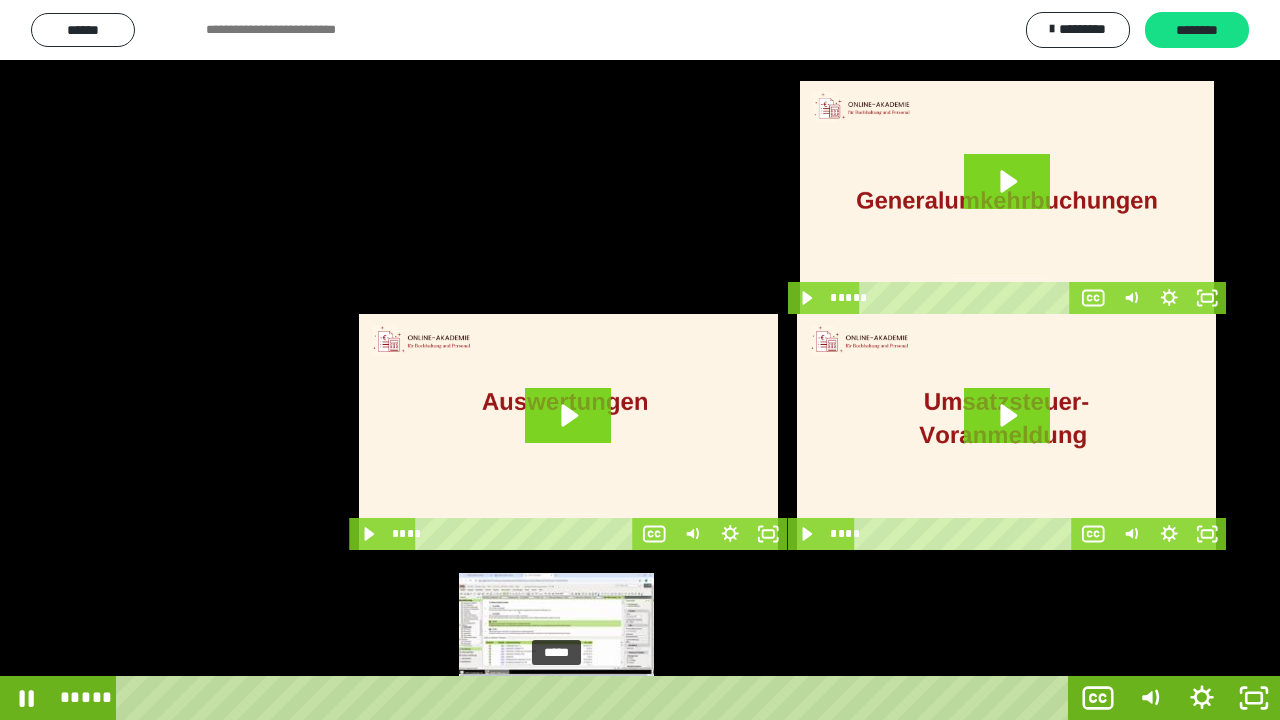 click on "*****" at bounding box center (596, 698) 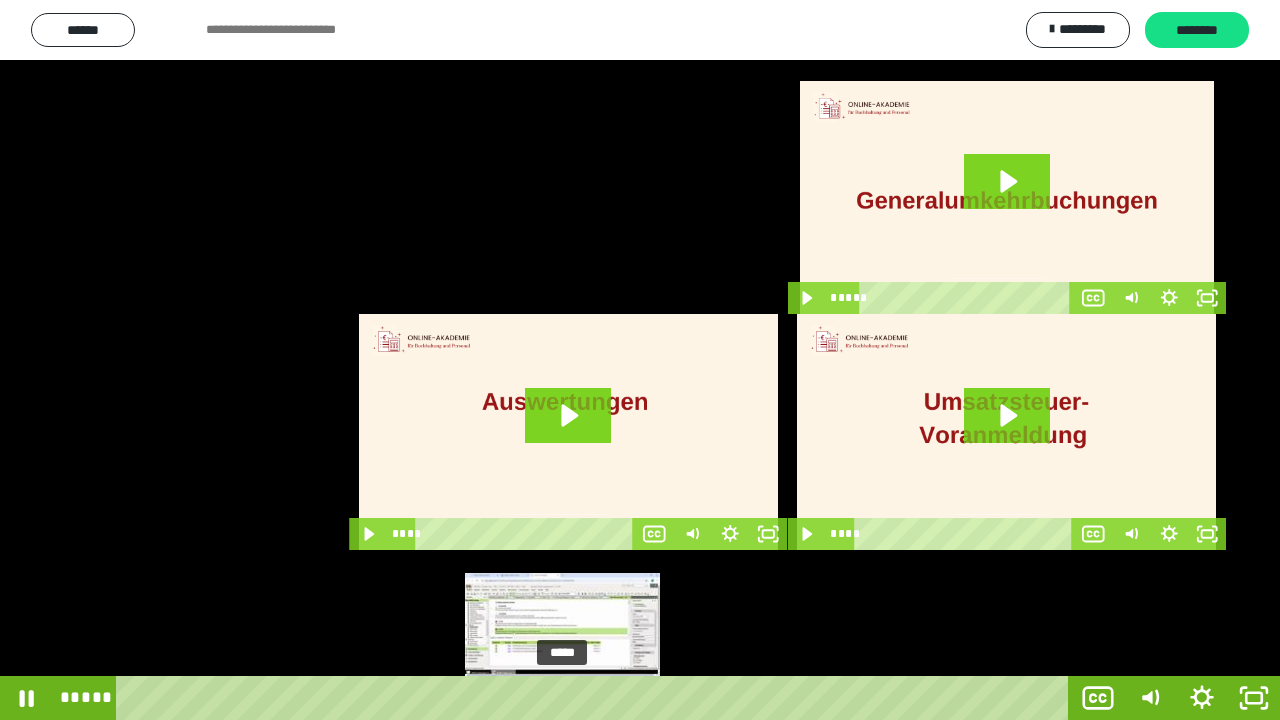 click on "*****" at bounding box center [596, 698] 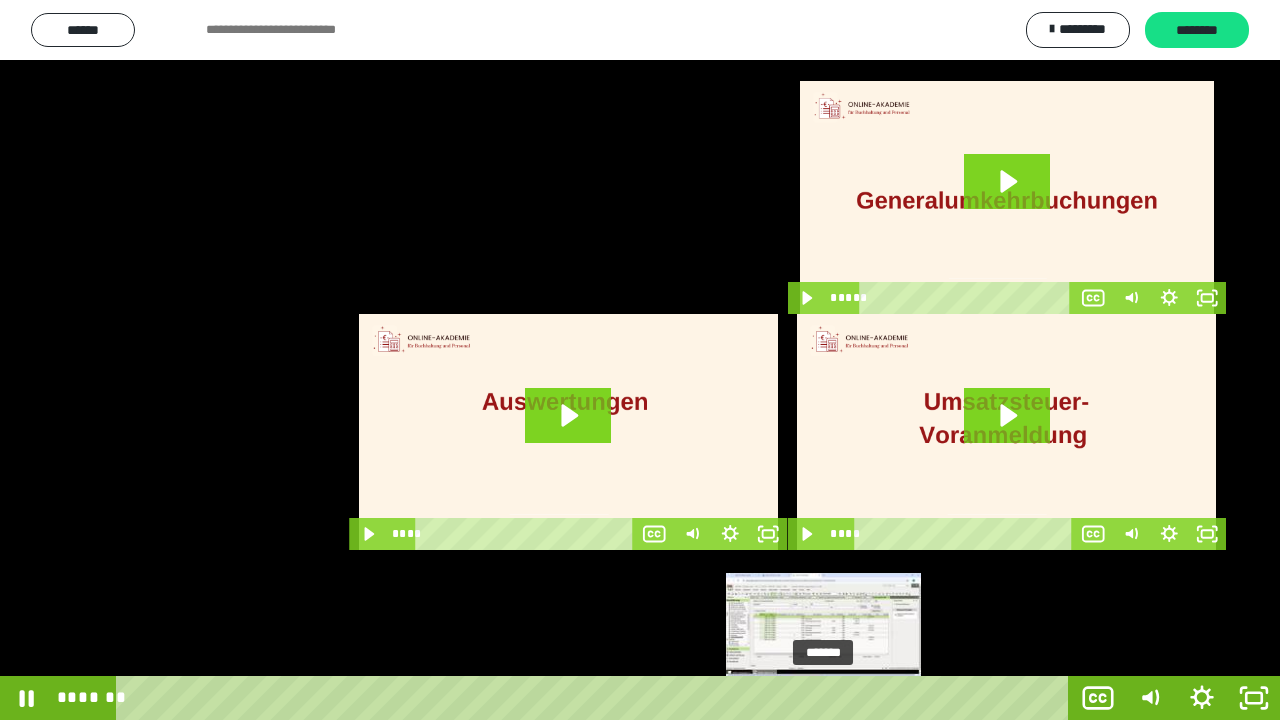 click at bounding box center [830, 698] 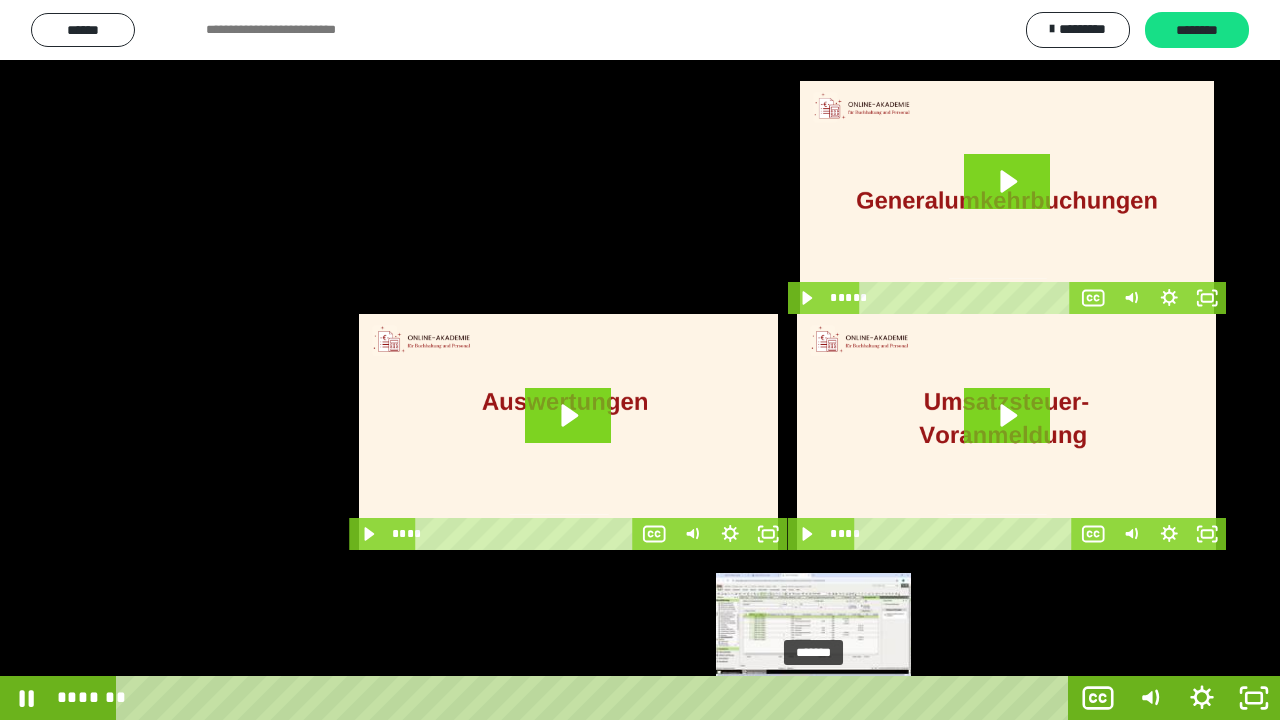 click at bounding box center [813, 698] 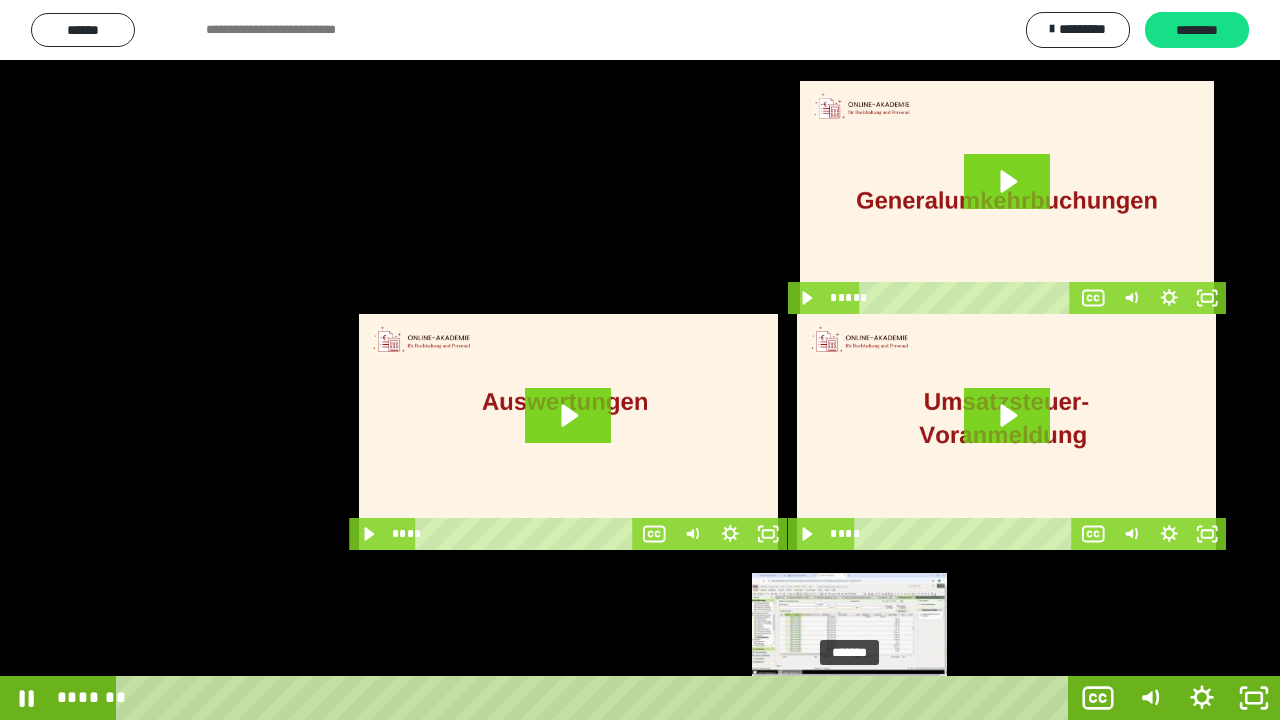click at bounding box center [849, 698] 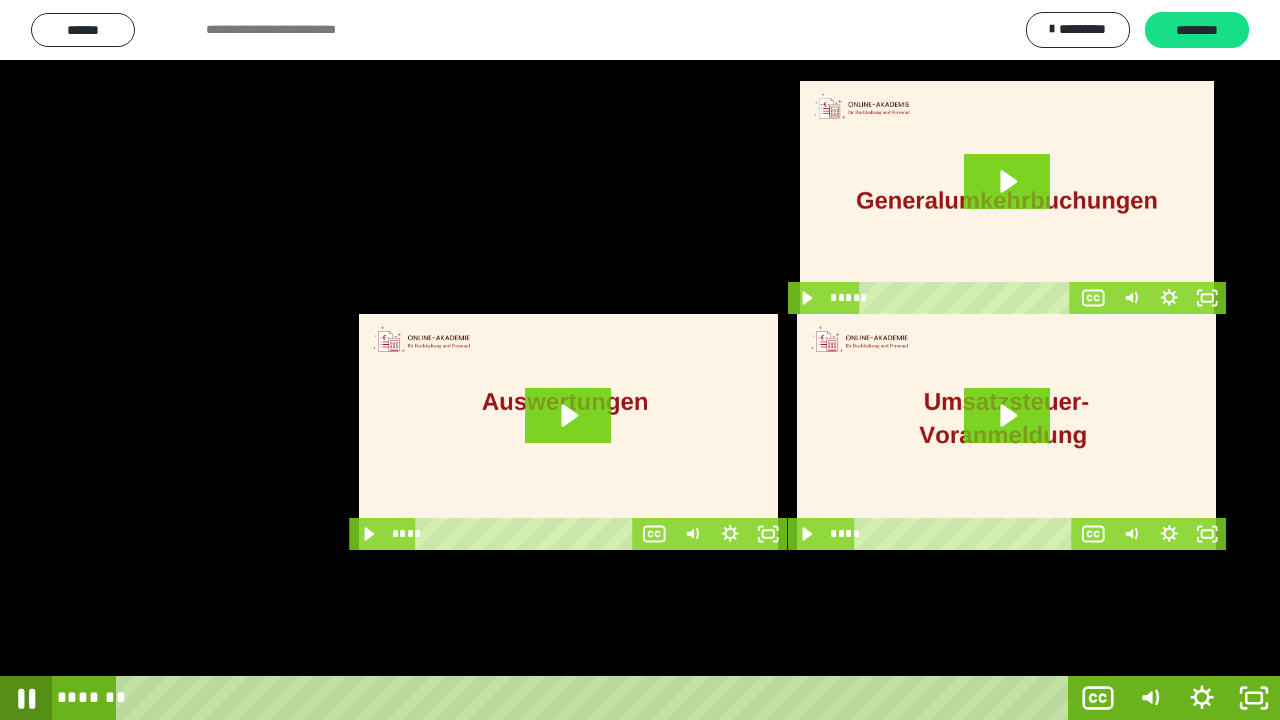 click 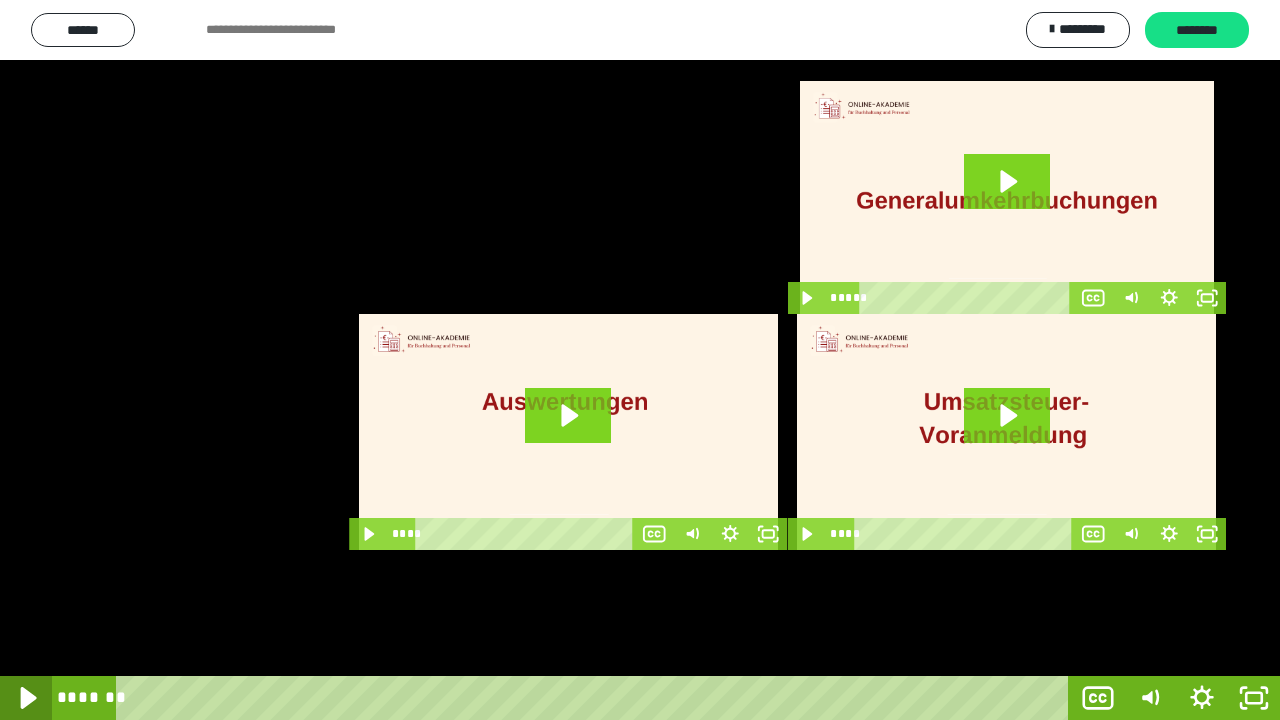 click 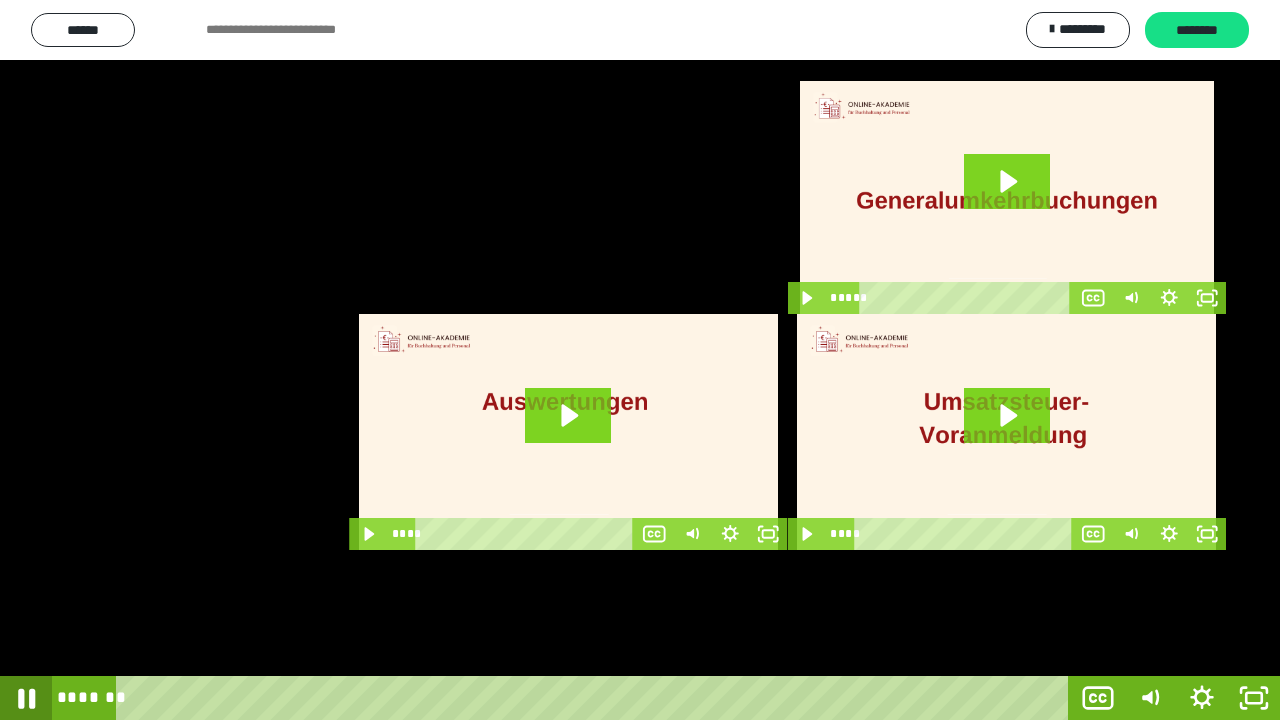 click 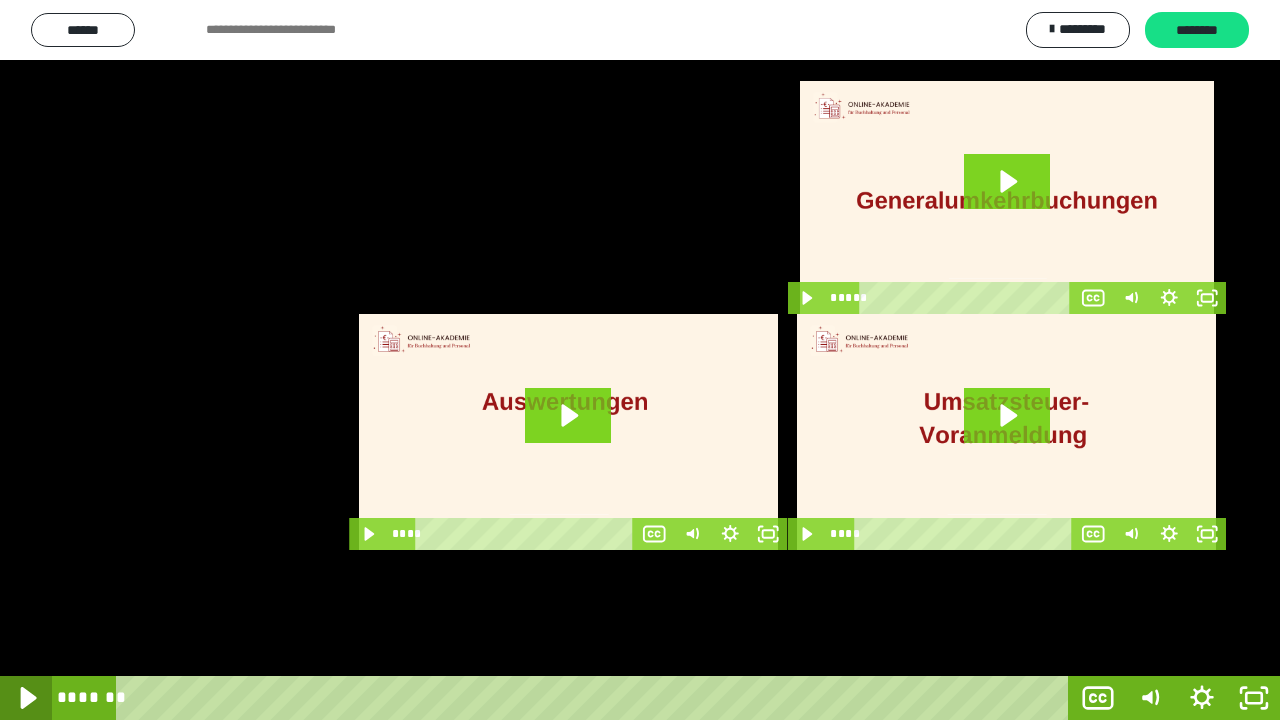 click 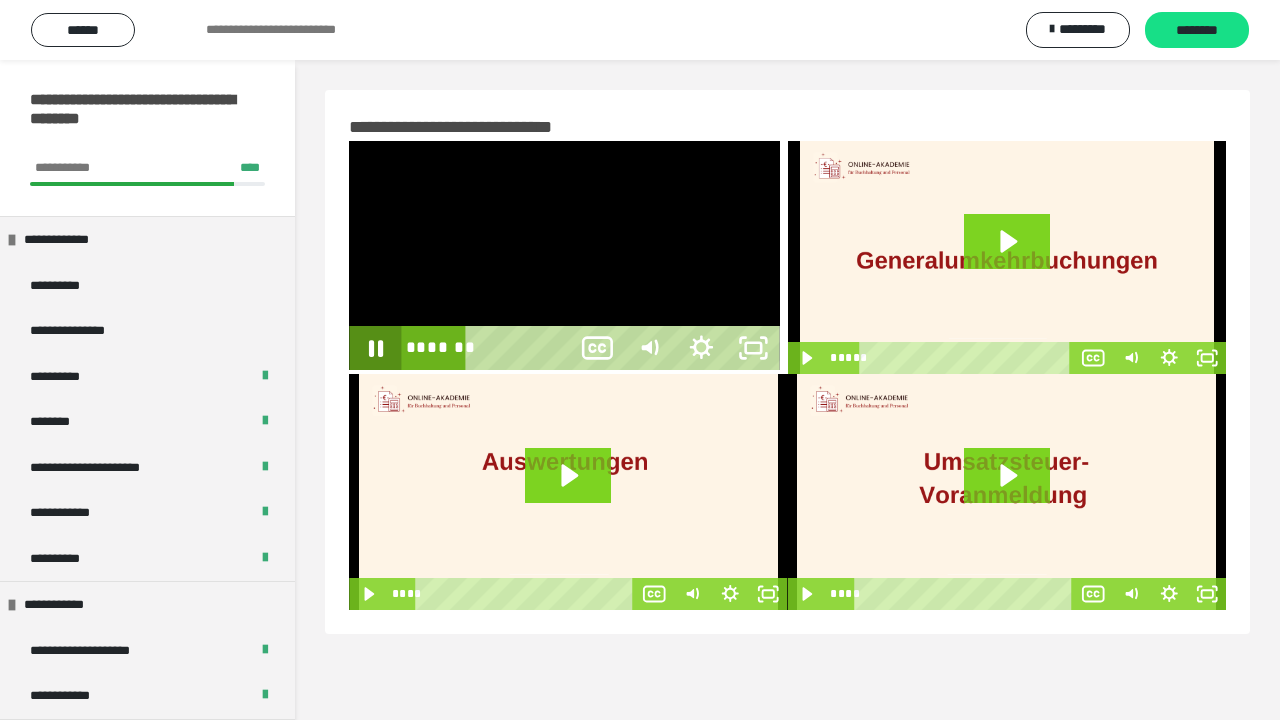scroll, scrollTop: 60, scrollLeft: 0, axis: vertical 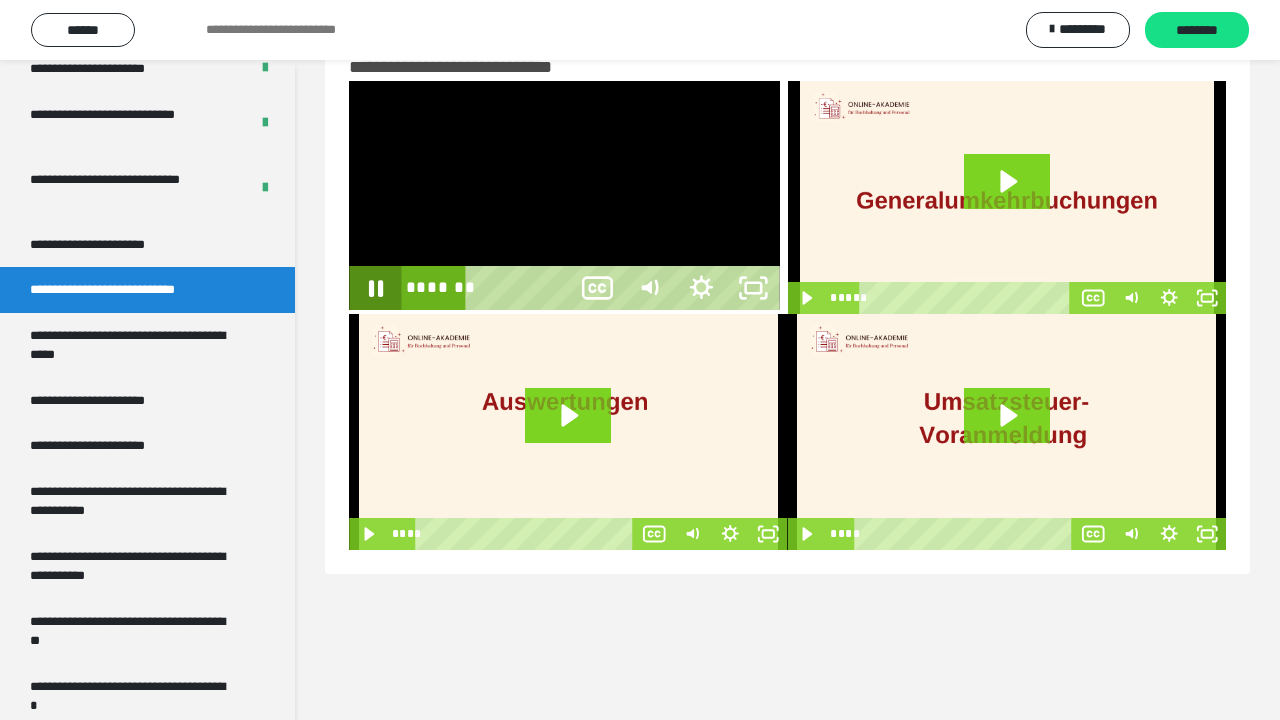 drag, startPoint x: 0, startPoint y: 0, endPoint x: 30, endPoint y: 695, distance: 695.64716 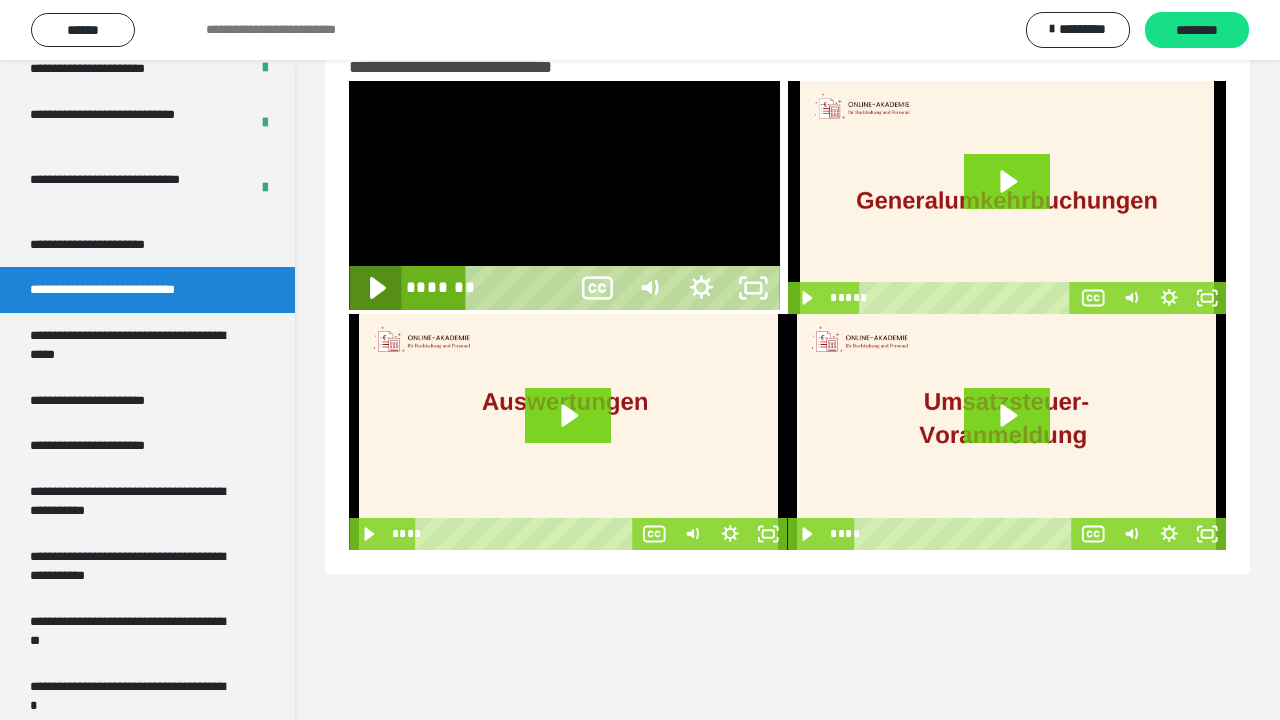 click 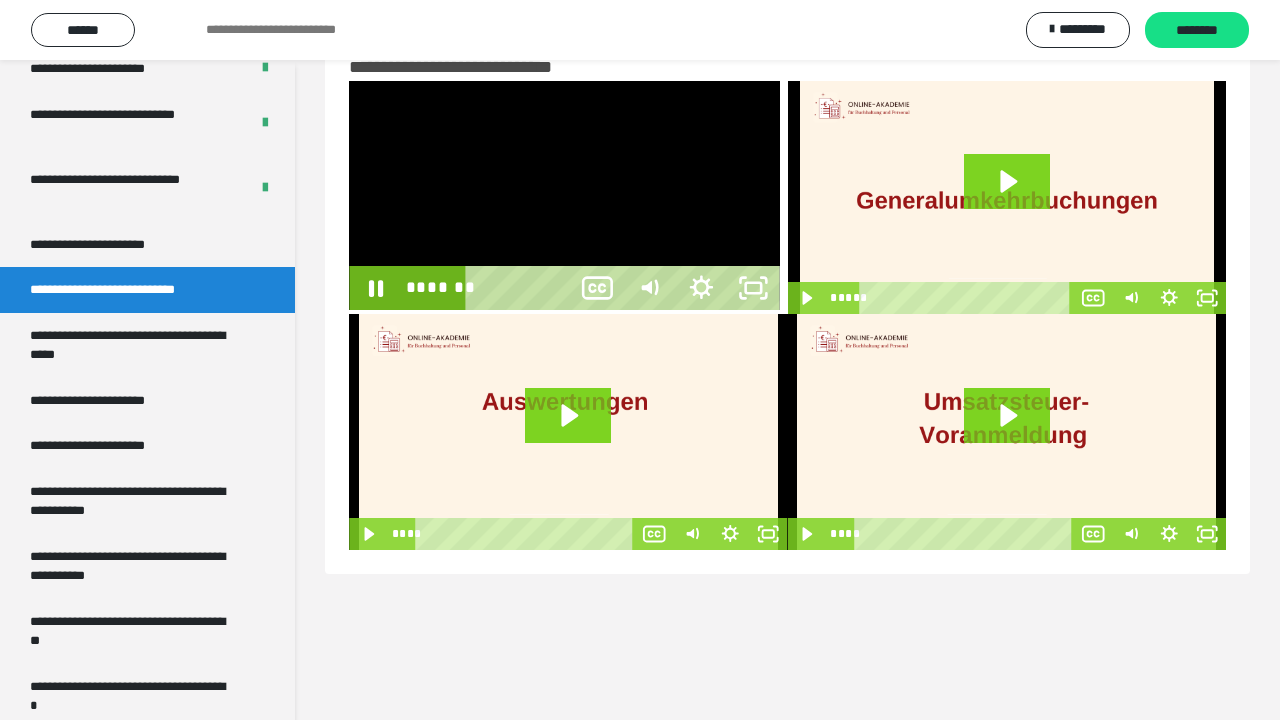 click on "*******" at bounding box center [520, 288] 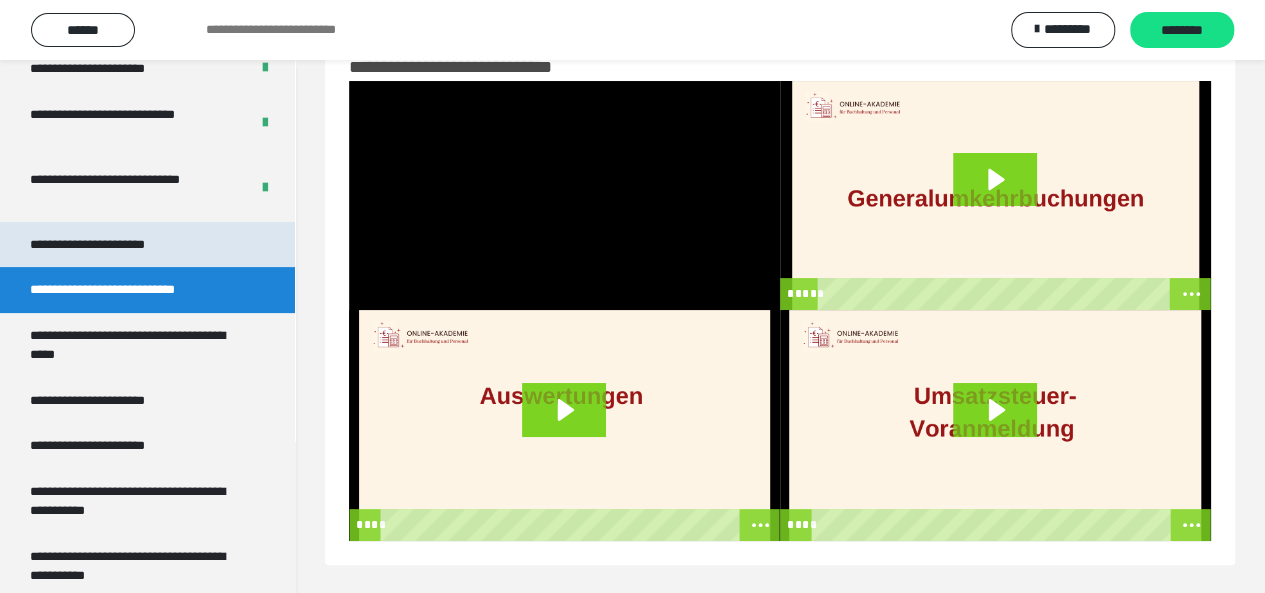 click on "**********" at bounding box center [109, 245] 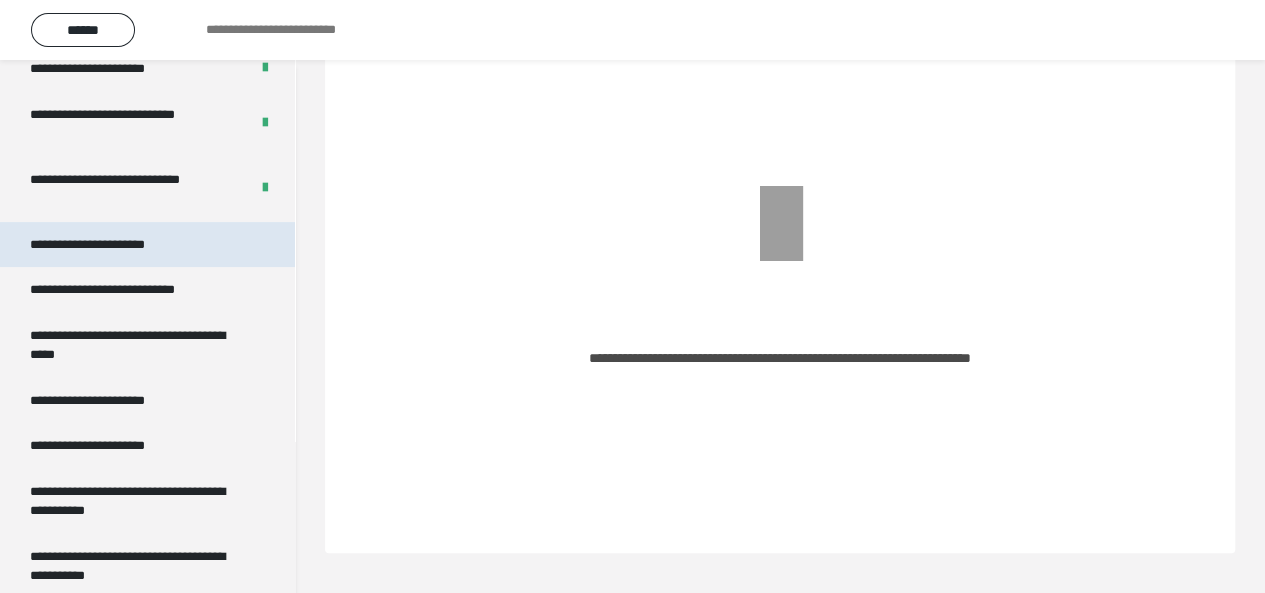 click on "**********" at bounding box center (109, 245) 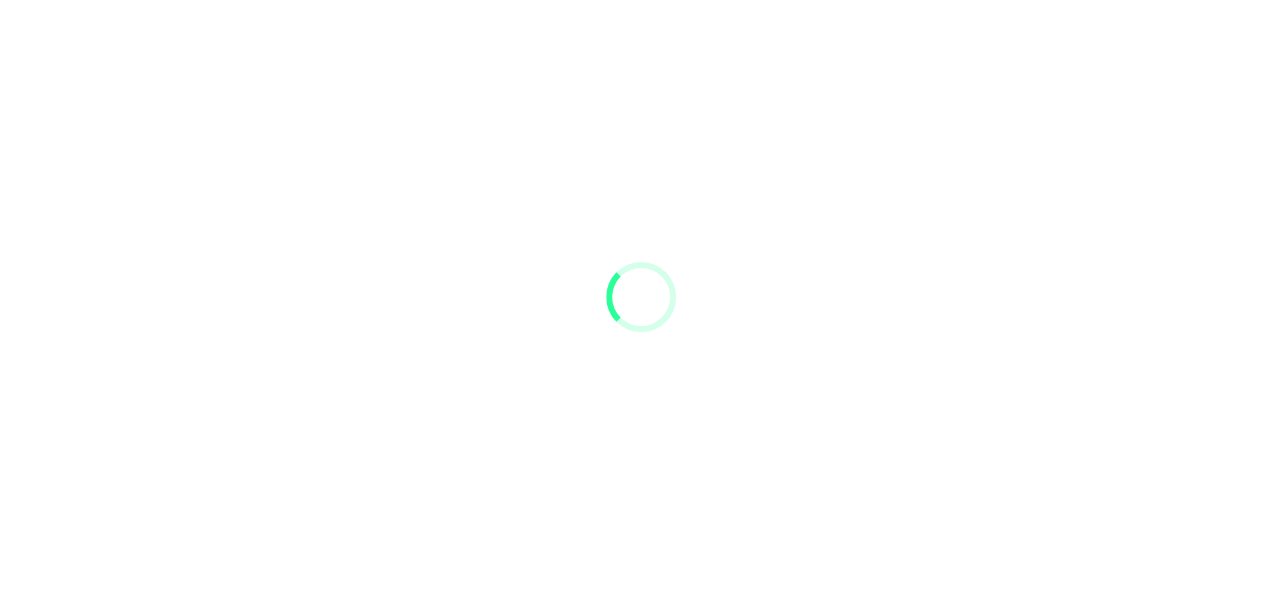scroll, scrollTop: 0, scrollLeft: 0, axis: both 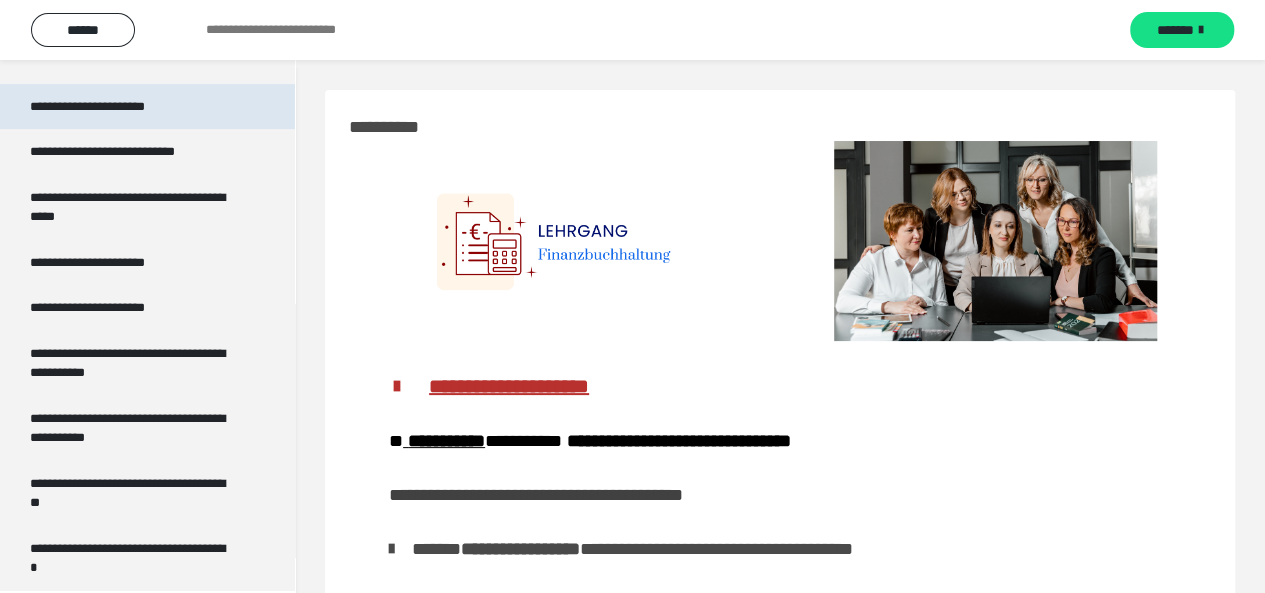 click on "**********" at bounding box center (109, 107) 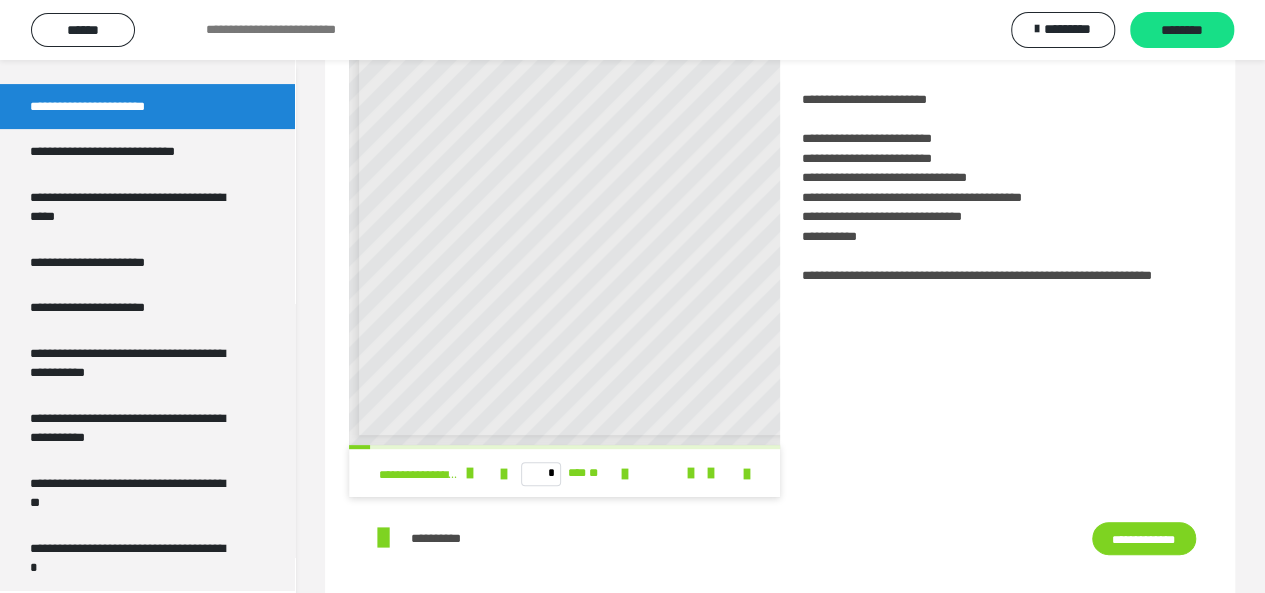 scroll, scrollTop: 150, scrollLeft: 0, axis: vertical 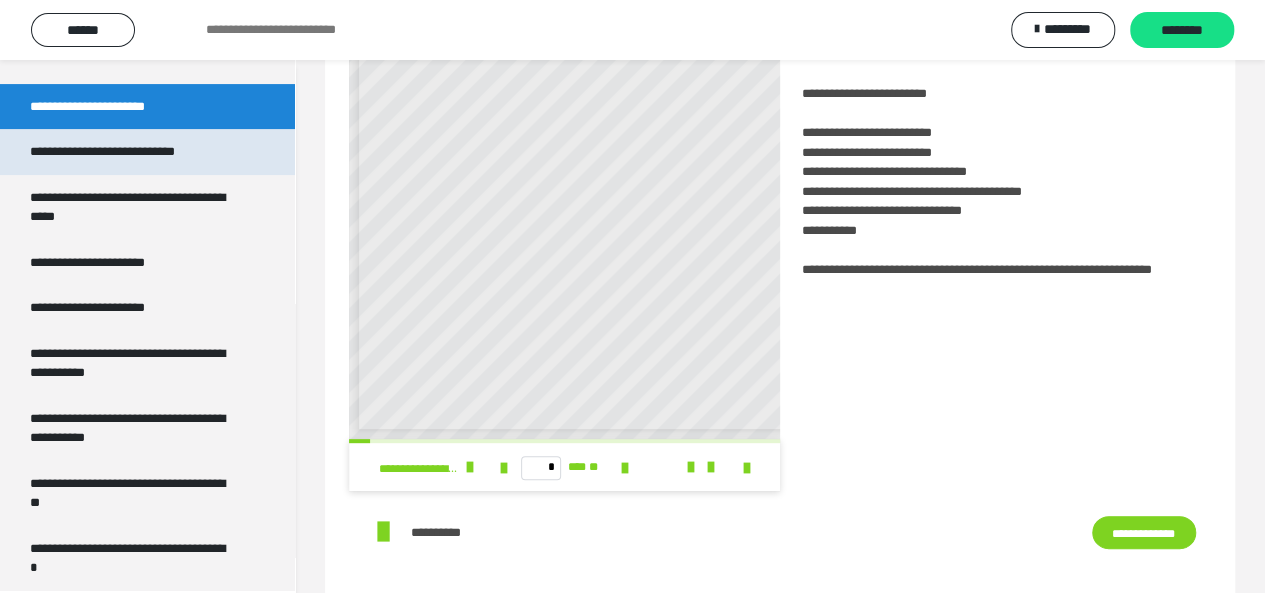 click on "**********" at bounding box center [129, 152] 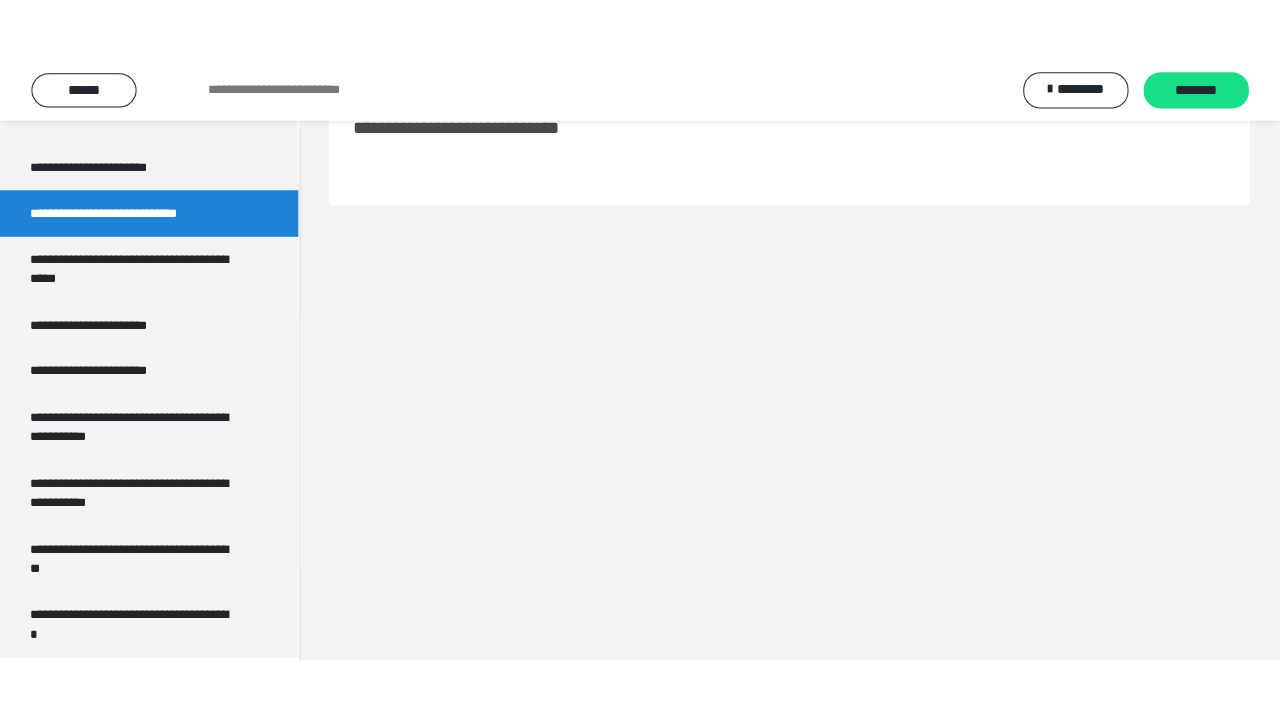 scroll, scrollTop: 60, scrollLeft: 0, axis: vertical 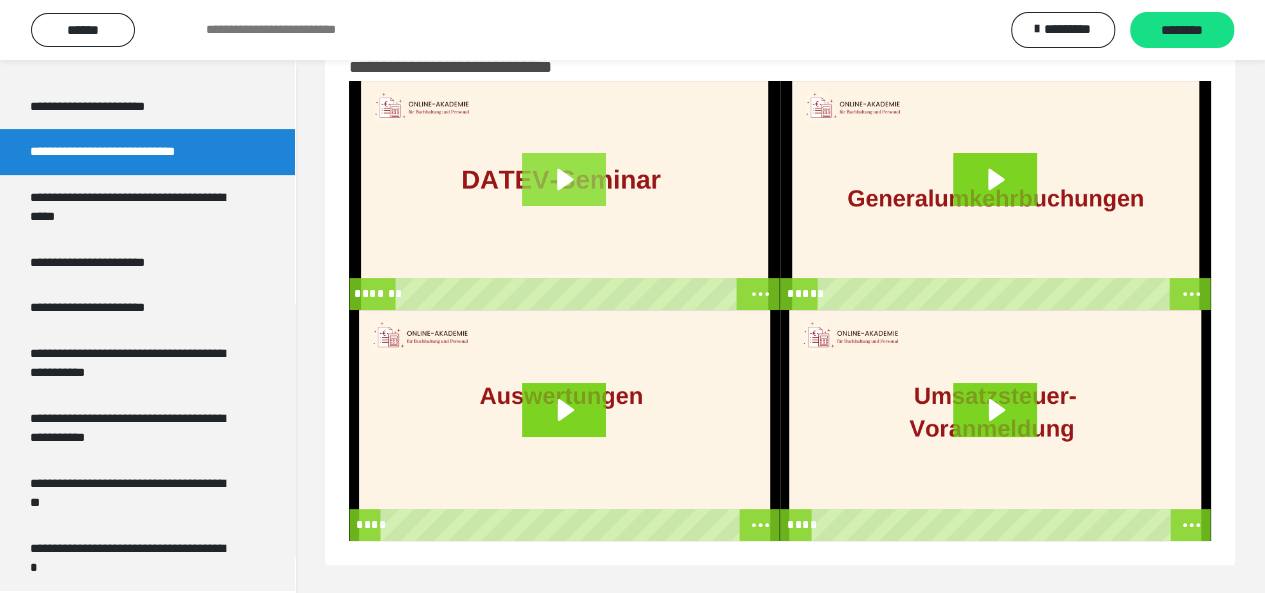 click 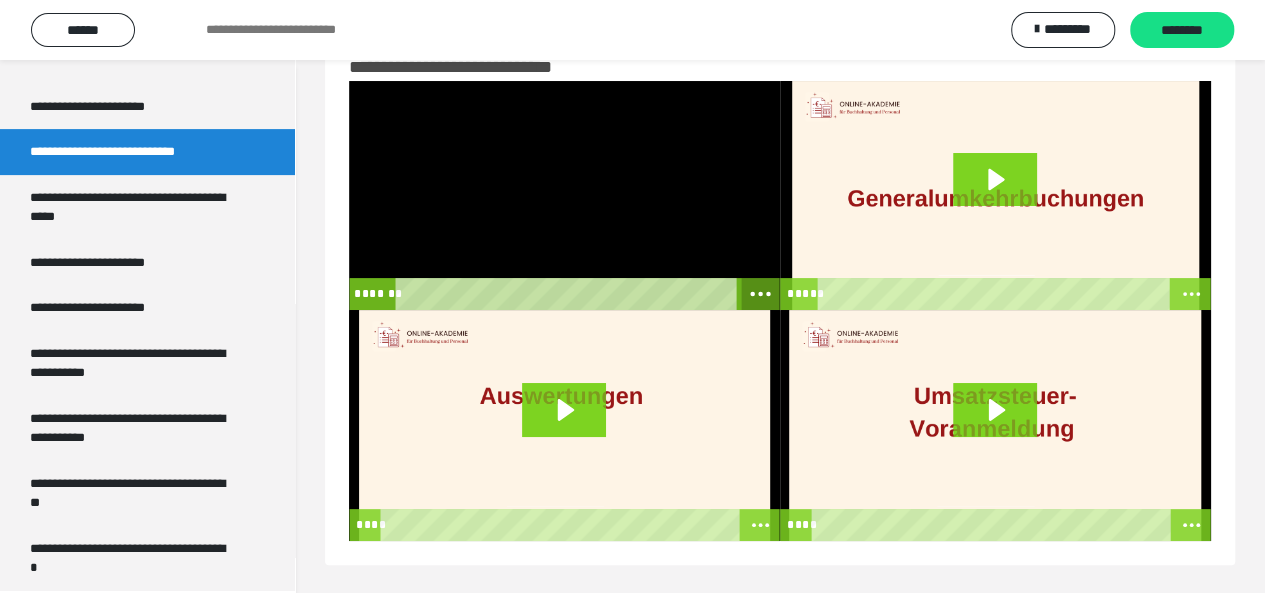 click 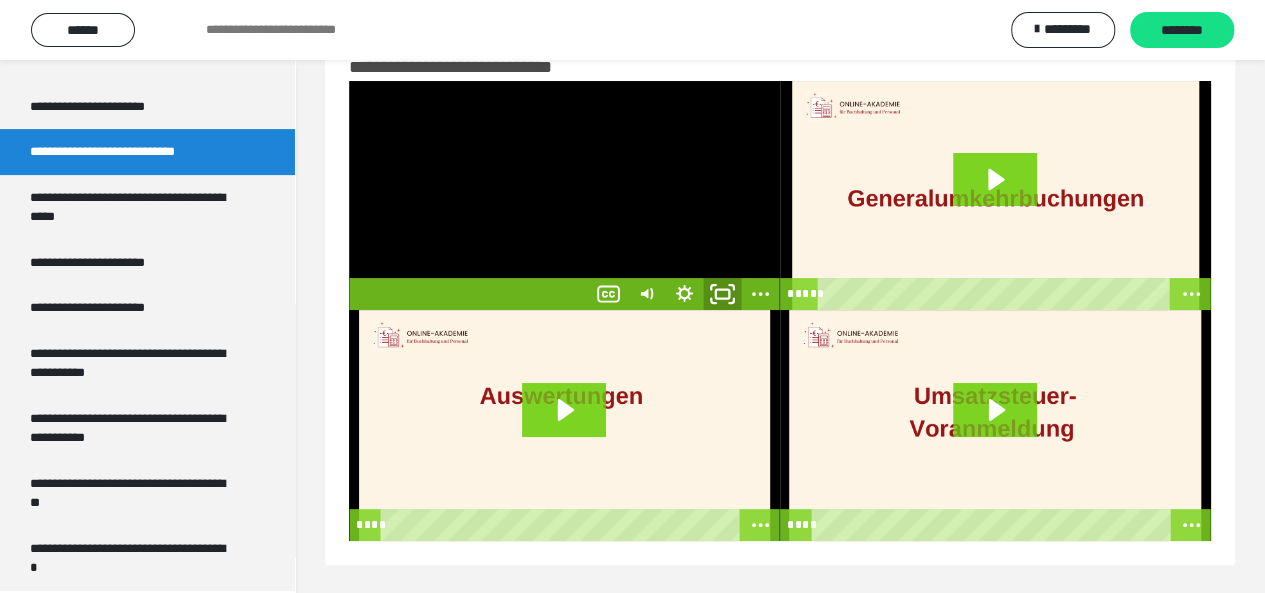 click 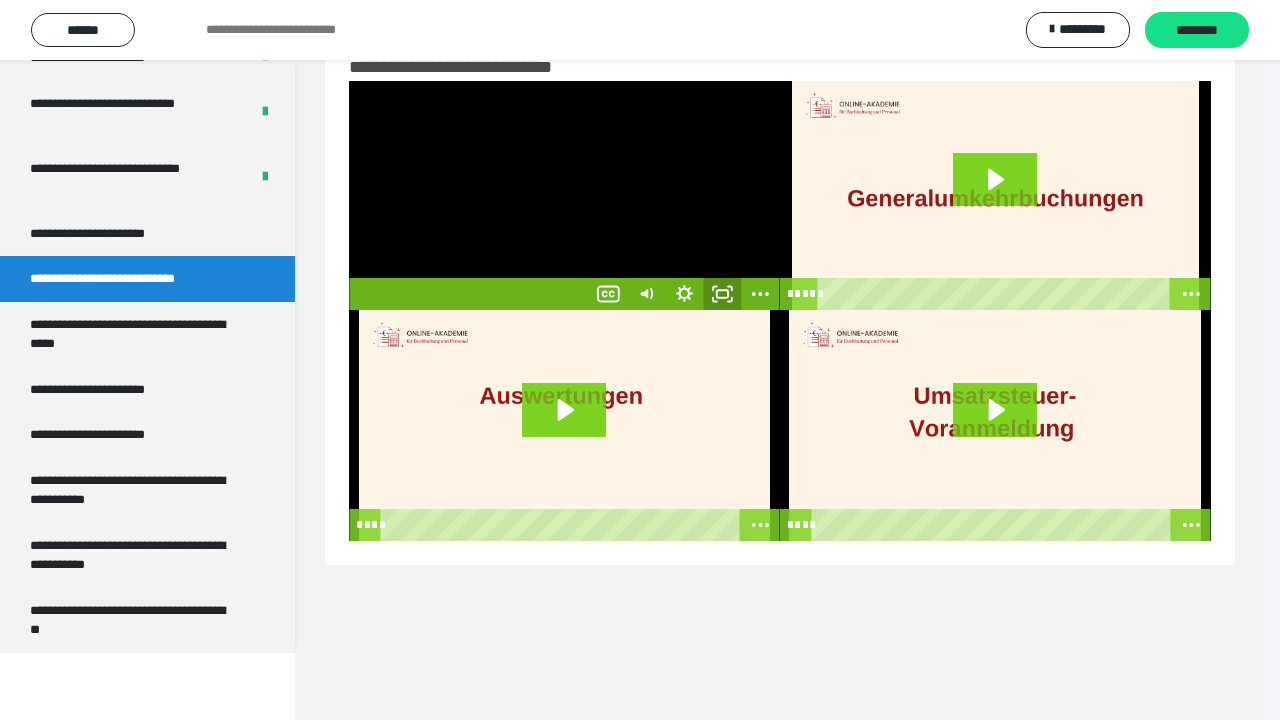 scroll, scrollTop: 4074, scrollLeft: 0, axis: vertical 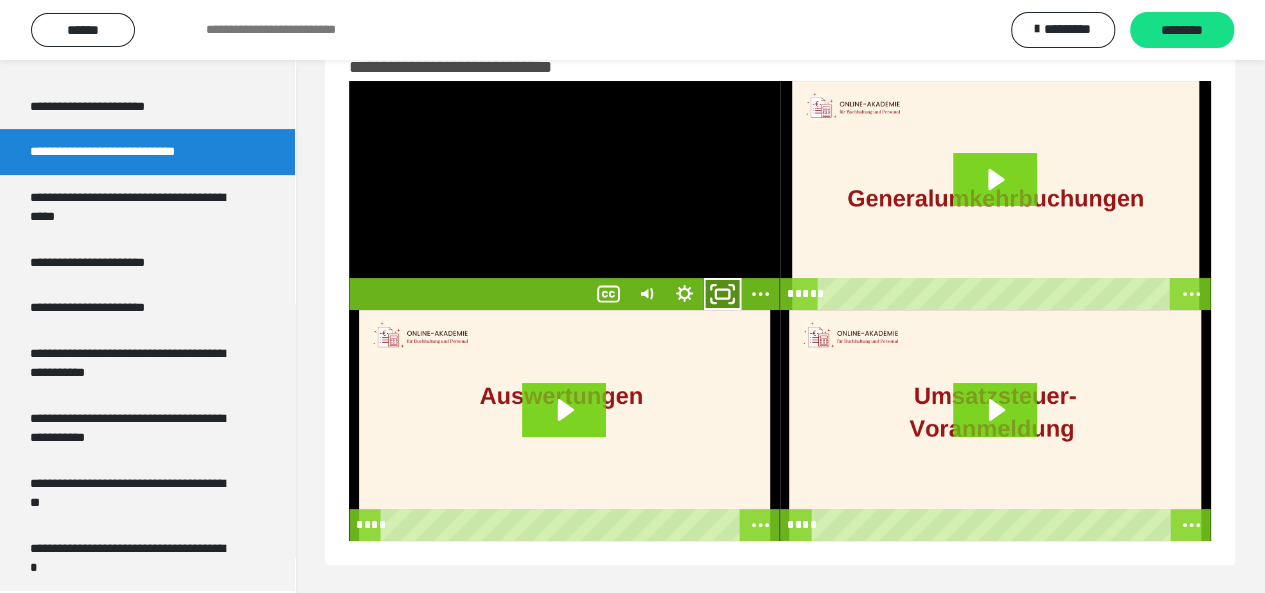 click 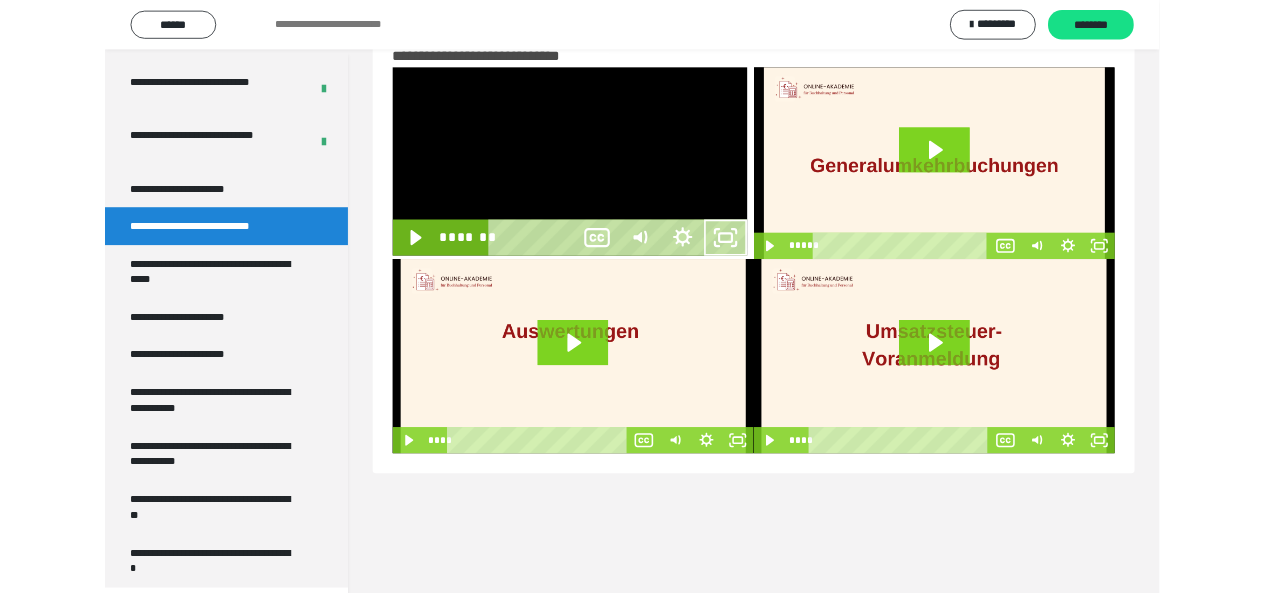 scroll, scrollTop: 3947, scrollLeft: 0, axis: vertical 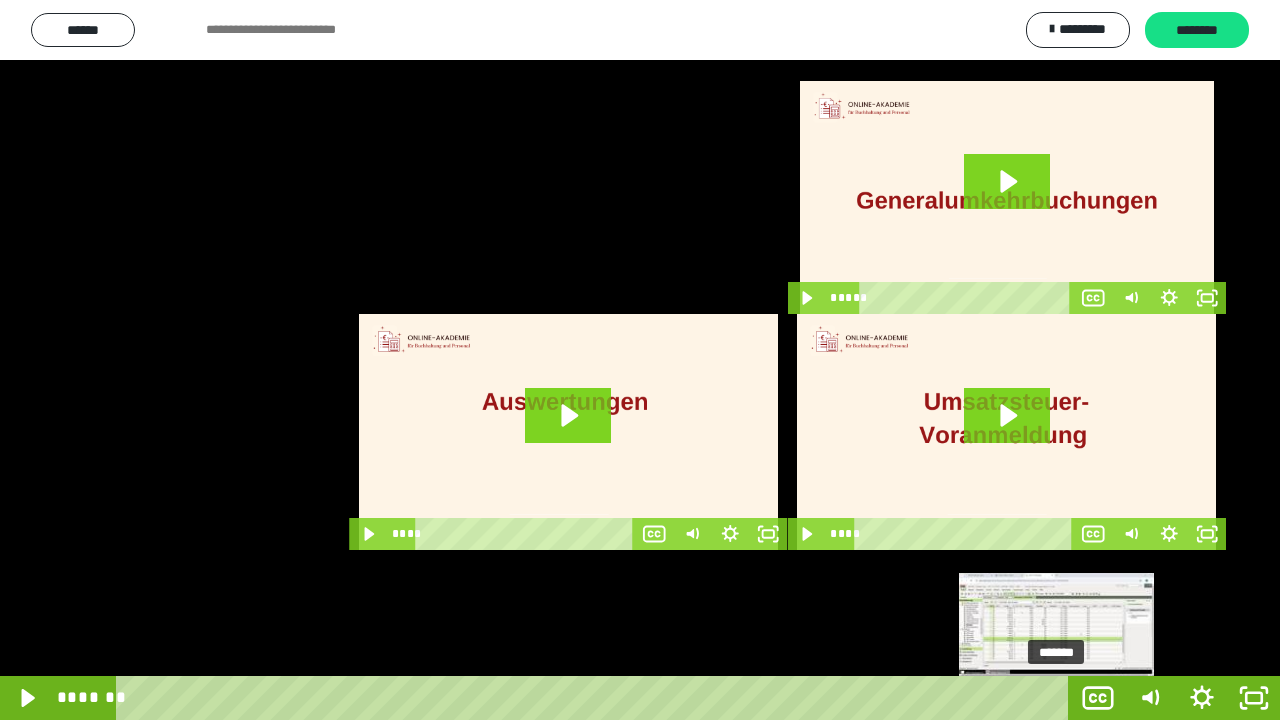 click at bounding box center [1056, 698] 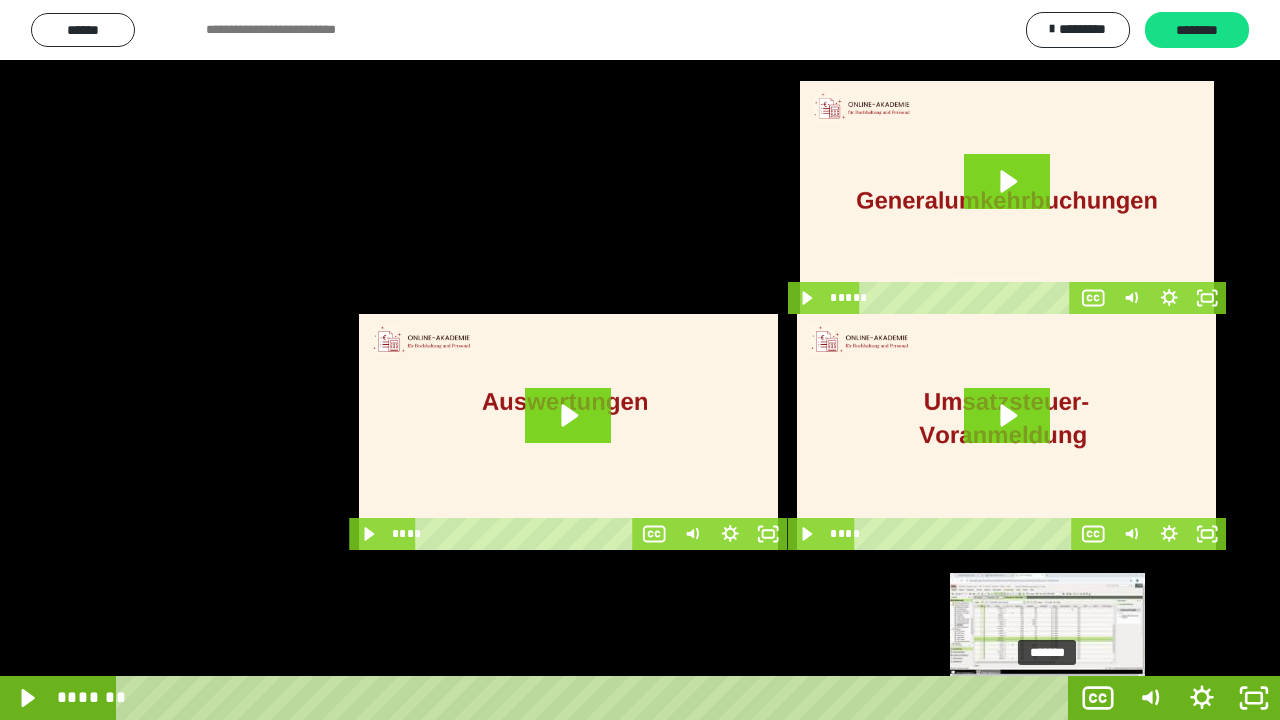 click at bounding box center [1056, 698] 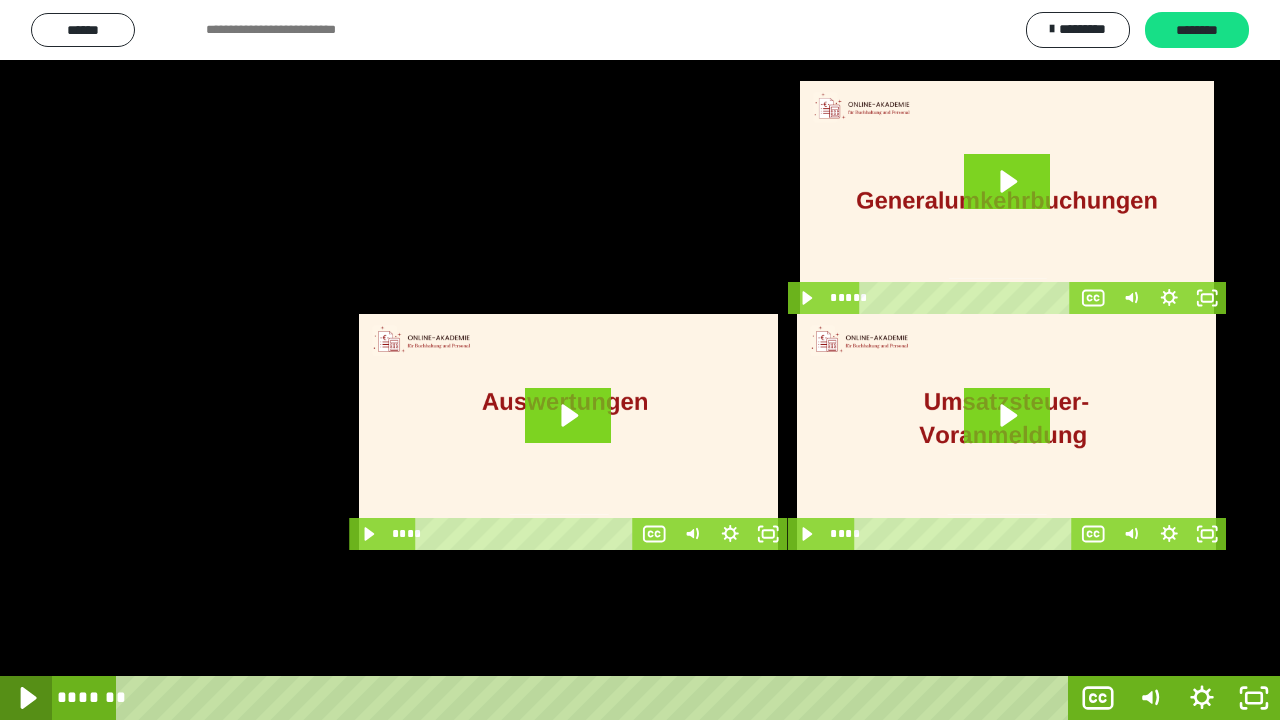 click 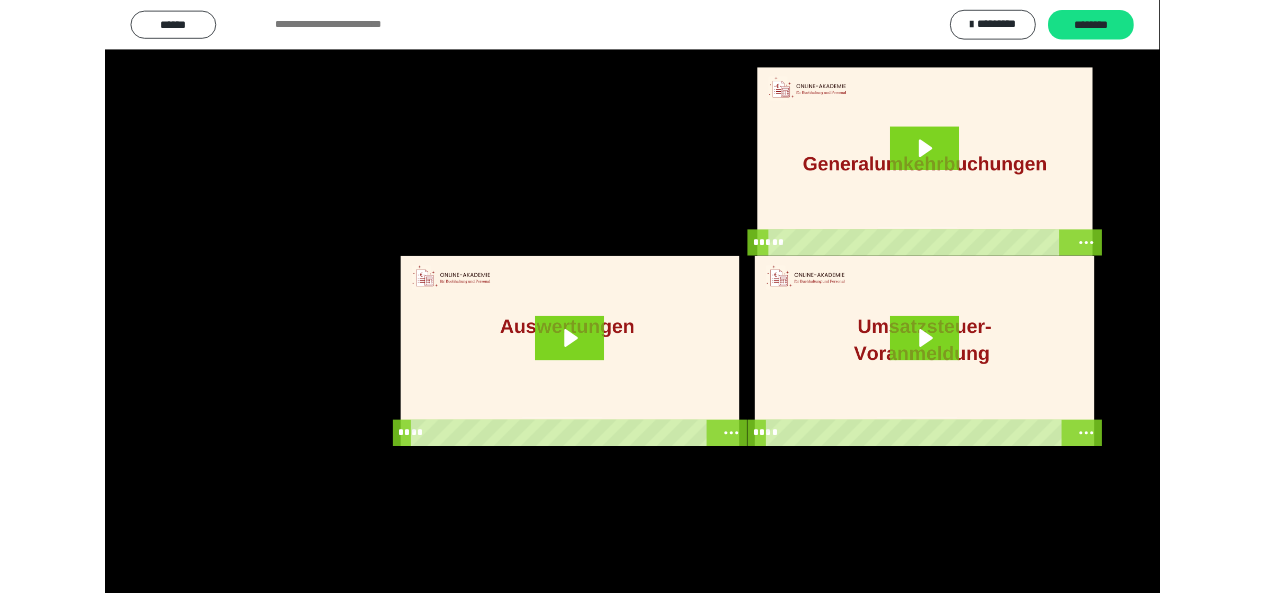 scroll, scrollTop: 4074, scrollLeft: 0, axis: vertical 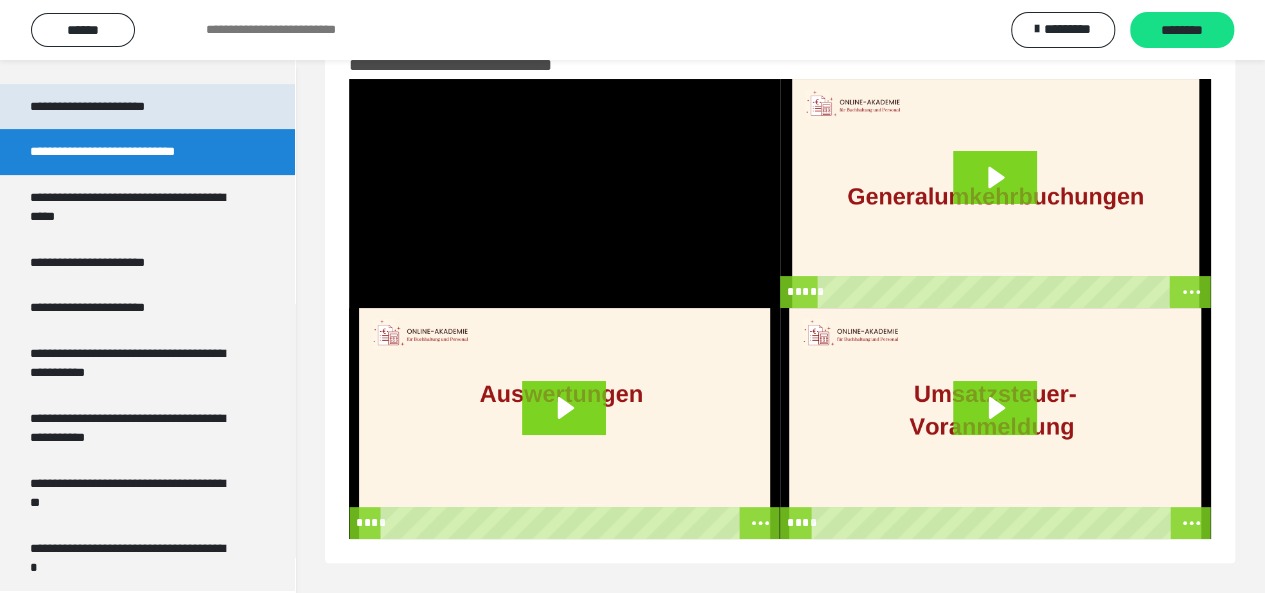 click on "**********" at bounding box center [109, 107] 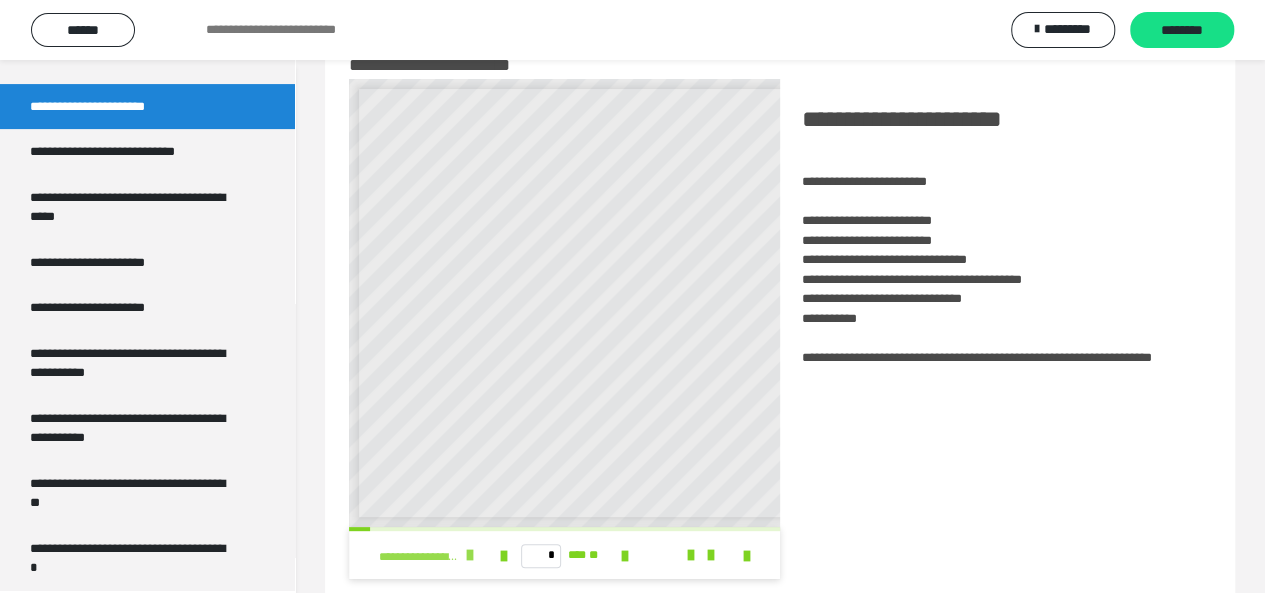 click at bounding box center [470, 555] 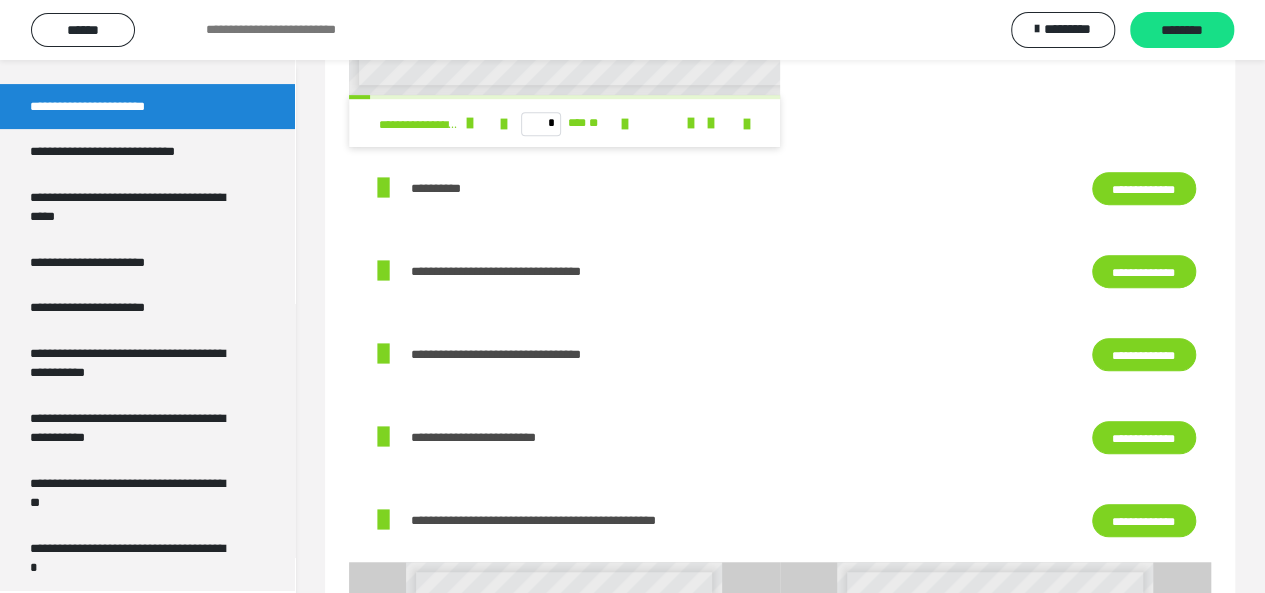 scroll, scrollTop: 568, scrollLeft: 0, axis: vertical 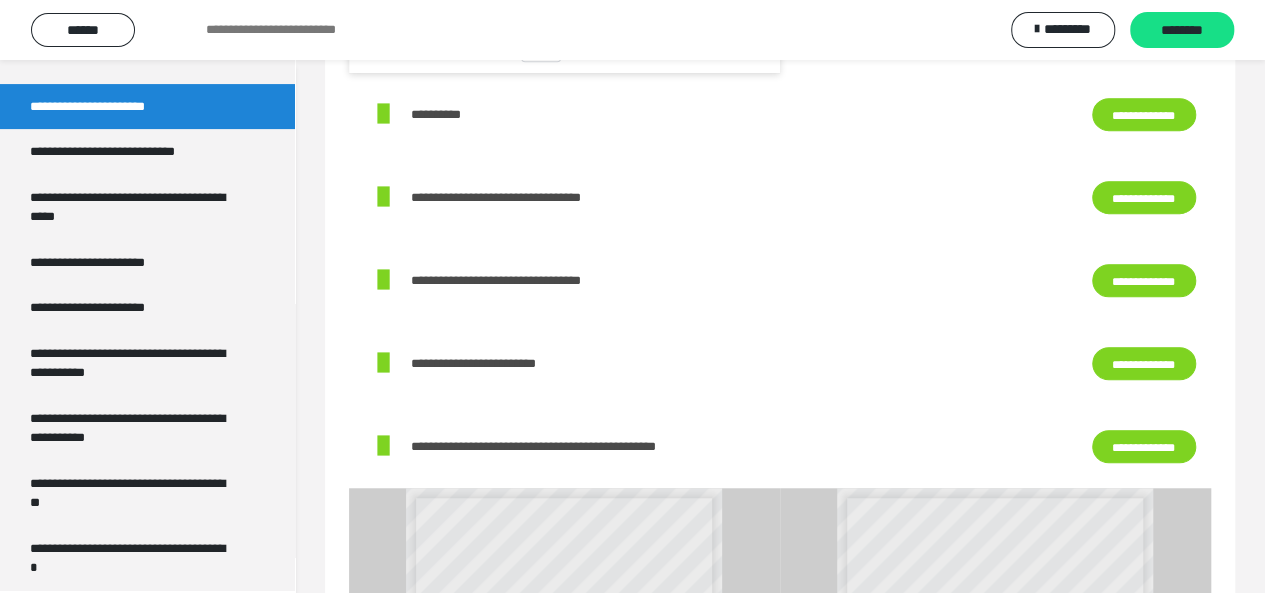click on "**********" at bounding box center [1144, 114] 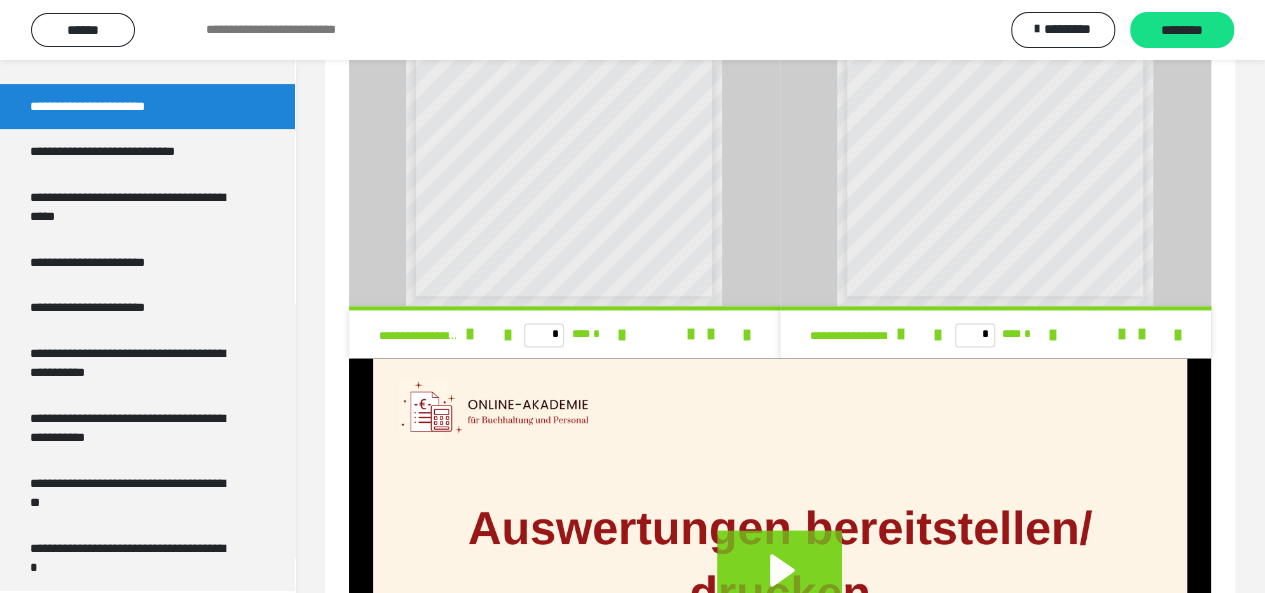 scroll, scrollTop: 1146, scrollLeft: 0, axis: vertical 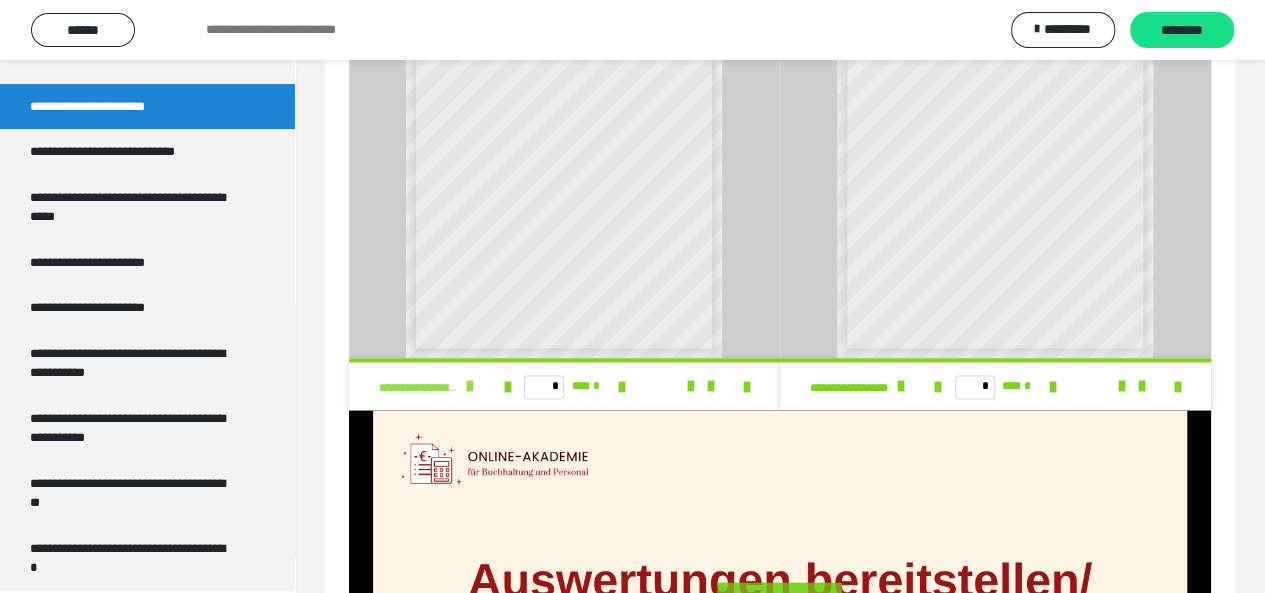 click at bounding box center (470, 386) 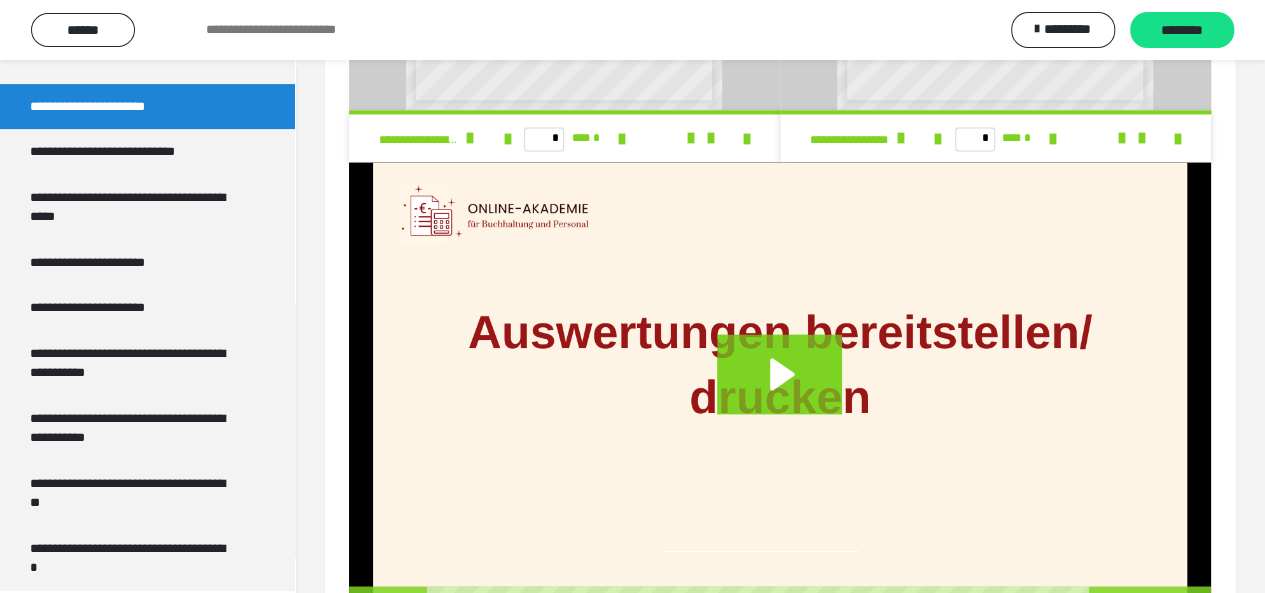 scroll, scrollTop: 1474, scrollLeft: 0, axis: vertical 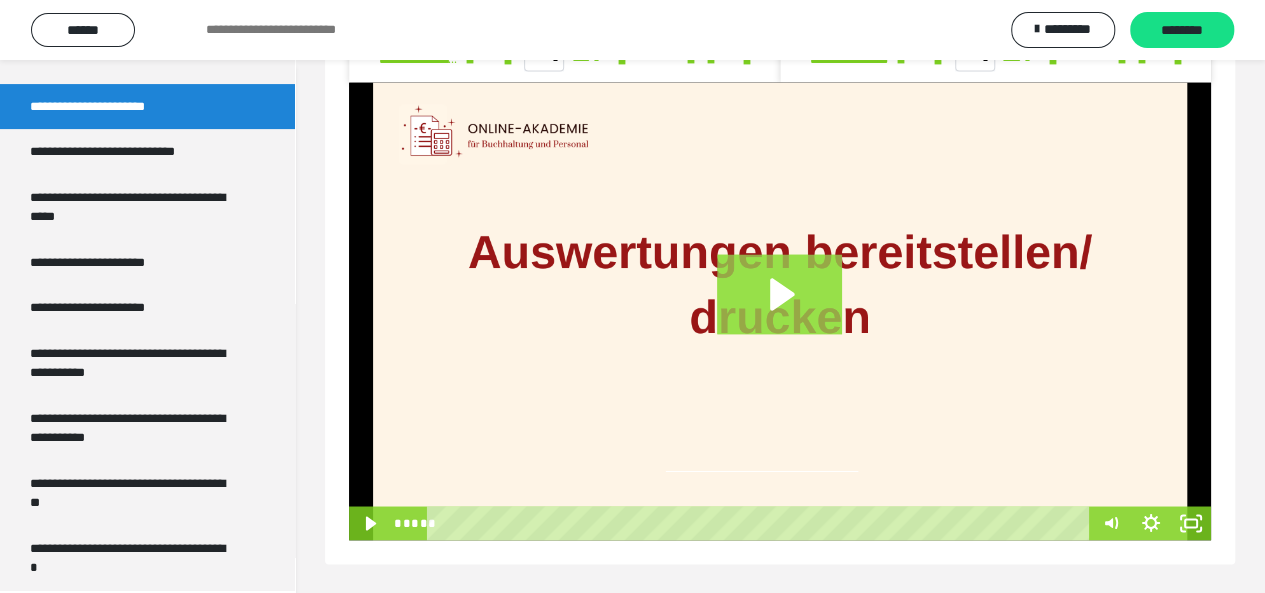 click 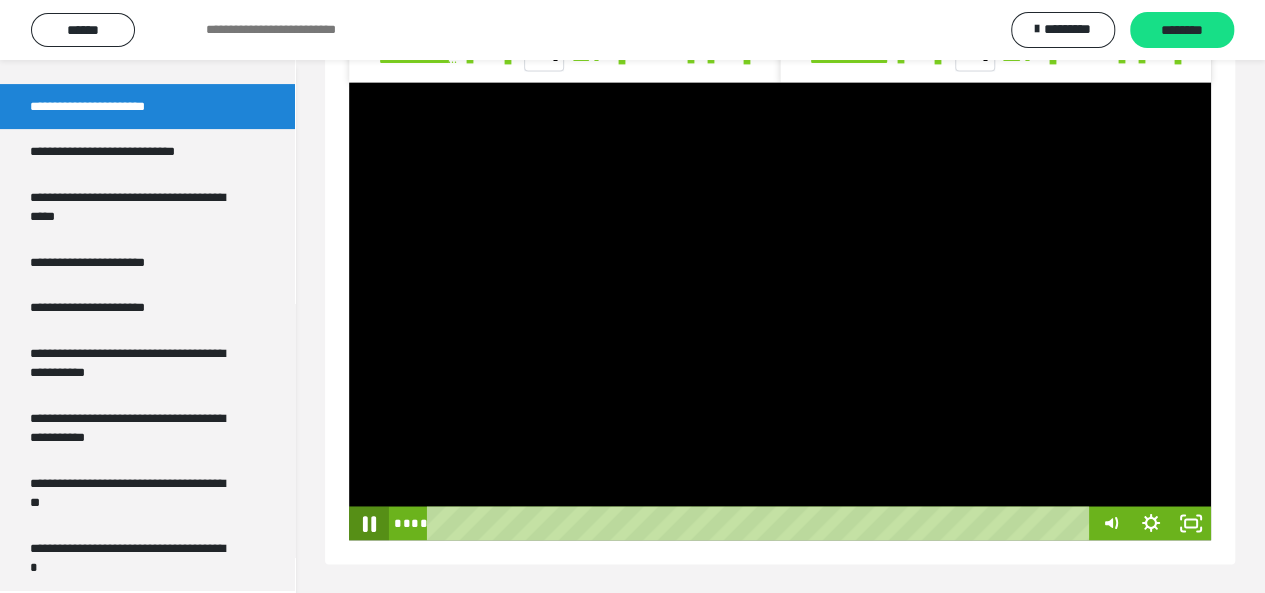 click 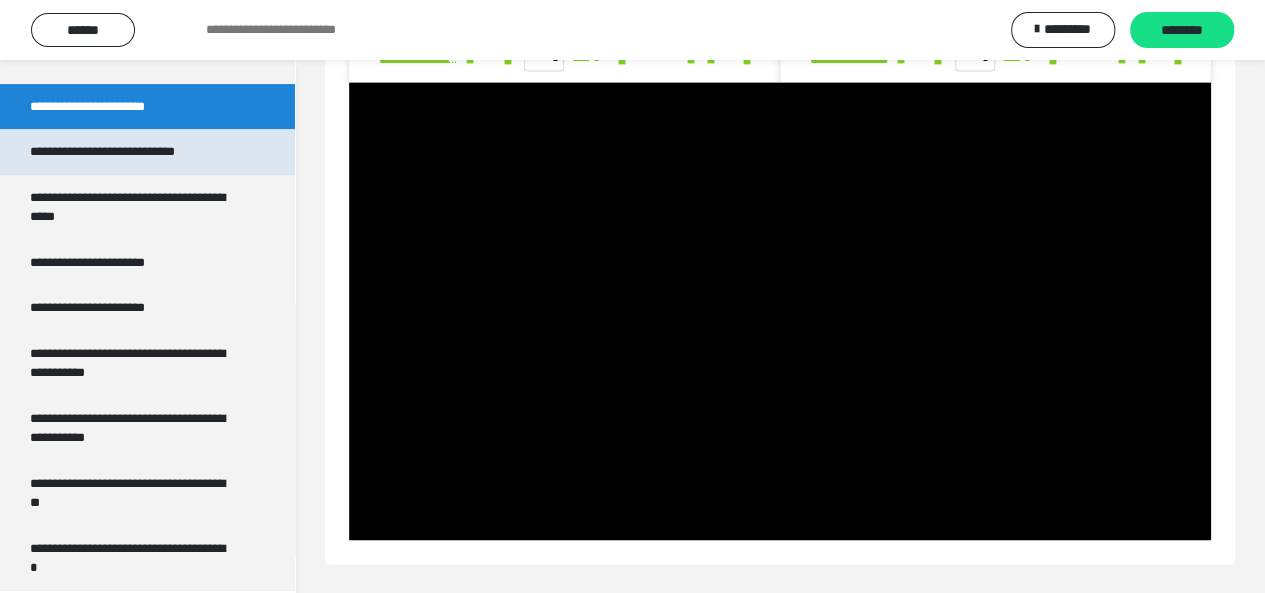 click on "**********" at bounding box center [129, 152] 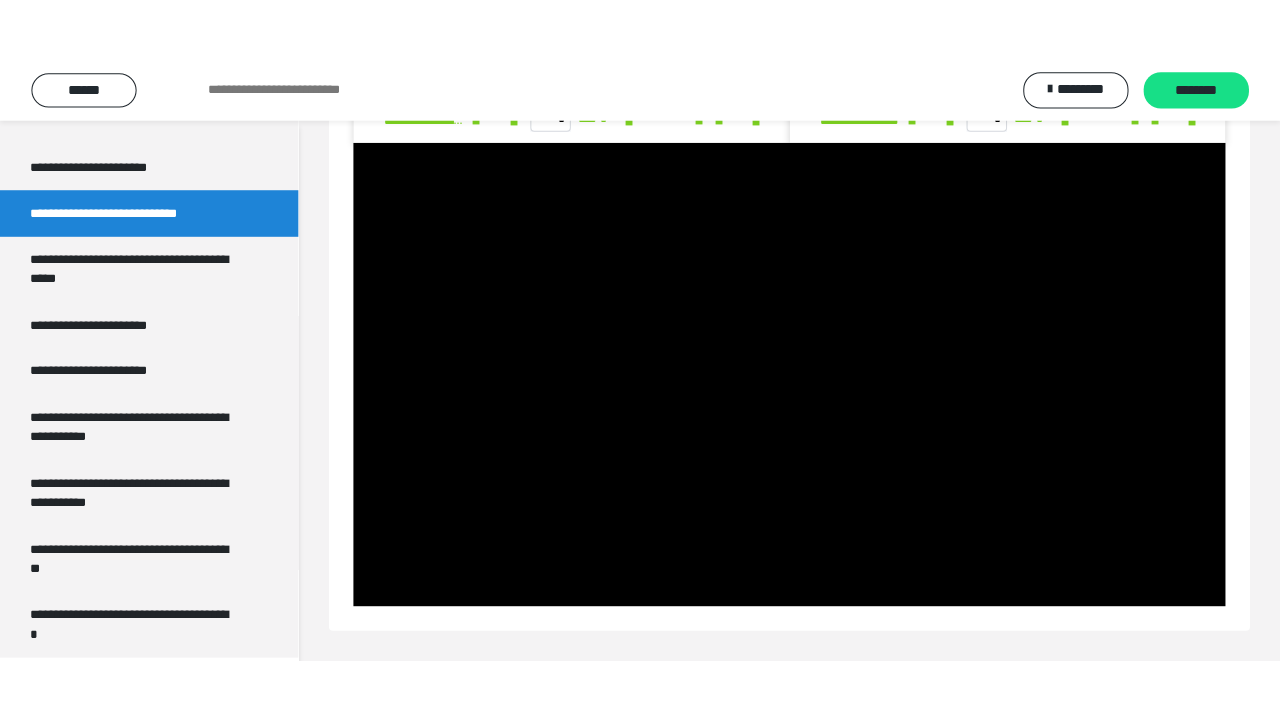 scroll, scrollTop: 60, scrollLeft: 0, axis: vertical 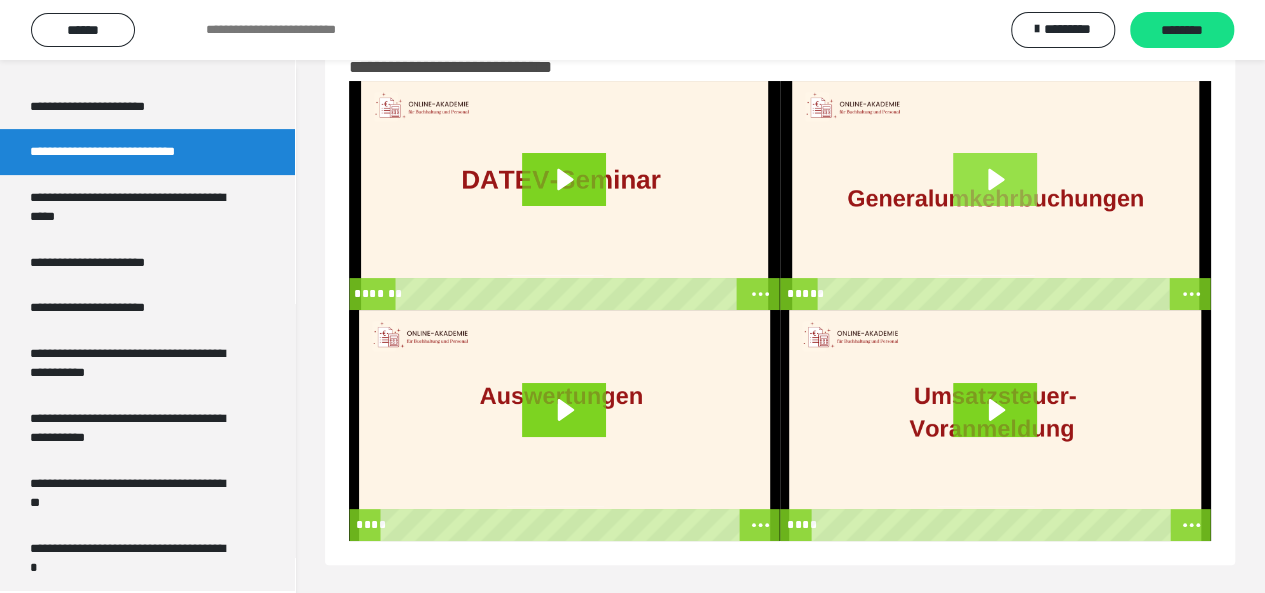 click 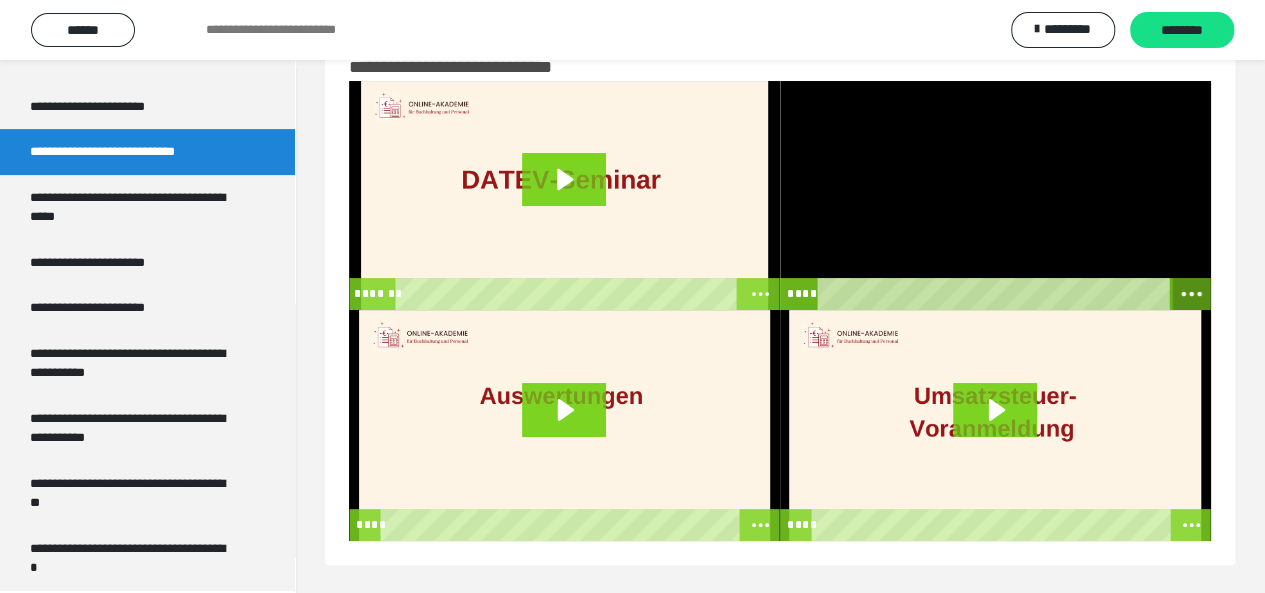 click 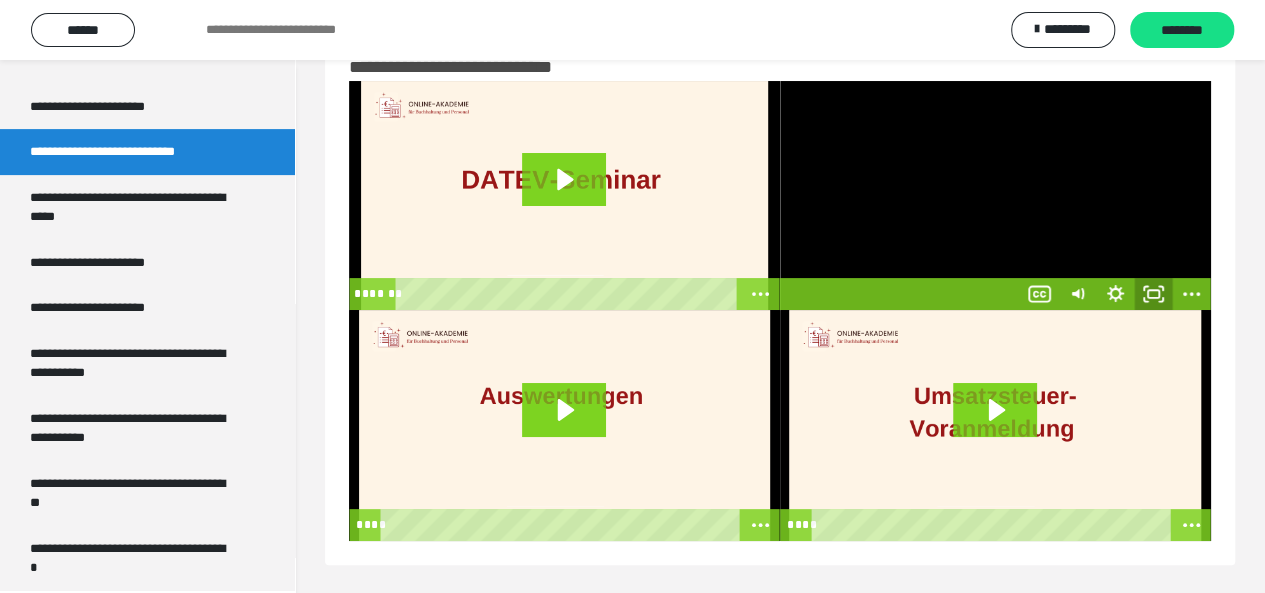 click 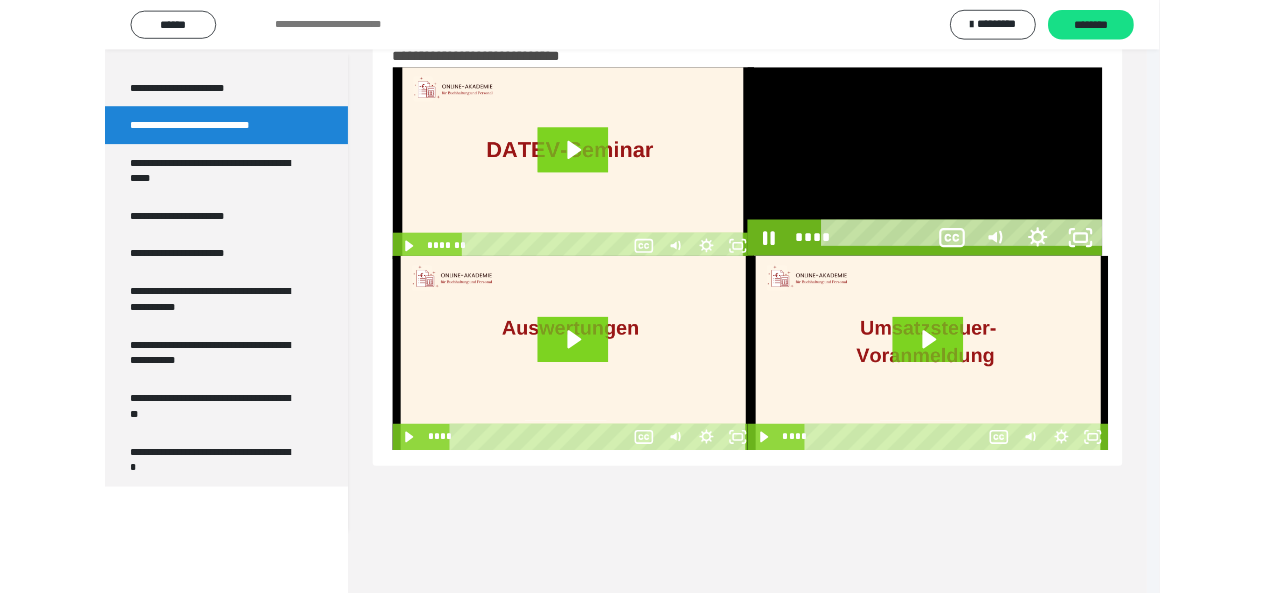 scroll, scrollTop: 3947, scrollLeft: 0, axis: vertical 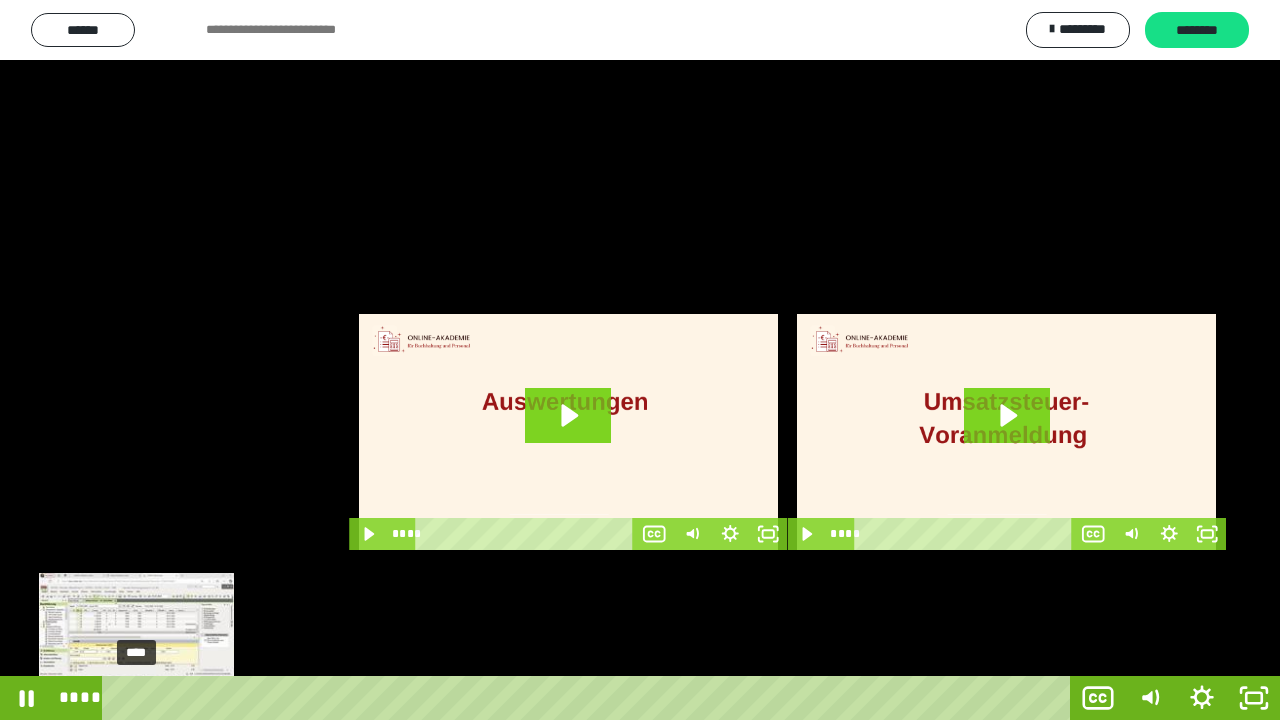 click on "****" at bounding box center (590, 698) 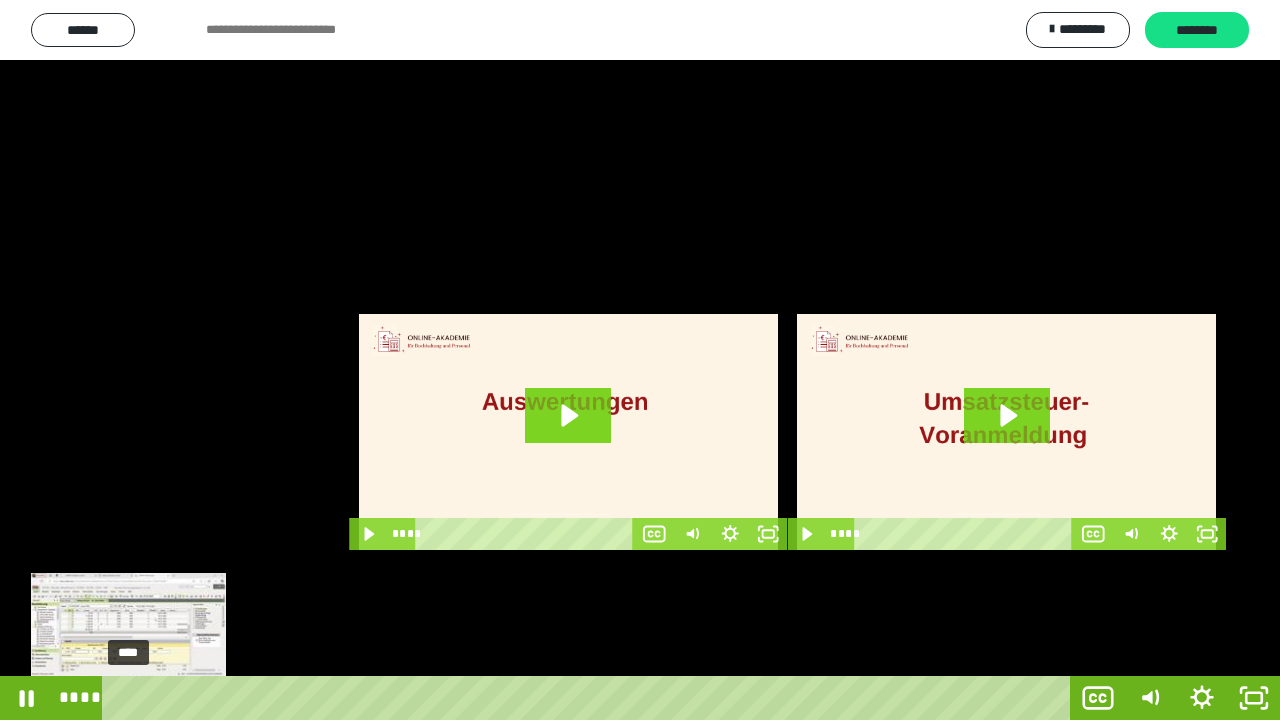 click on "****" at bounding box center [590, 698] 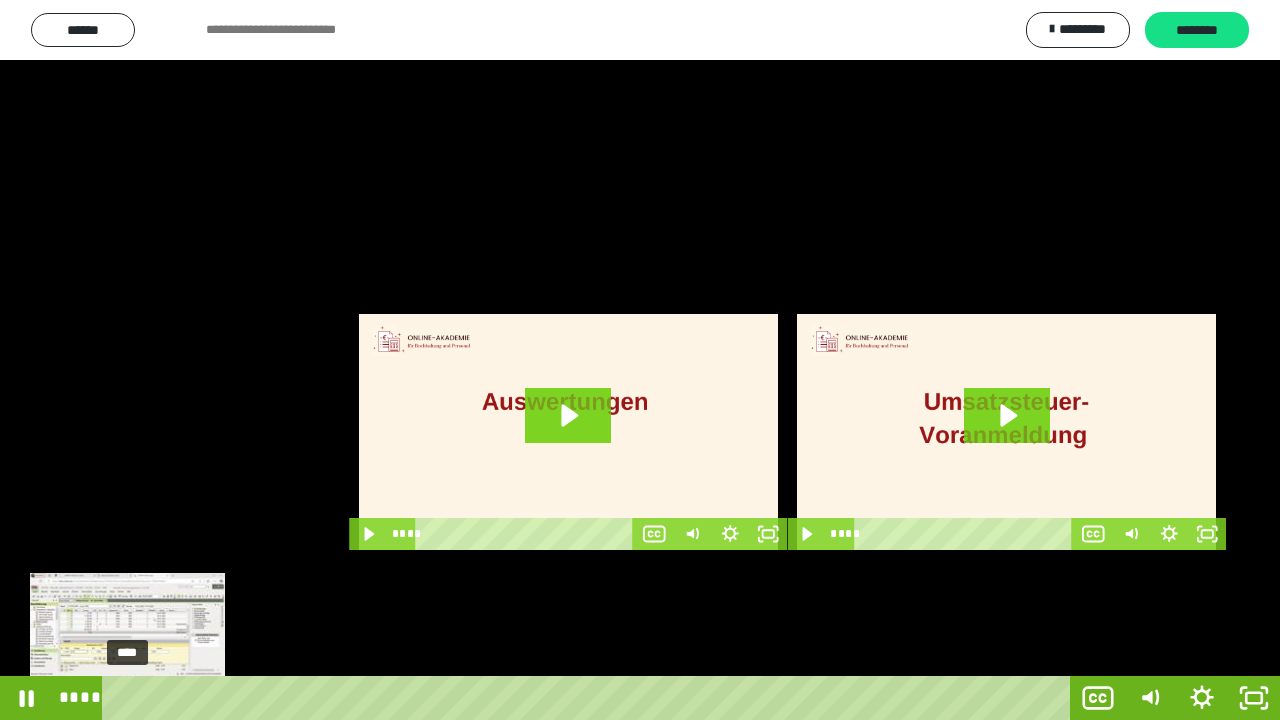 click on "****" at bounding box center (590, 698) 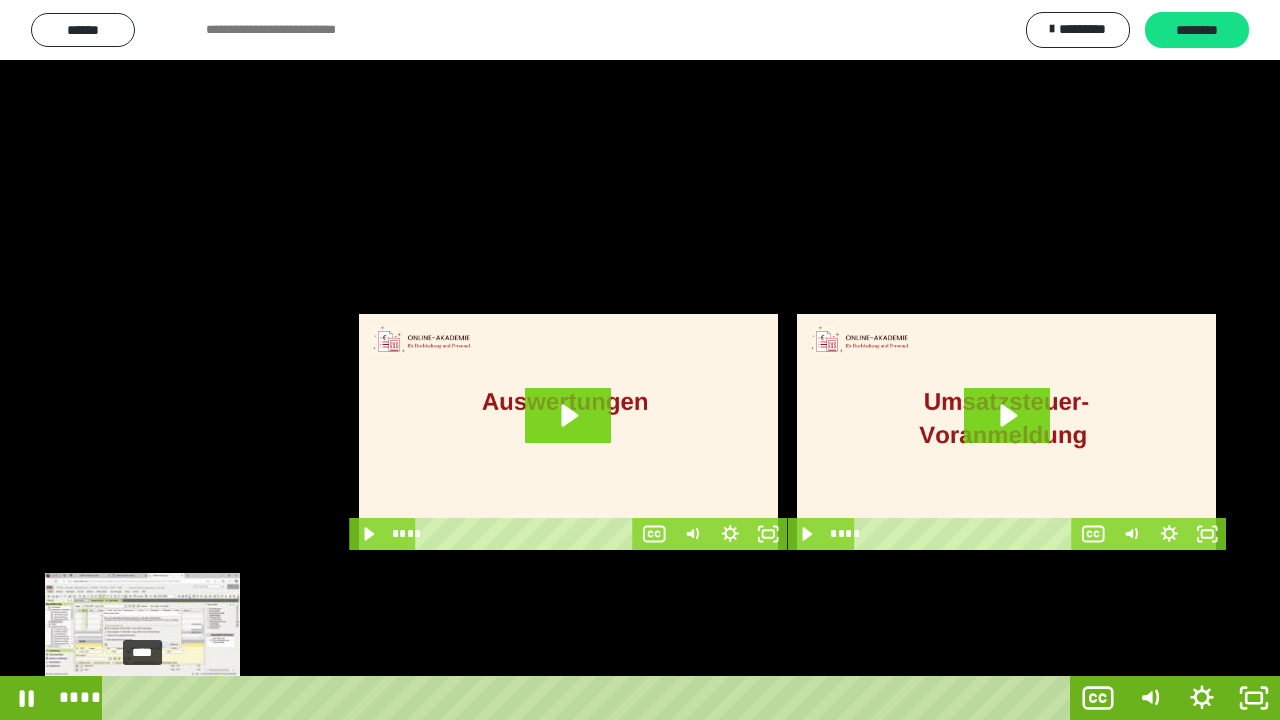 click on "****" at bounding box center (590, 698) 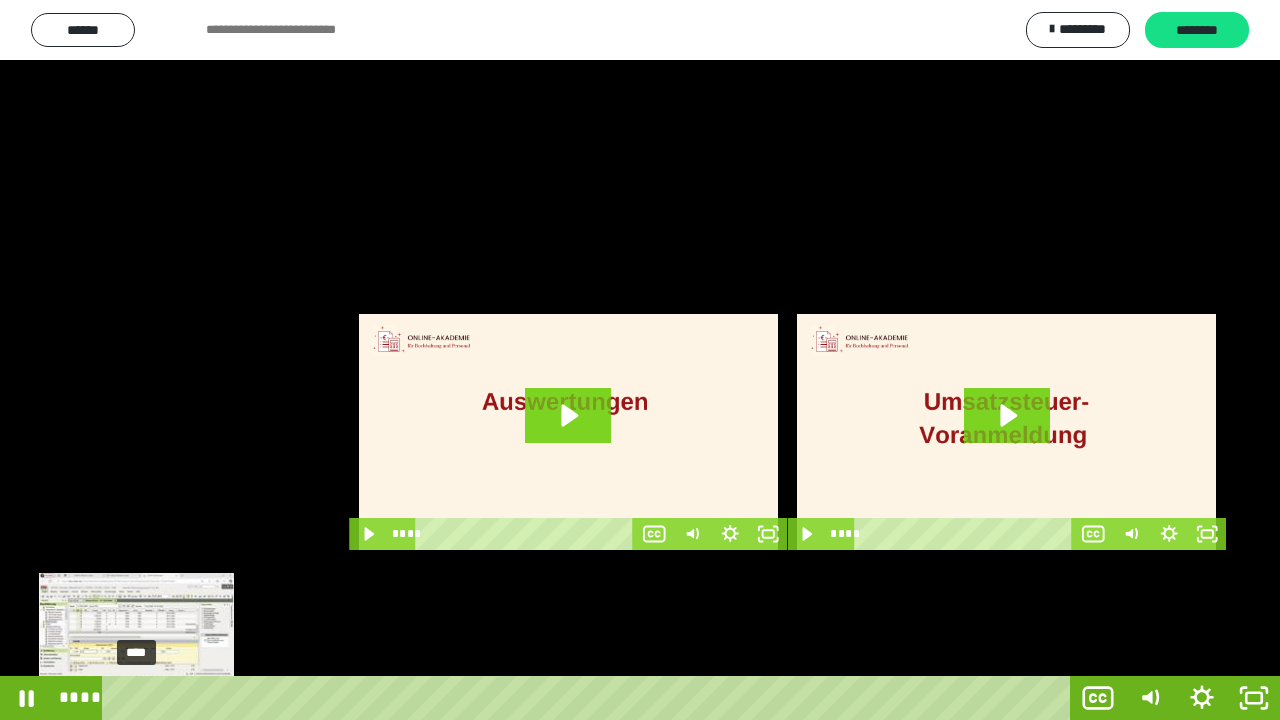 click on "****" at bounding box center [590, 698] 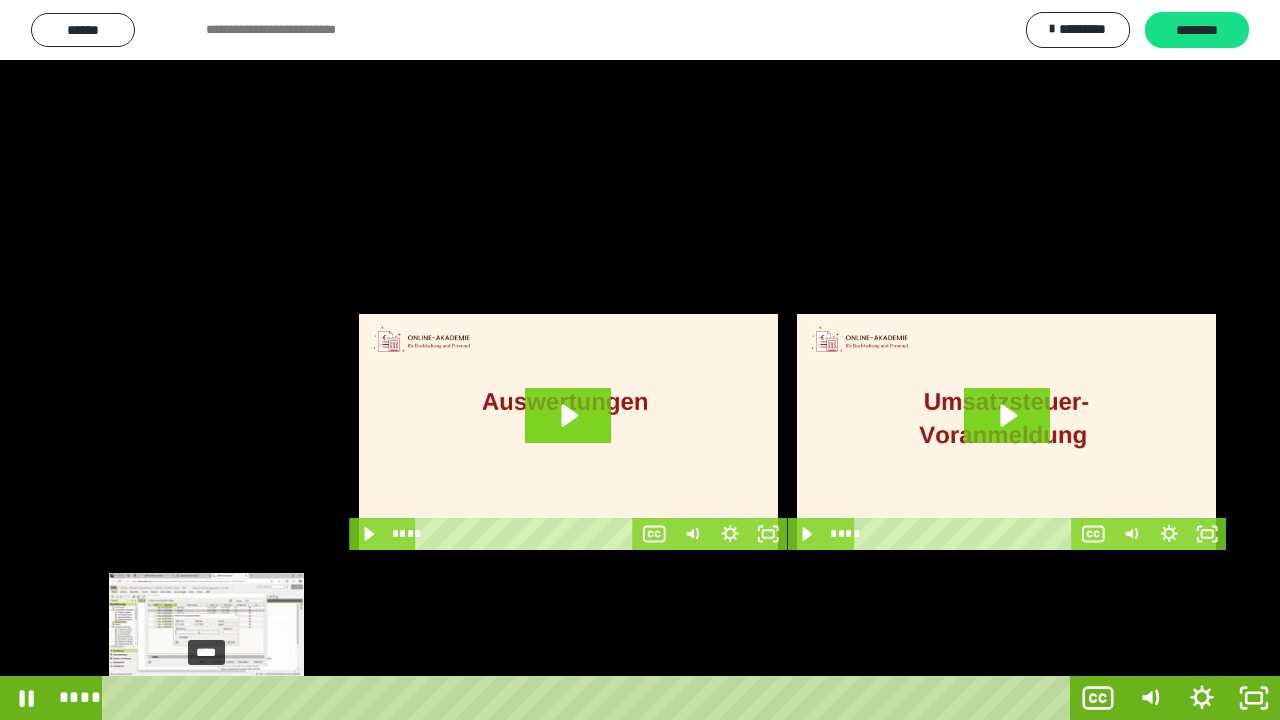 click on "****" at bounding box center [590, 698] 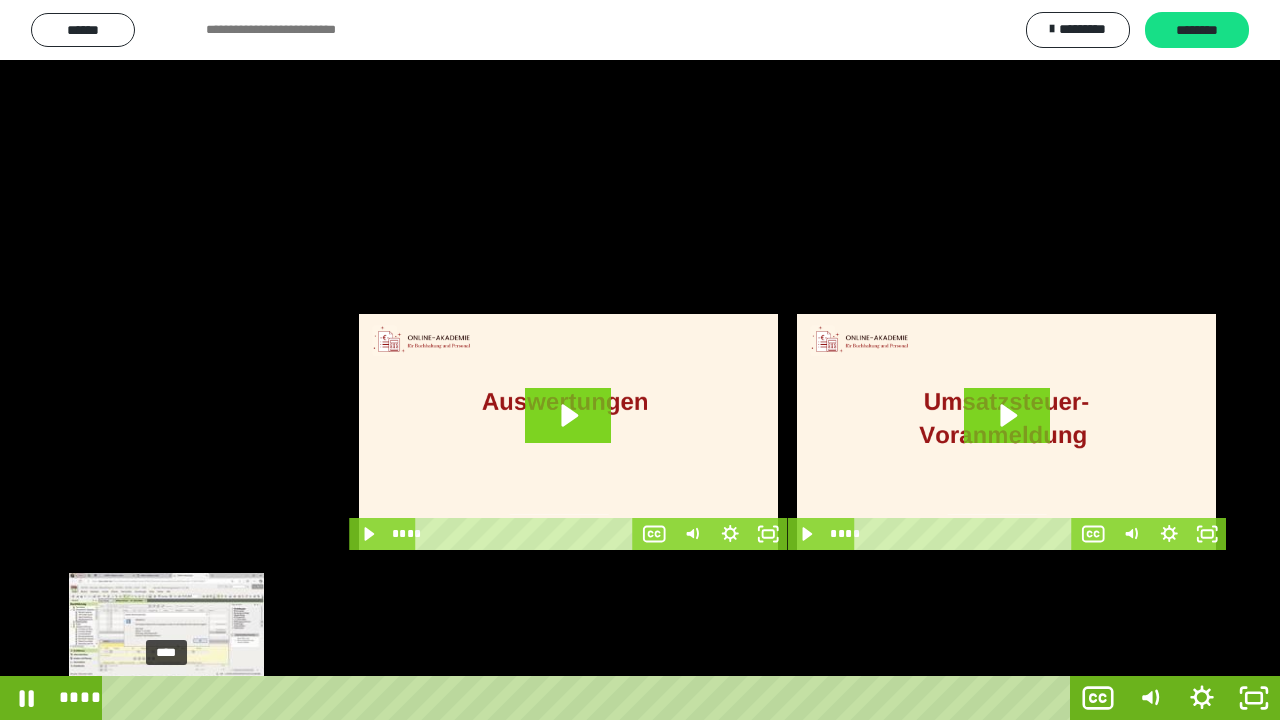 click on "****" at bounding box center [590, 698] 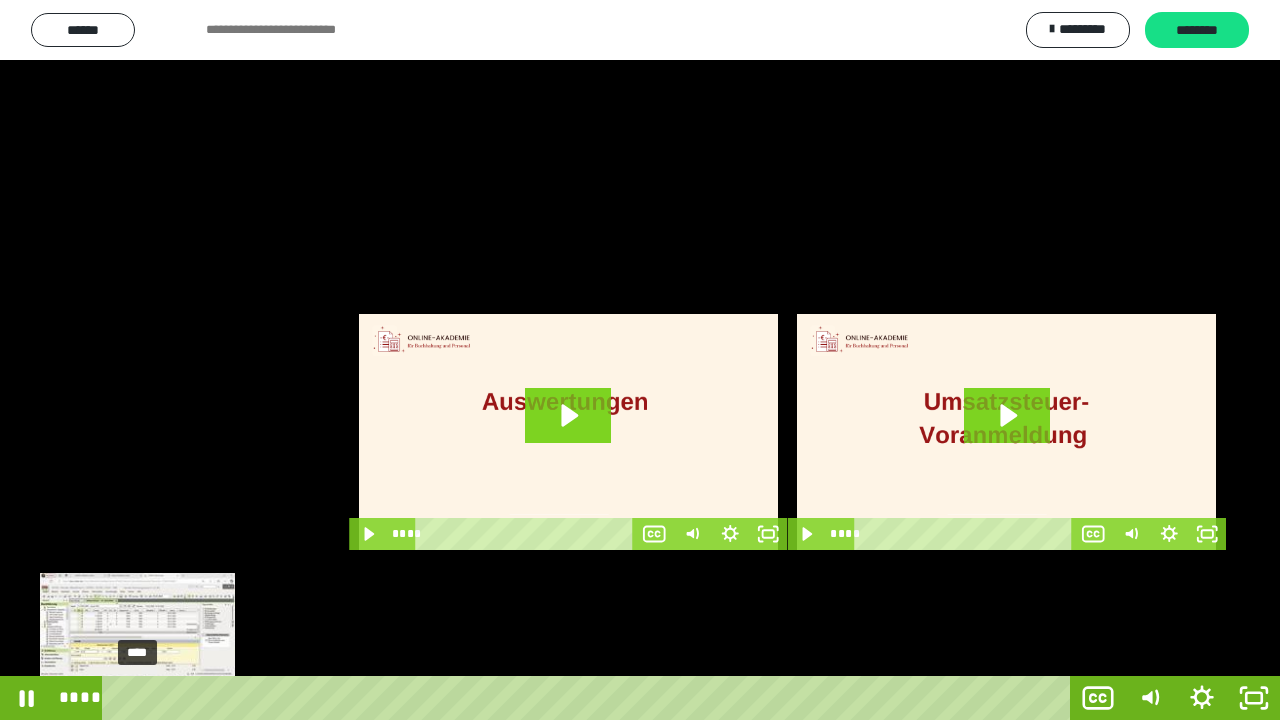 click on "****" at bounding box center [590, 698] 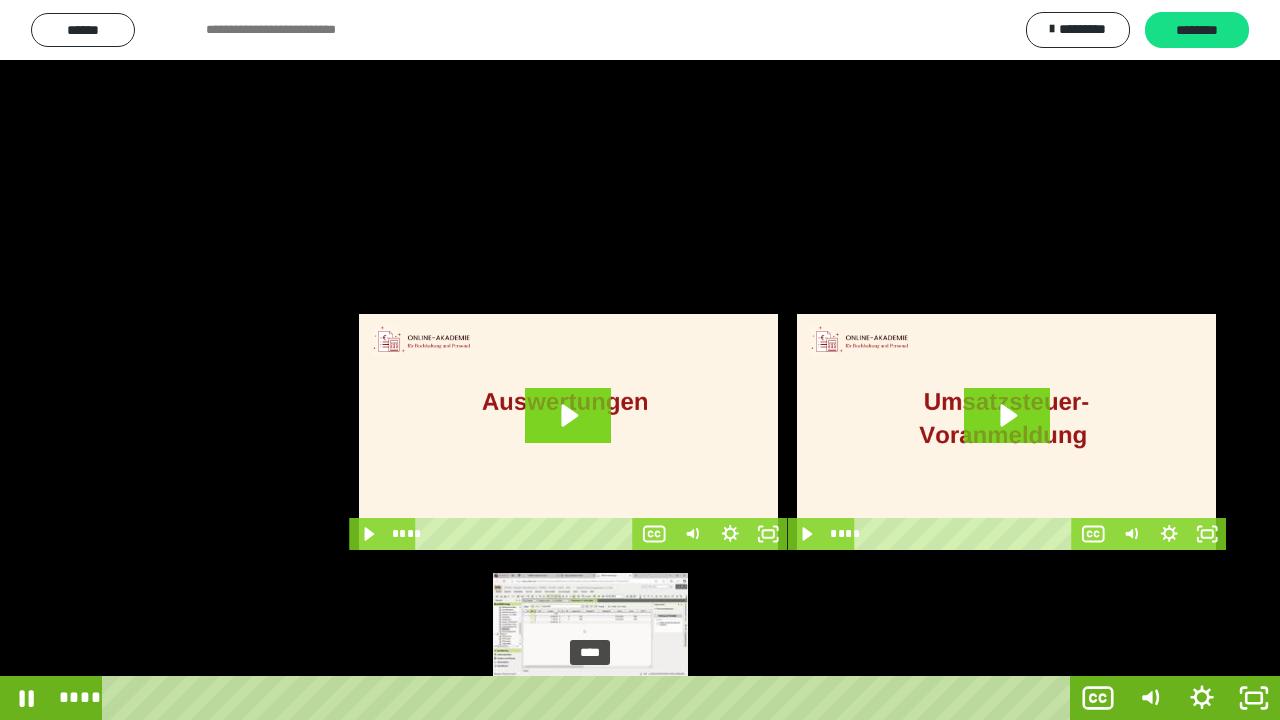click on "****" at bounding box center (590, 698) 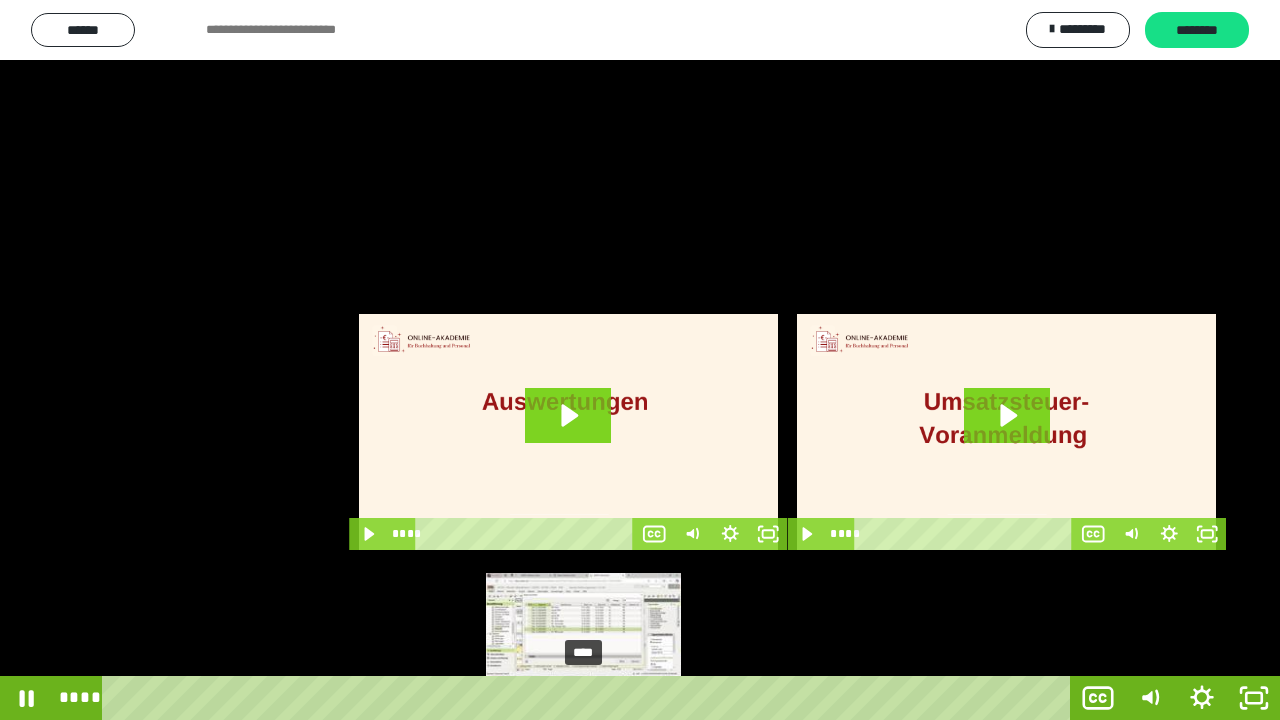 click at bounding box center (591, 698) 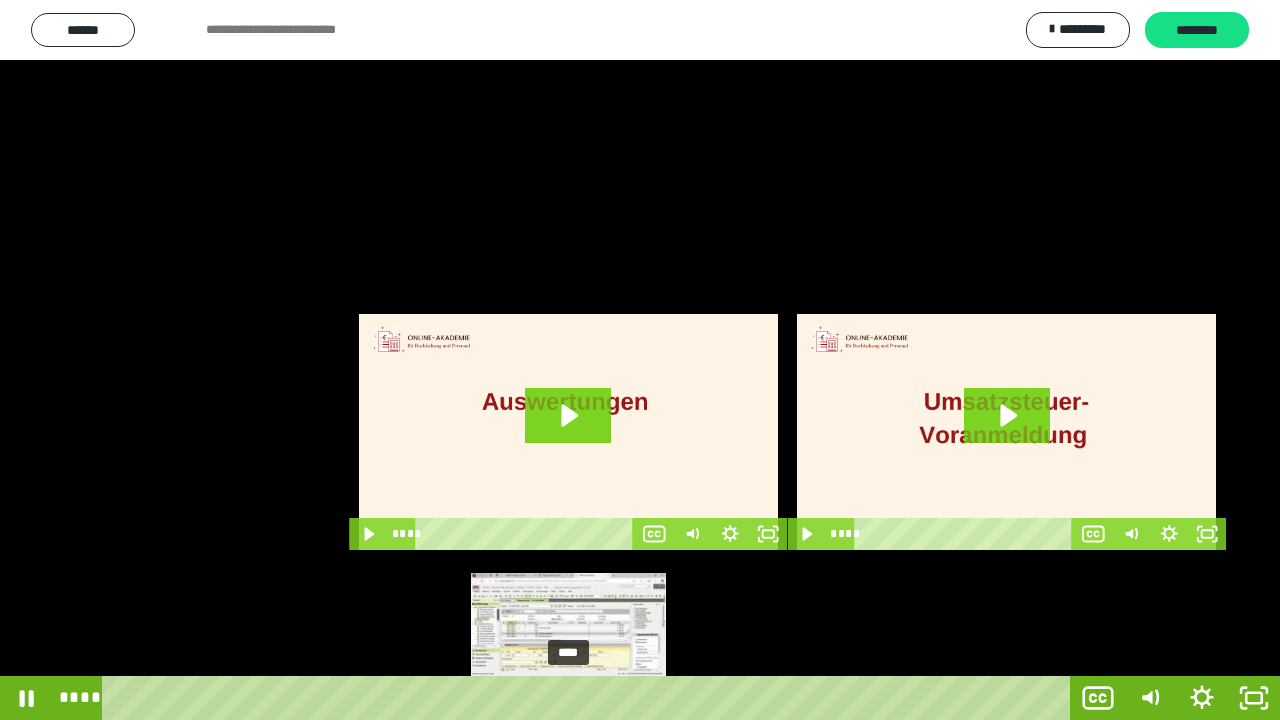 click on "****" at bounding box center [590, 698] 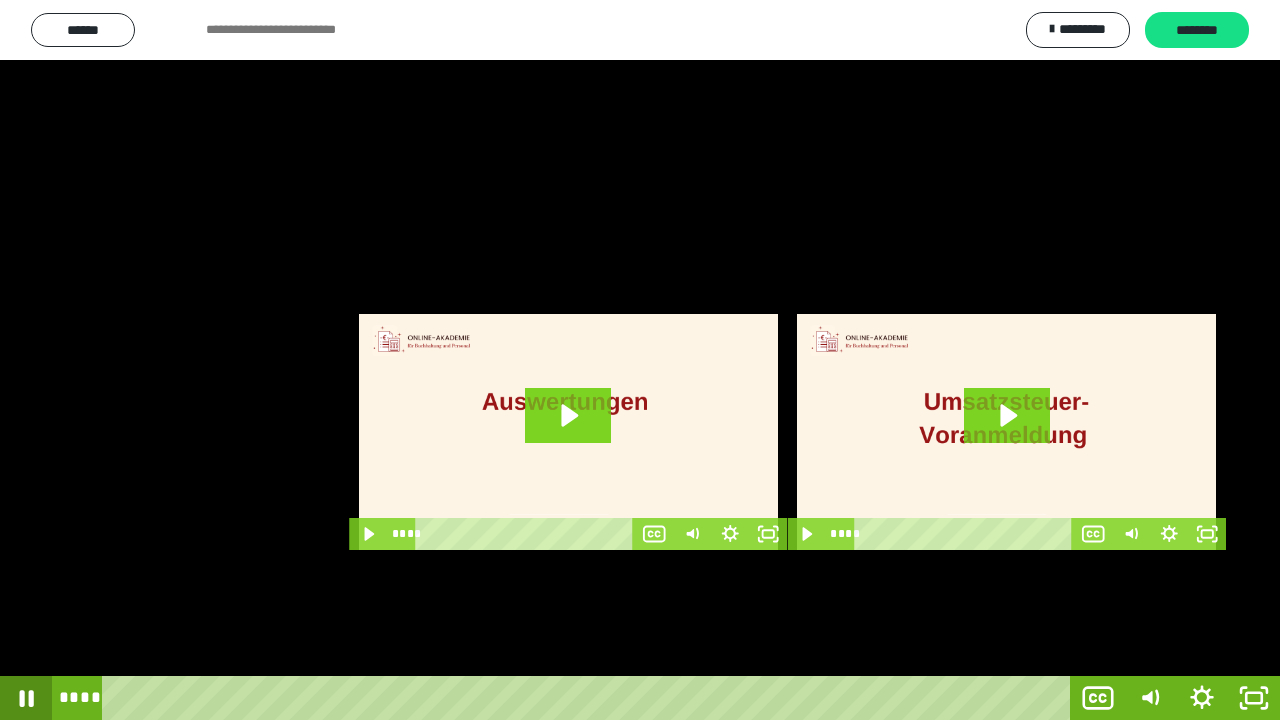 click 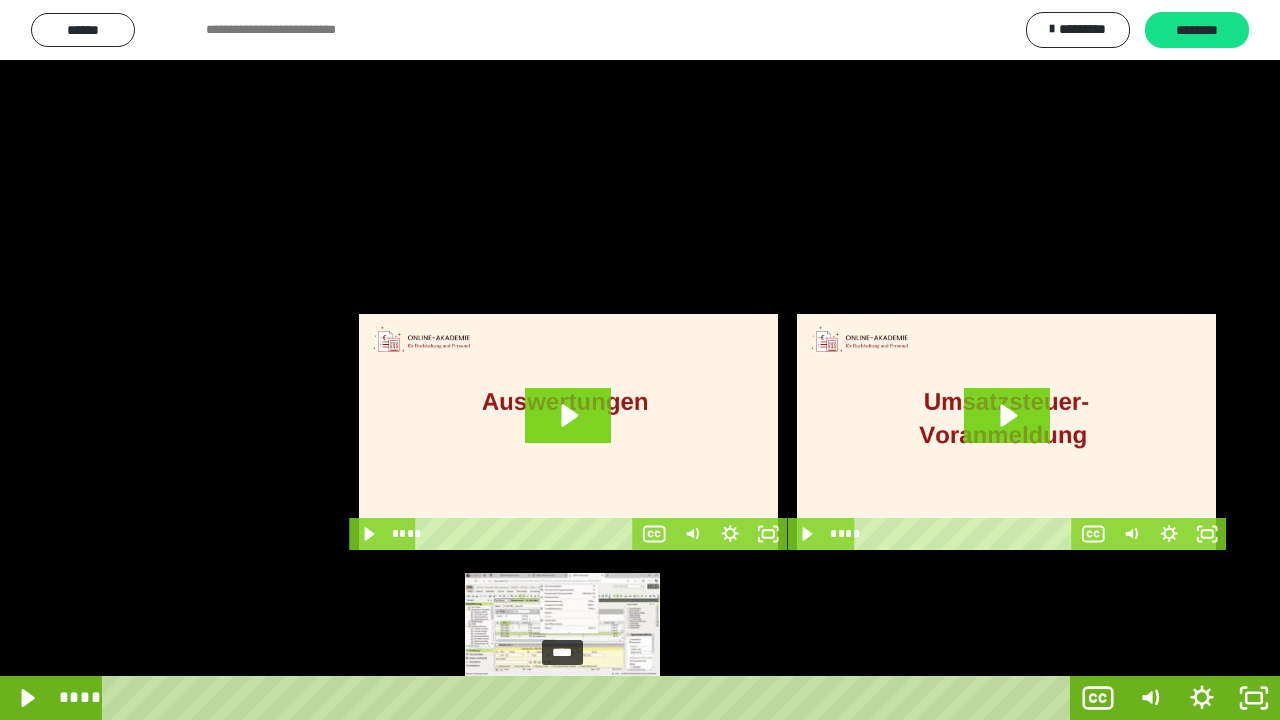 click on "****" at bounding box center (590, 698) 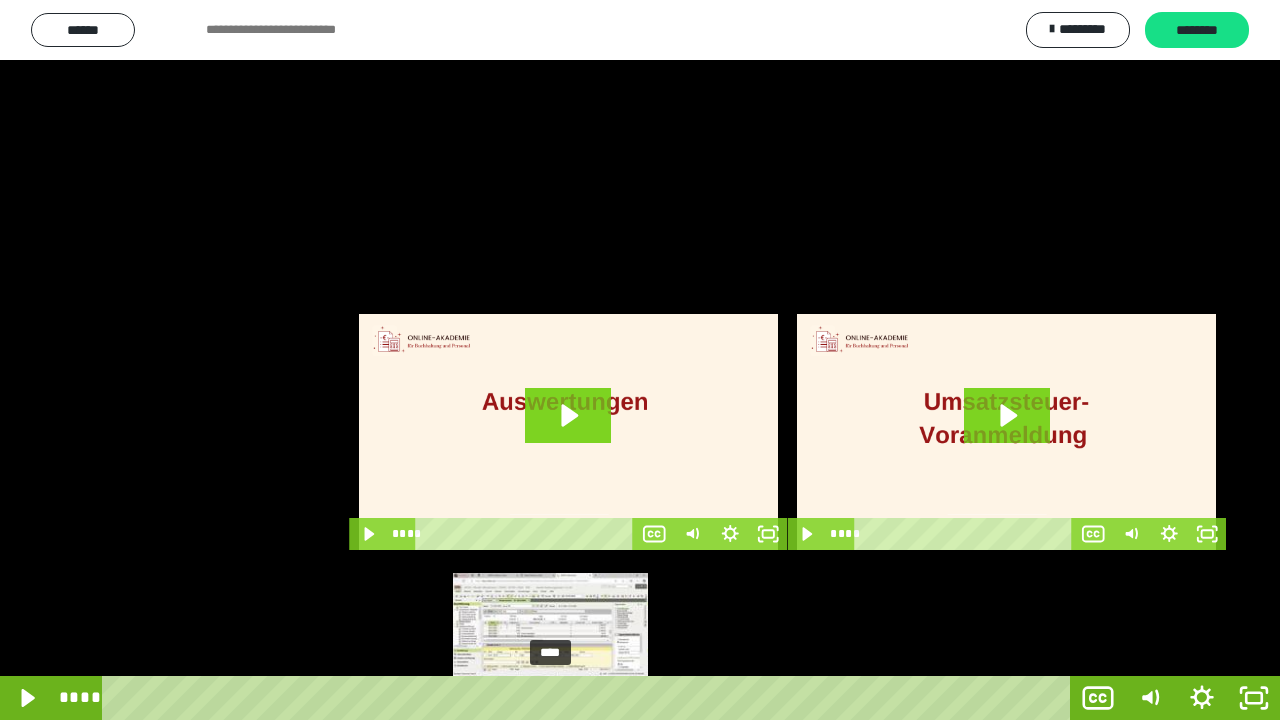 click on "****" at bounding box center (590, 698) 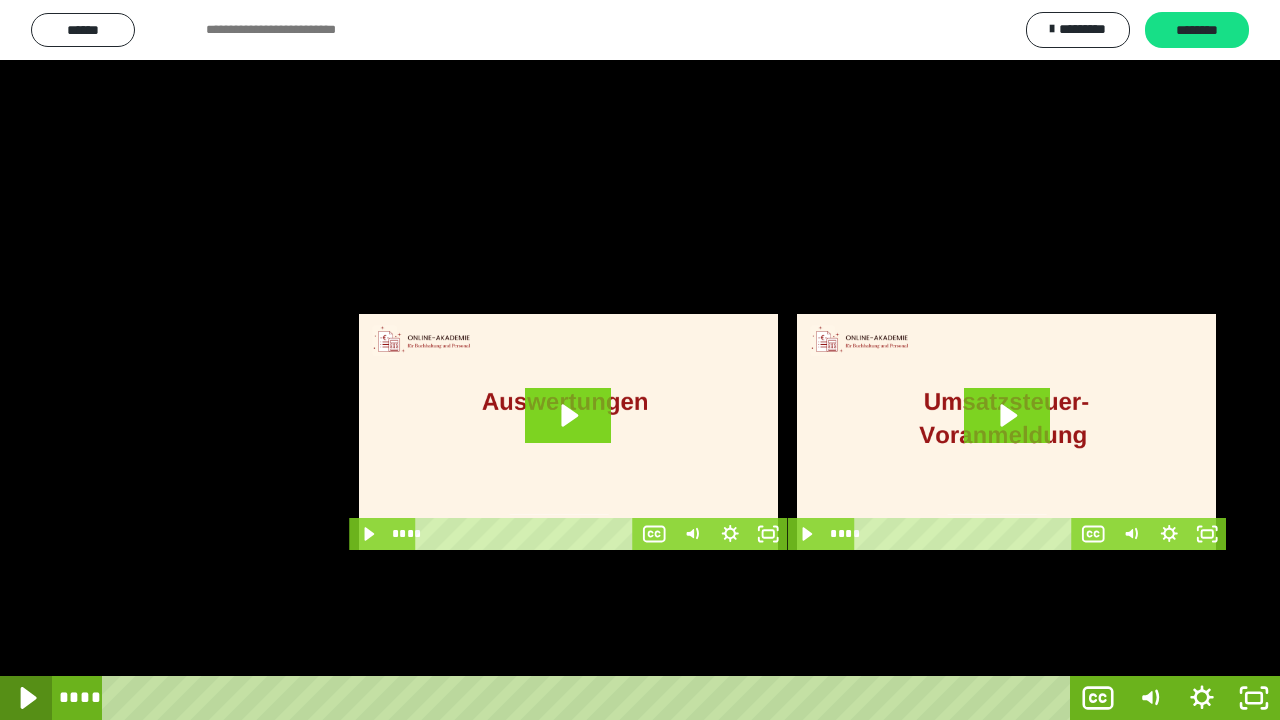 click 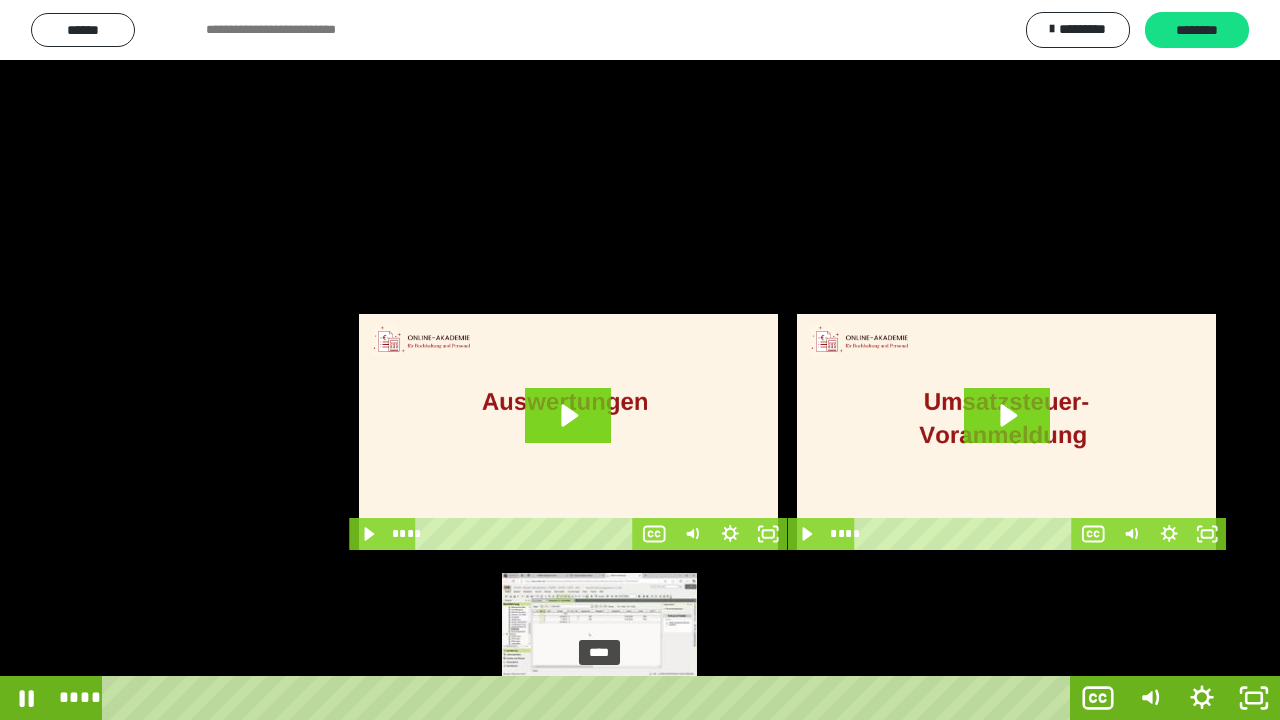 click on "****" at bounding box center (590, 698) 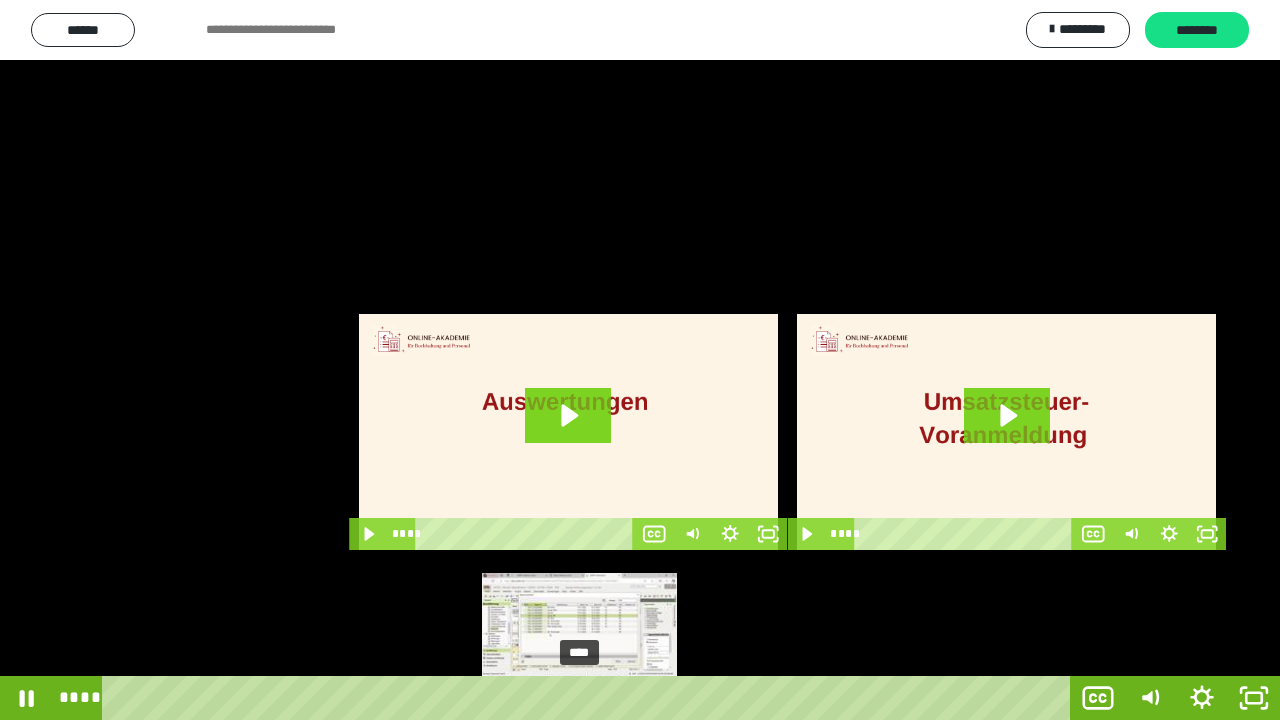 click on "****" at bounding box center [590, 698] 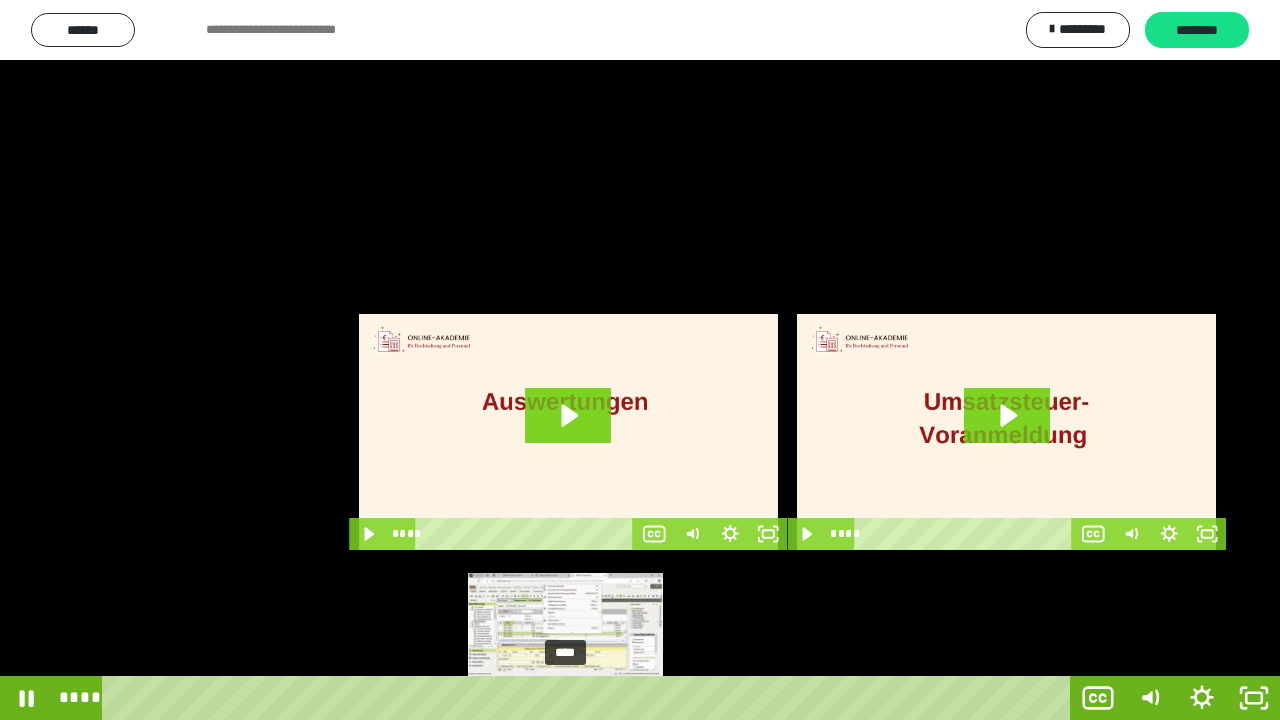 click on "****" at bounding box center (590, 698) 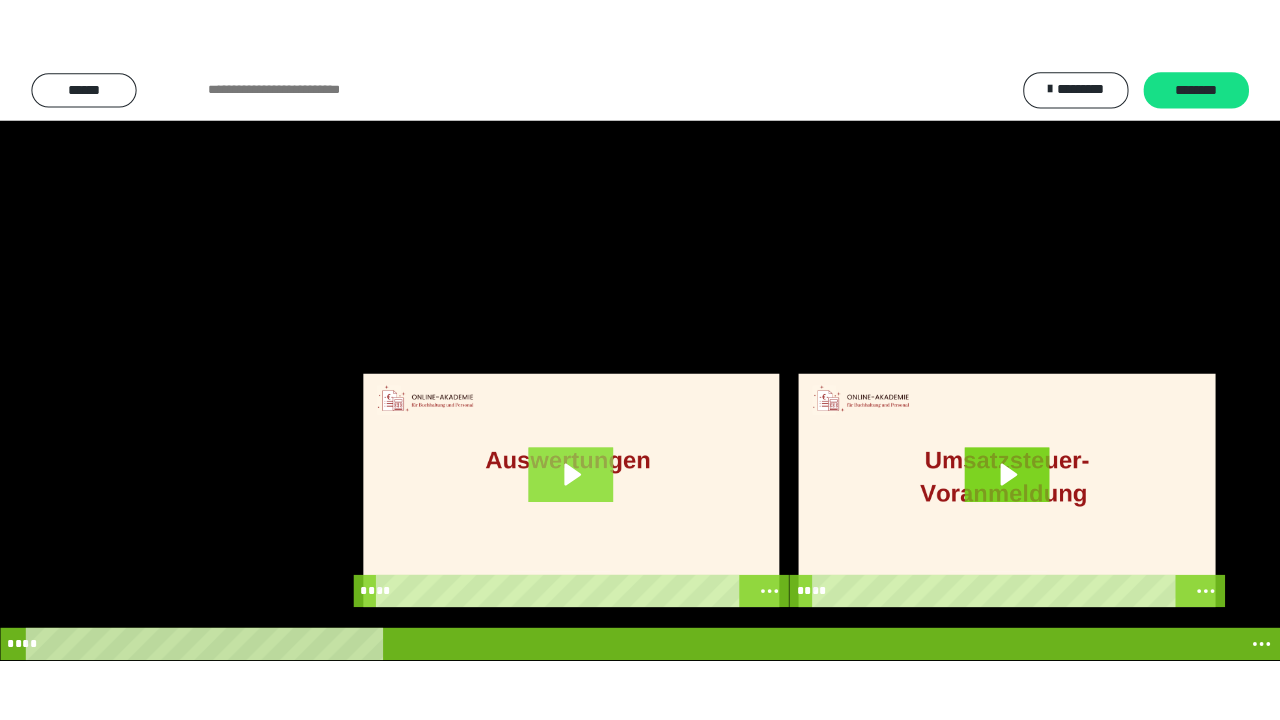 scroll, scrollTop: 4074, scrollLeft: 0, axis: vertical 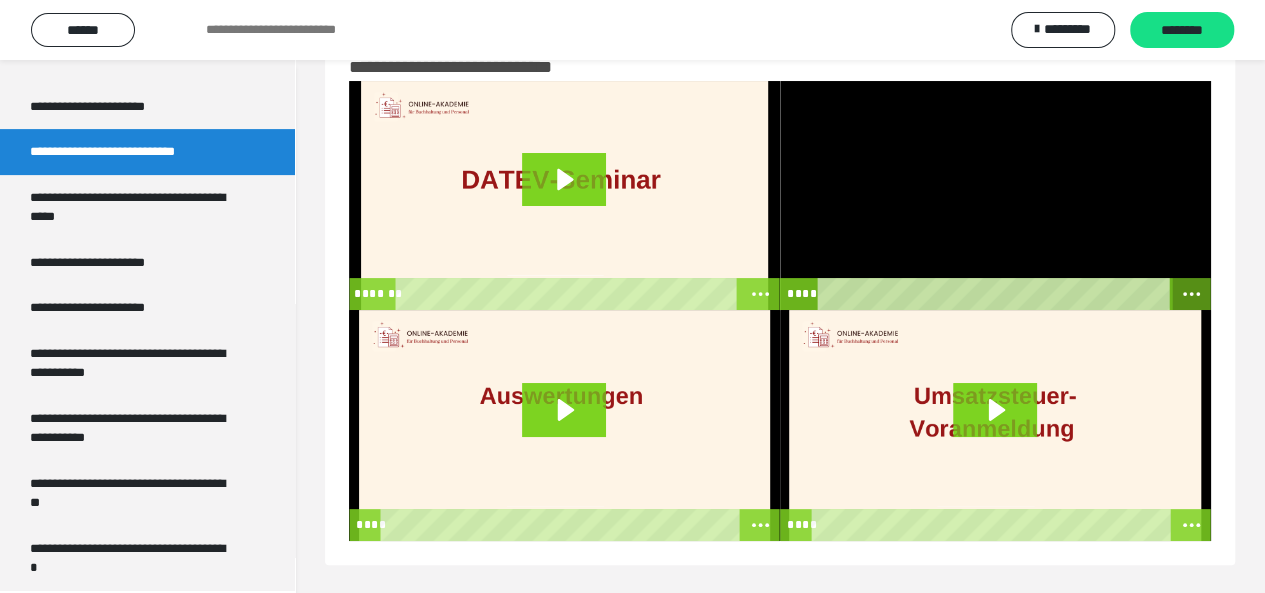 click 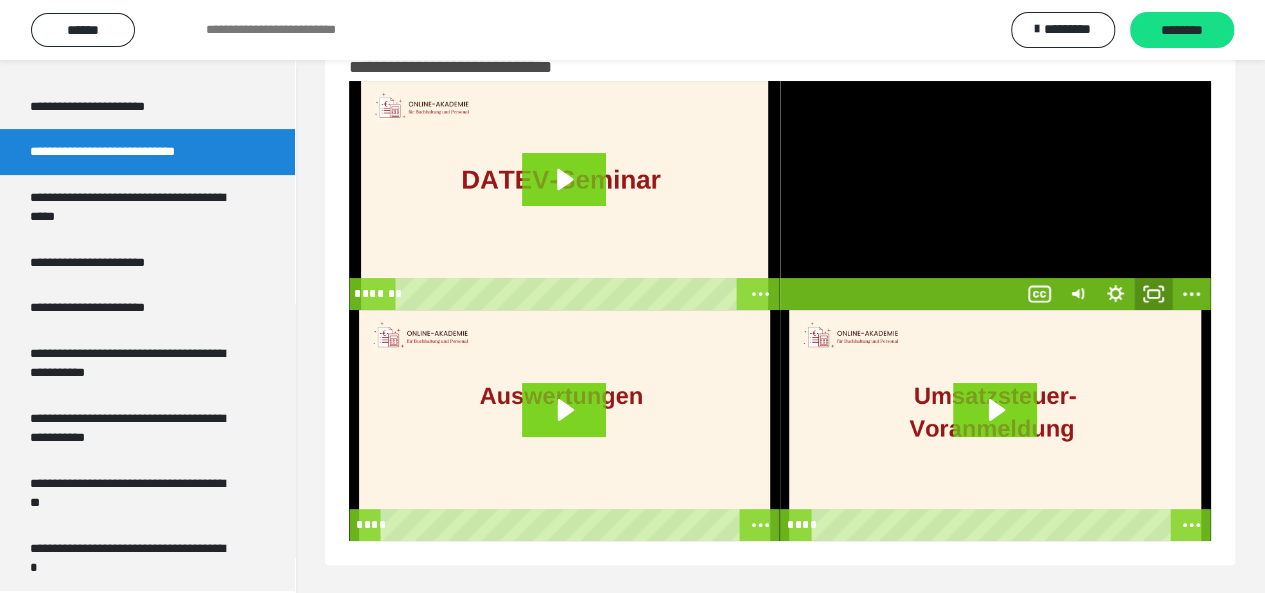 click 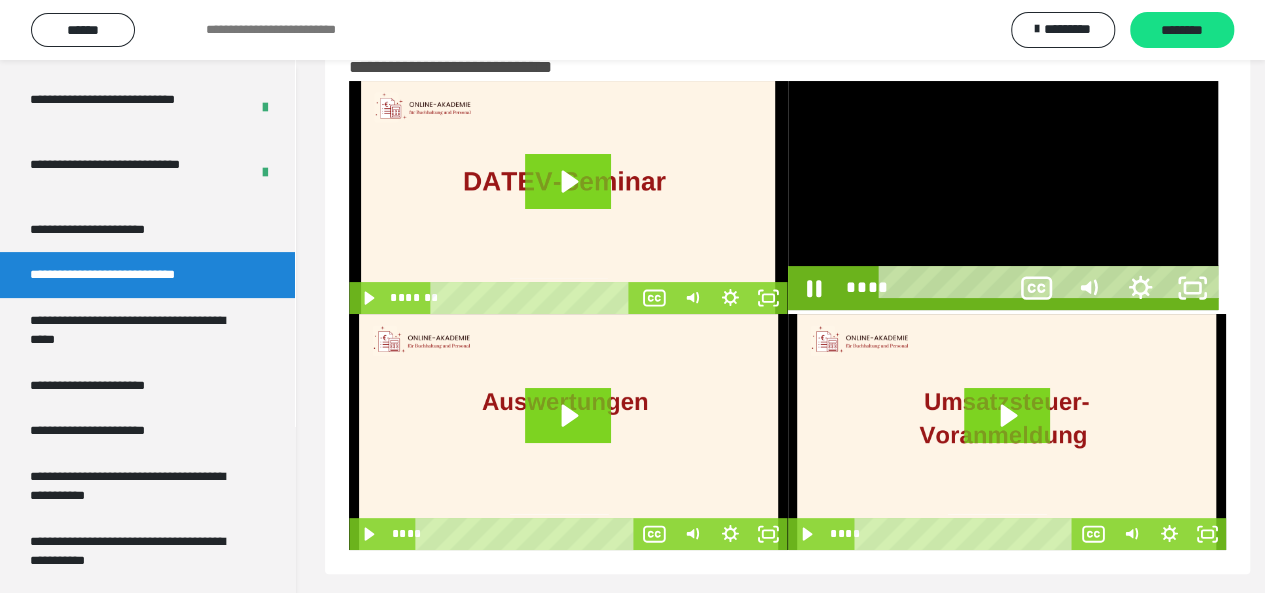 scroll, scrollTop: 3947, scrollLeft: 0, axis: vertical 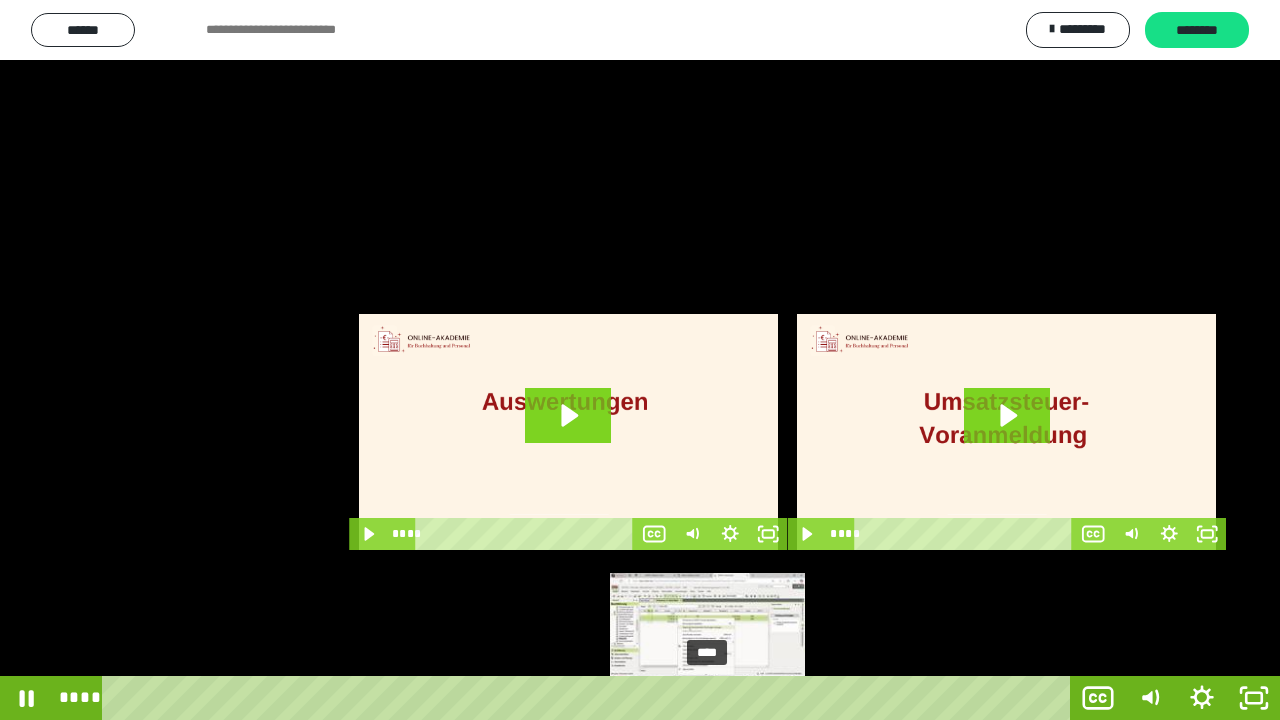 click on "****" at bounding box center (590, 698) 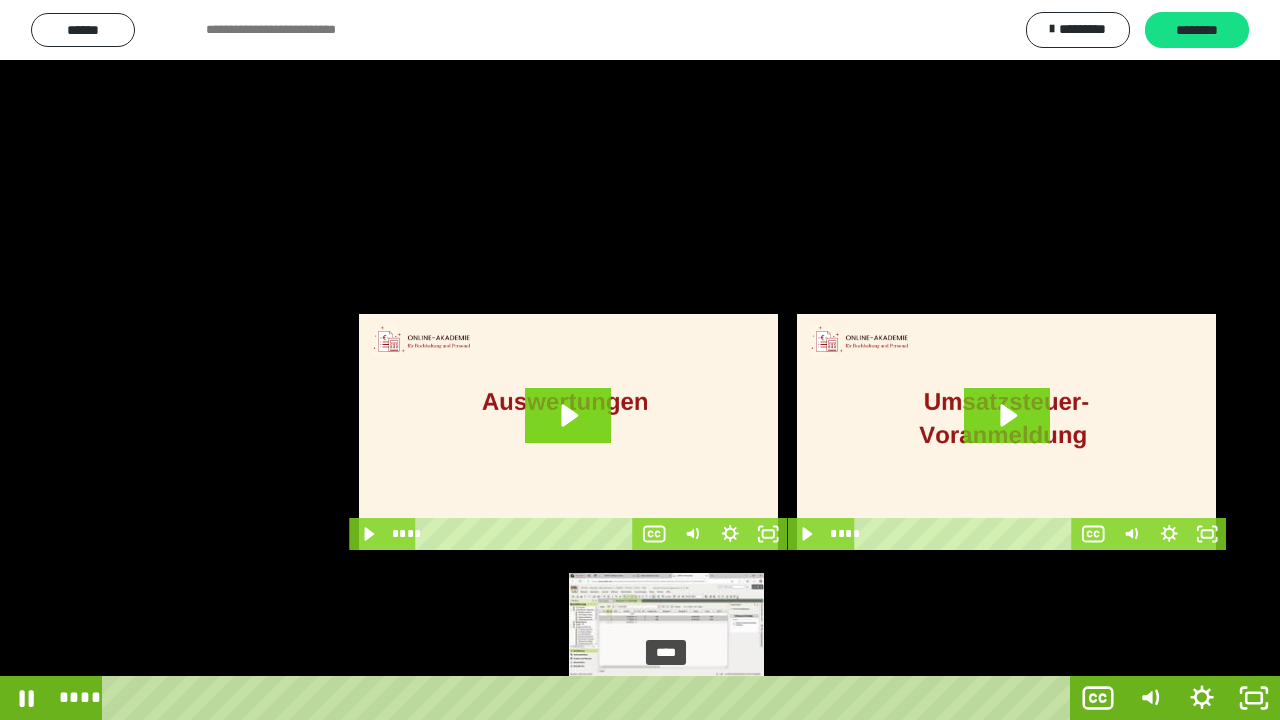 click on "****" at bounding box center (590, 698) 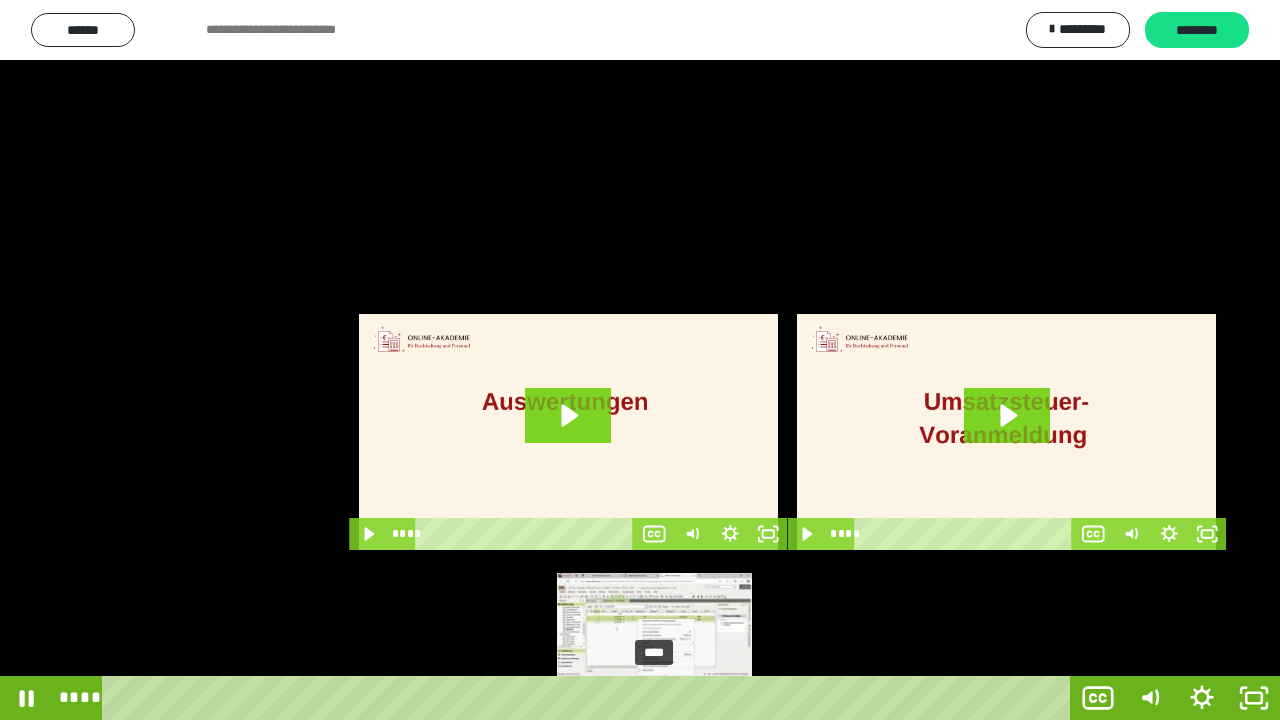 click on "****" at bounding box center [590, 698] 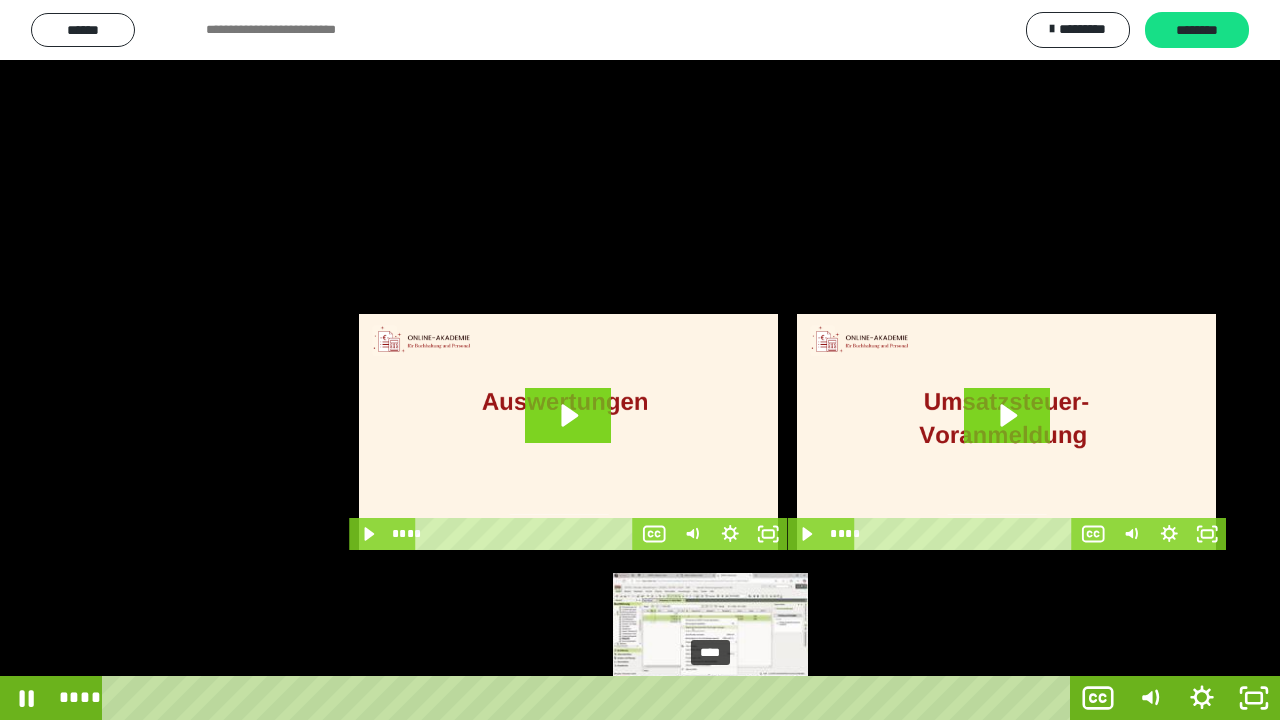 click on "****" at bounding box center [590, 698] 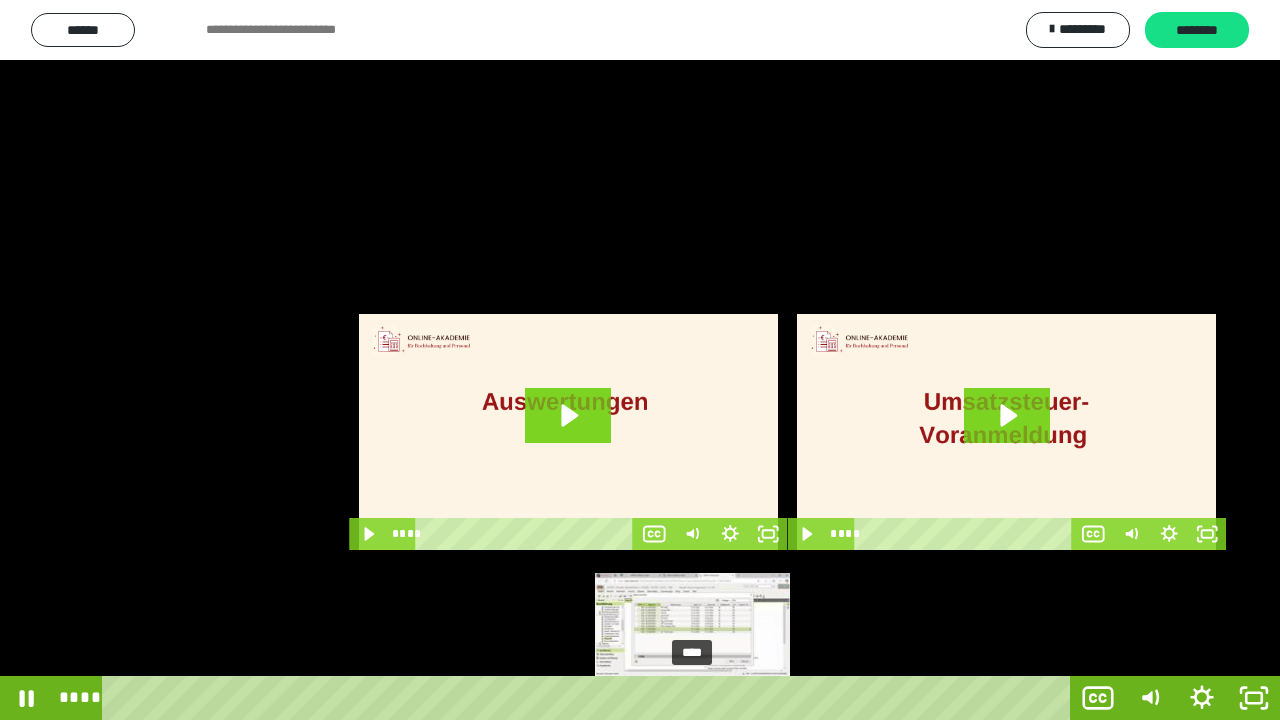 click on "****" at bounding box center [590, 698] 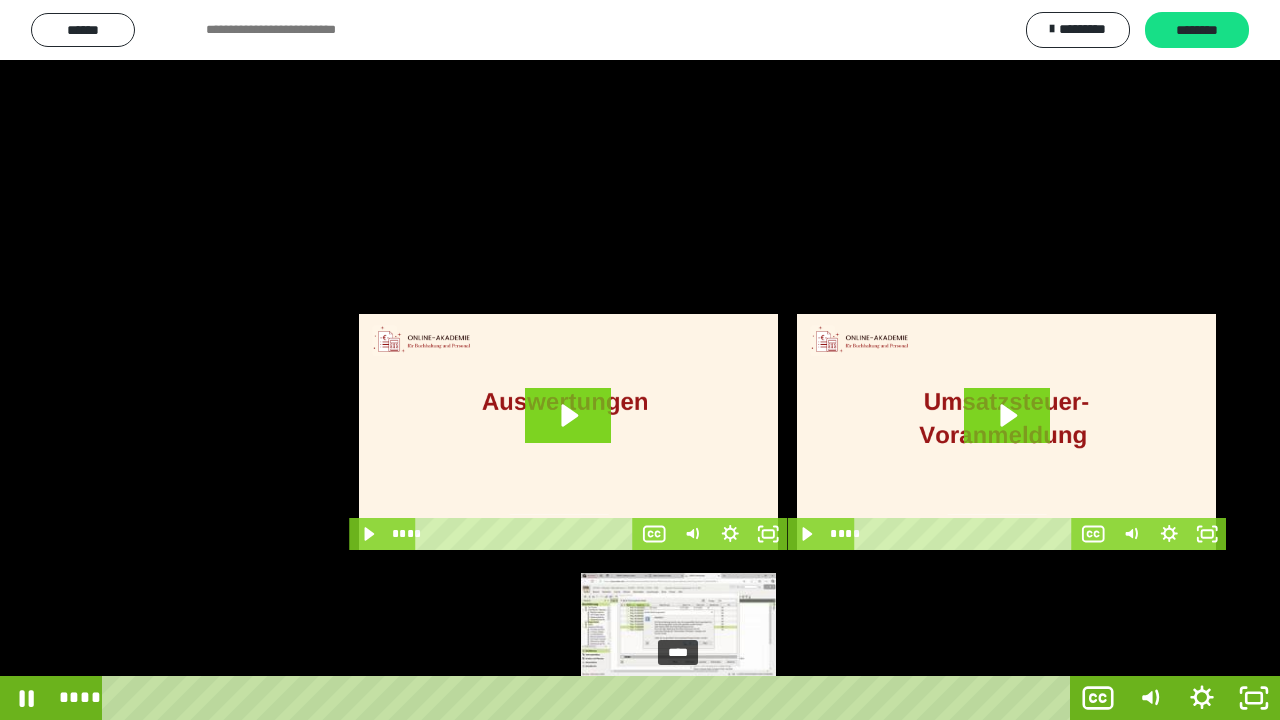 click on "****" at bounding box center (590, 698) 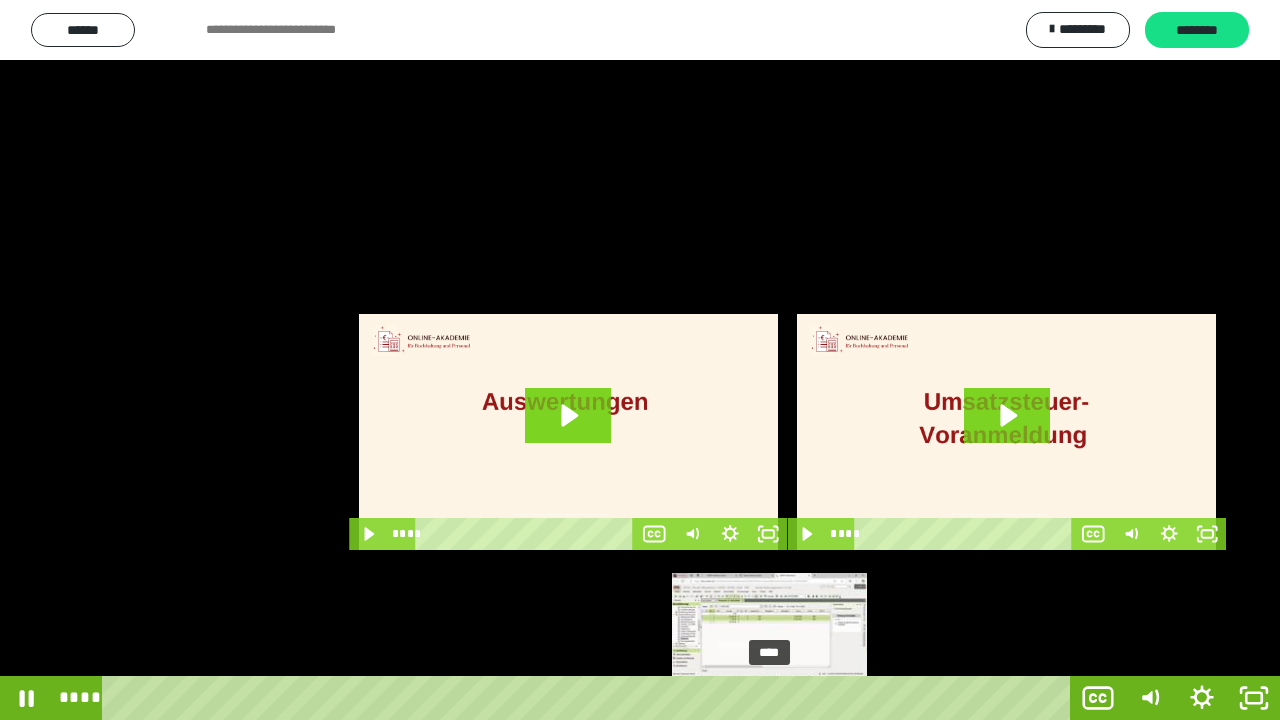 click on "****" at bounding box center (590, 698) 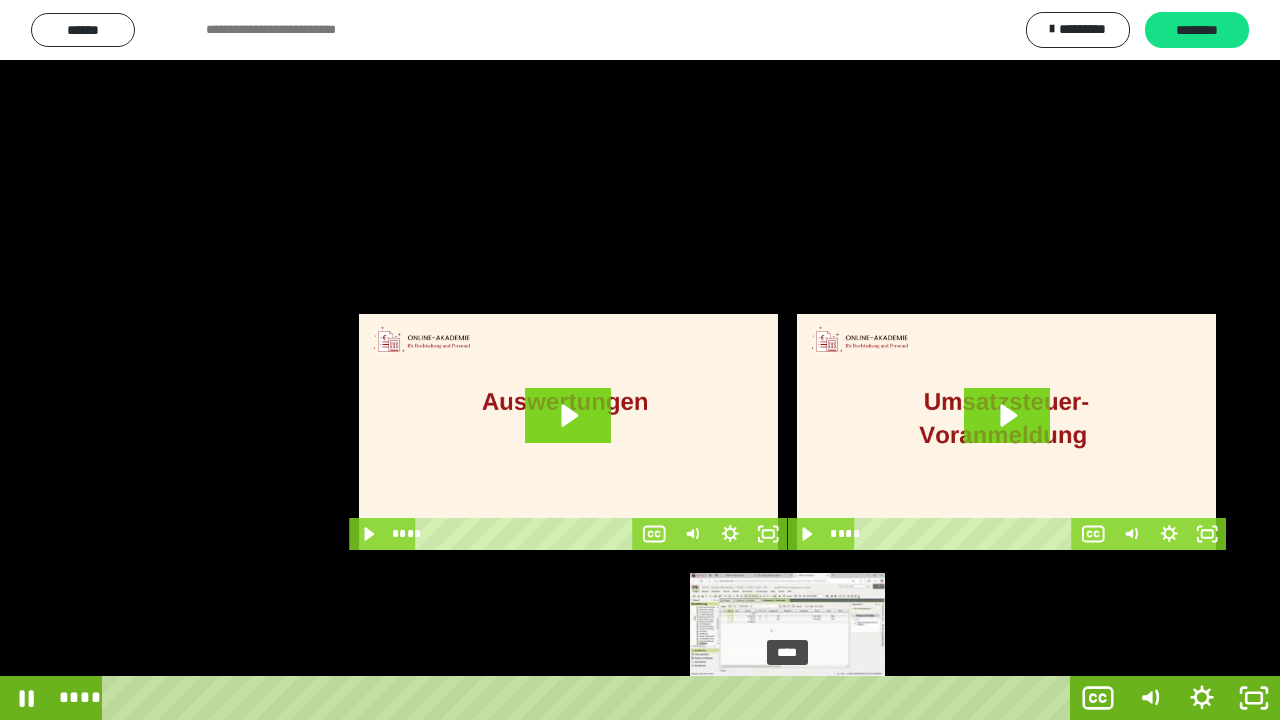 click on "****" at bounding box center (590, 698) 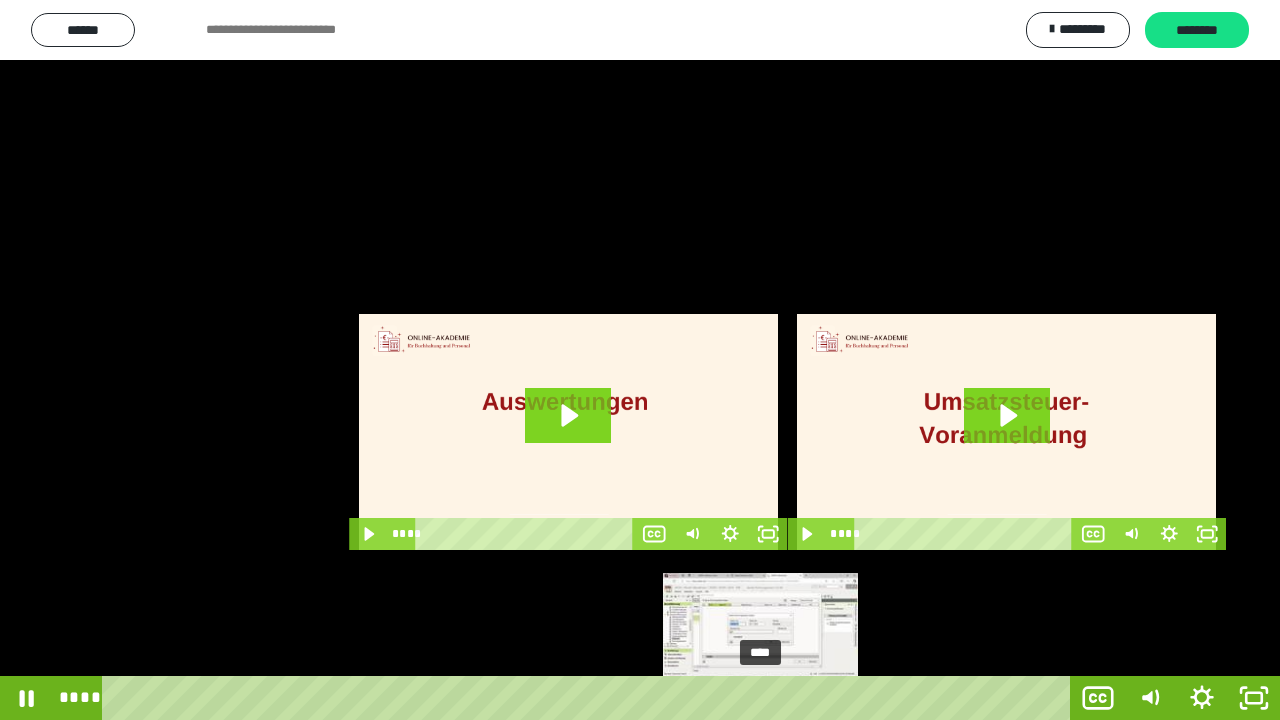 click on "****" at bounding box center [590, 698] 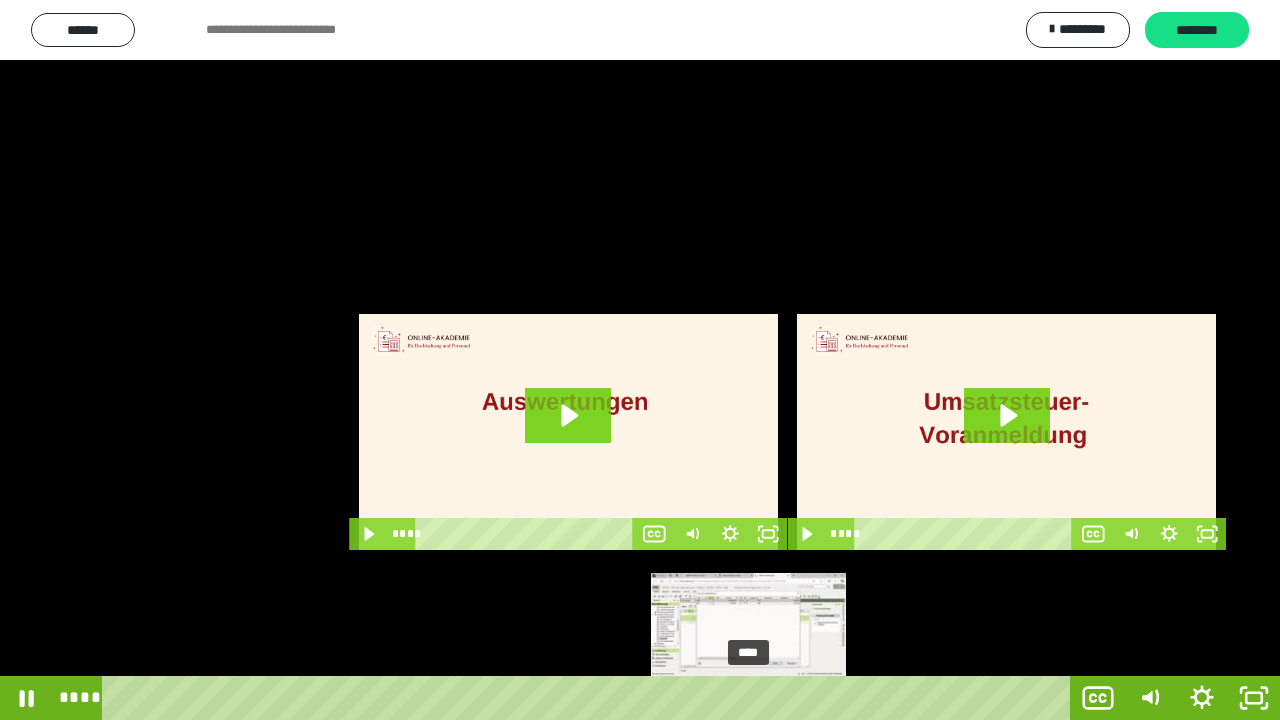 click on "****" at bounding box center (590, 698) 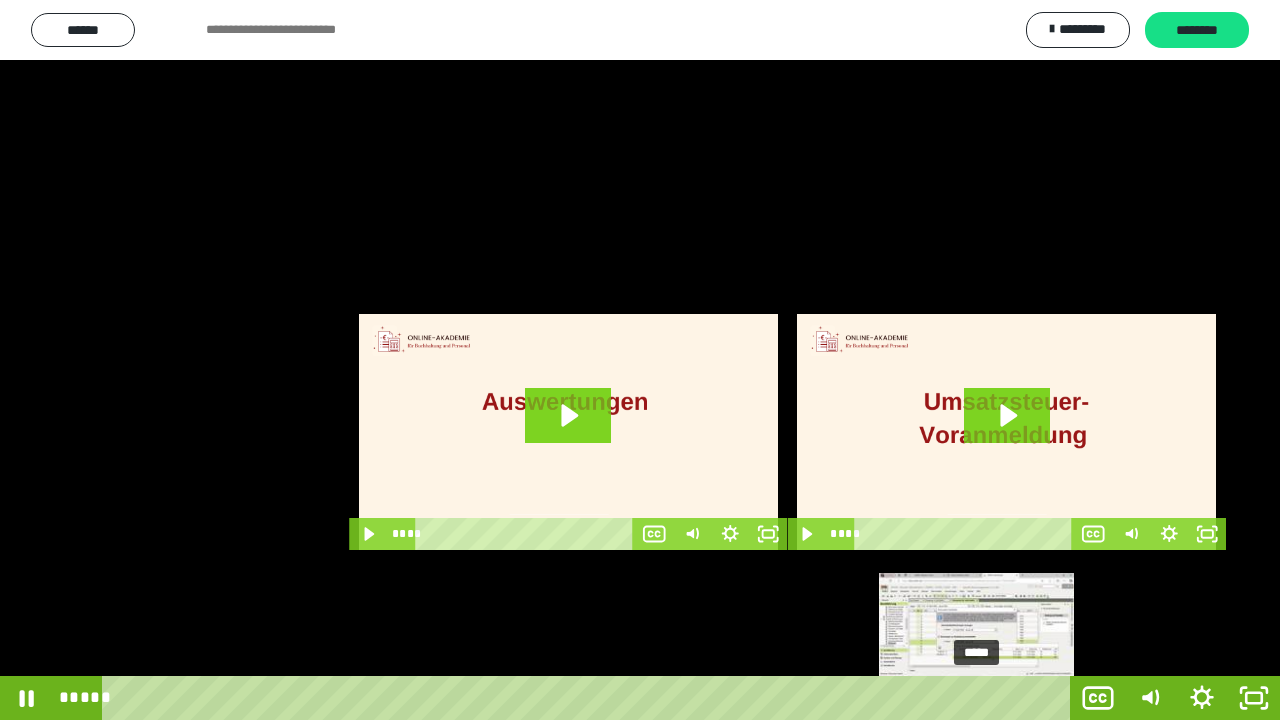 click on "*****" at bounding box center (590, 698) 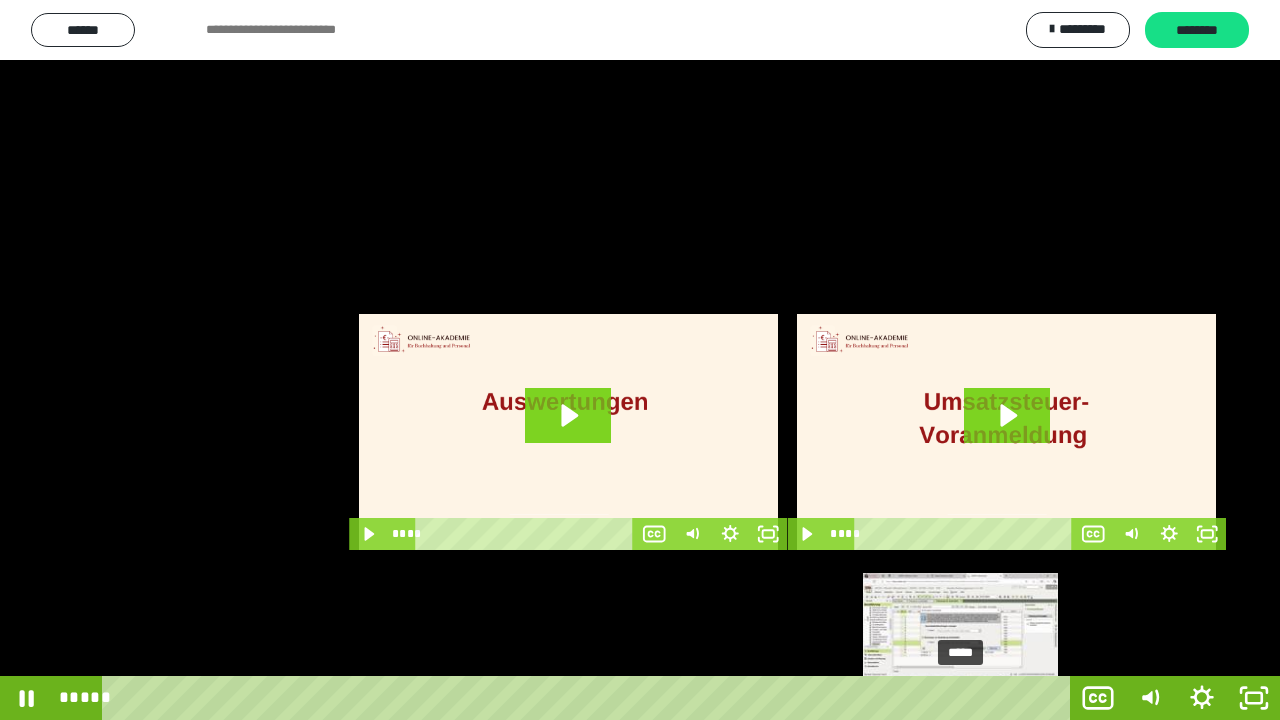 click on "*****" at bounding box center (590, 698) 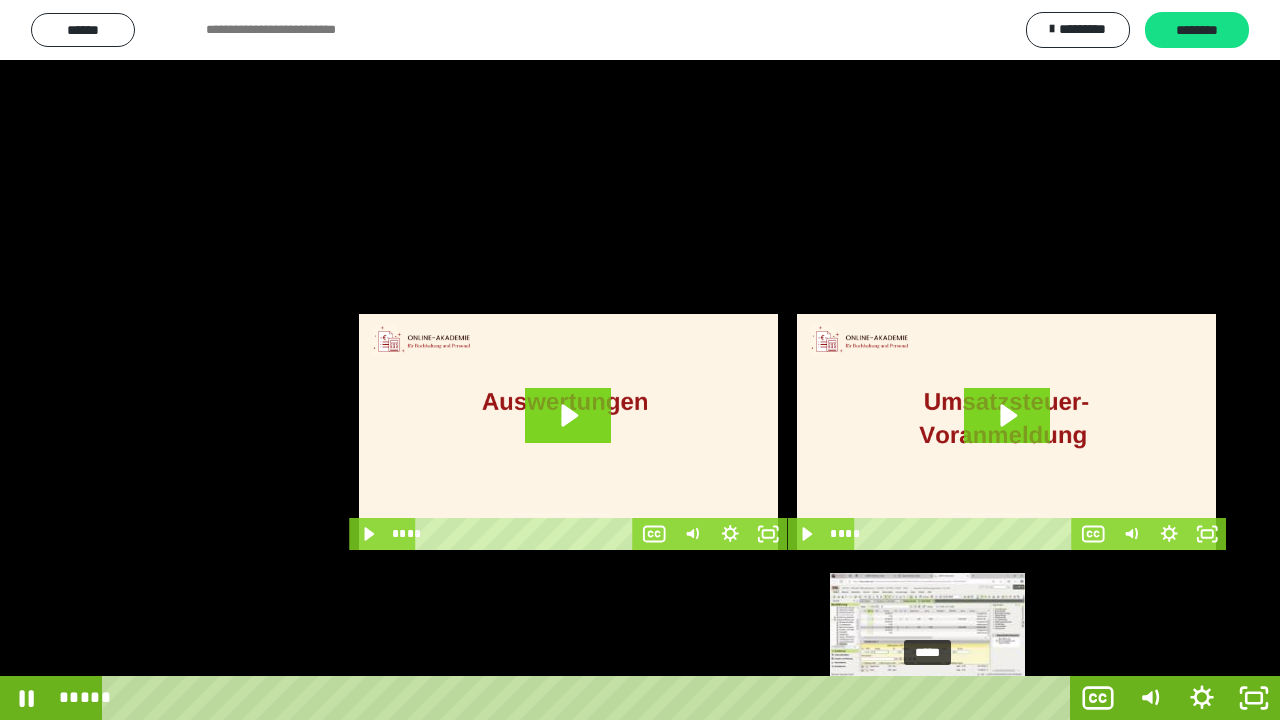 click on "*****" at bounding box center [590, 698] 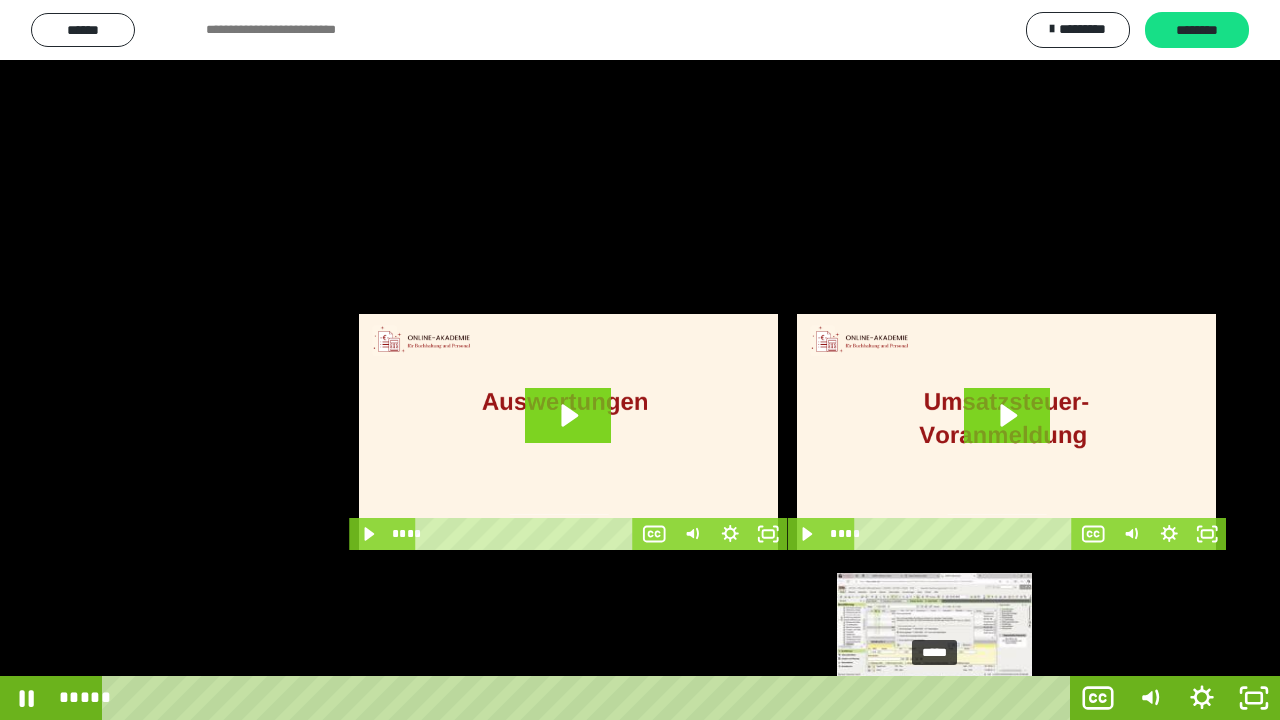 click on "*****" at bounding box center (590, 698) 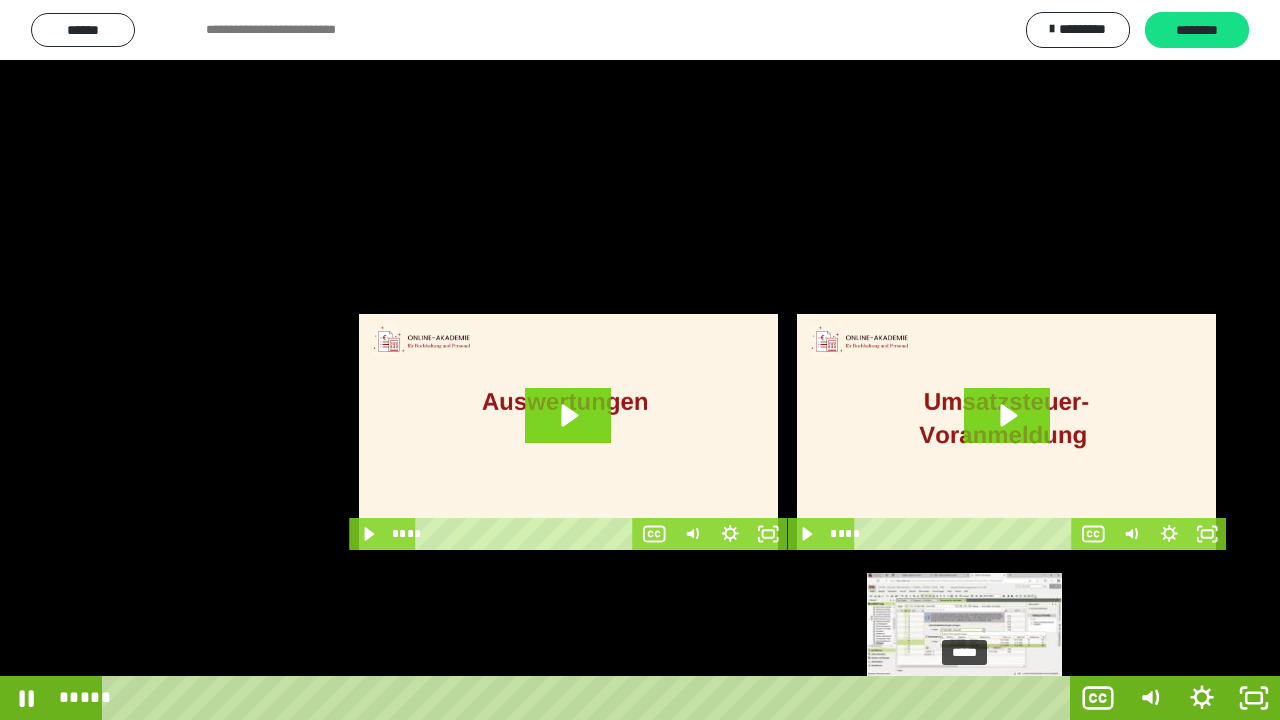 click on "*****" at bounding box center [590, 698] 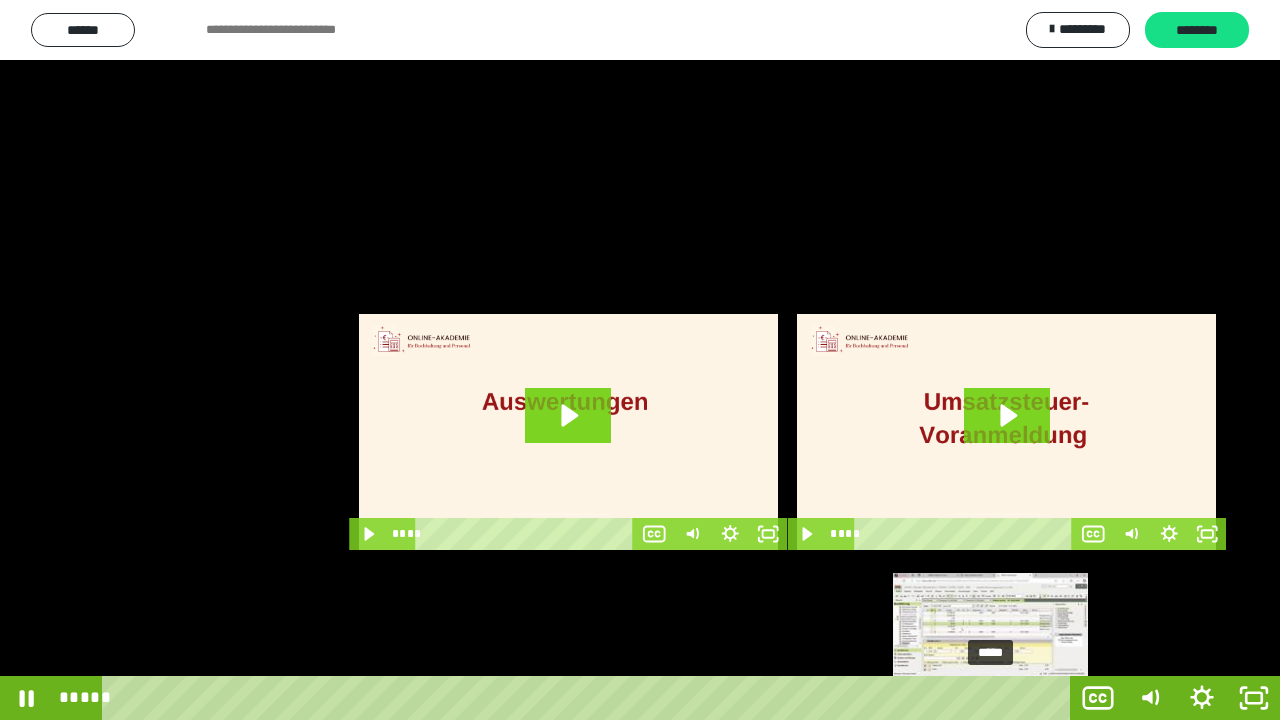 click at bounding box center (990, 698) 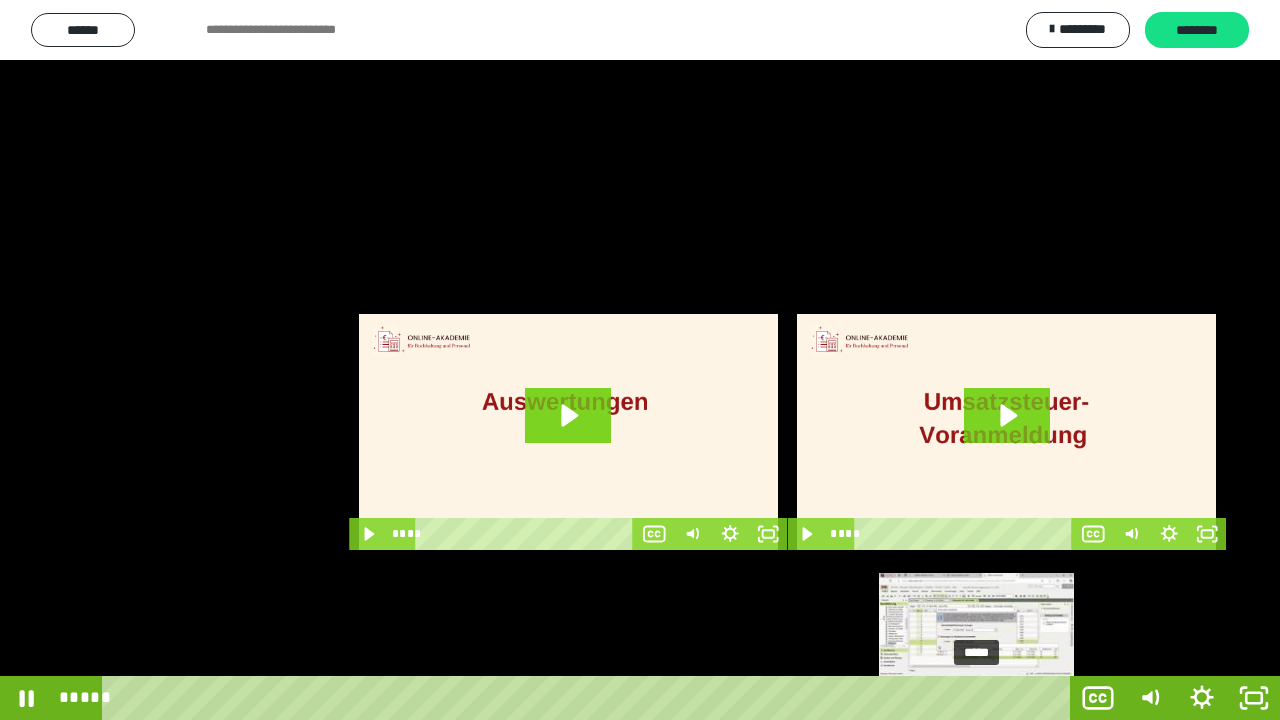 click on "*****" at bounding box center (590, 698) 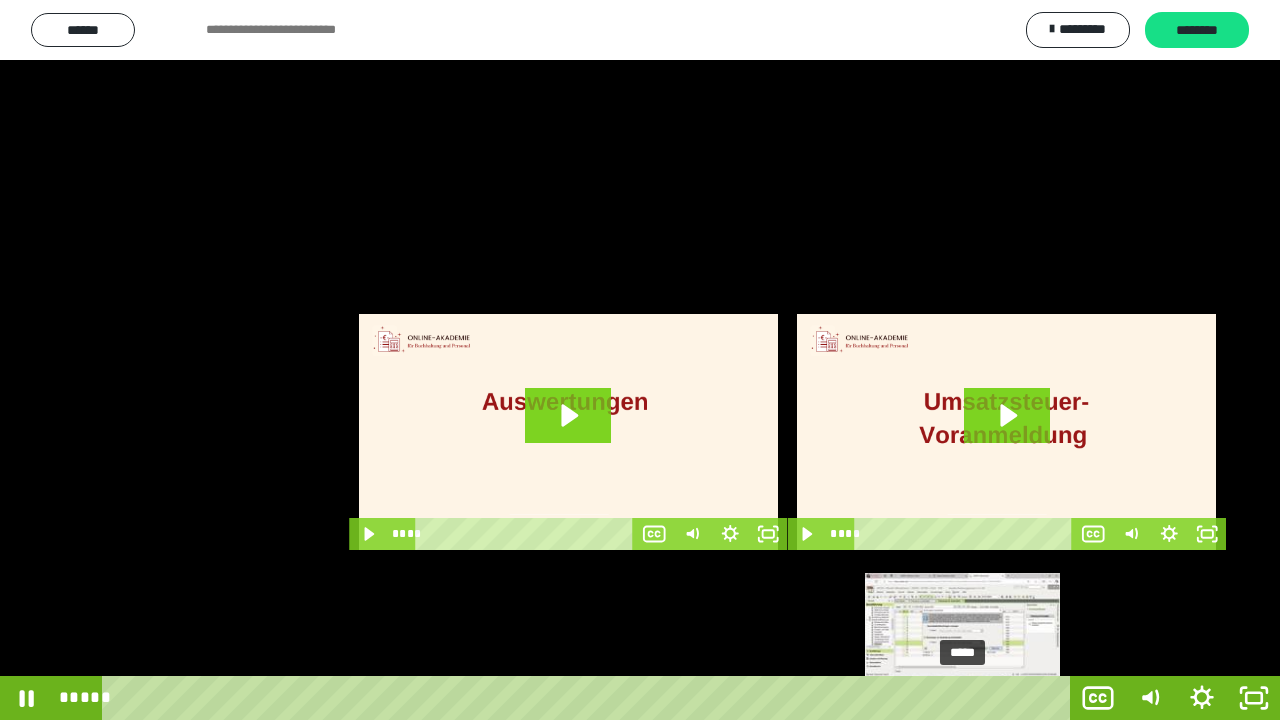 click on "*****" at bounding box center [590, 698] 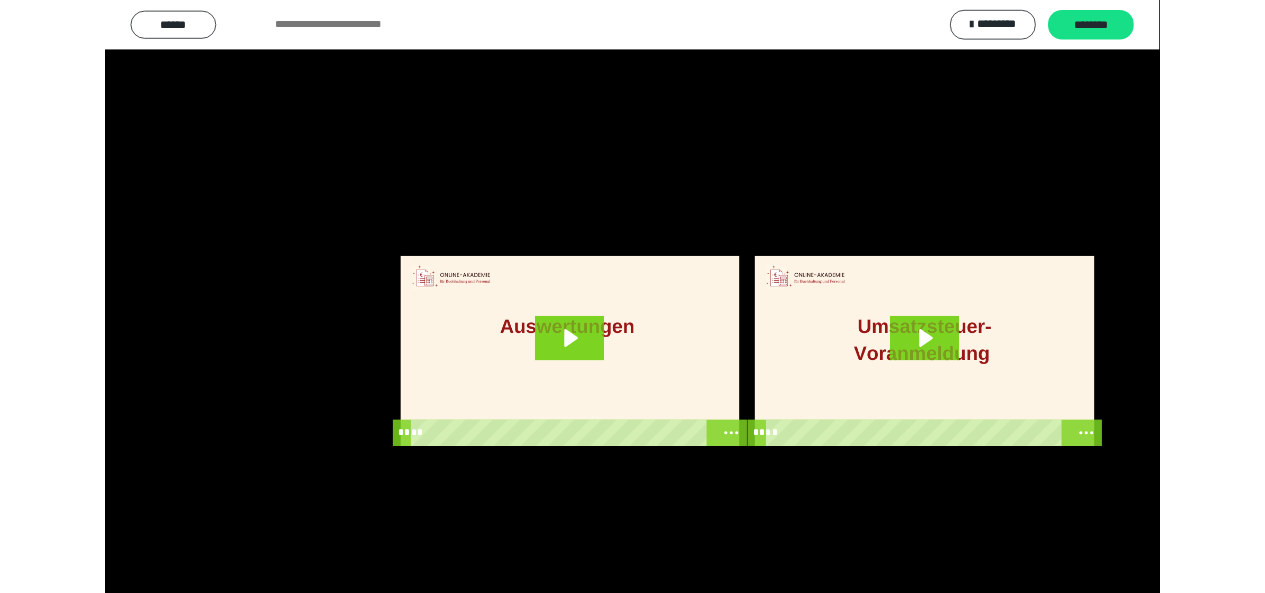 scroll, scrollTop: 4074, scrollLeft: 0, axis: vertical 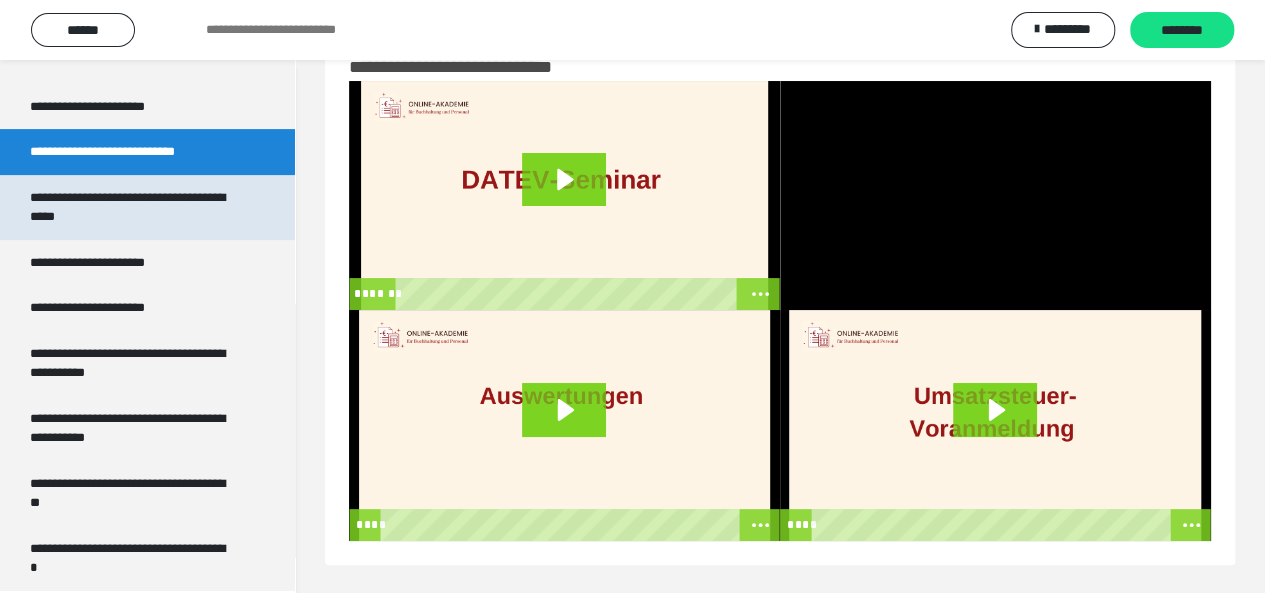 click on "**********" at bounding box center (132, 207) 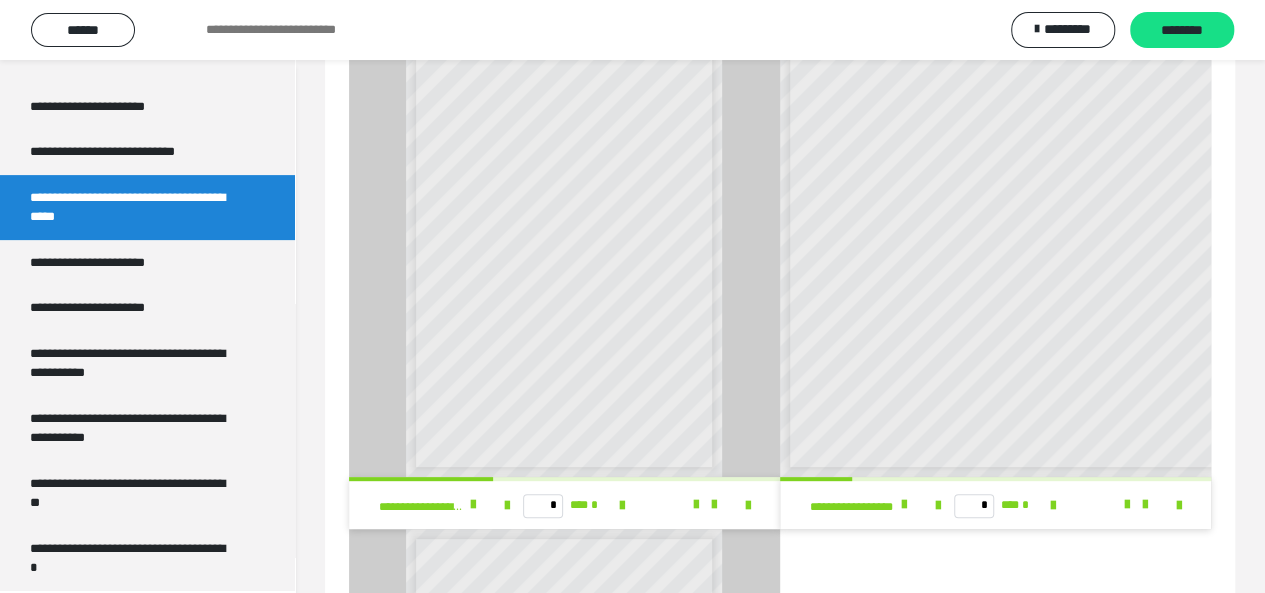 scroll, scrollTop: 0, scrollLeft: 0, axis: both 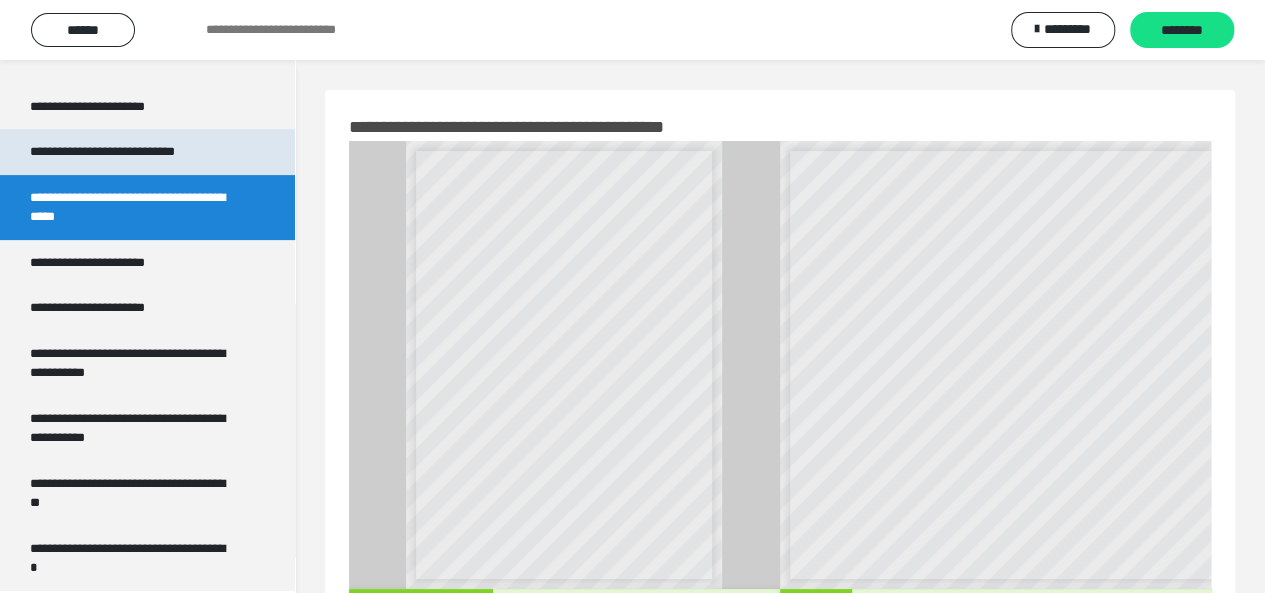 click on "**********" at bounding box center [129, 152] 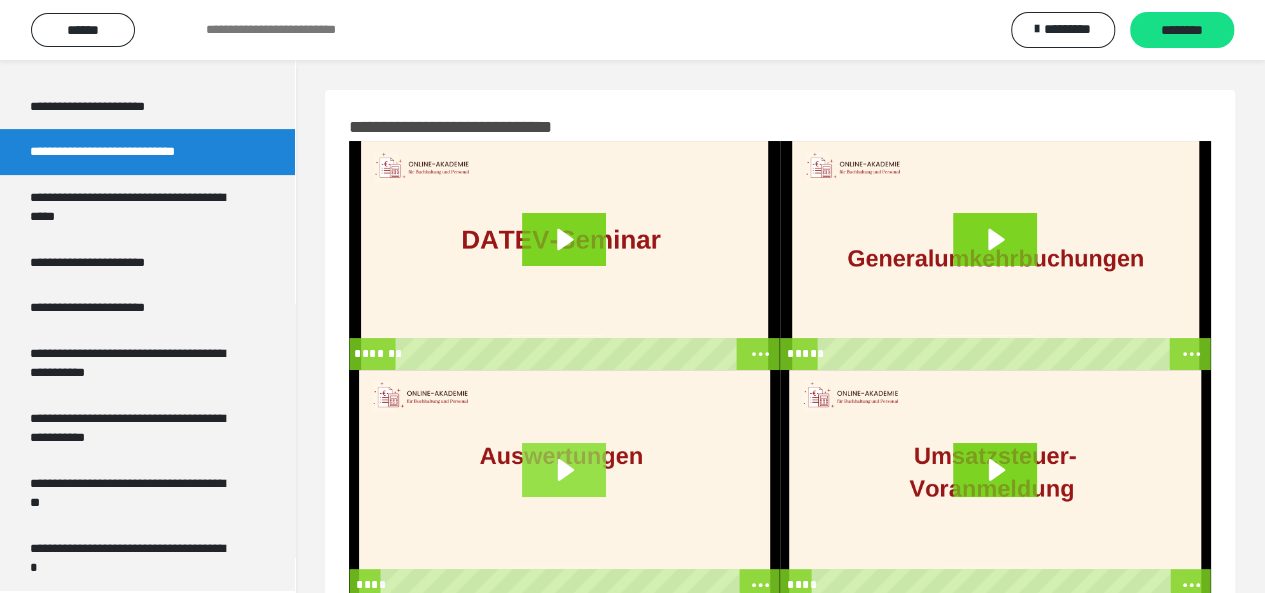 click 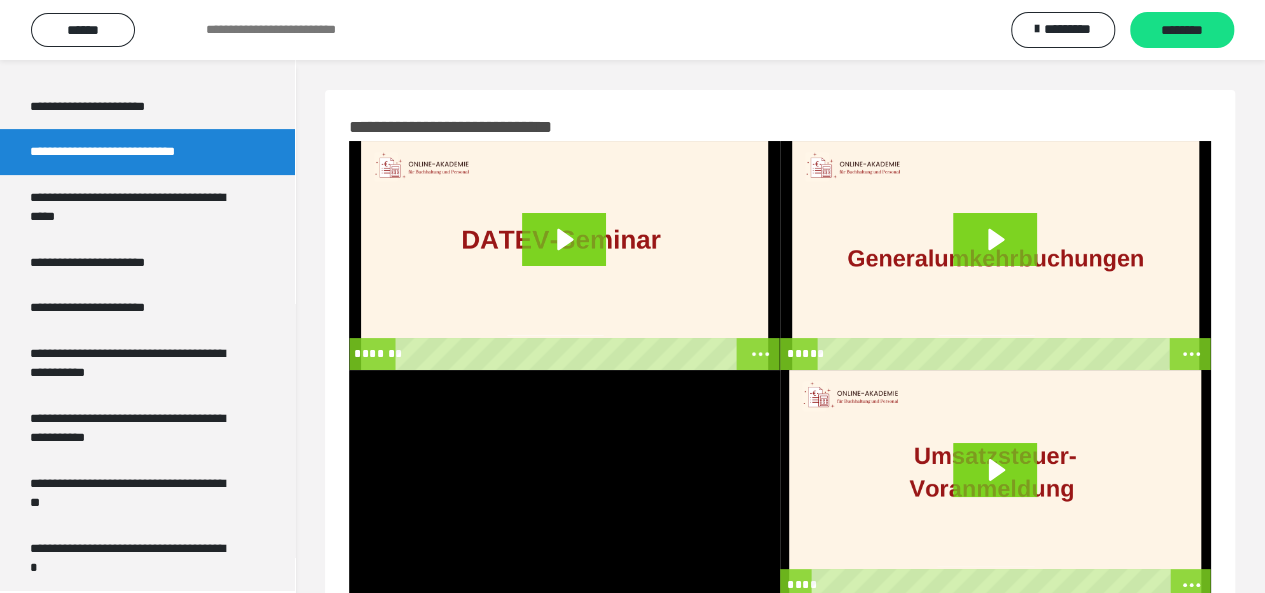 scroll, scrollTop: 62, scrollLeft: 0, axis: vertical 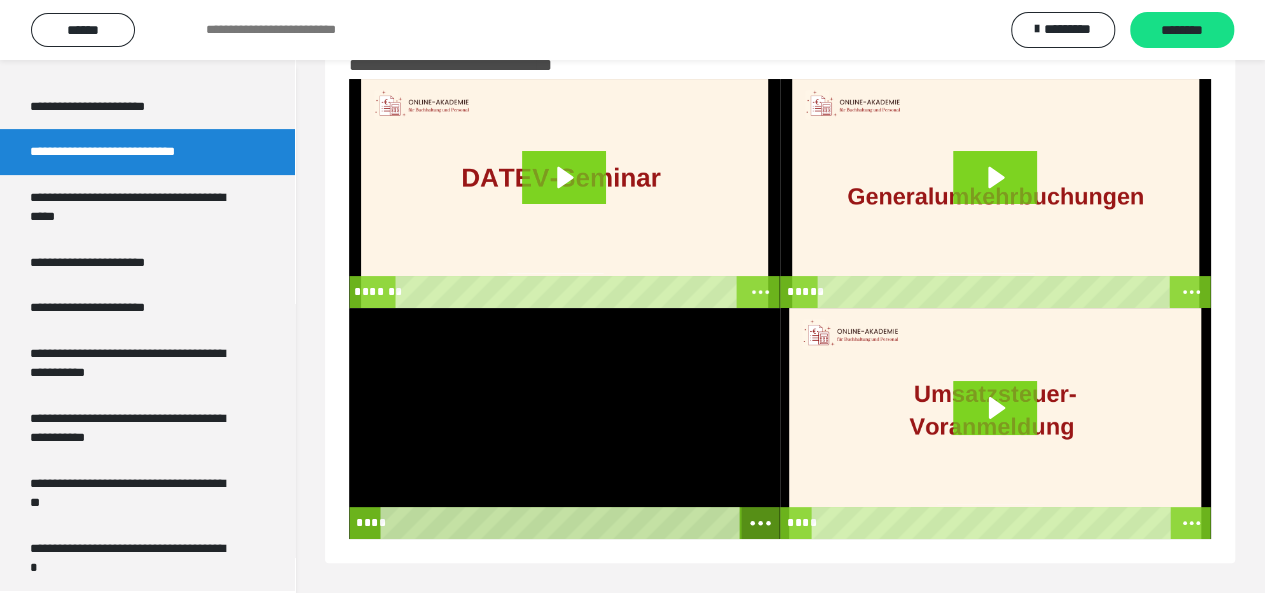 click 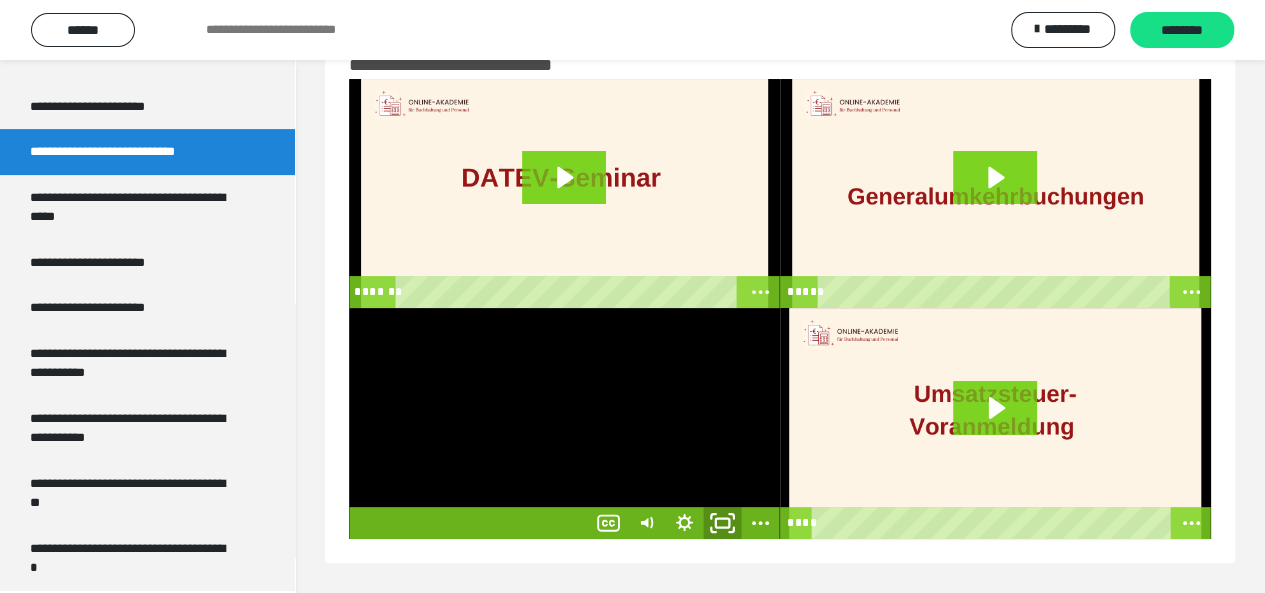 click 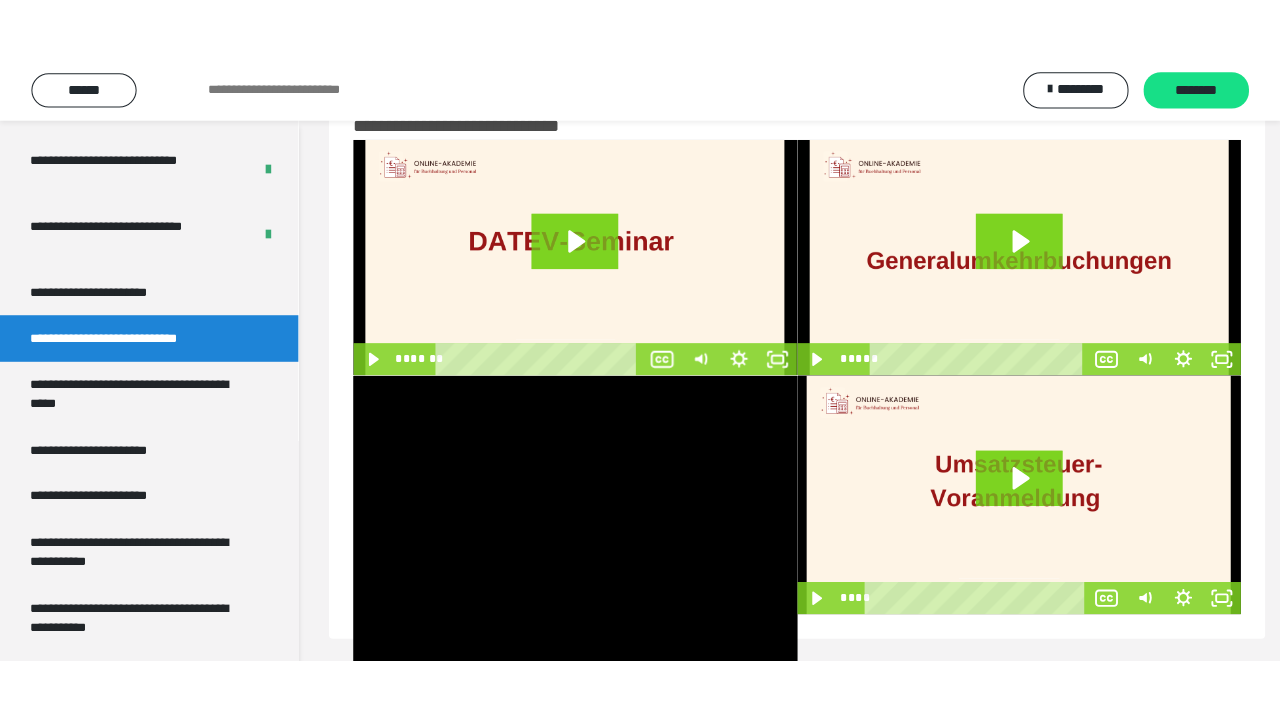 scroll, scrollTop: 60, scrollLeft: 0, axis: vertical 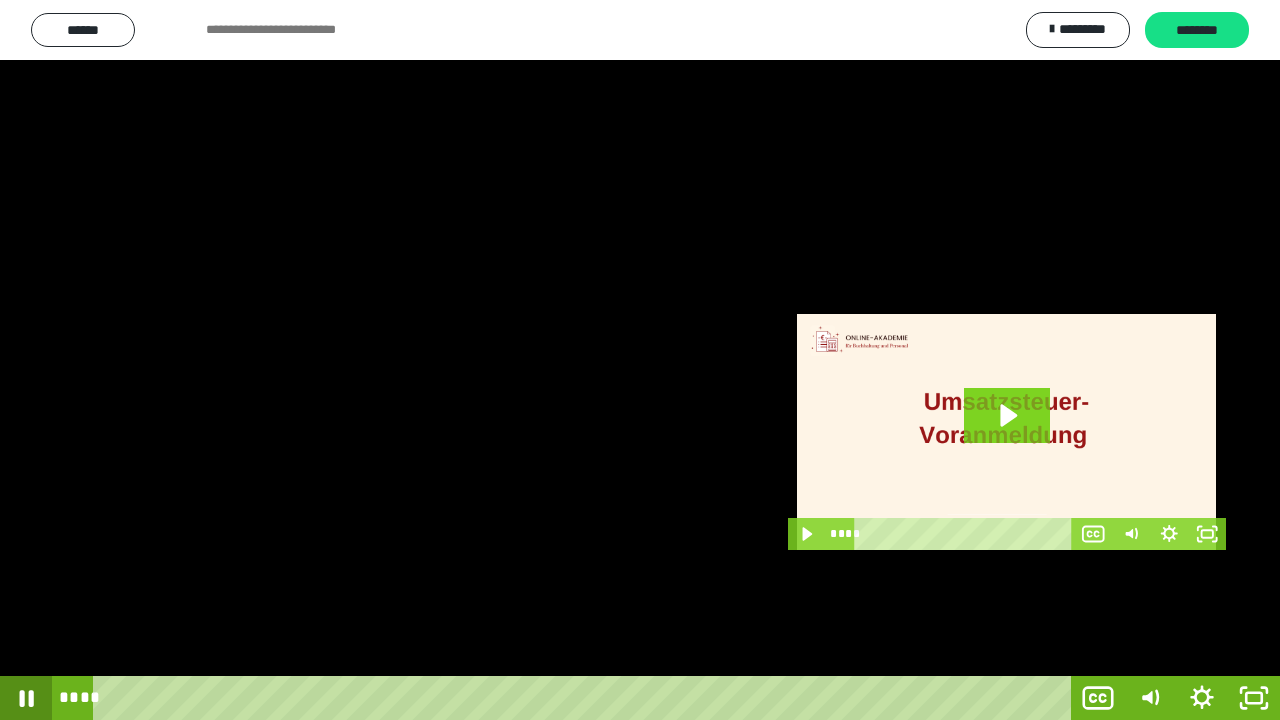 click 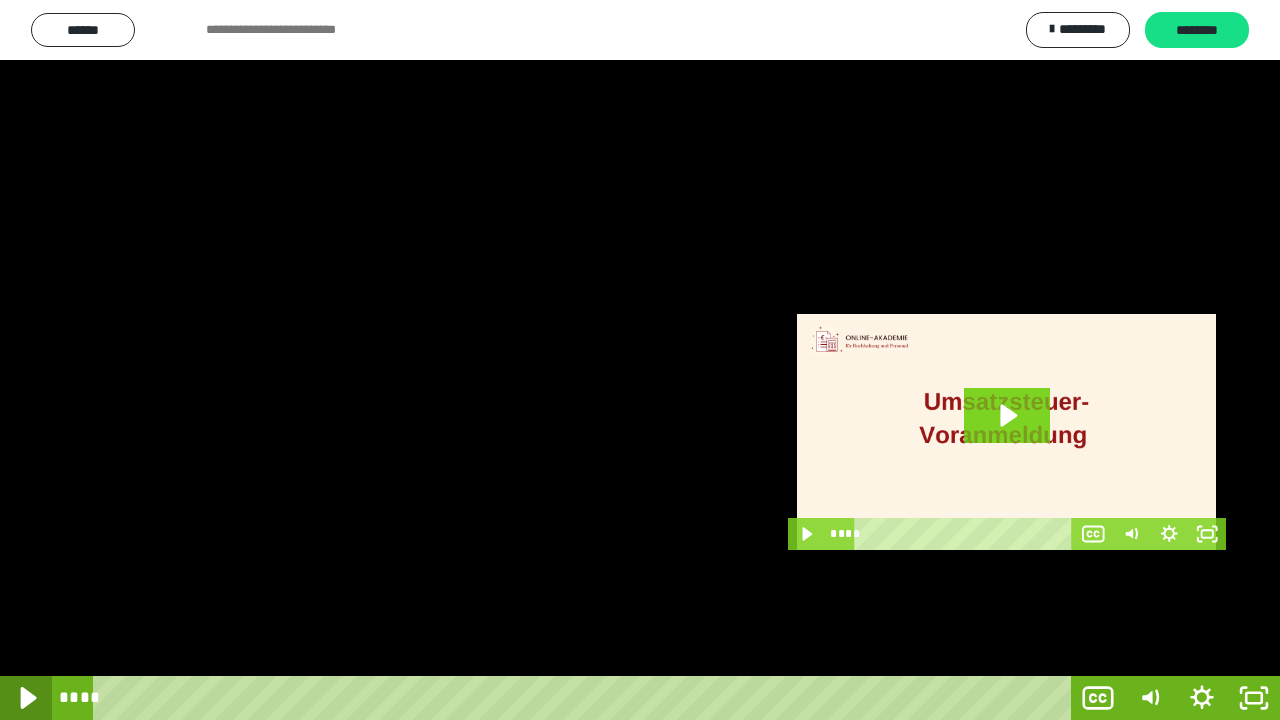 click 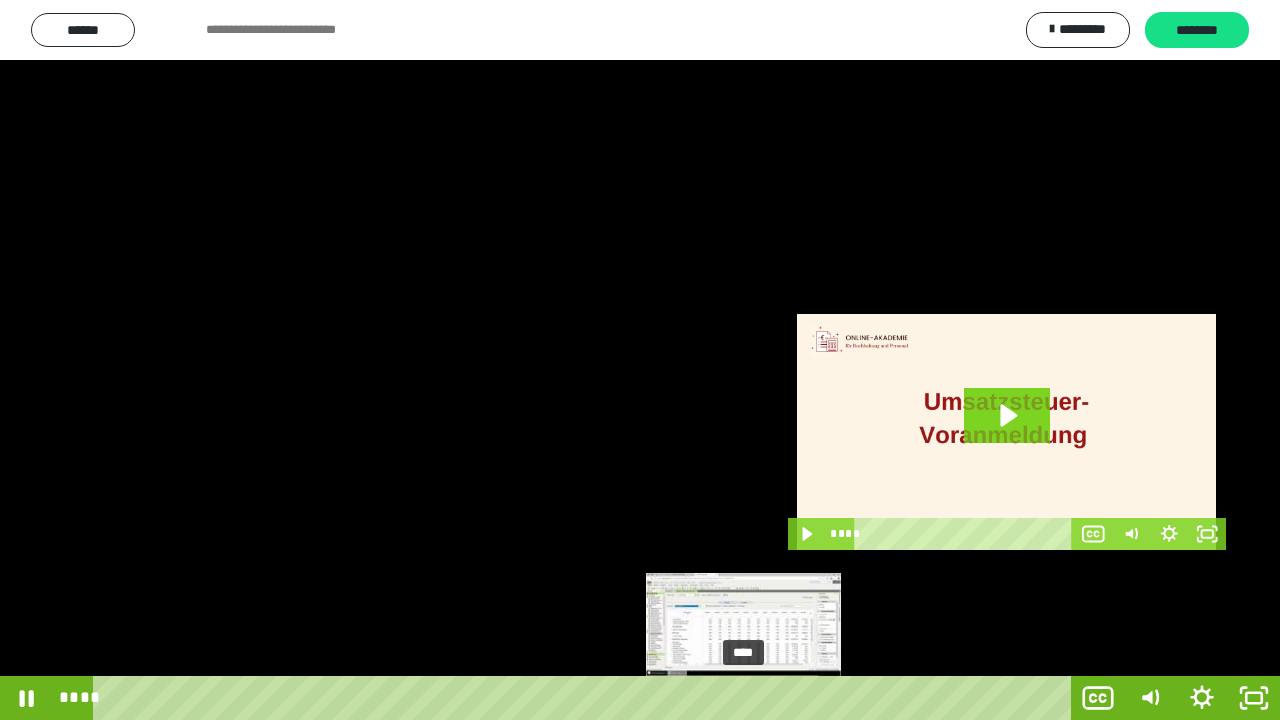 click on "****" at bounding box center [586, 698] 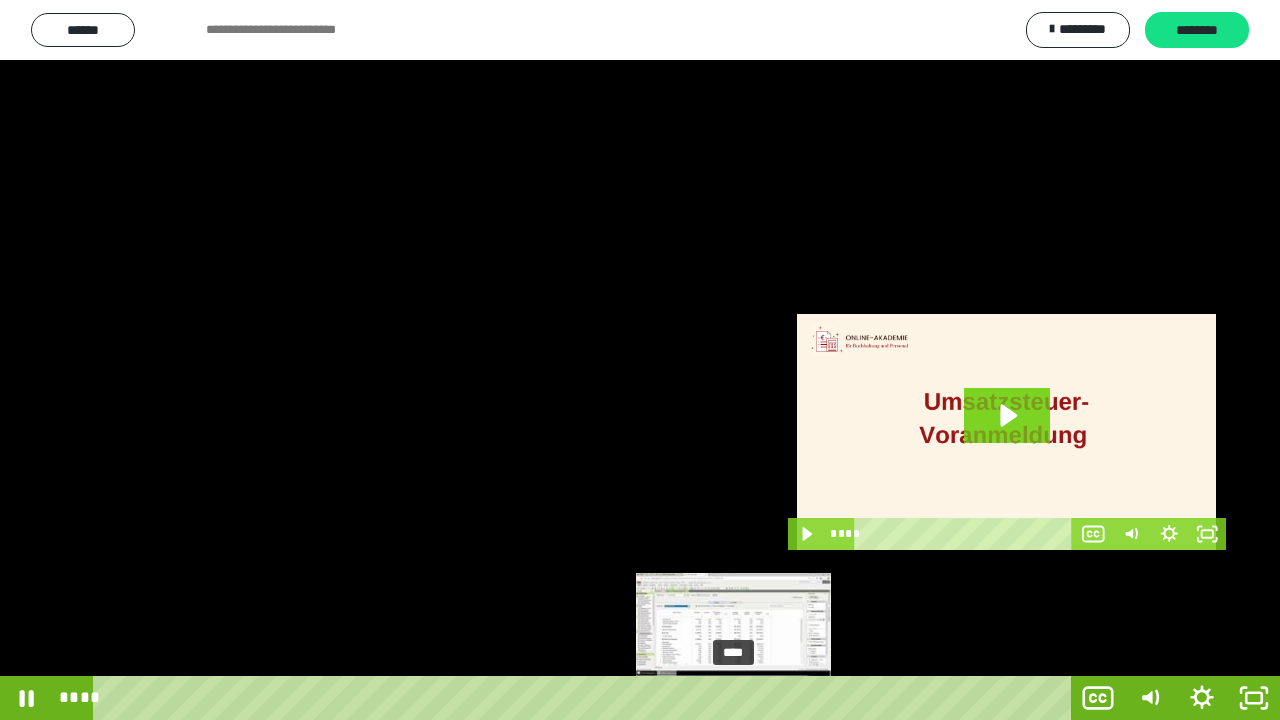 click on "****" at bounding box center [586, 698] 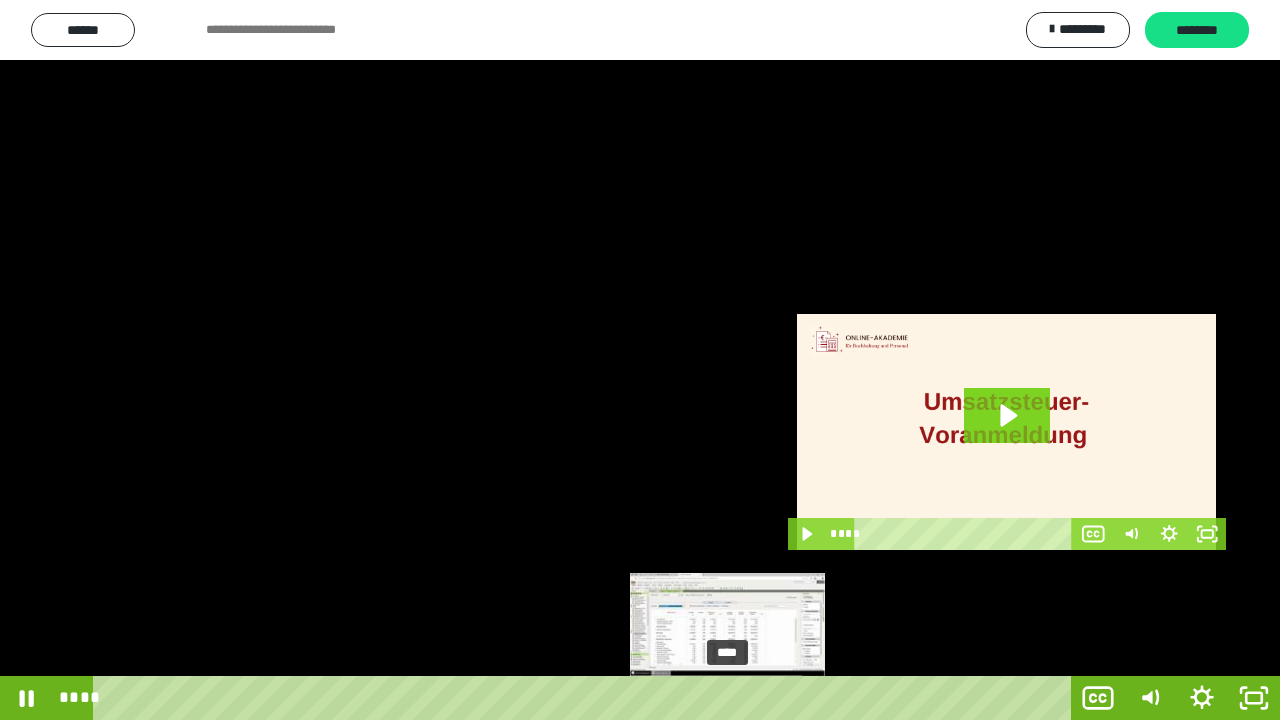 click on "****" at bounding box center [586, 698] 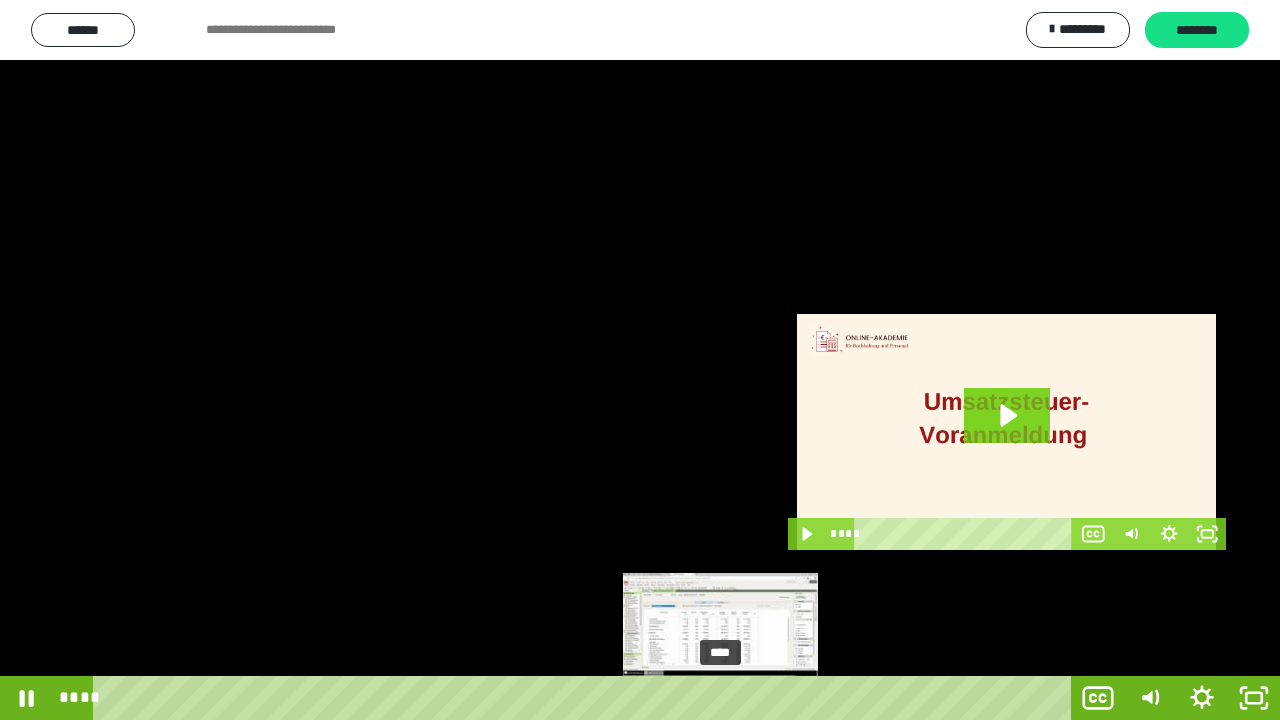 click on "****" at bounding box center (586, 698) 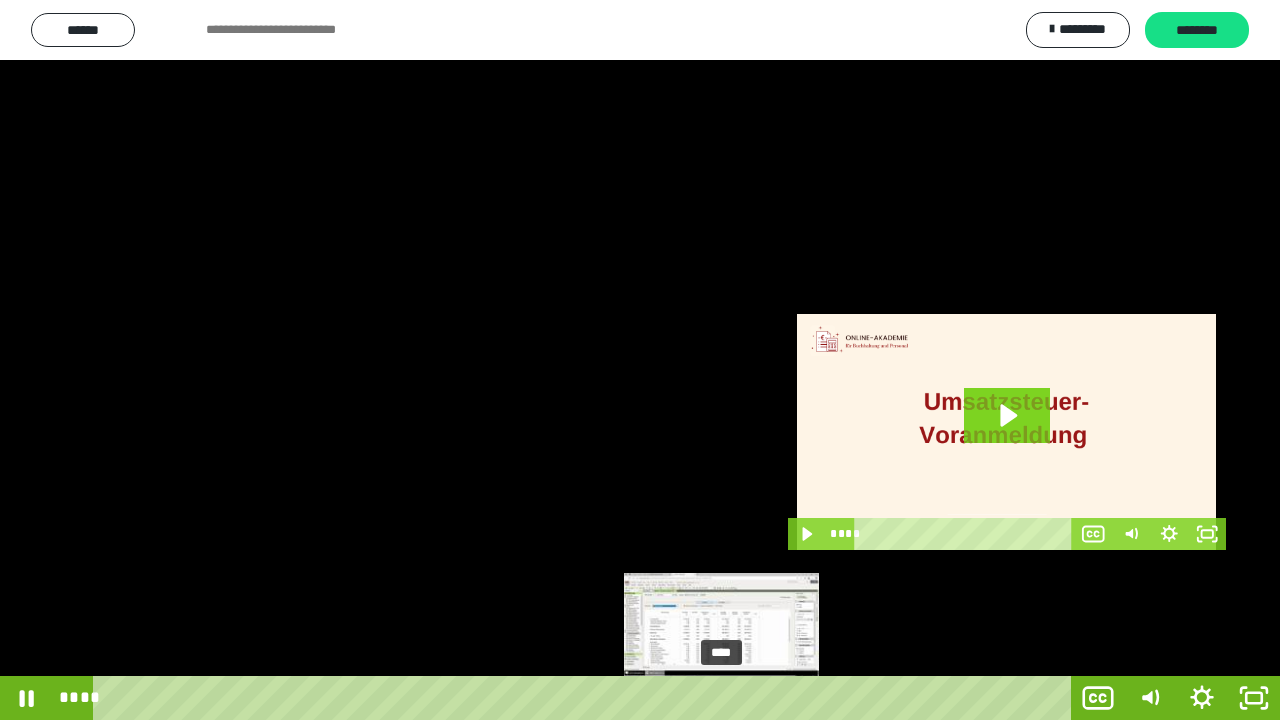 click on "****" at bounding box center (586, 698) 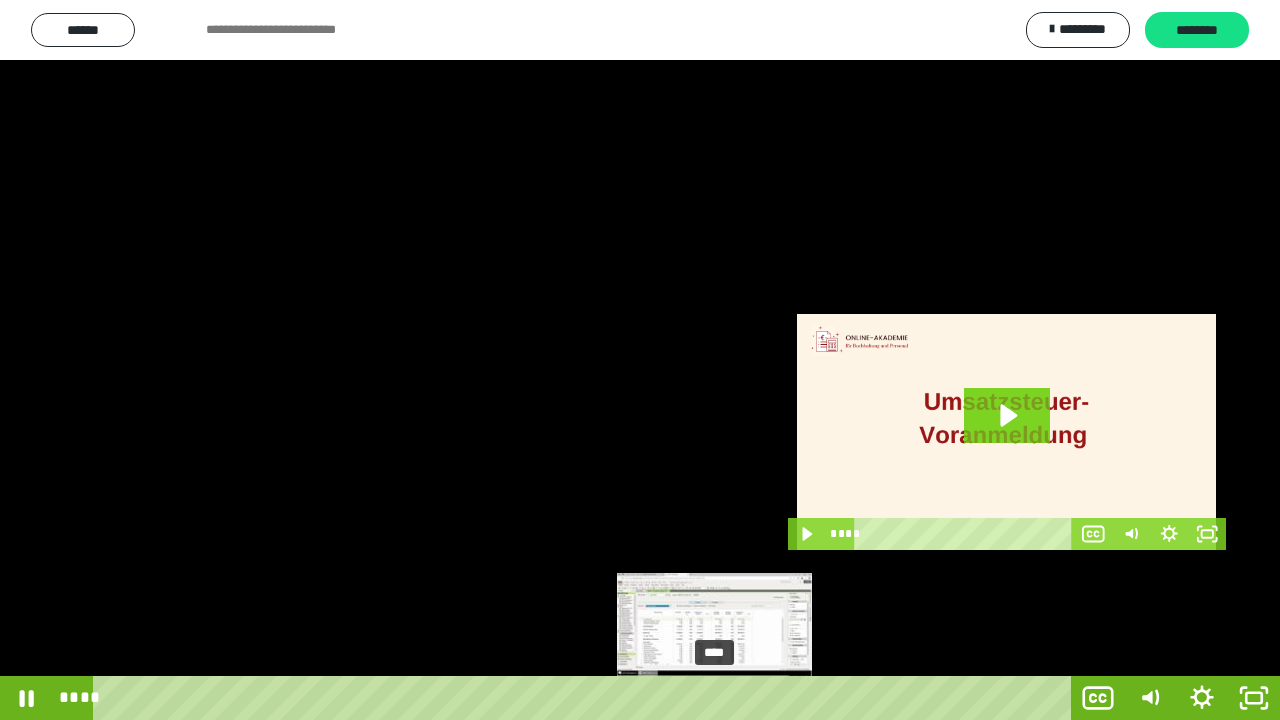 click on "****" at bounding box center (586, 698) 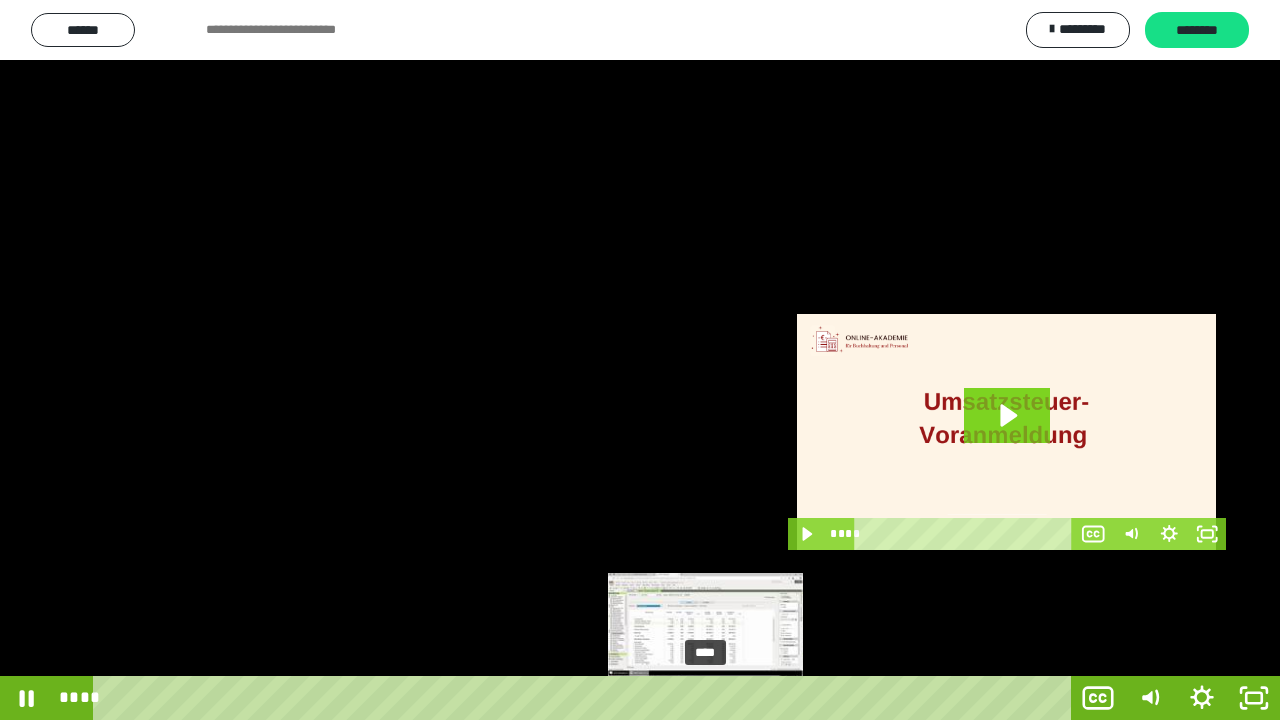 click on "****" at bounding box center [586, 698] 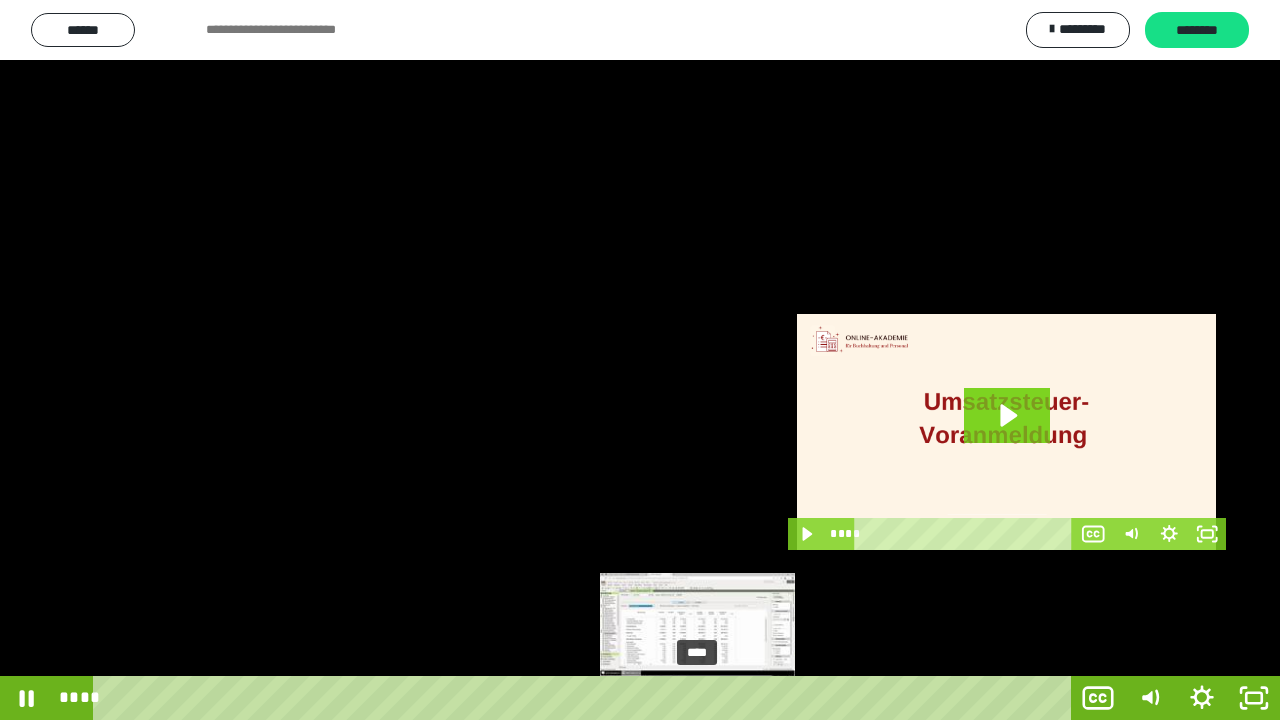 click on "****" at bounding box center [586, 698] 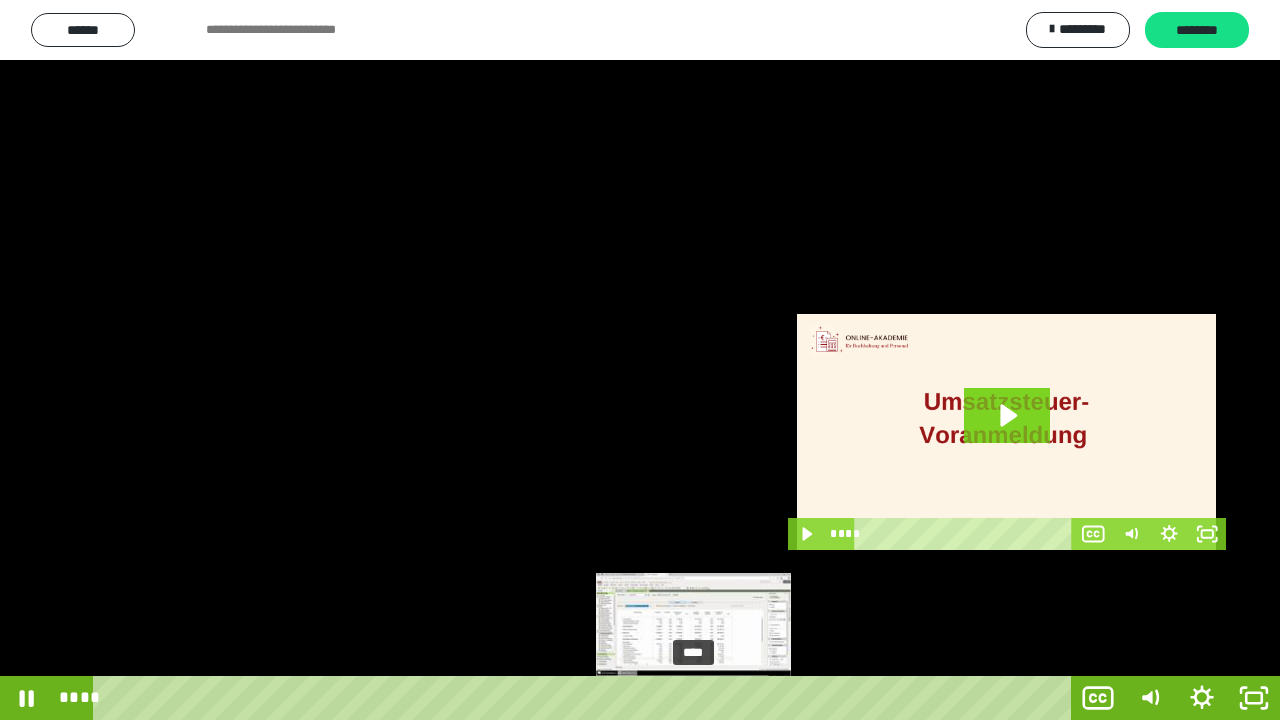 click on "****" at bounding box center [586, 698] 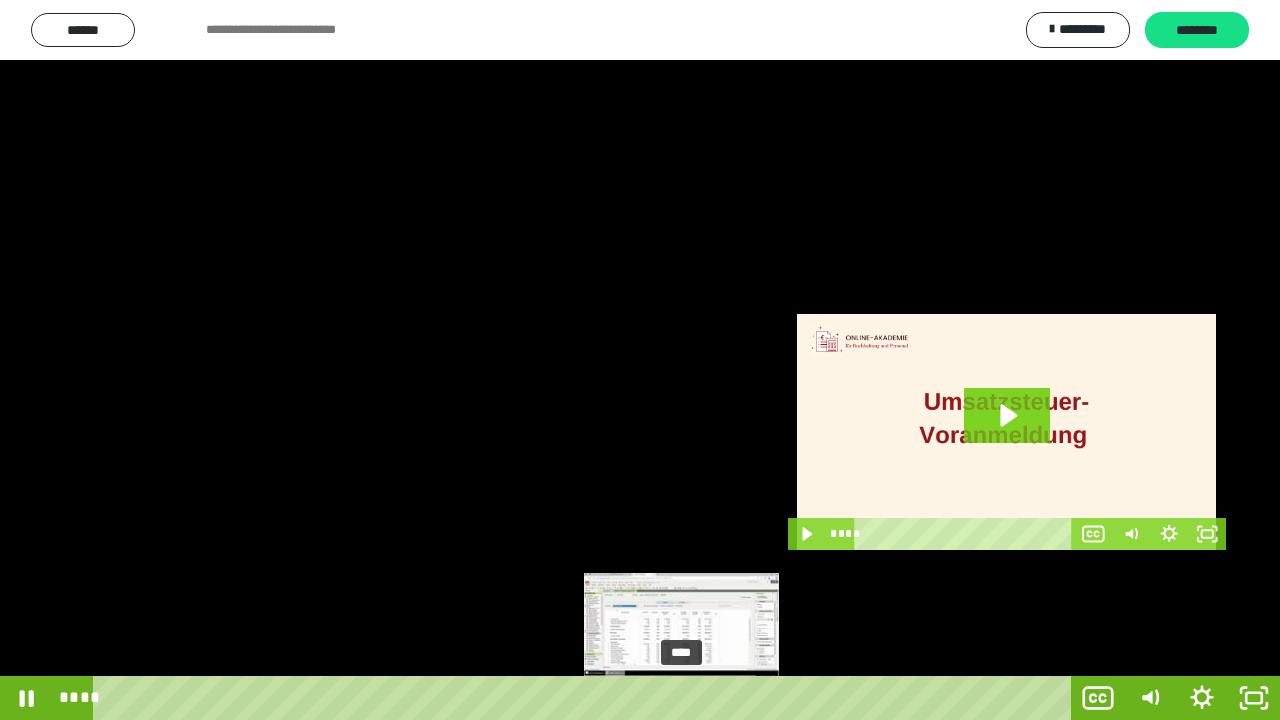 click on "****" at bounding box center [586, 698] 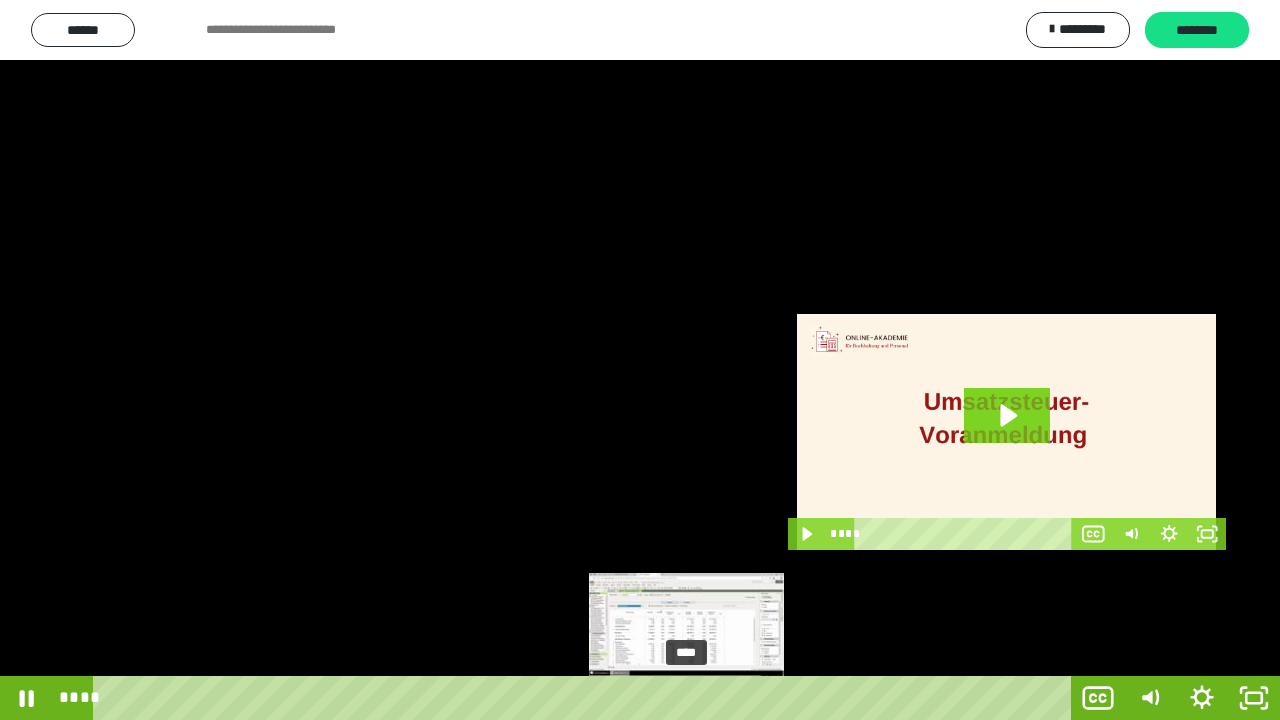 click on "****" at bounding box center (586, 698) 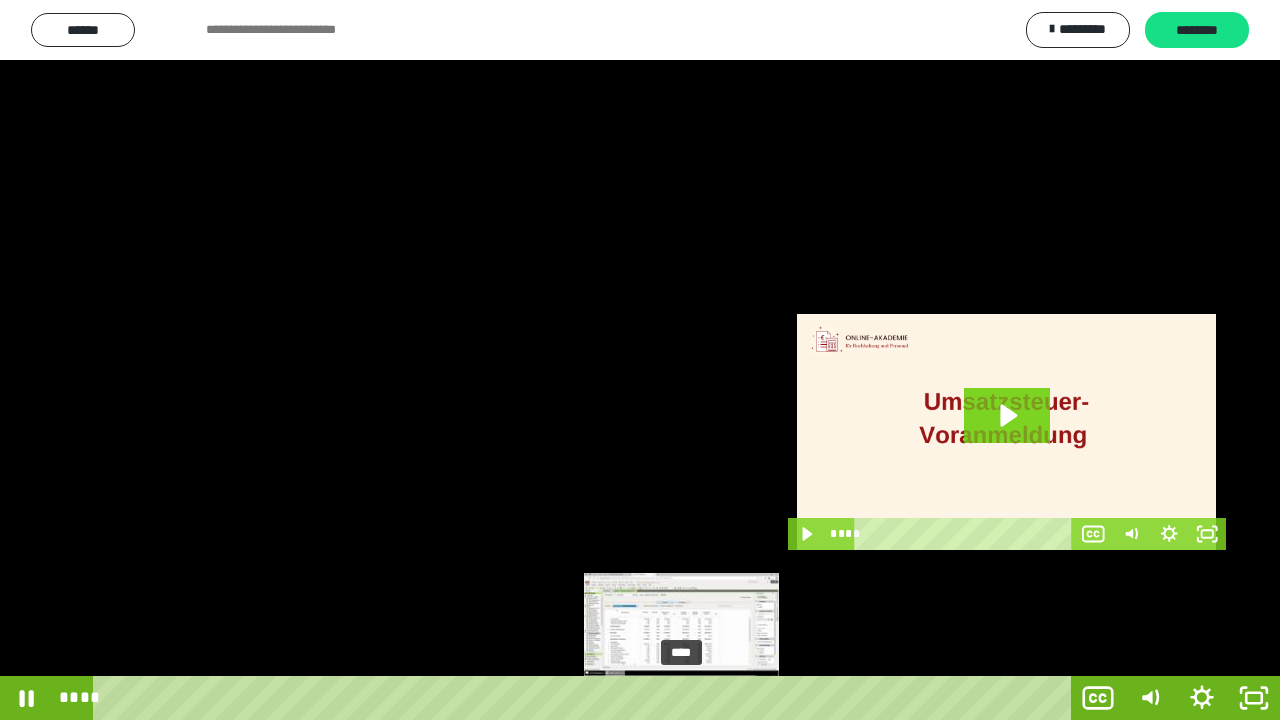 click on "****" at bounding box center [586, 698] 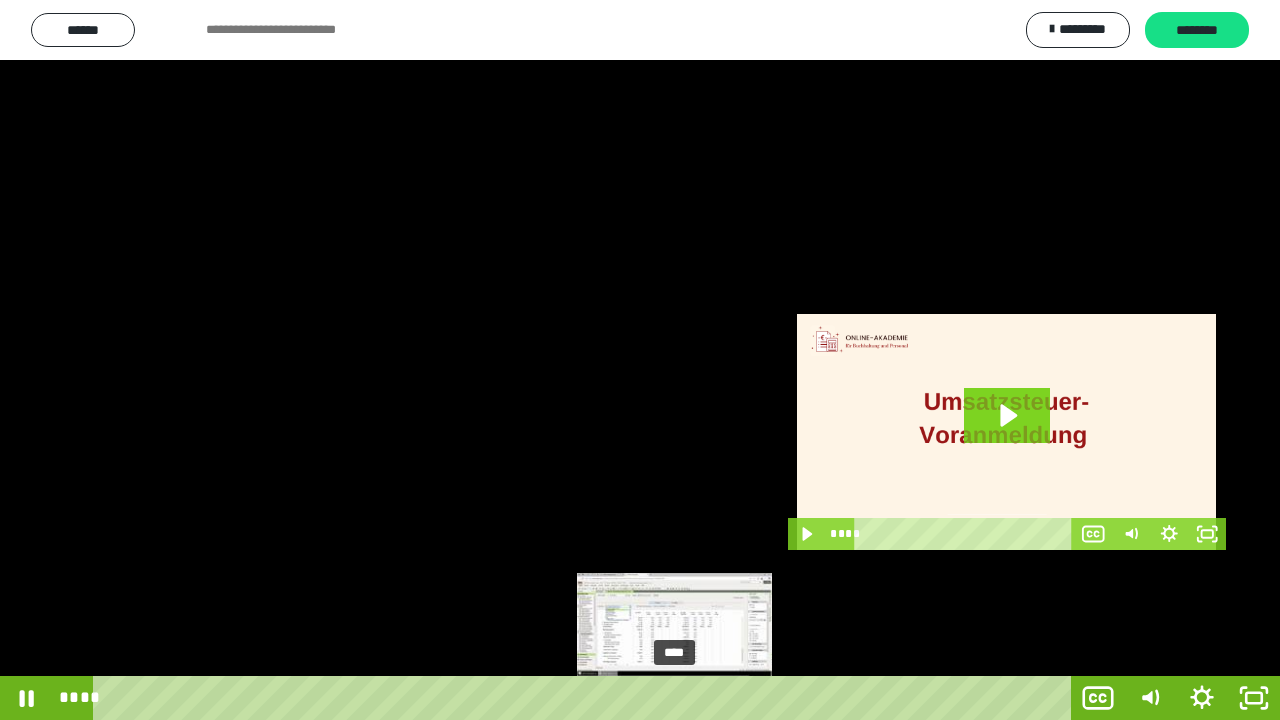 click on "****" at bounding box center [586, 698] 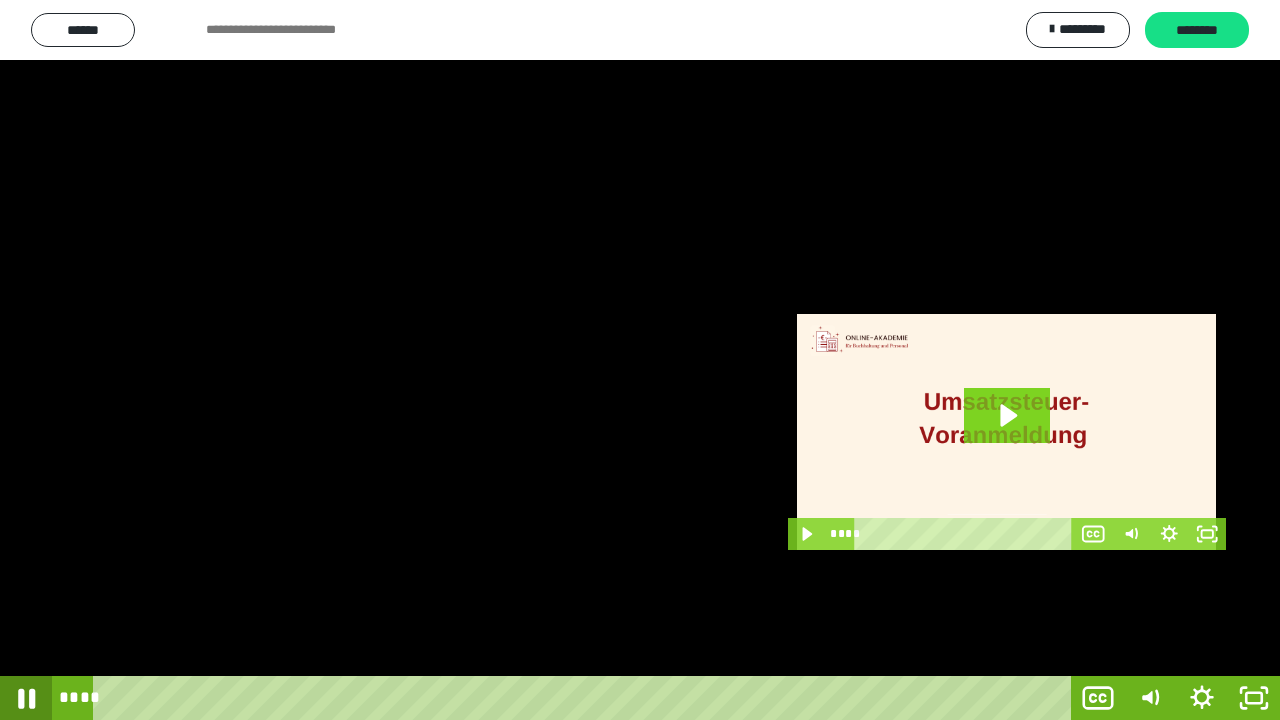 click 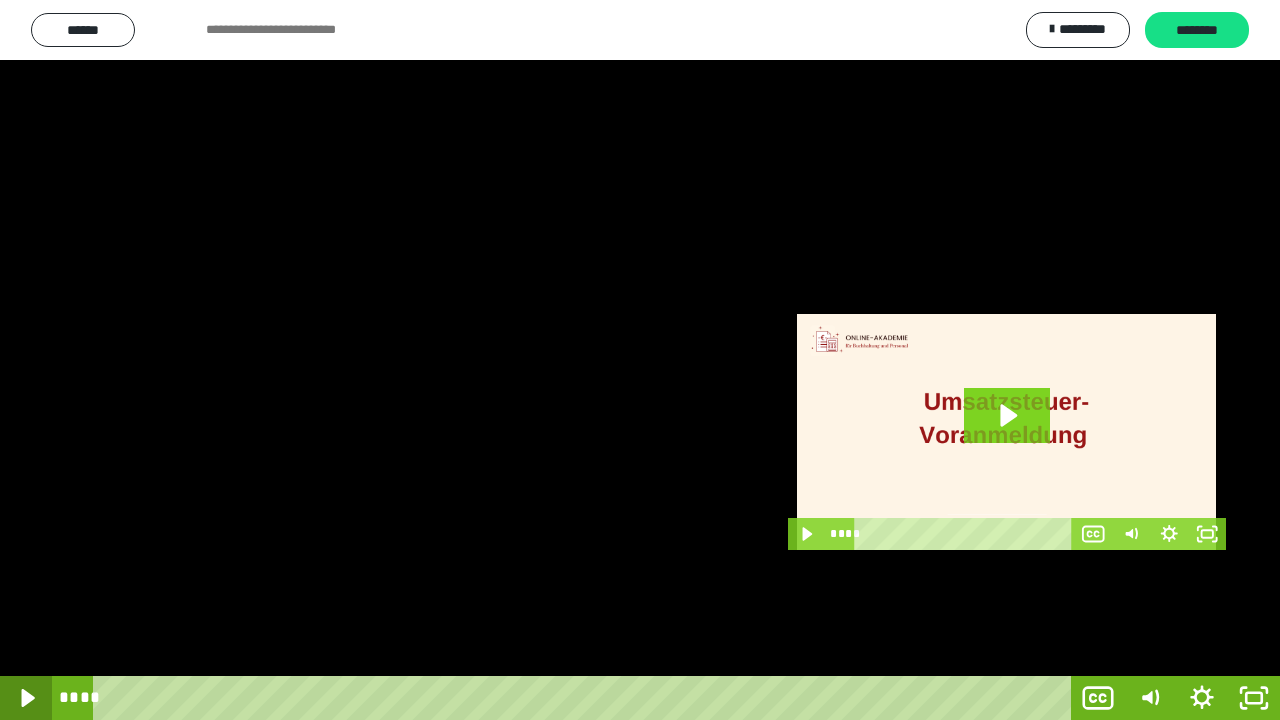 click 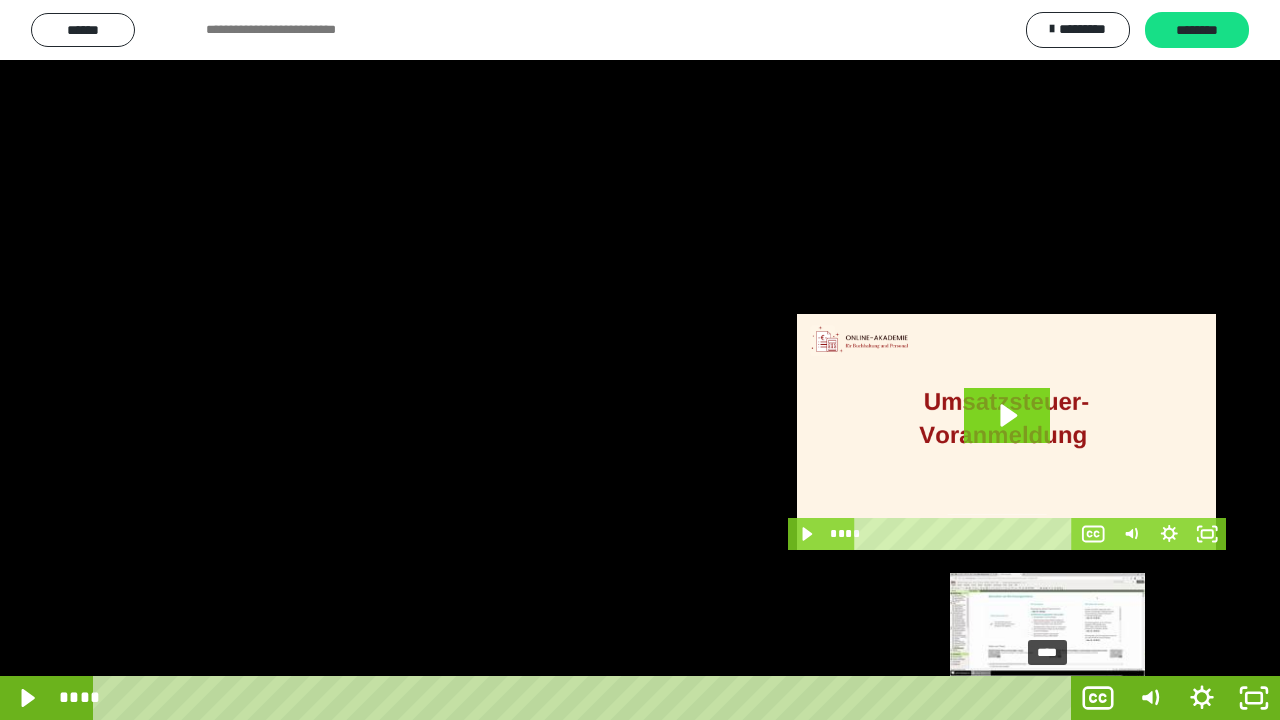 click on "****" at bounding box center [586, 698] 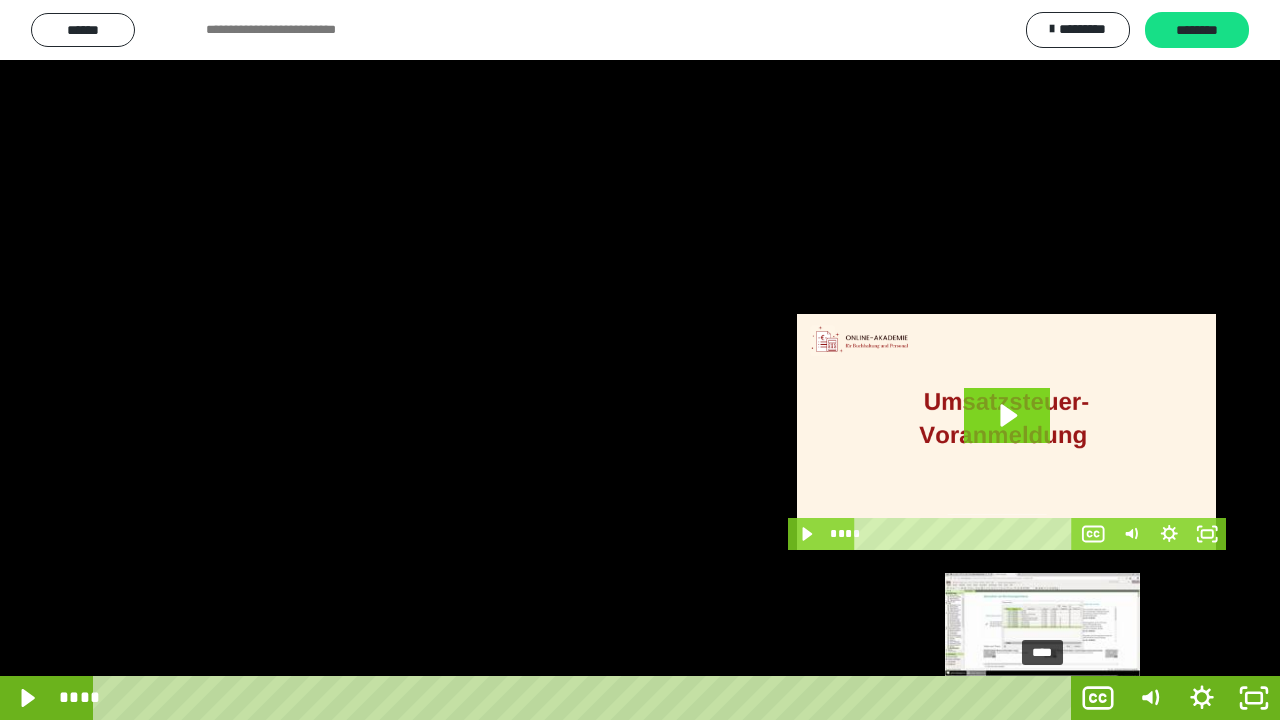 click at bounding box center [1047, 698] 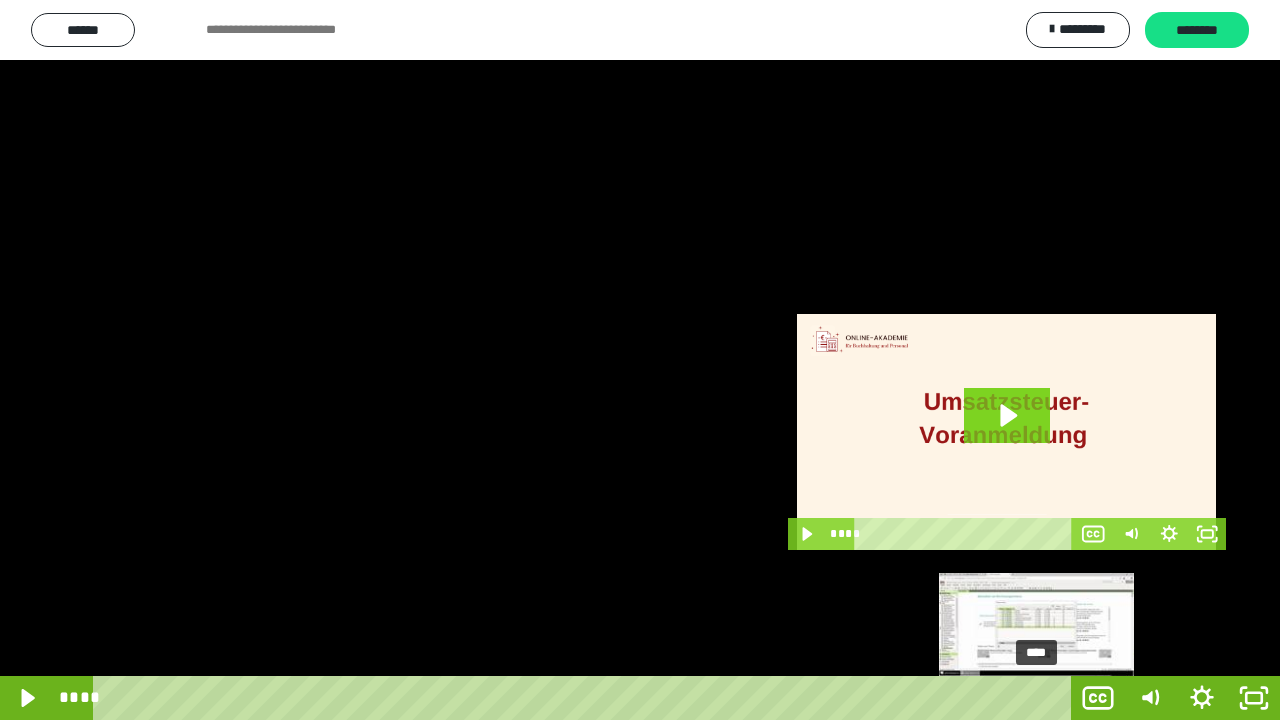 click at bounding box center (1036, 698) 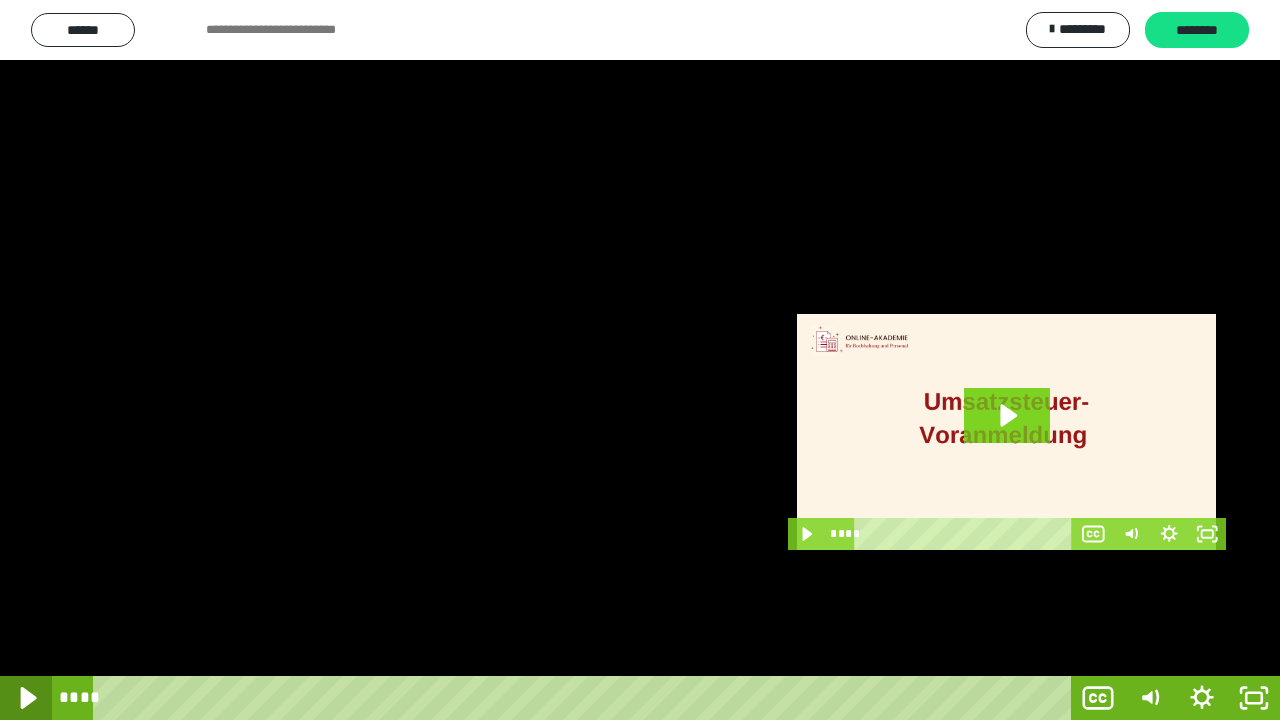 click 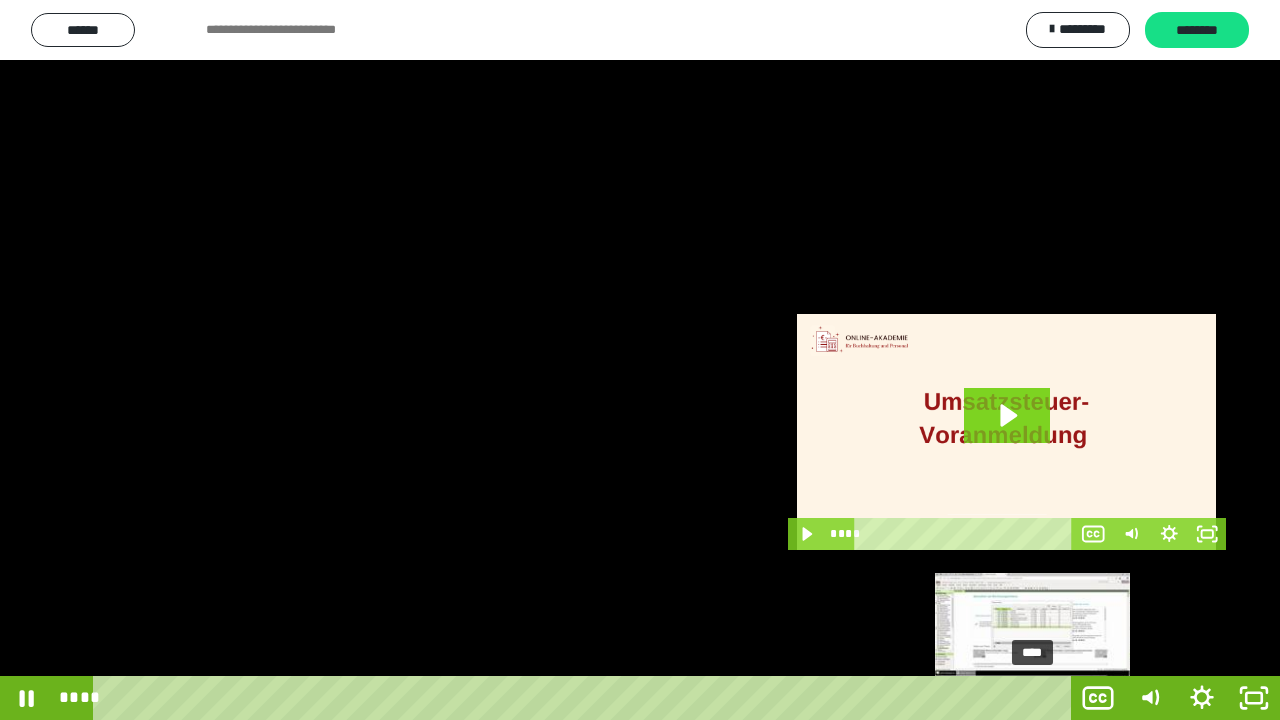 click on "****" at bounding box center (586, 698) 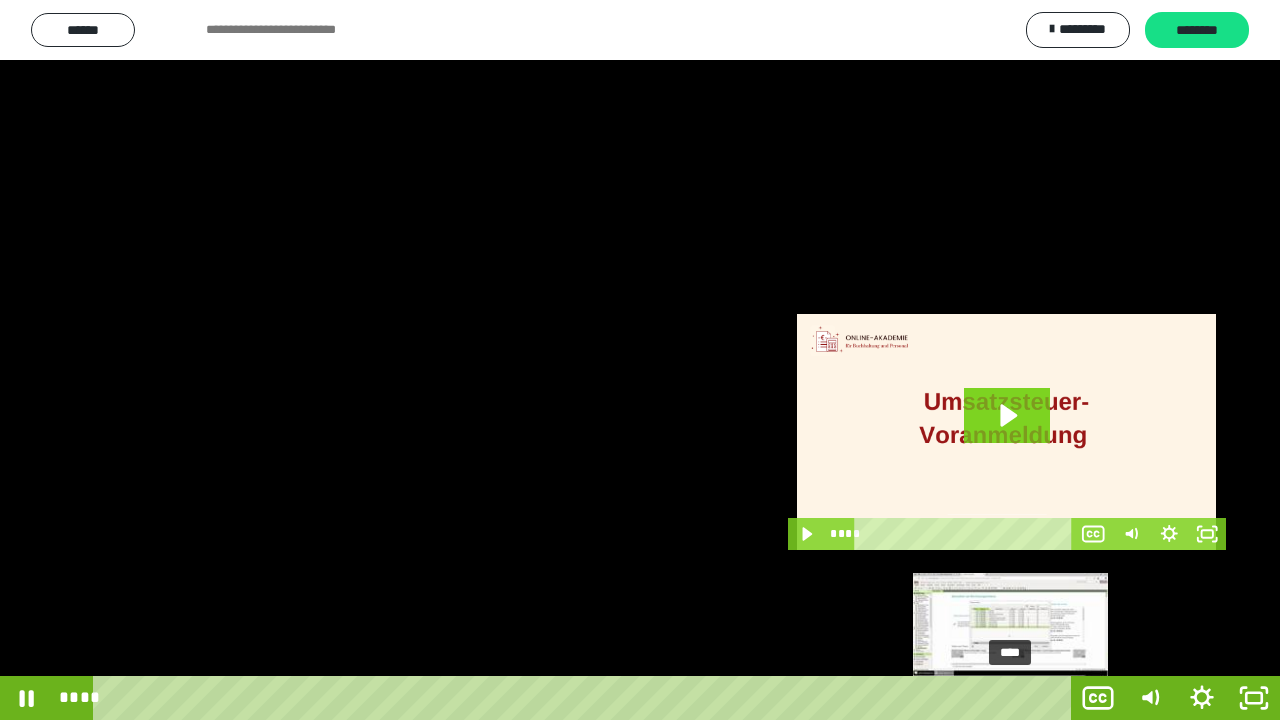 click on "****" at bounding box center [586, 698] 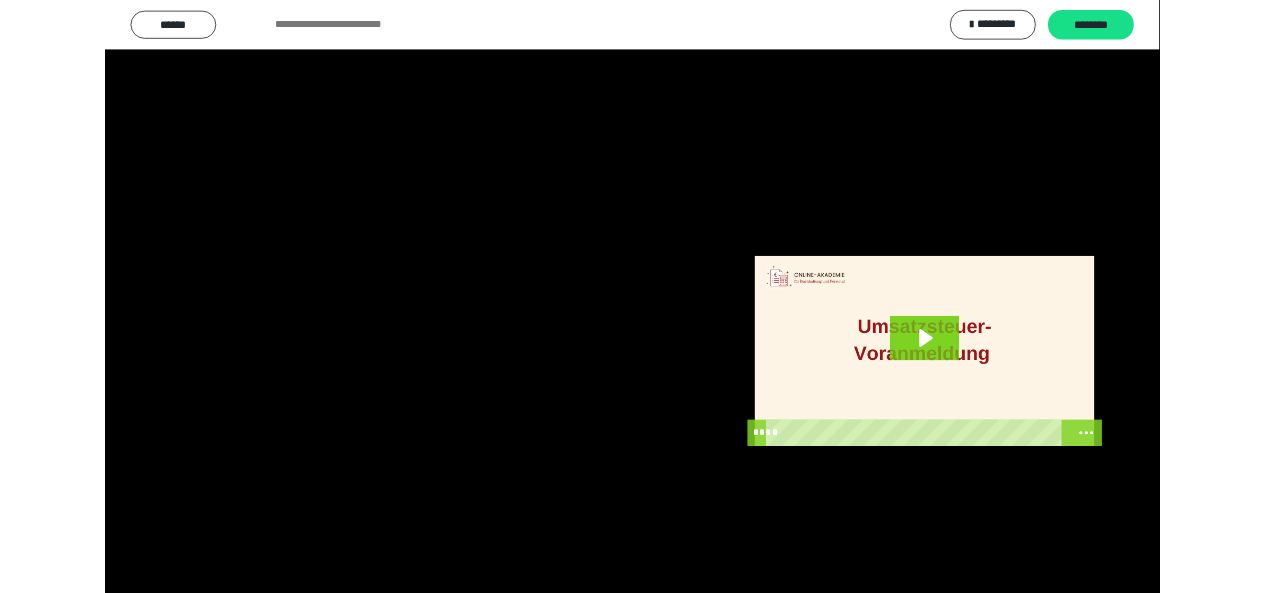 scroll, scrollTop: 4074, scrollLeft: 0, axis: vertical 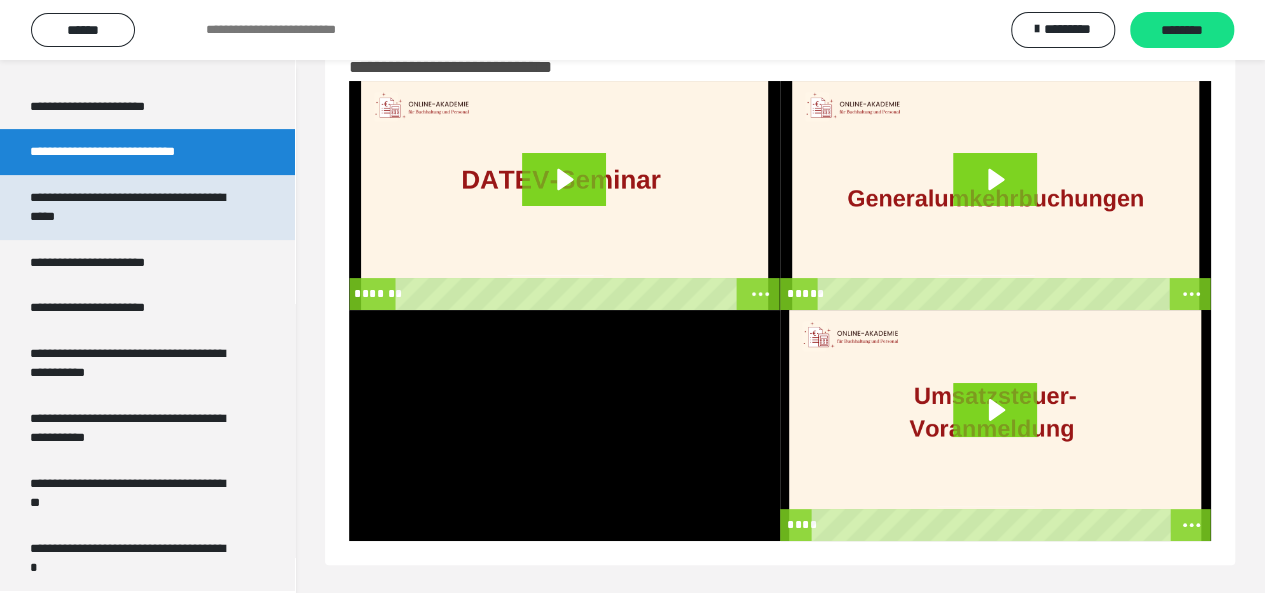 click on "**********" at bounding box center [132, 207] 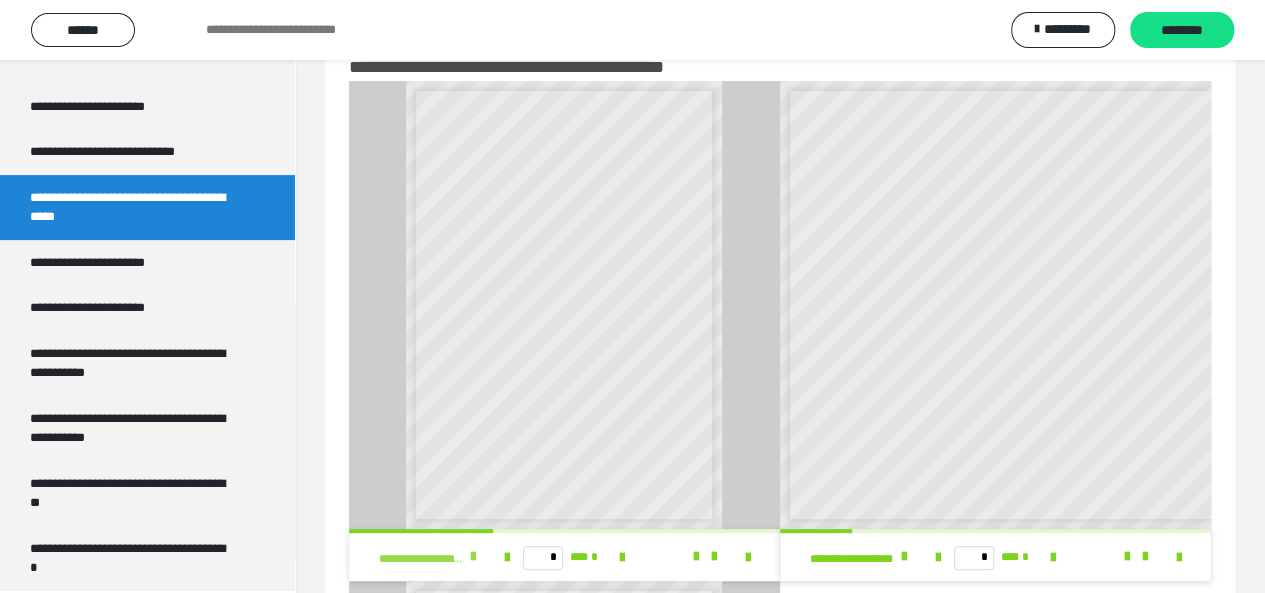 click at bounding box center [473, 557] 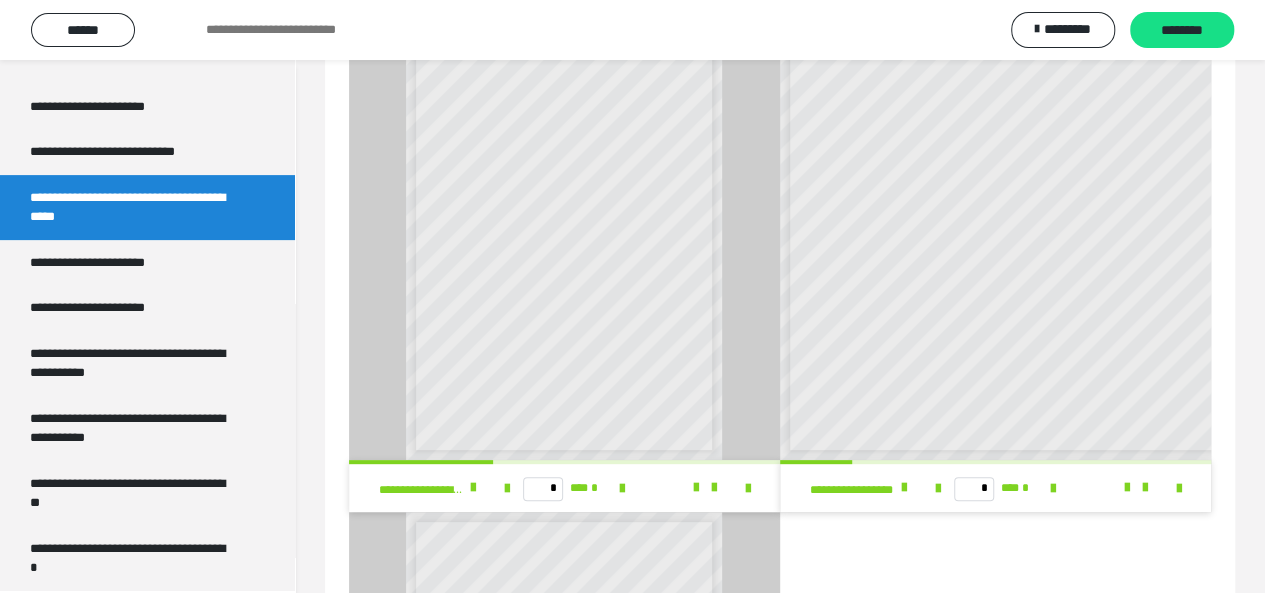 scroll, scrollTop: 135, scrollLeft: 0, axis: vertical 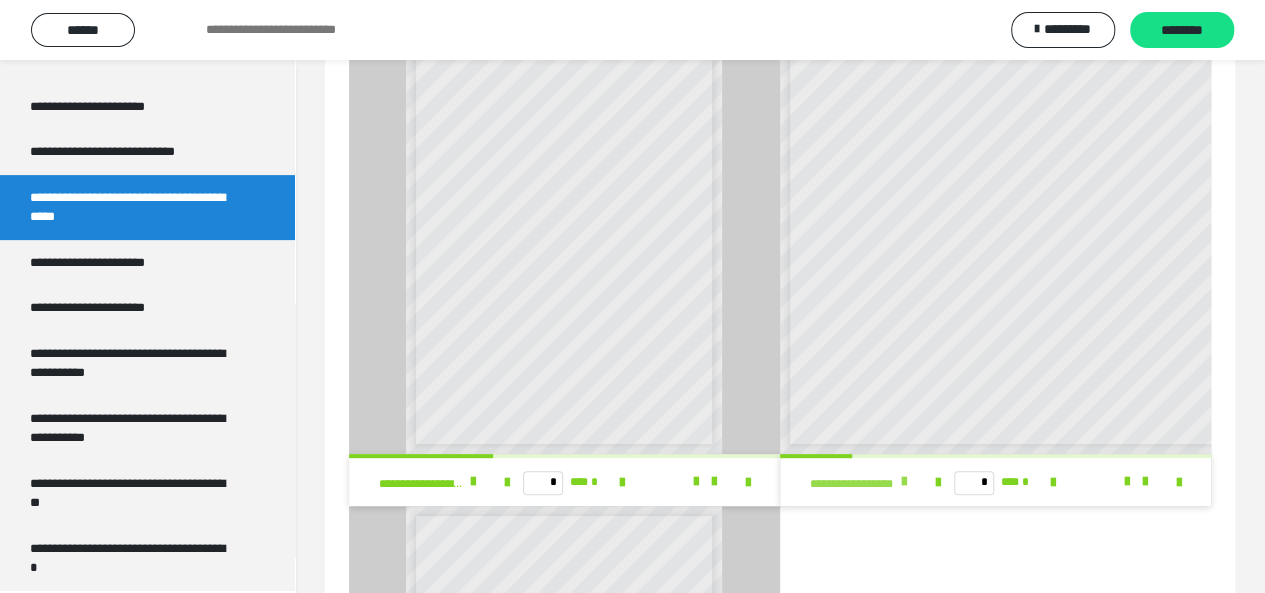 click at bounding box center [904, 482] 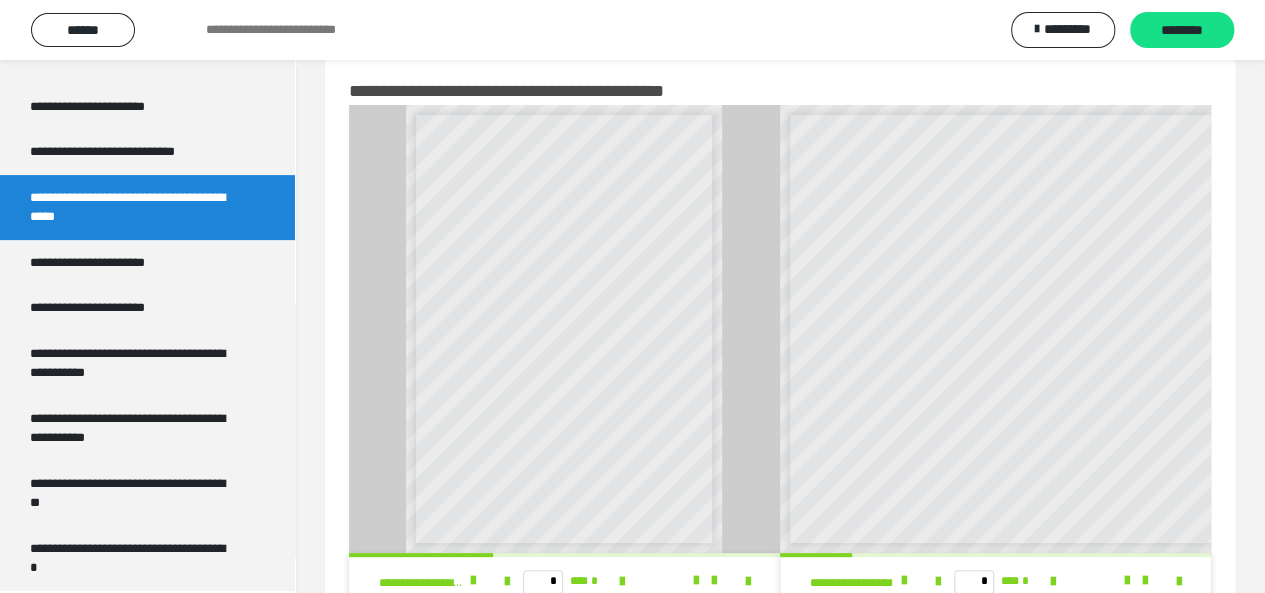 scroll, scrollTop: 0, scrollLeft: 0, axis: both 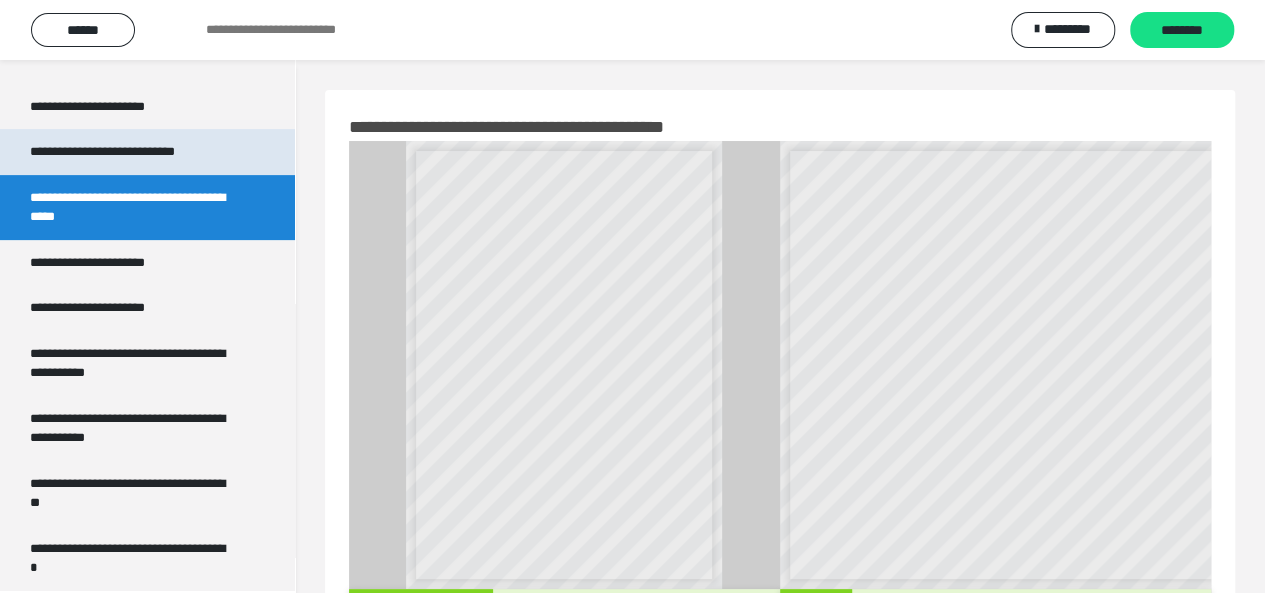 click on "**********" at bounding box center [129, 152] 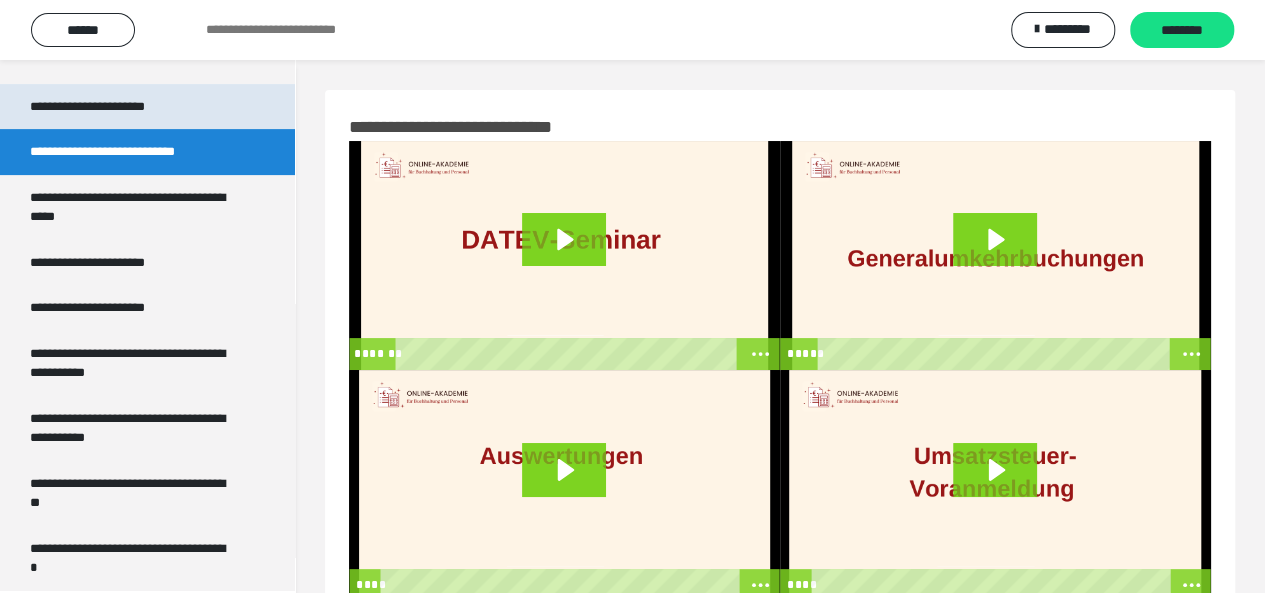 click on "**********" at bounding box center [109, 107] 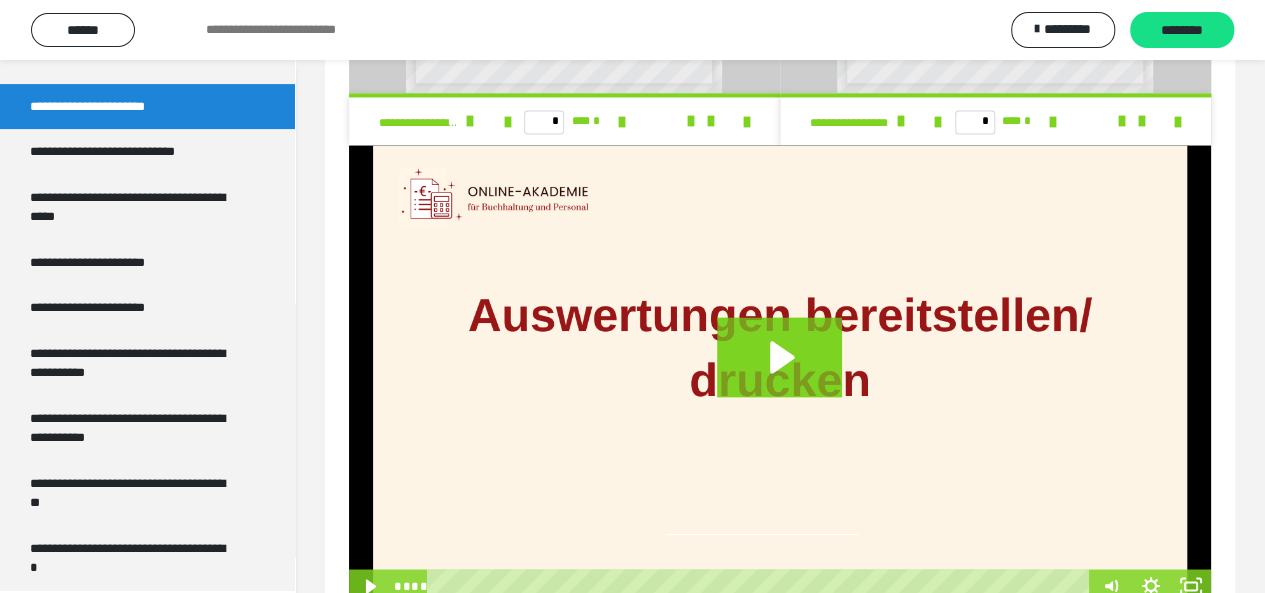 scroll, scrollTop: 1463, scrollLeft: 0, axis: vertical 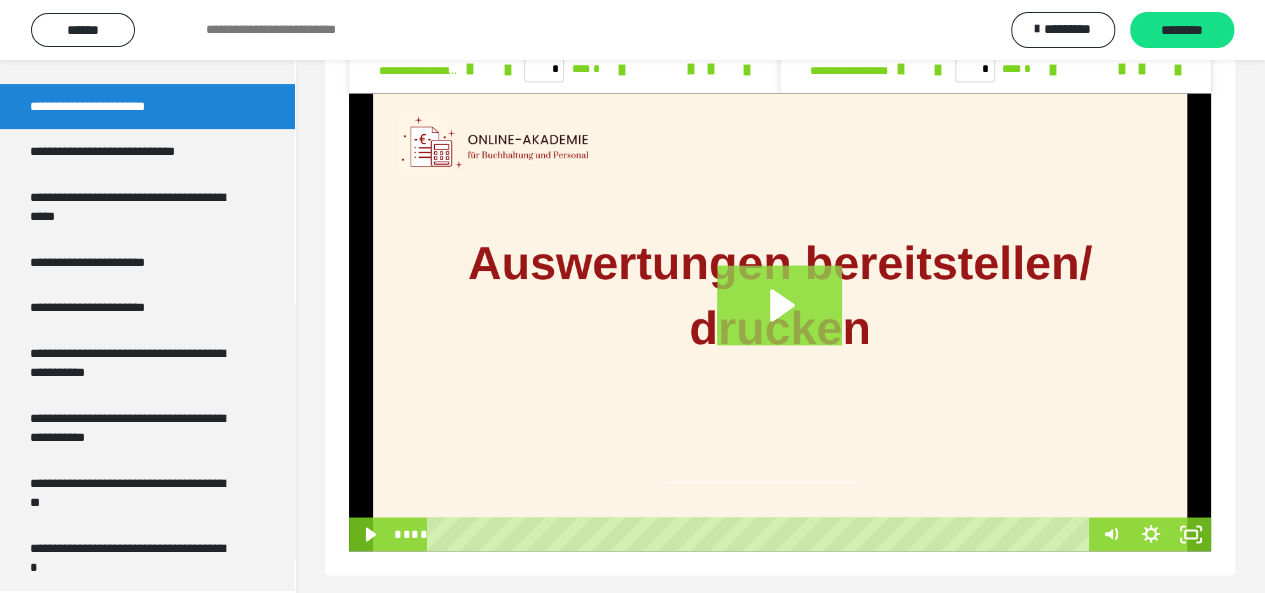click 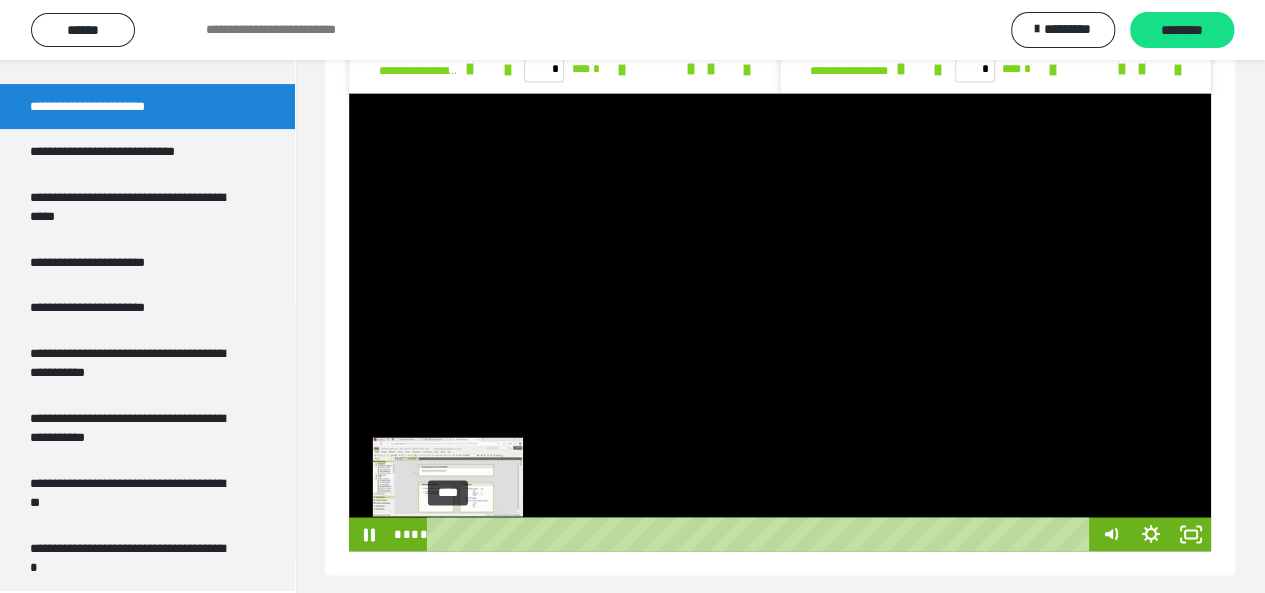 click on "****" at bounding box center [761, 534] 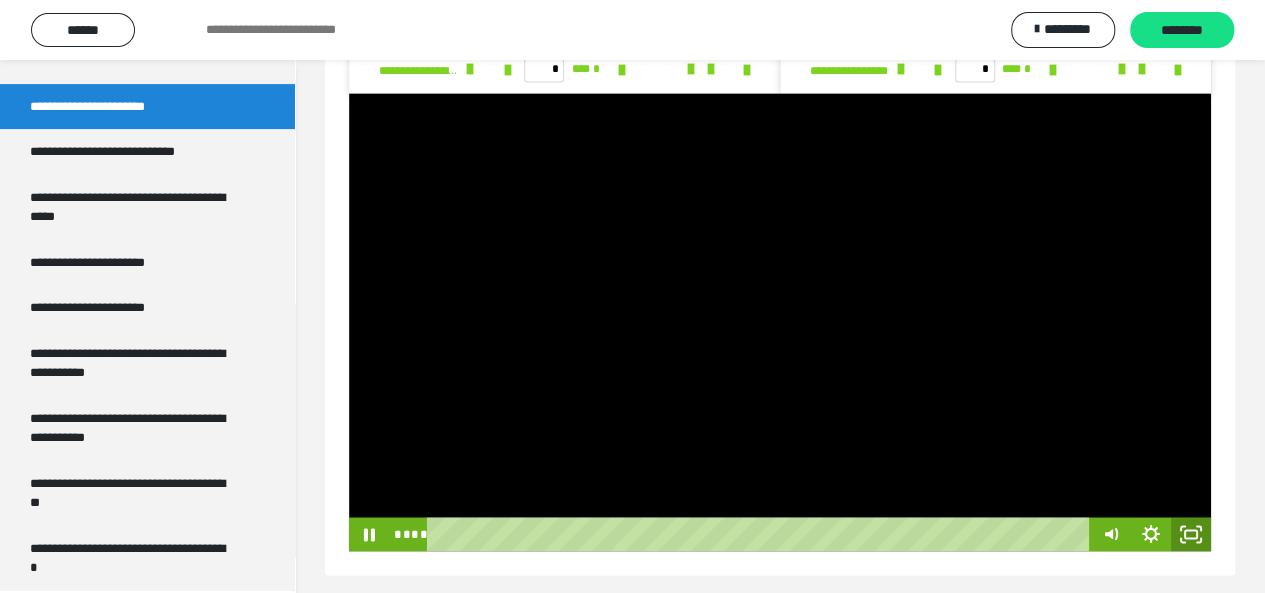 click 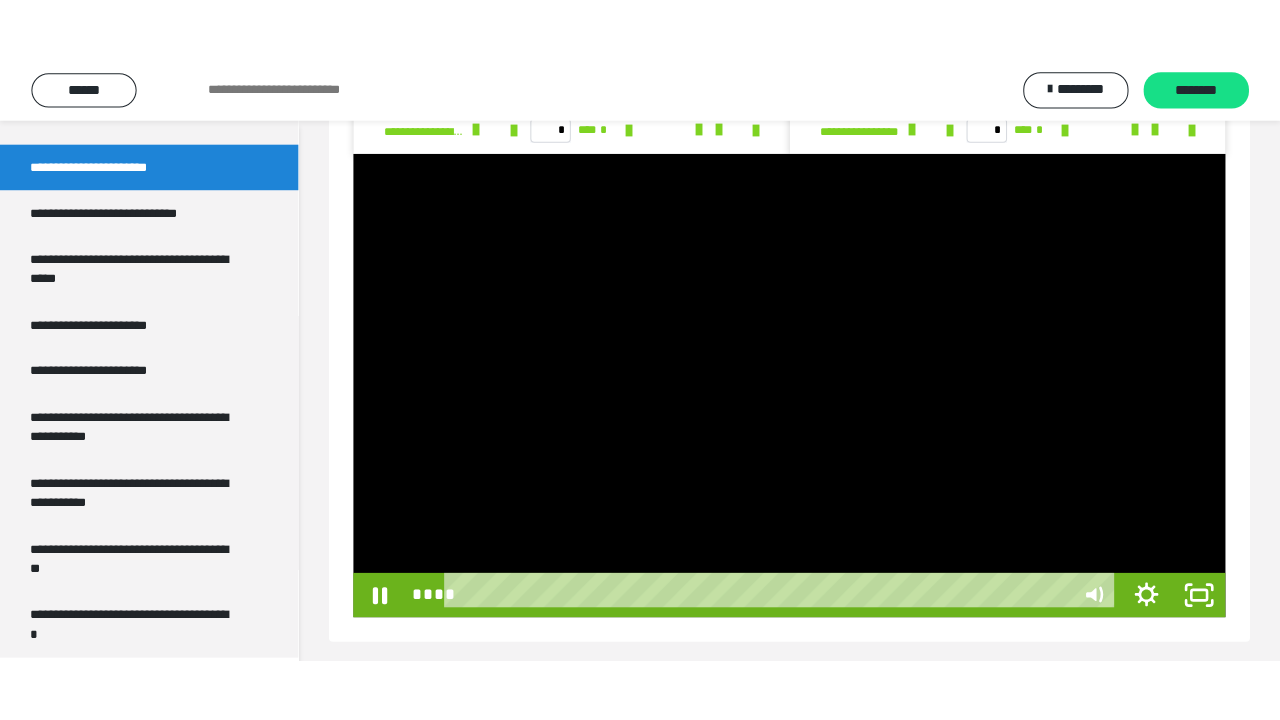 scroll, scrollTop: 1356, scrollLeft: 0, axis: vertical 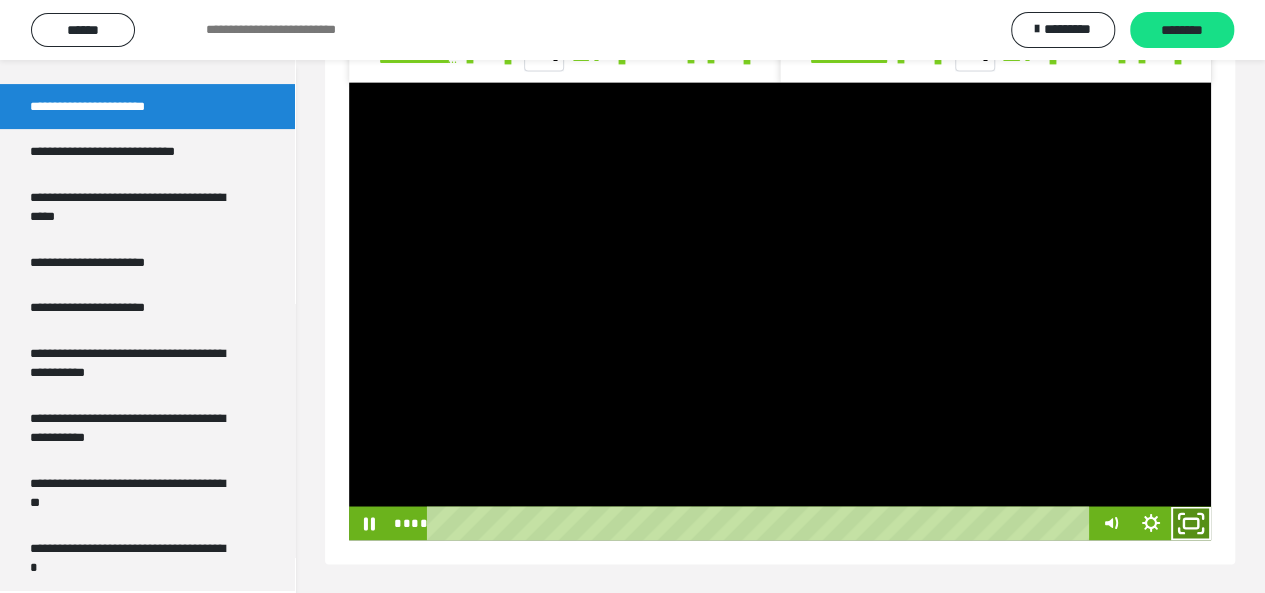 click 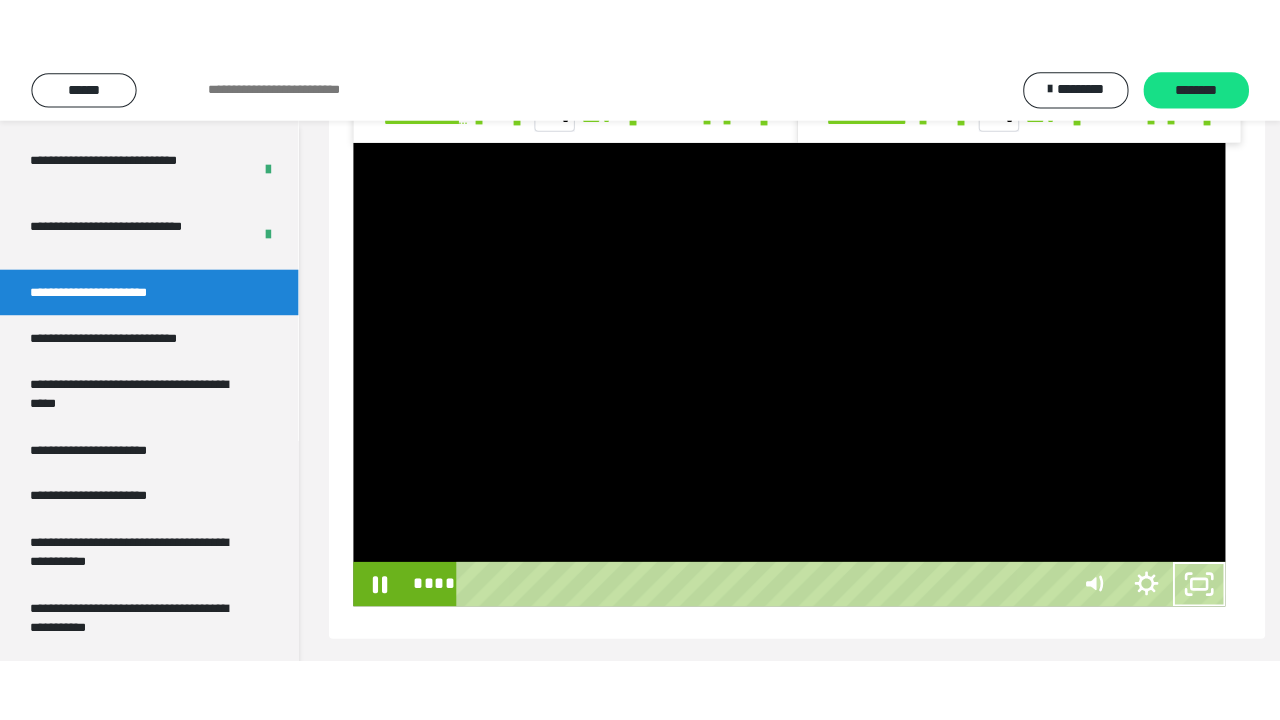 scroll, scrollTop: 1356, scrollLeft: 0, axis: vertical 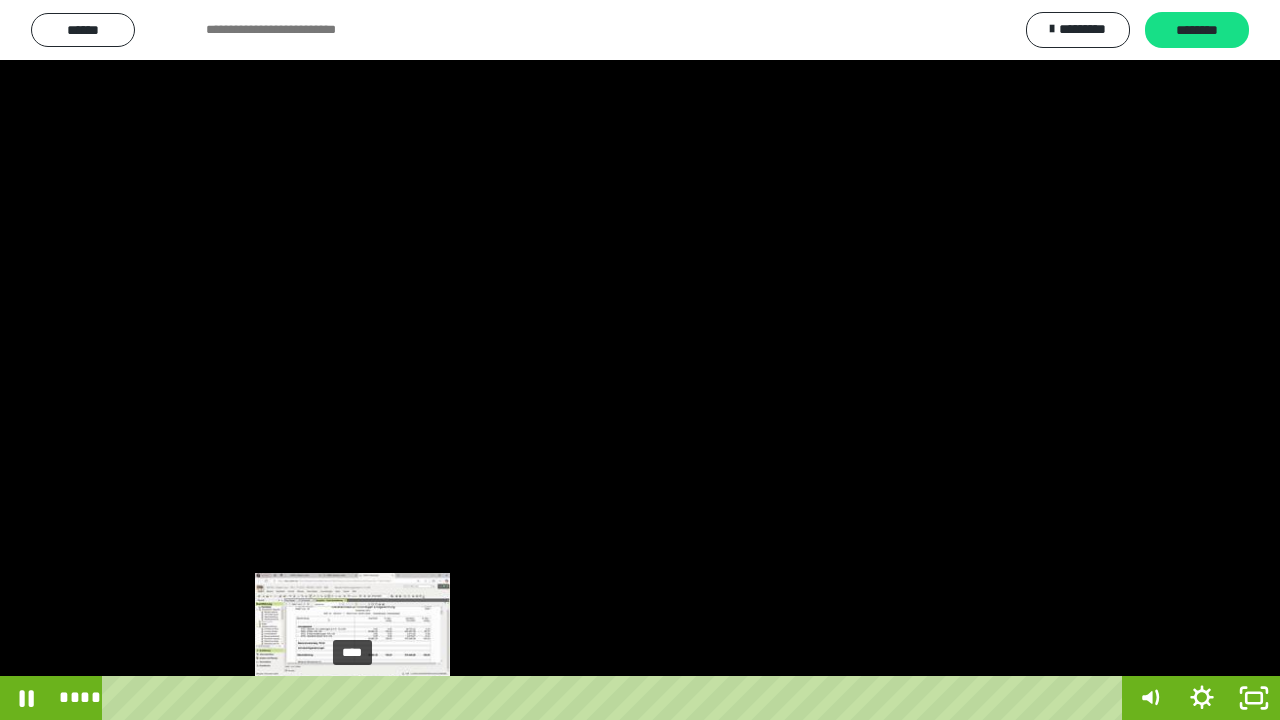 click on "****" at bounding box center (616, 698) 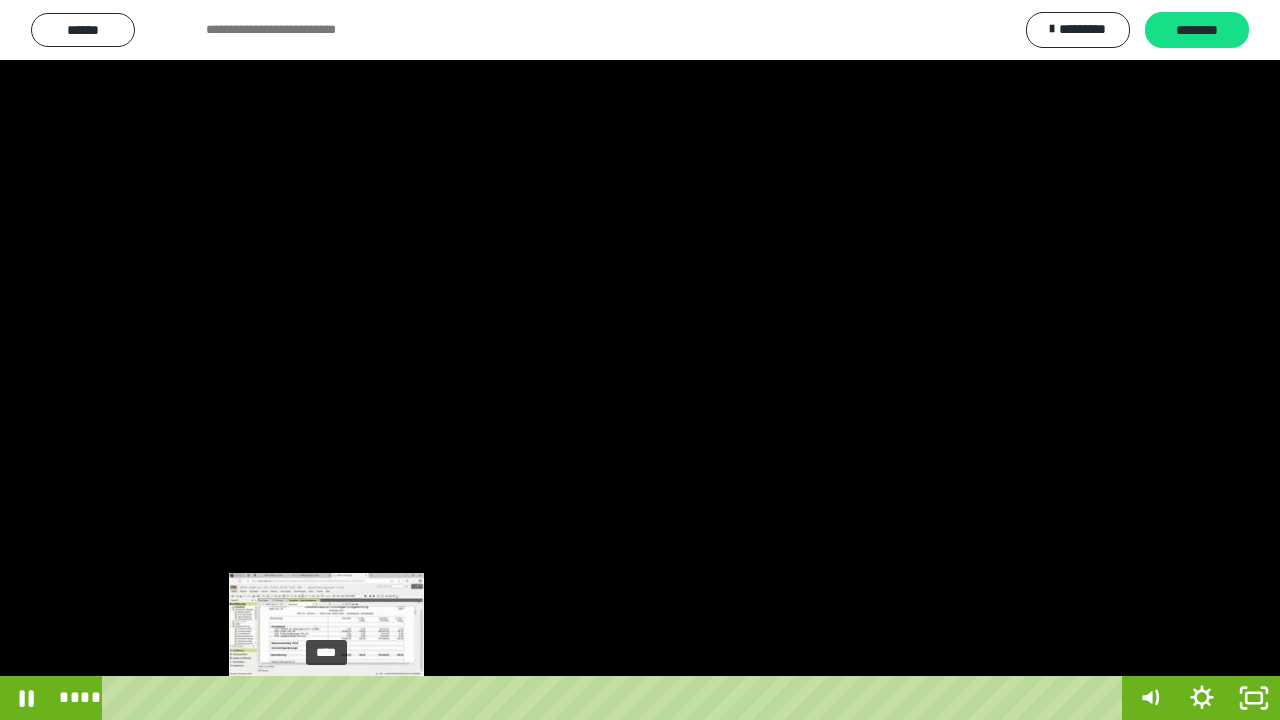 click on "****" at bounding box center [616, 698] 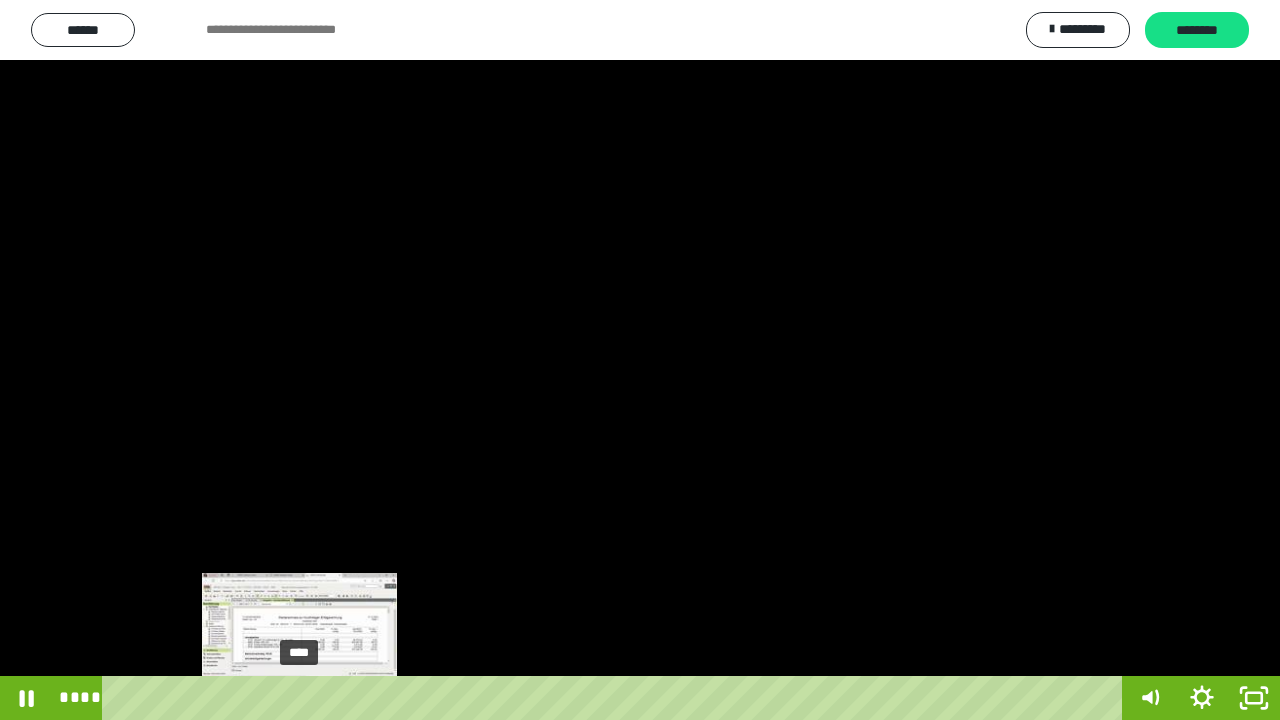 click on "****" at bounding box center (616, 698) 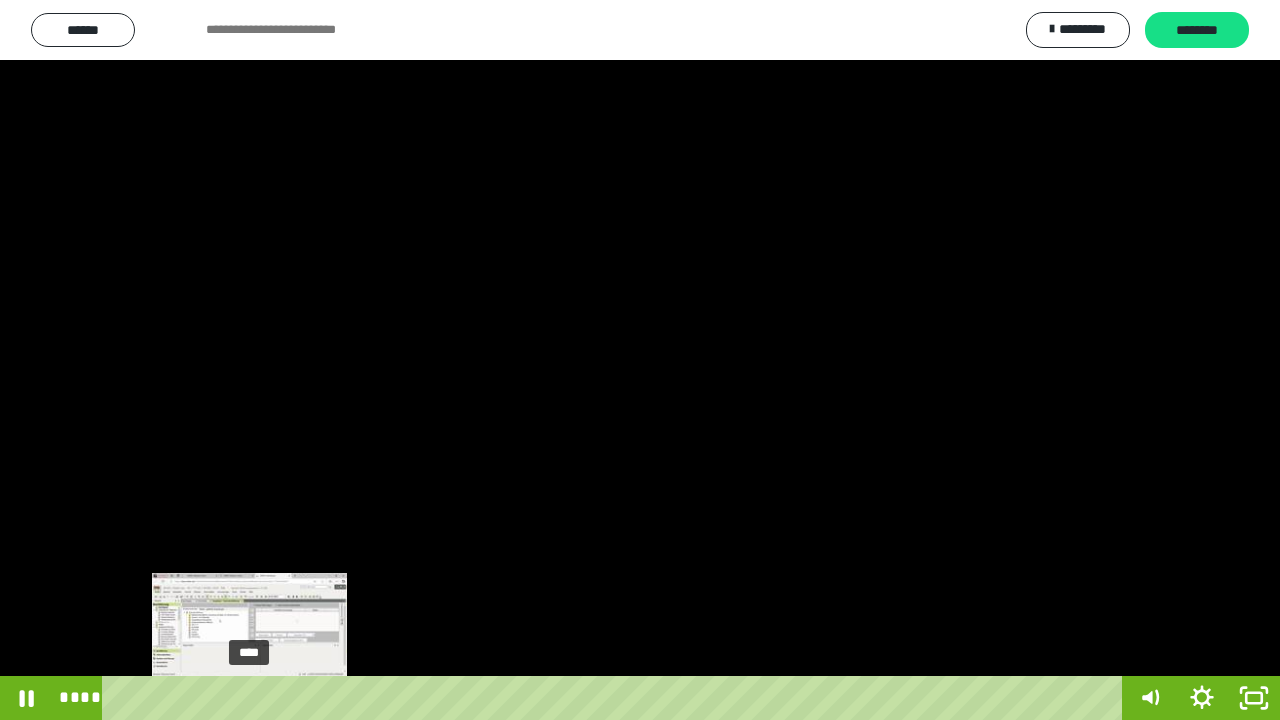 click on "****" at bounding box center (616, 698) 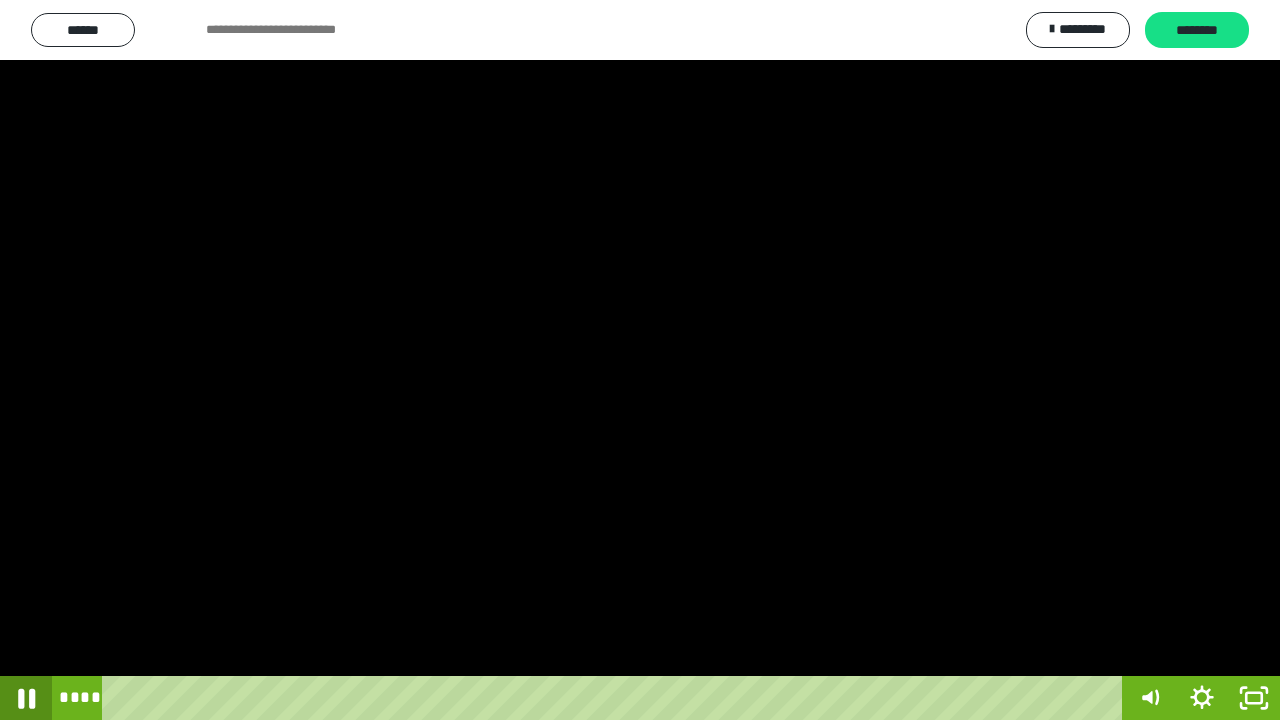 click 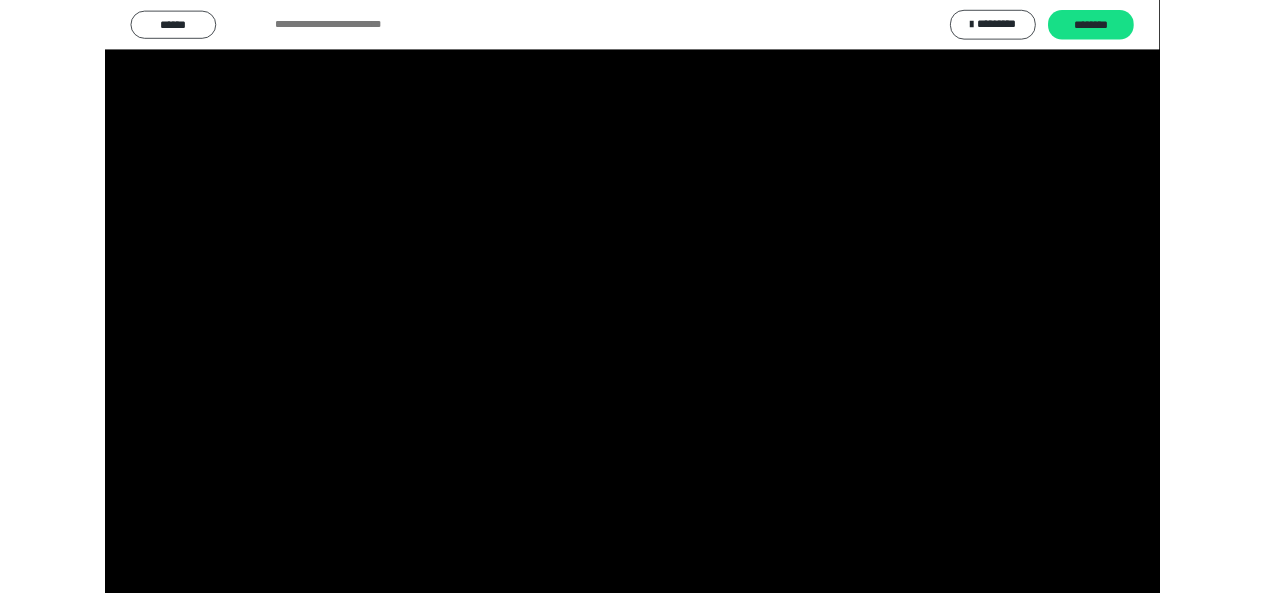 scroll, scrollTop: 4074, scrollLeft: 0, axis: vertical 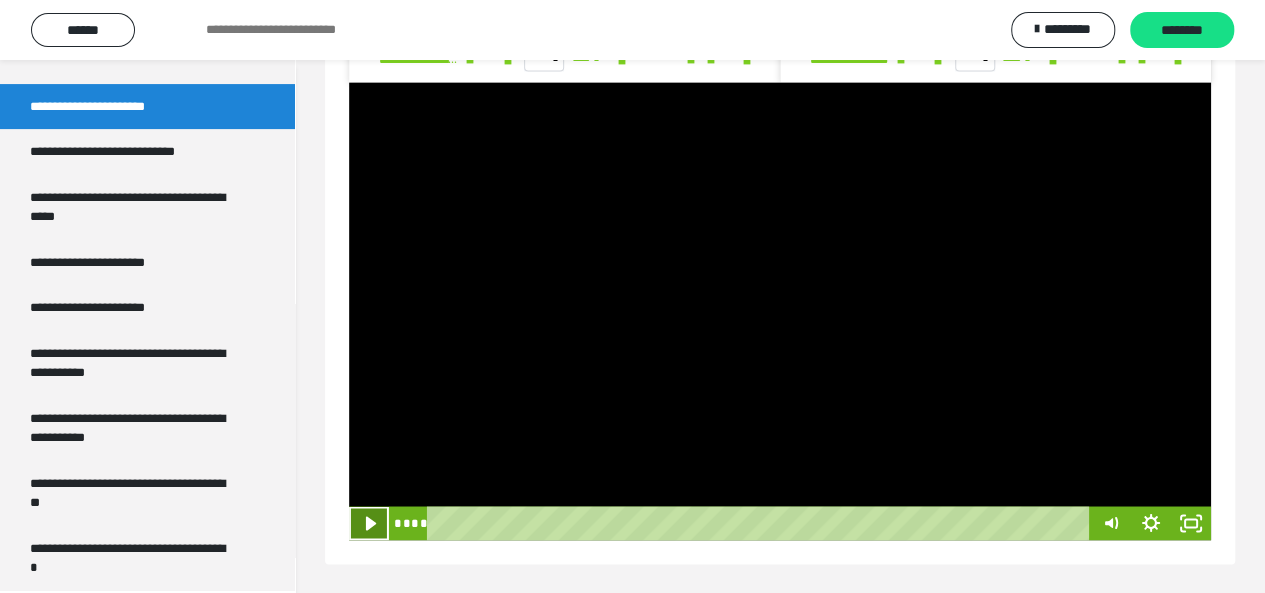 click 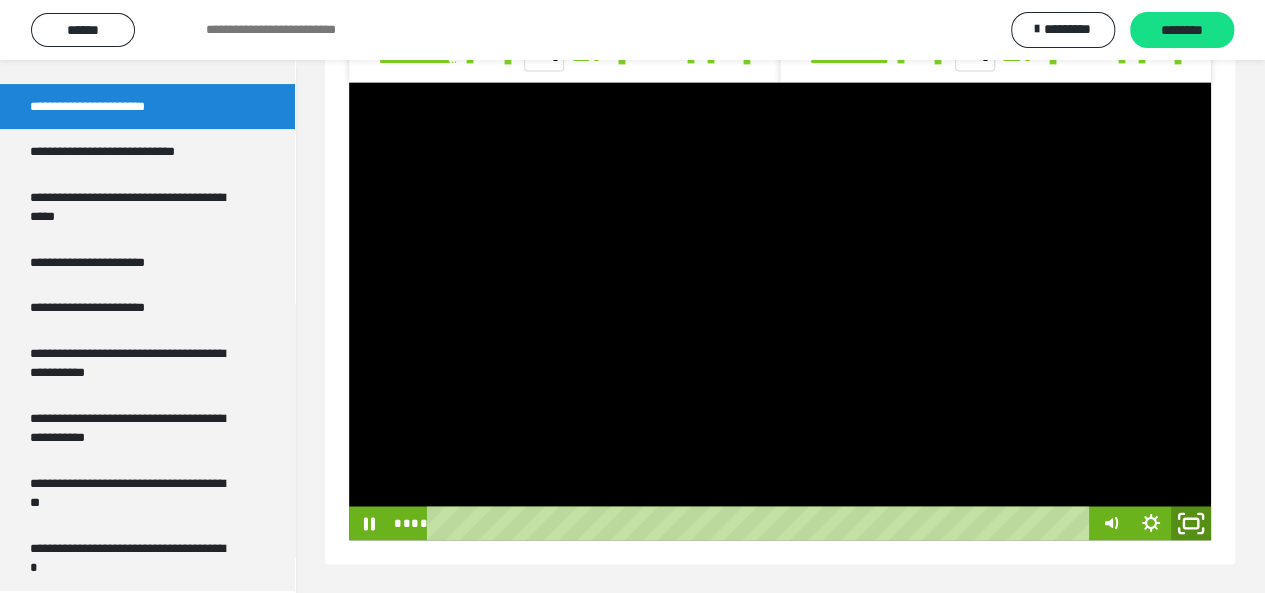 click 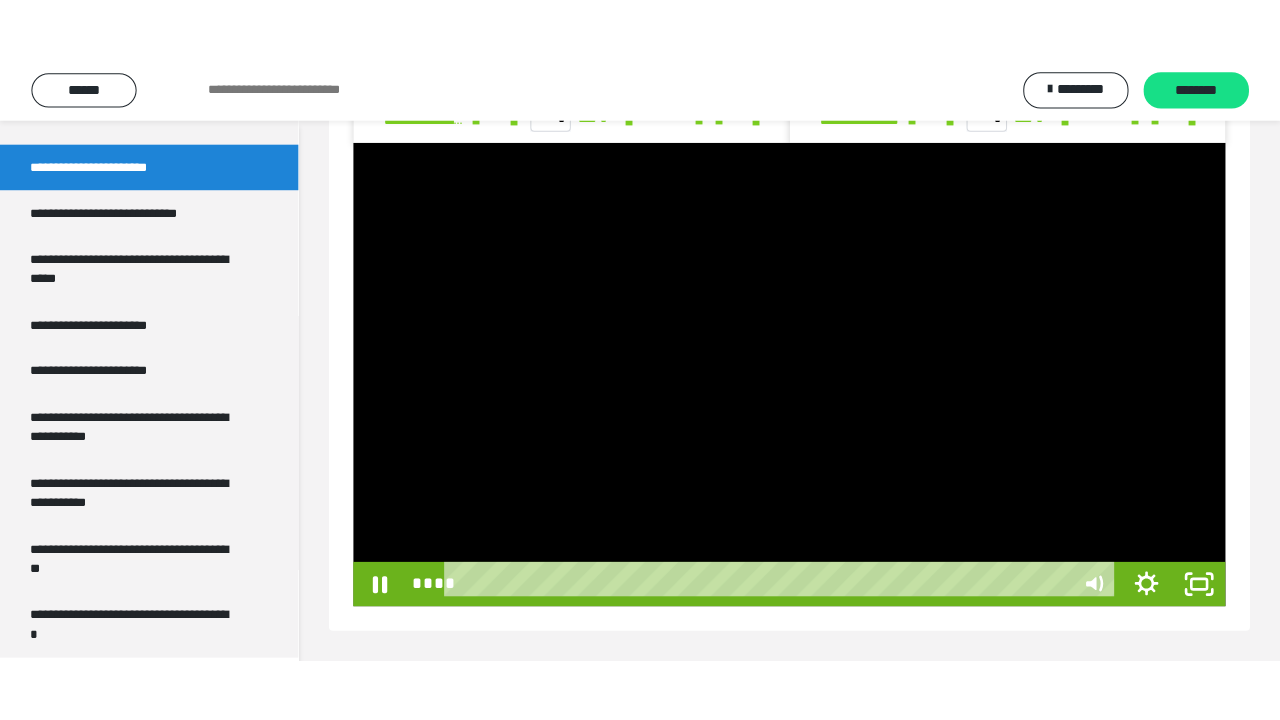 scroll, scrollTop: 1356, scrollLeft: 0, axis: vertical 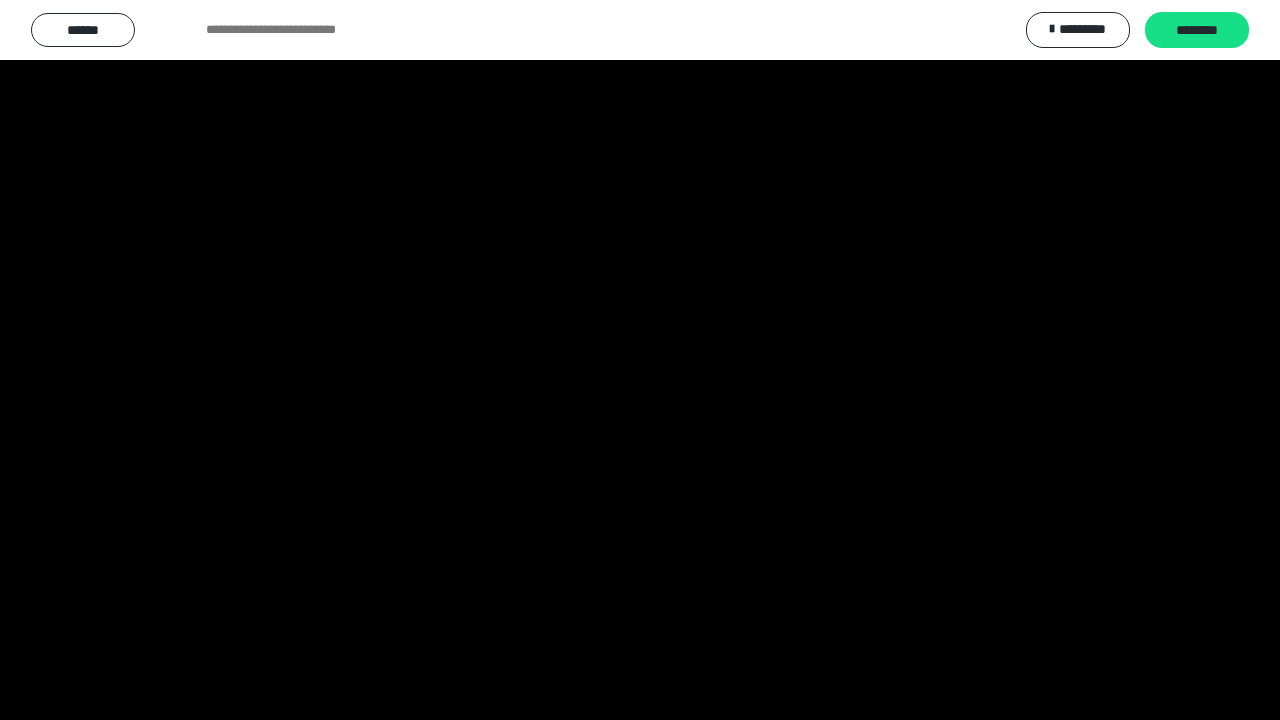type 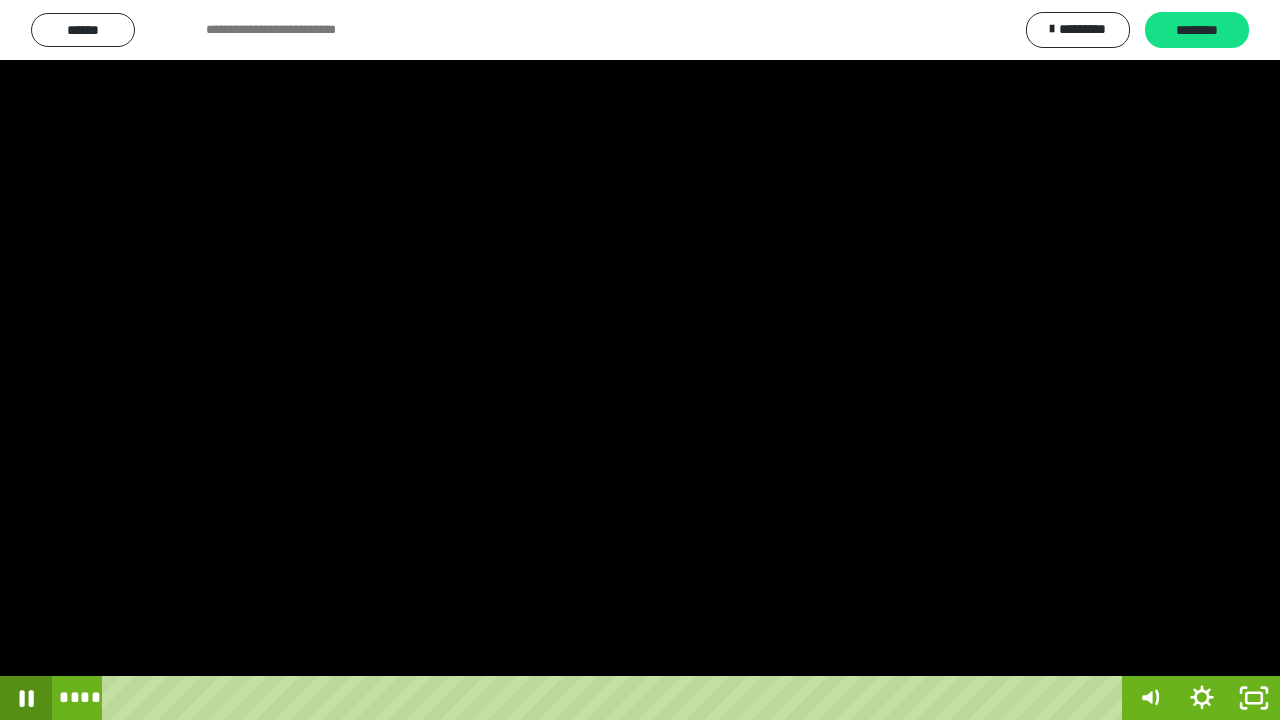 click 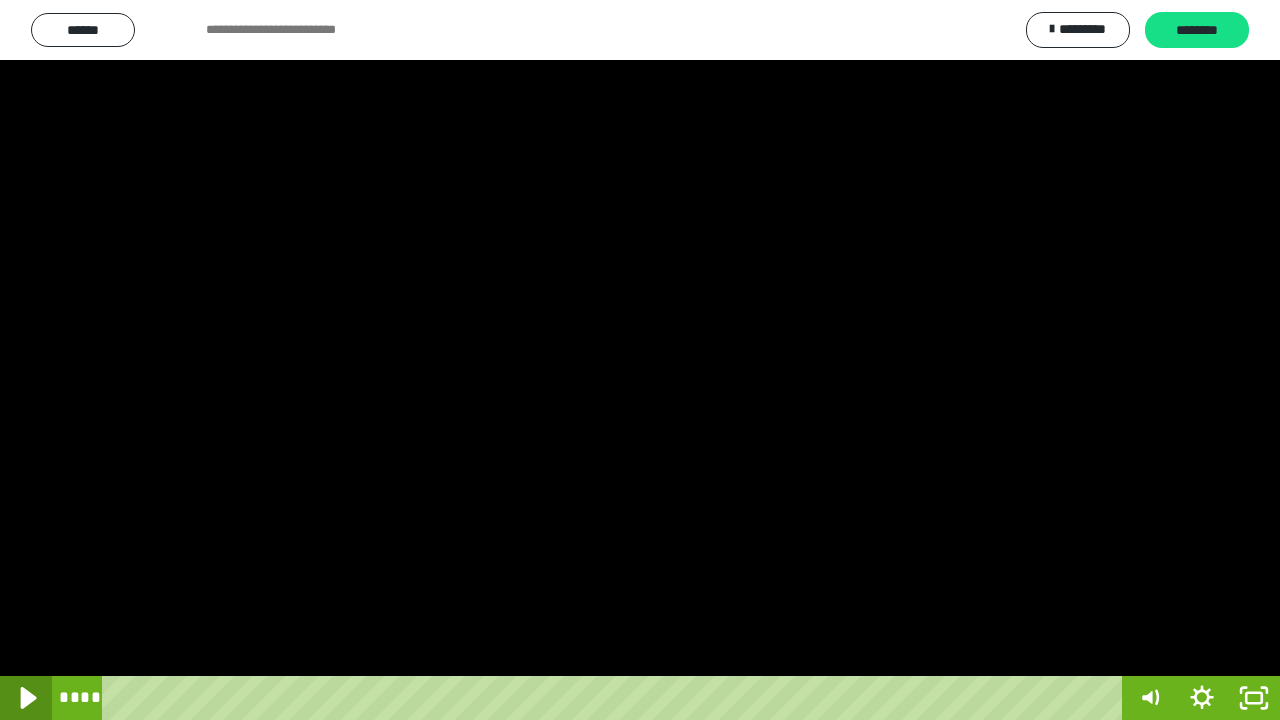 click 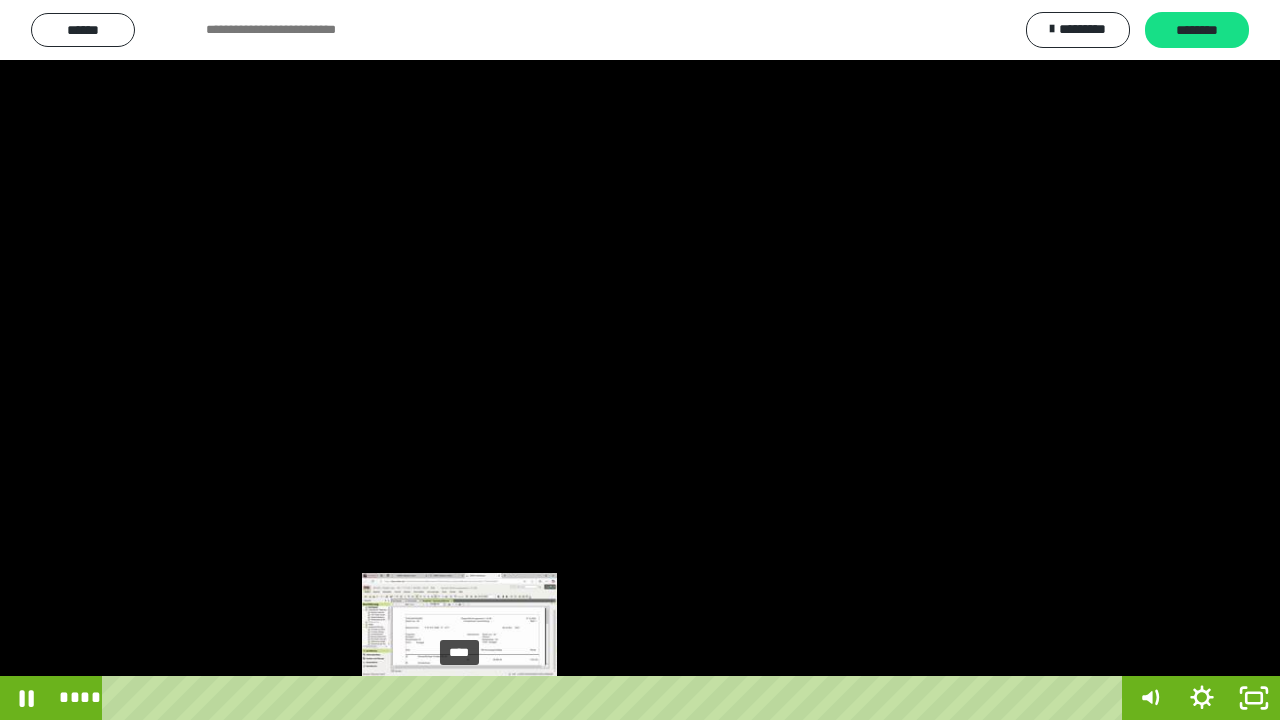 click at bounding box center (464, 698) 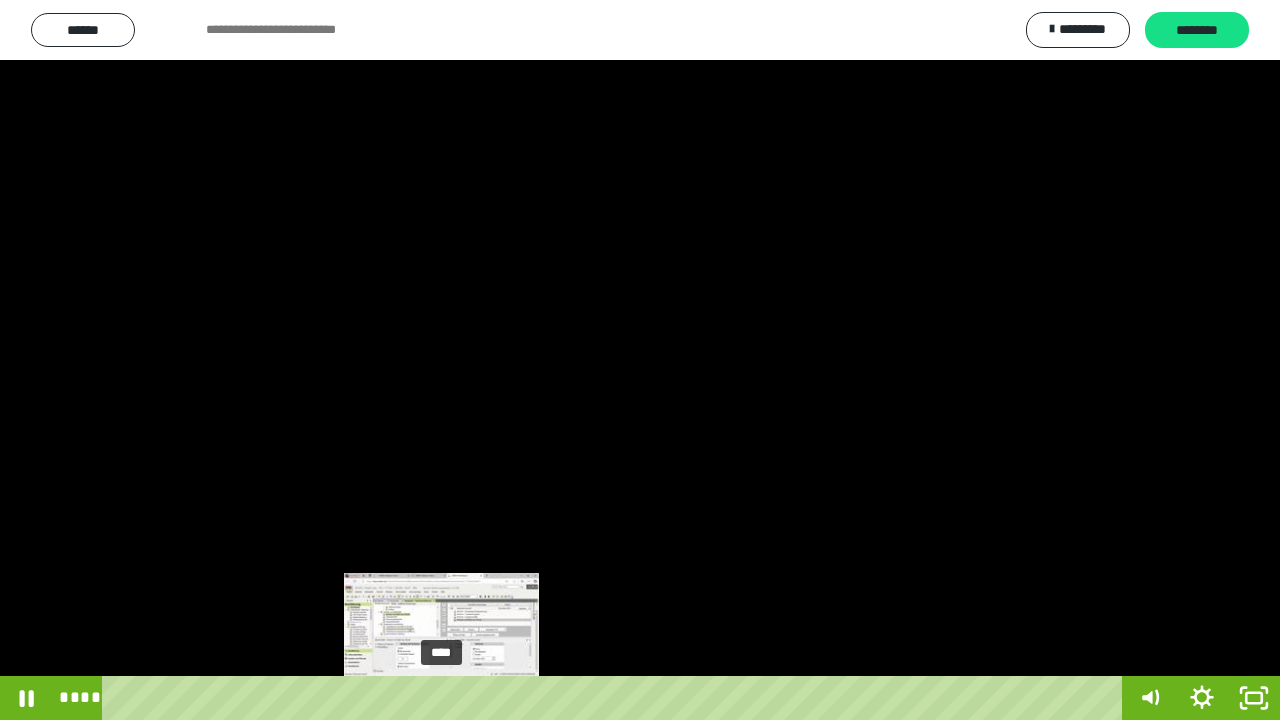 click on "****" at bounding box center (616, 698) 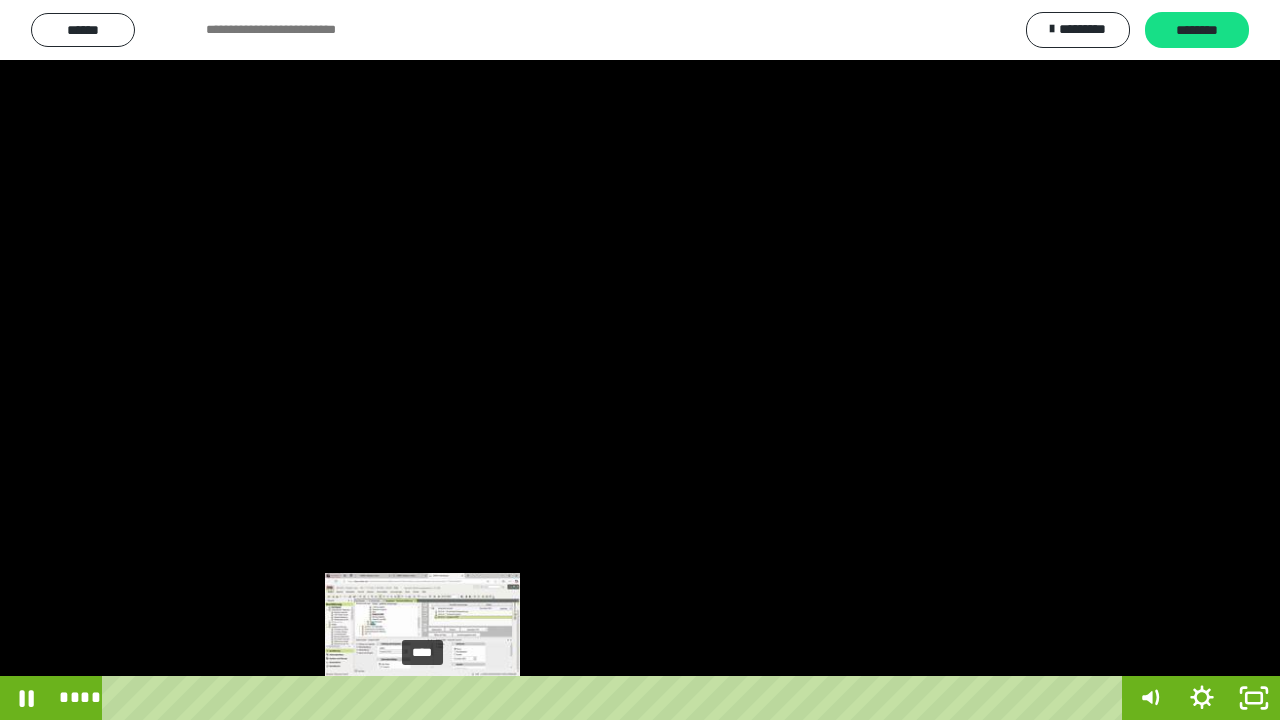 click on "****" at bounding box center (616, 698) 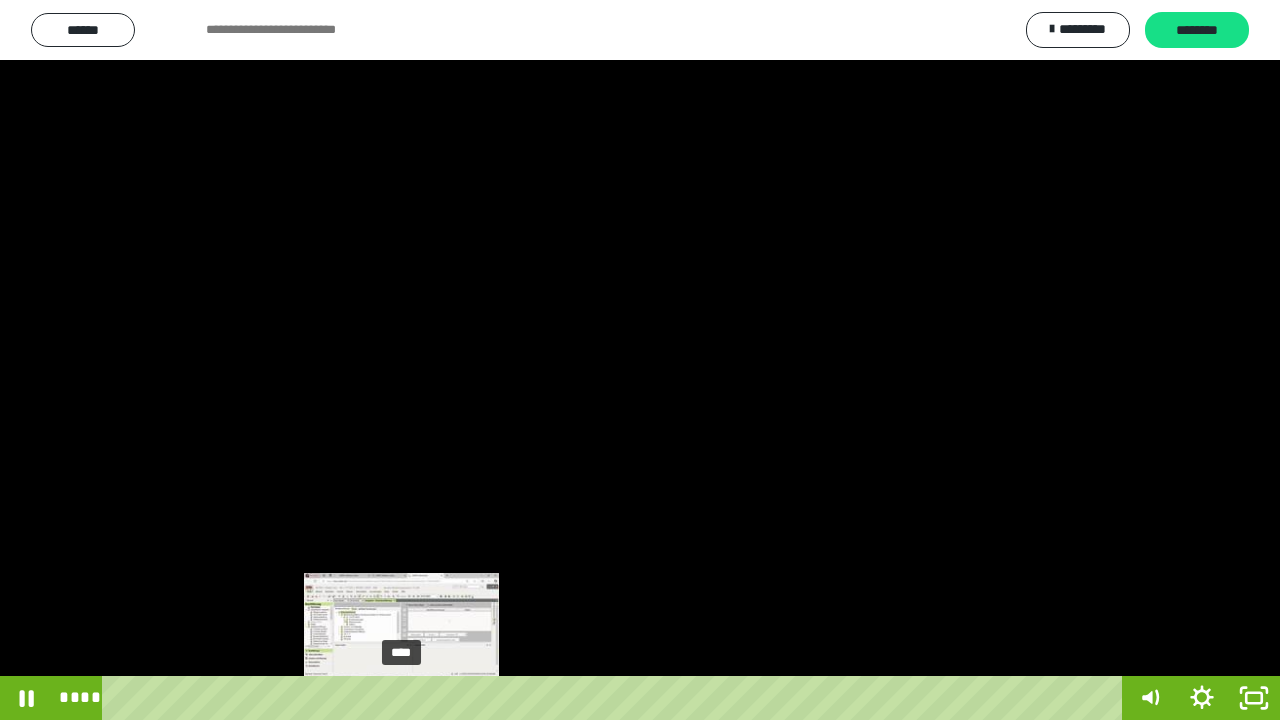 click on "****" at bounding box center [616, 698] 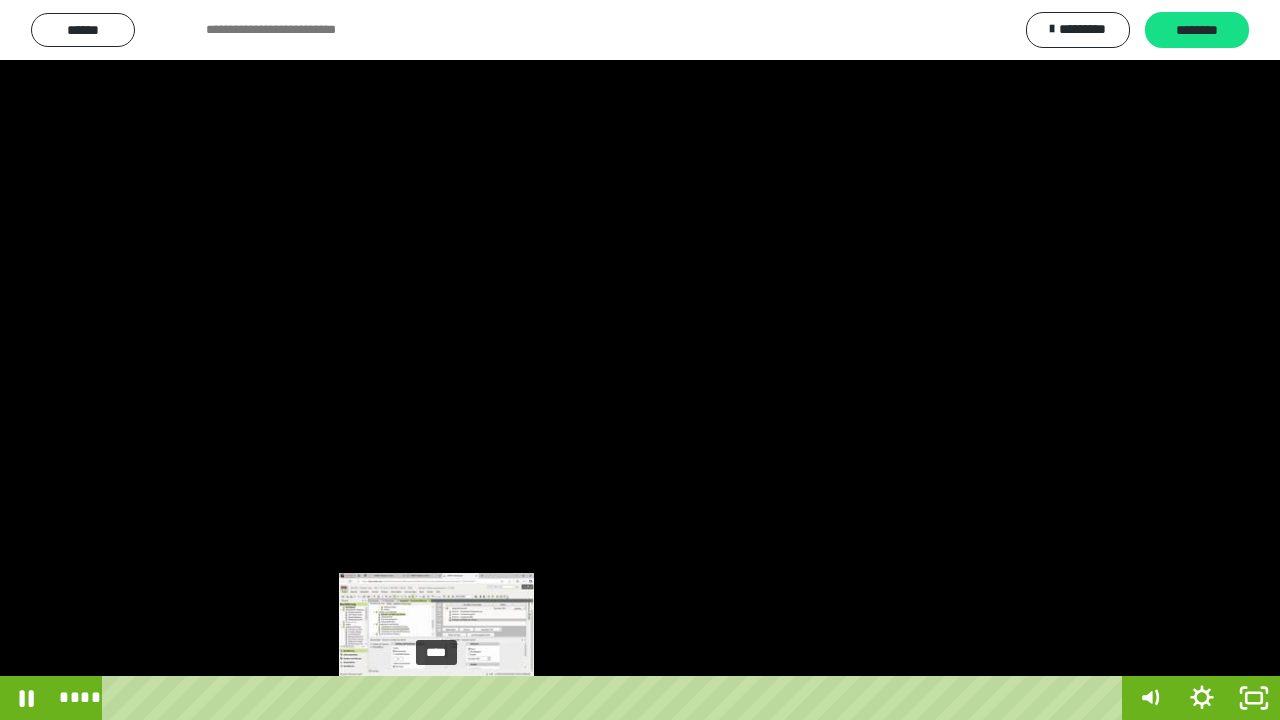 click on "****" at bounding box center (616, 698) 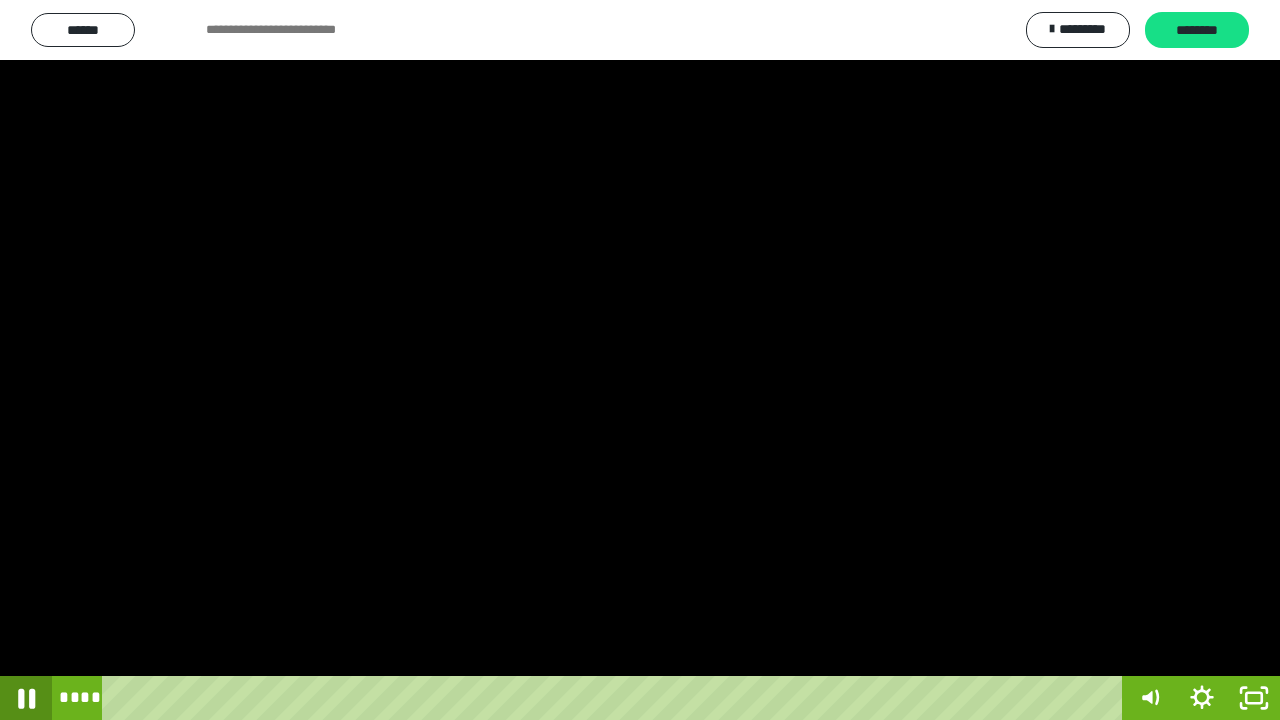 click 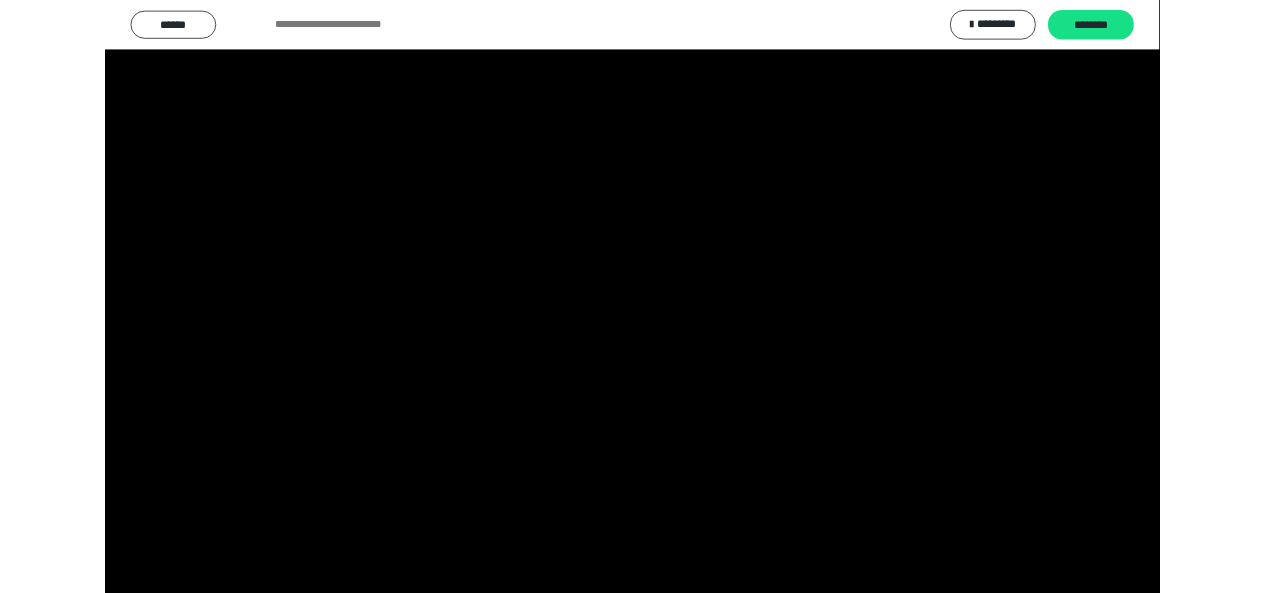scroll, scrollTop: 4074, scrollLeft: 0, axis: vertical 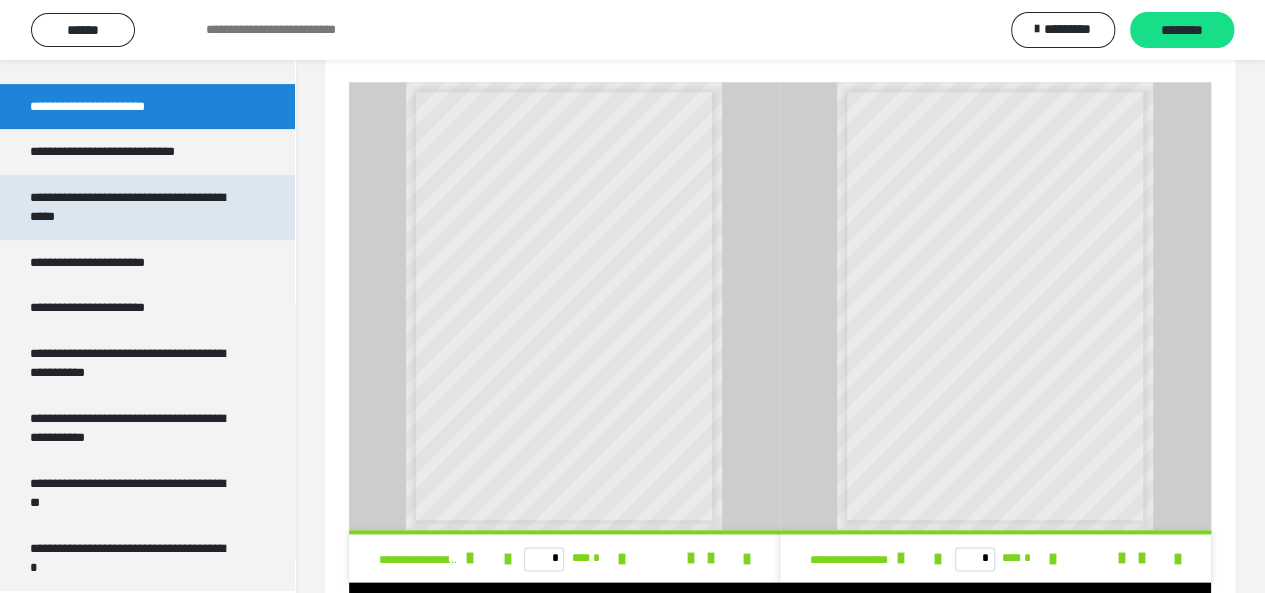 click on "**********" at bounding box center (132, 207) 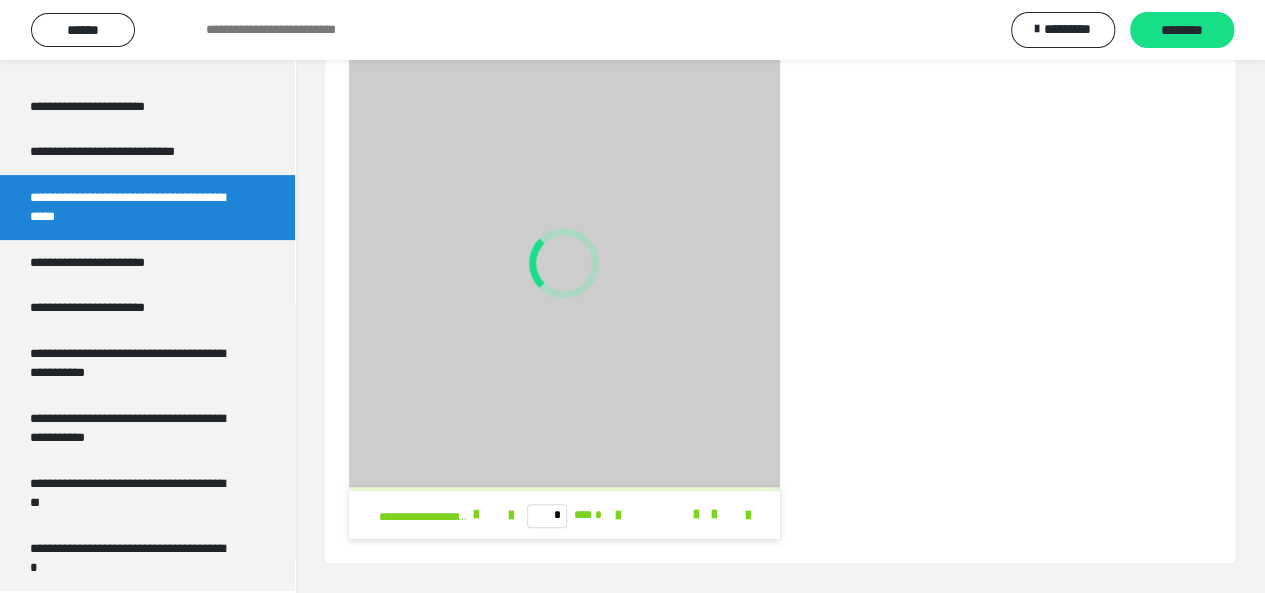 click on "**********" at bounding box center (132, 207) 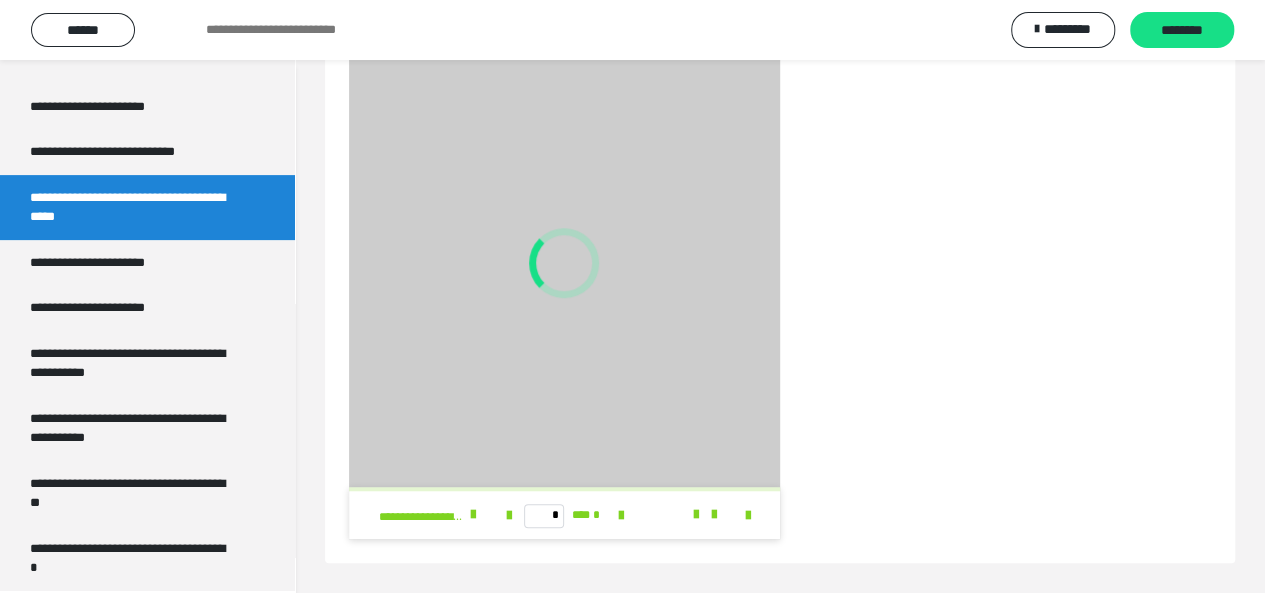 scroll, scrollTop: 602, scrollLeft: 0, axis: vertical 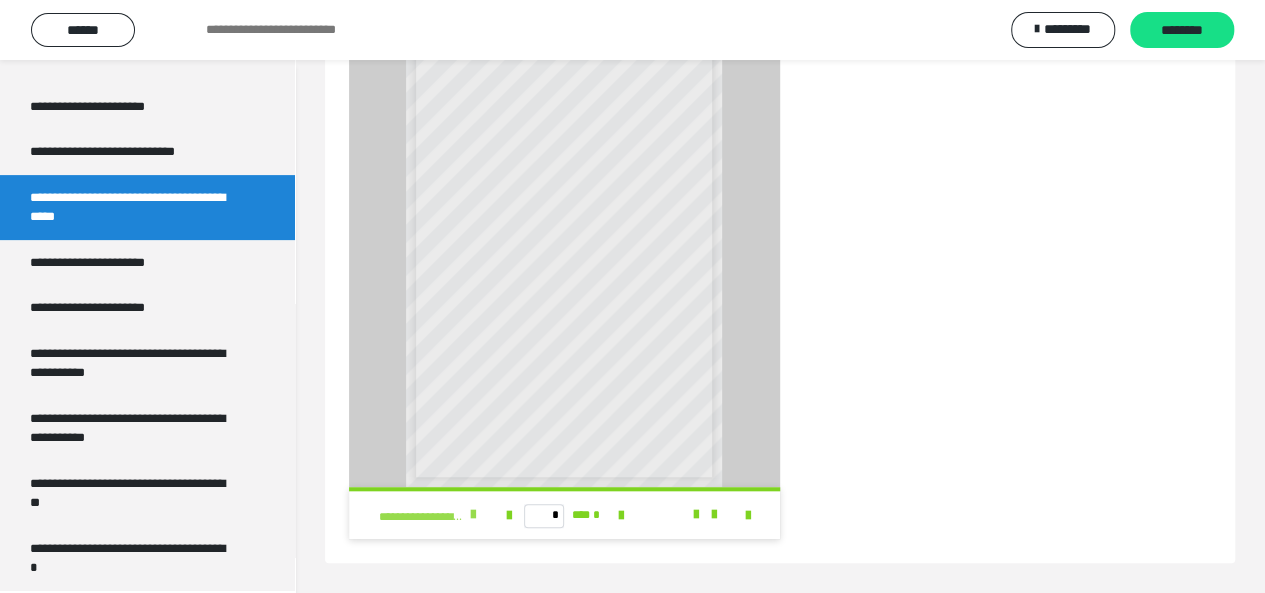 click on "**********" at bounding box center (433, 515) 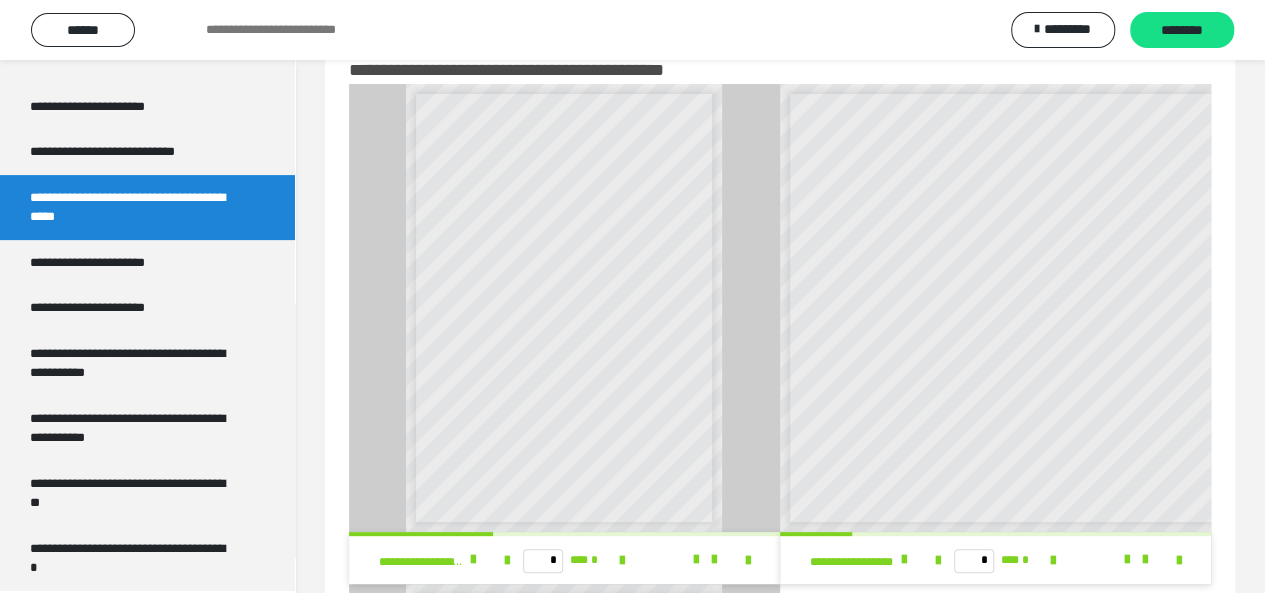 scroll, scrollTop: 96, scrollLeft: 0, axis: vertical 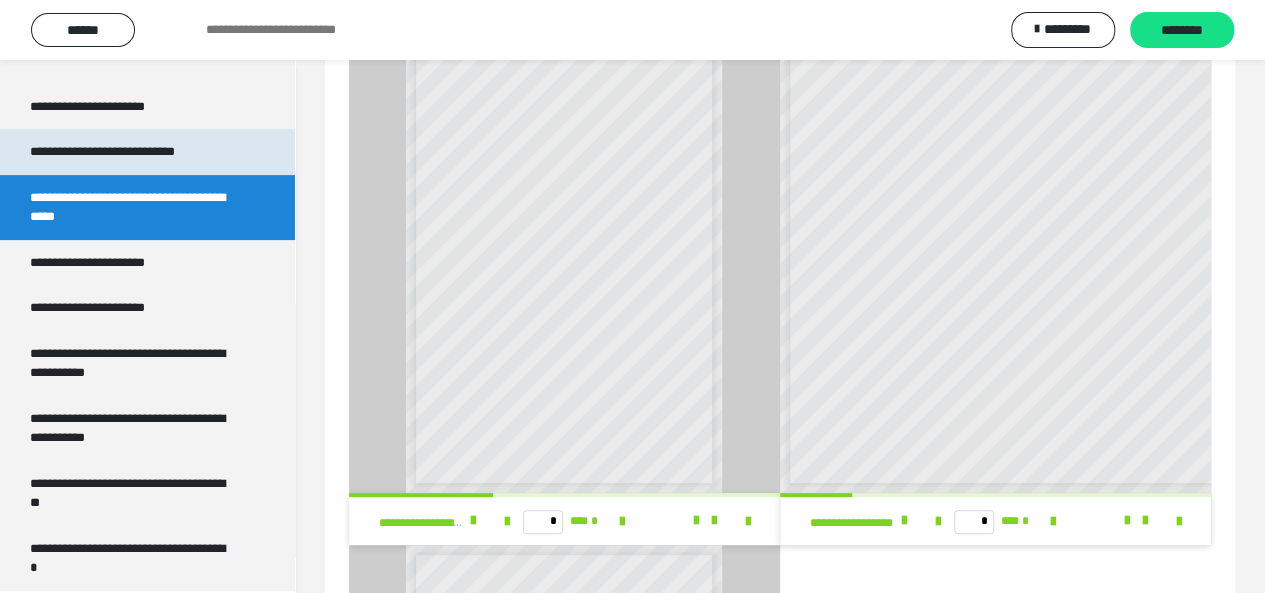 click on "**********" at bounding box center [129, 152] 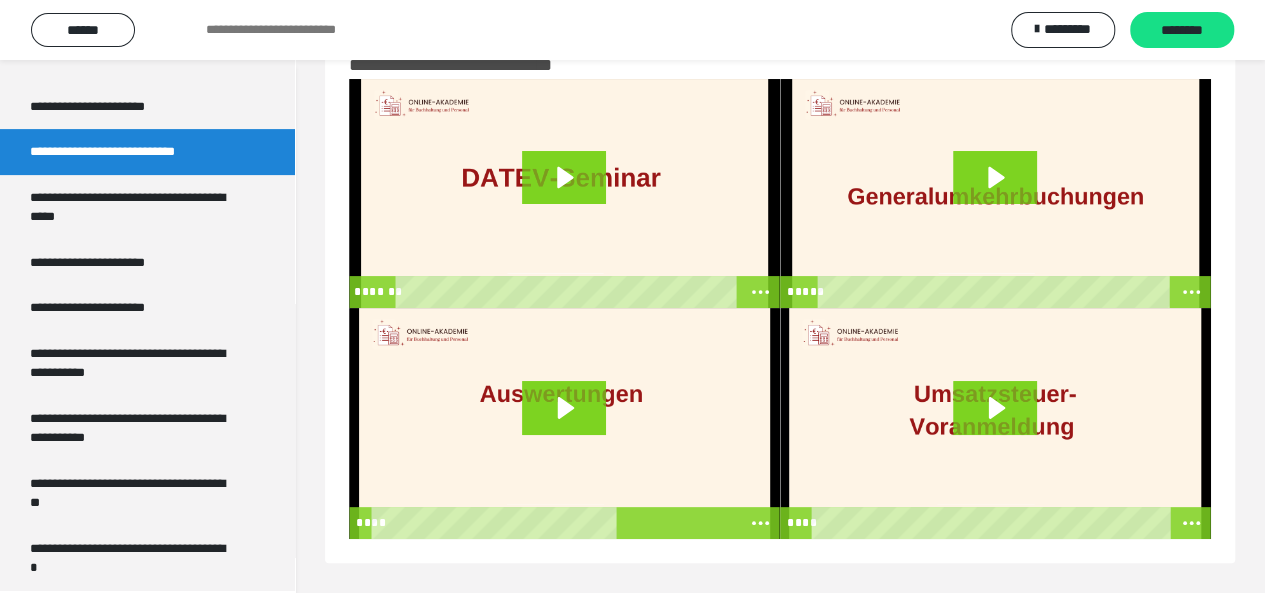 scroll, scrollTop: 60, scrollLeft: 0, axis: vertical 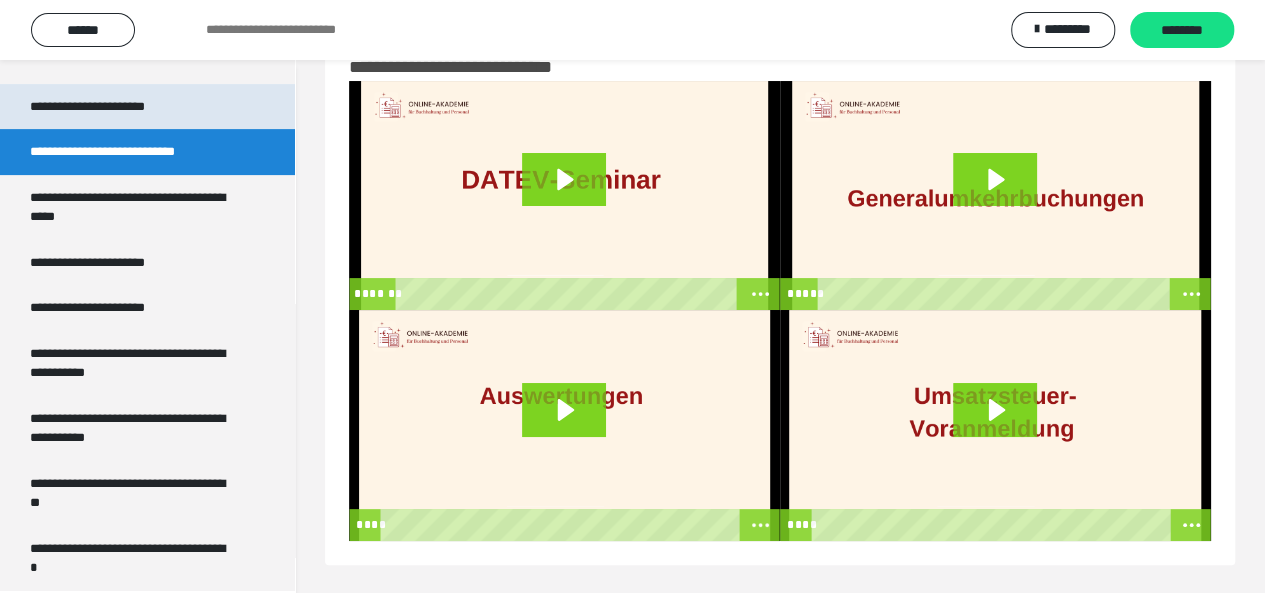 click on "**********" at bounding box center (109, 107) 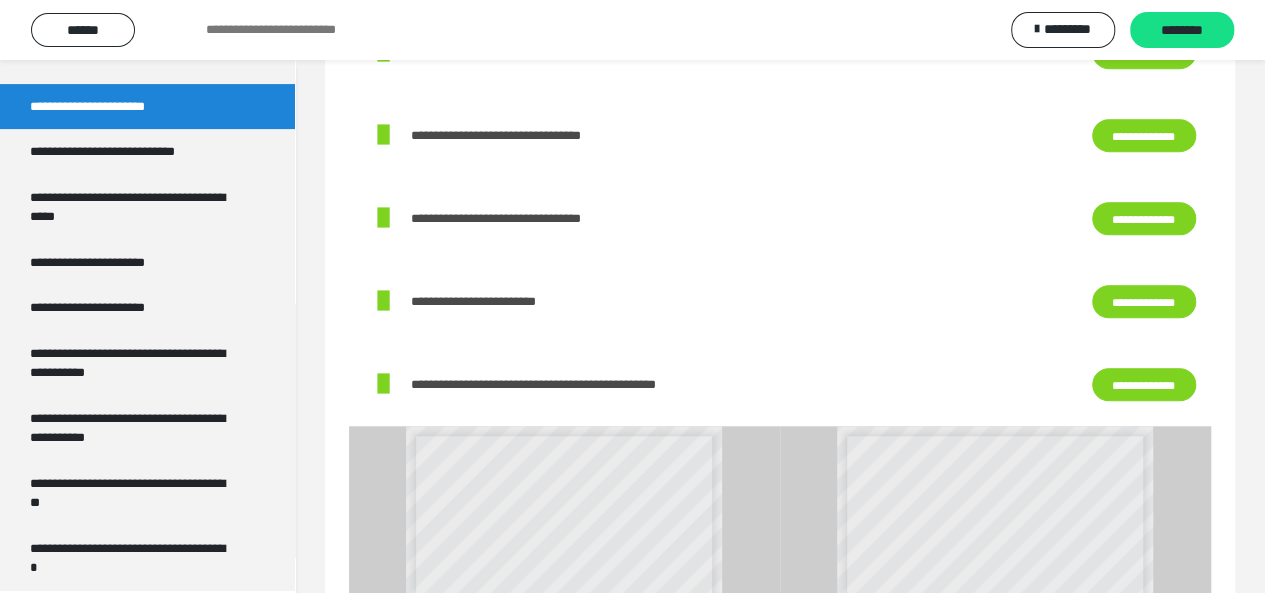 scroll, scrollTop: 625, scrollLeft: 0, axis: vertical 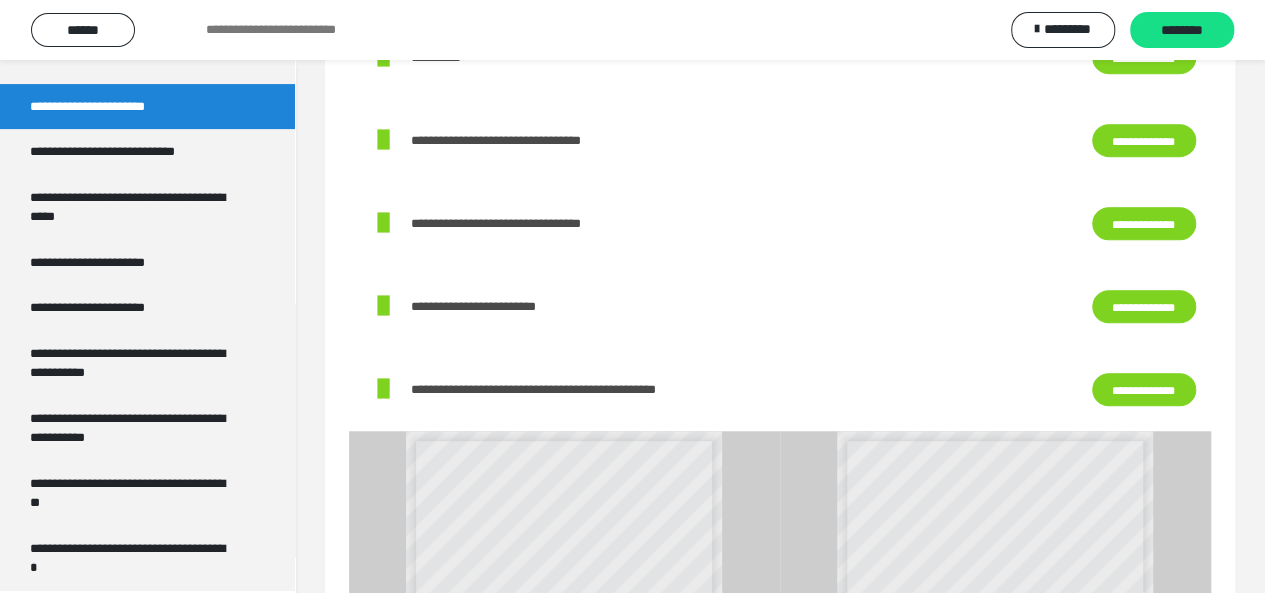 click on "**********" at bounding box center (1144, 389) 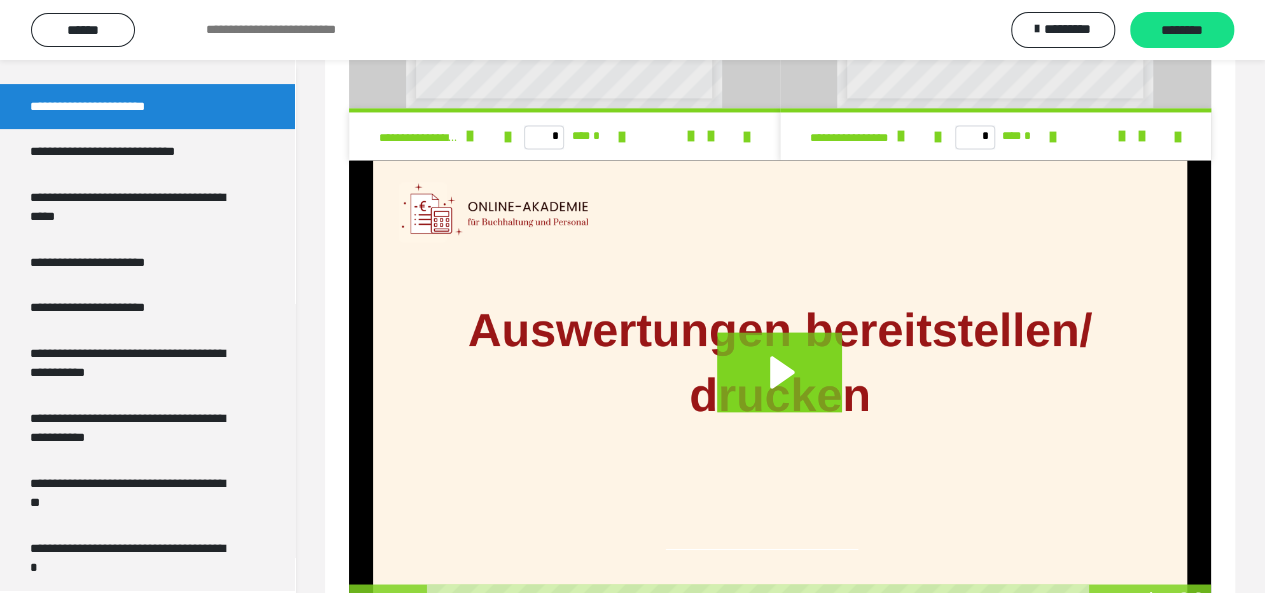scroll, scrollTop: 1474, scrollLeft: 0, axis: vertical 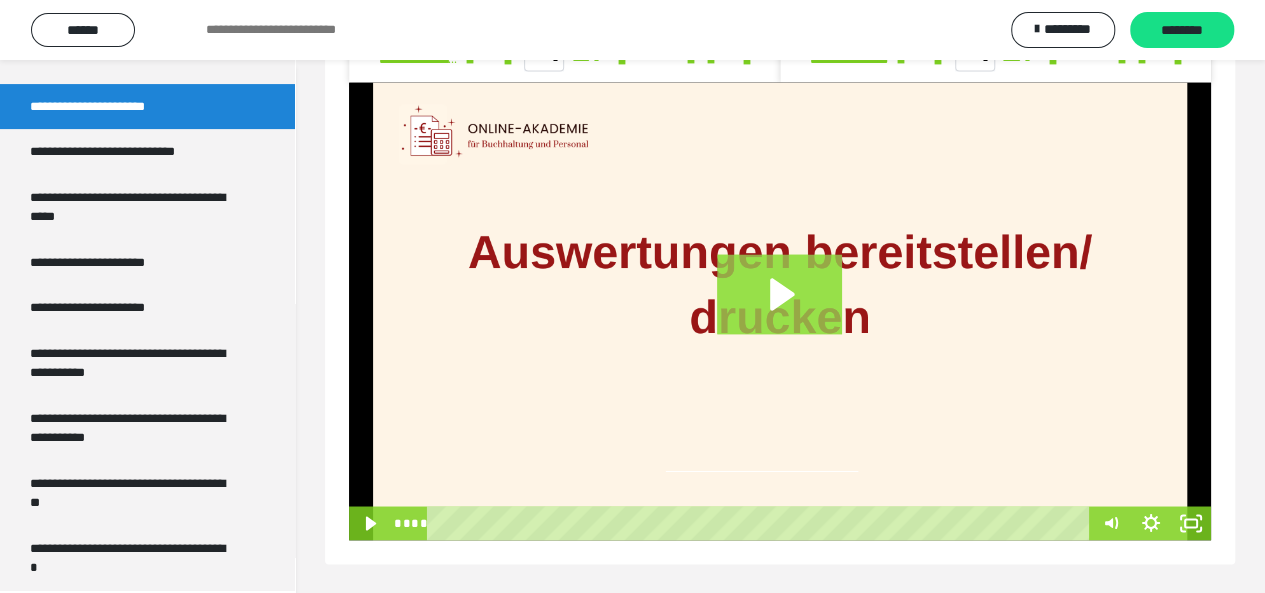 click 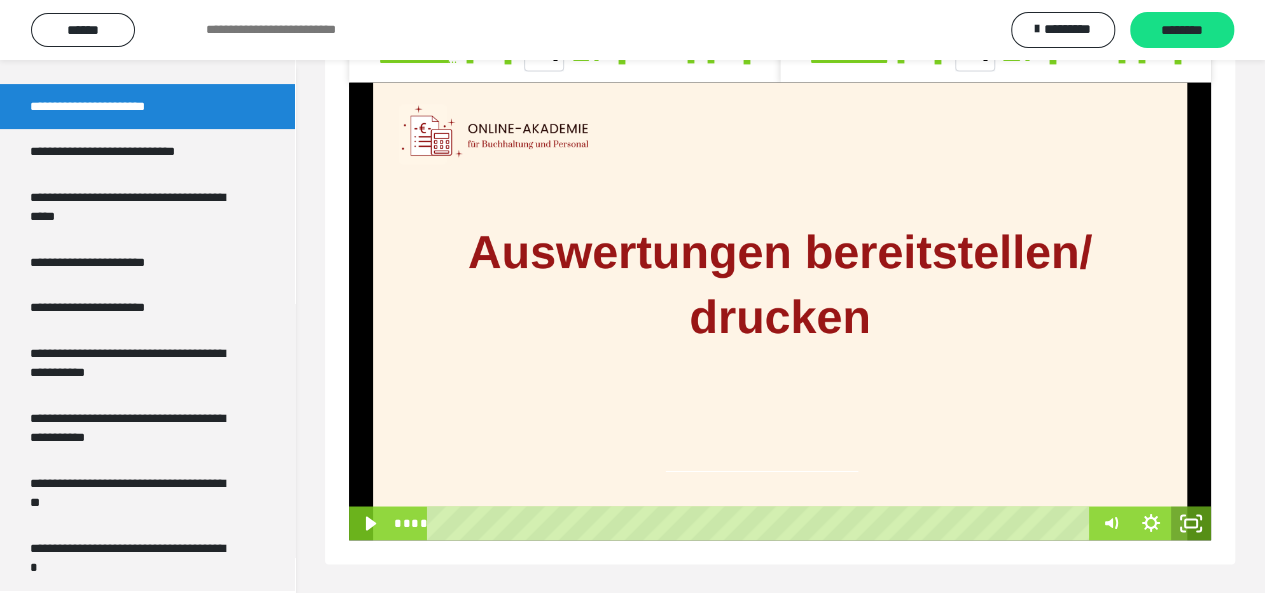 click 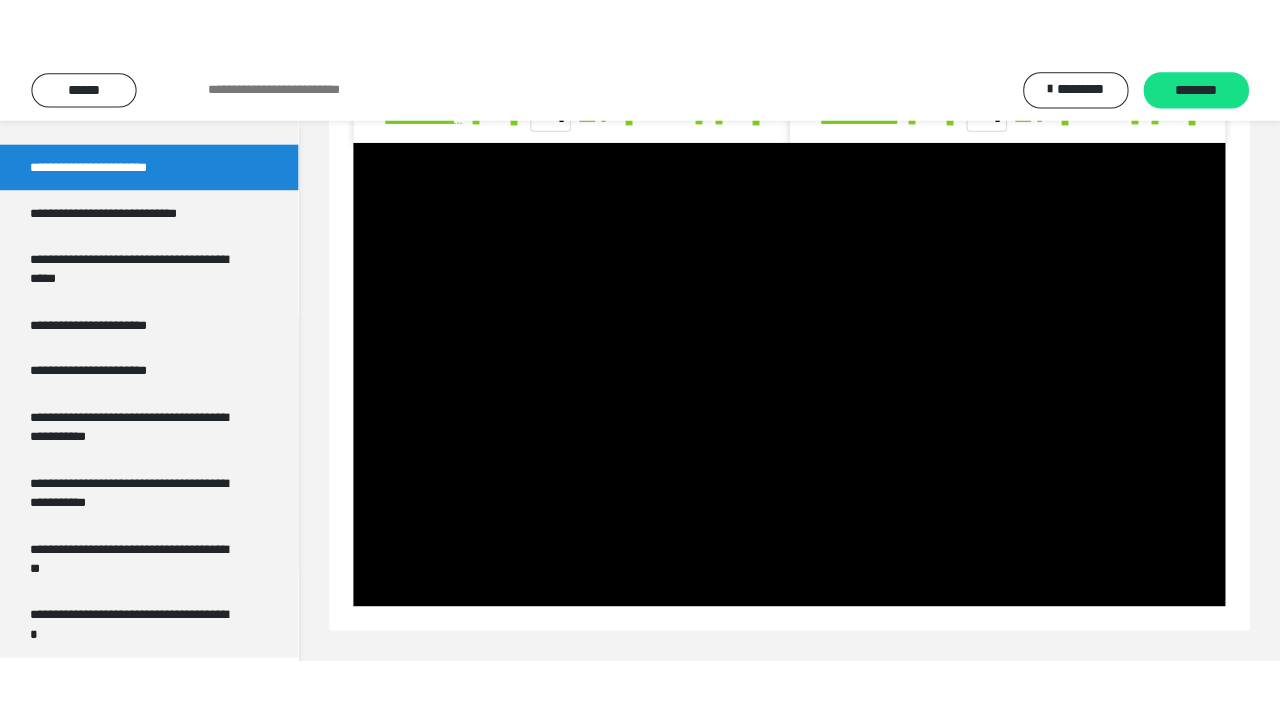 scroll, scrollTop: 1356, scrollLeft: 0, axis: vertical 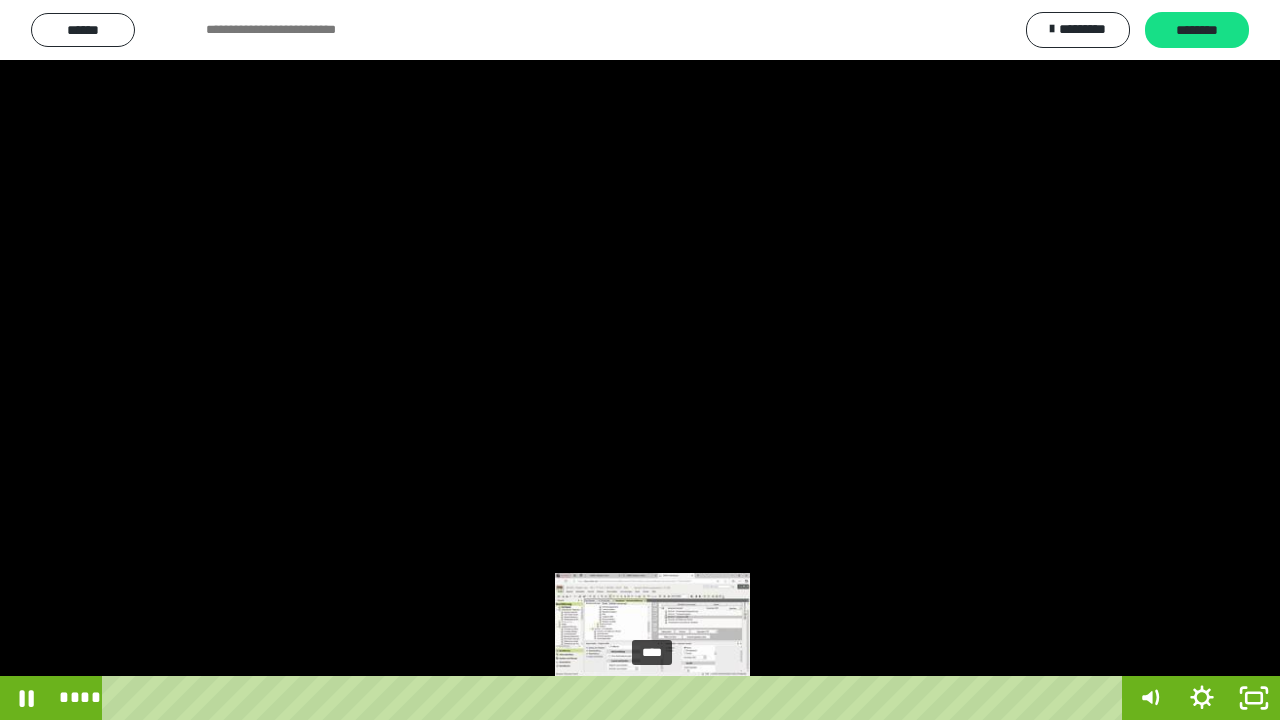 click at bounding box center (660, 698) 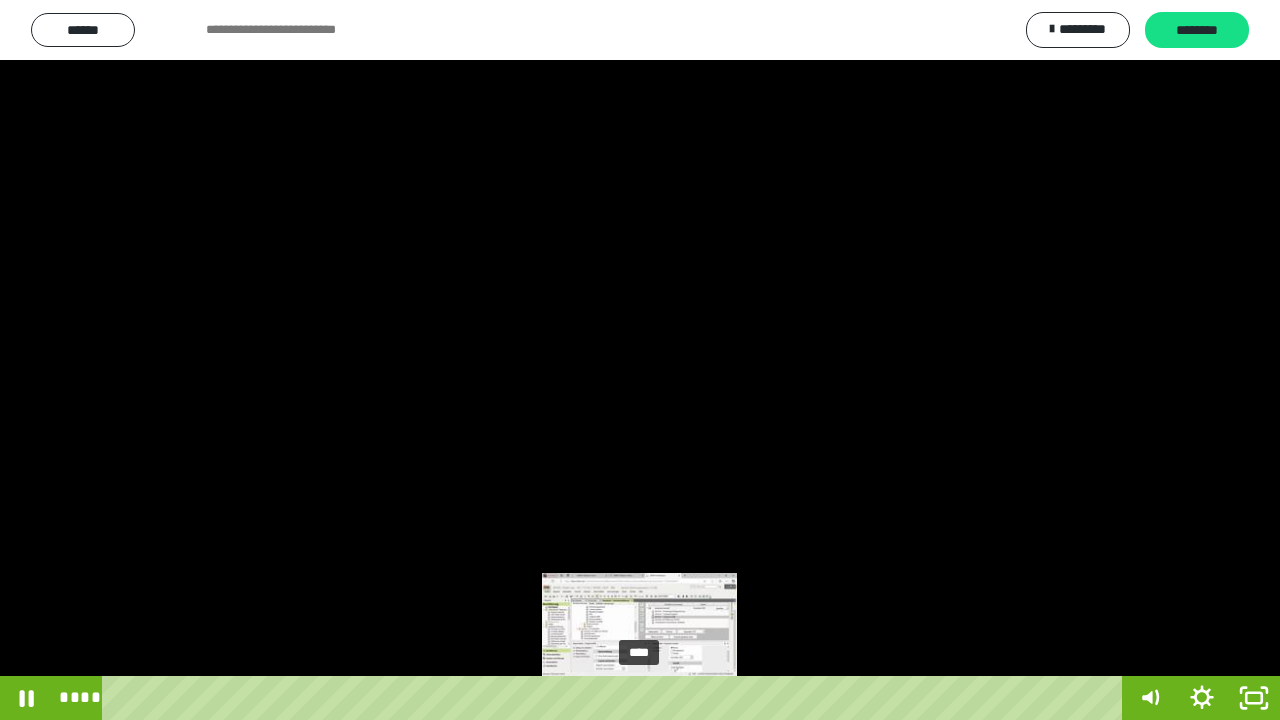 click on "****" at bounding box center [616, 698] 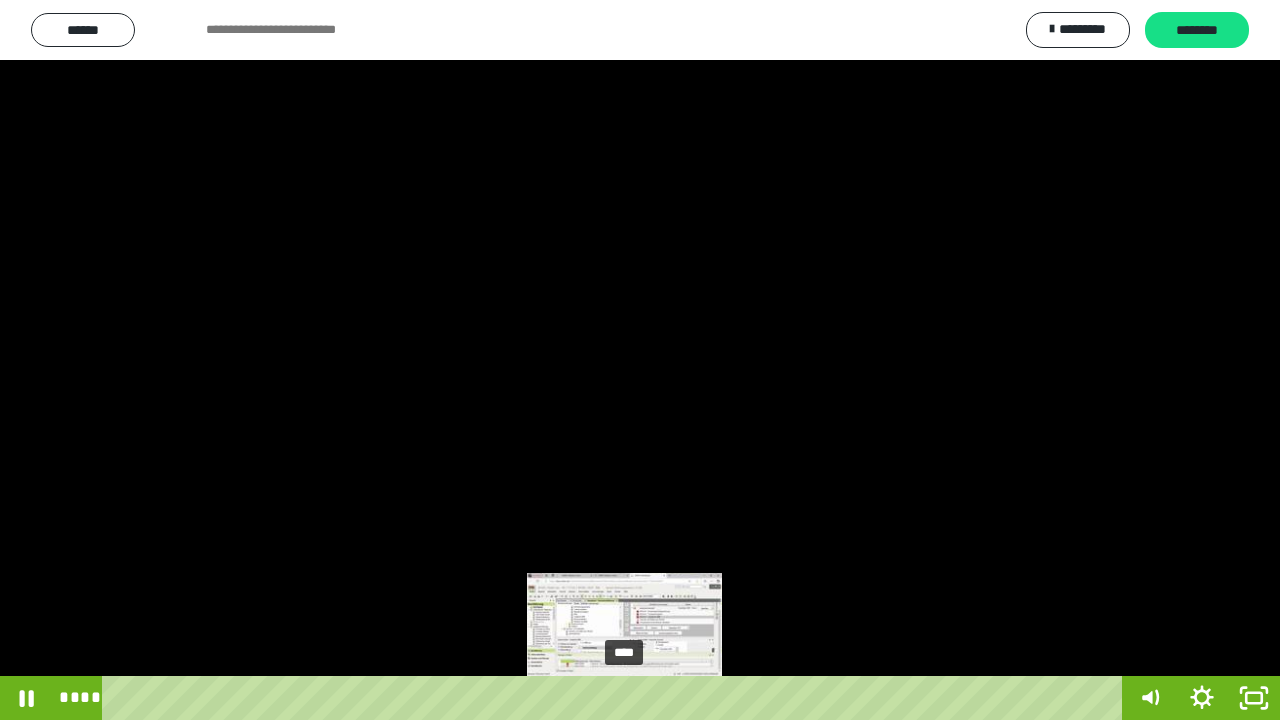 click on "****" at bounding box center (616, 698) 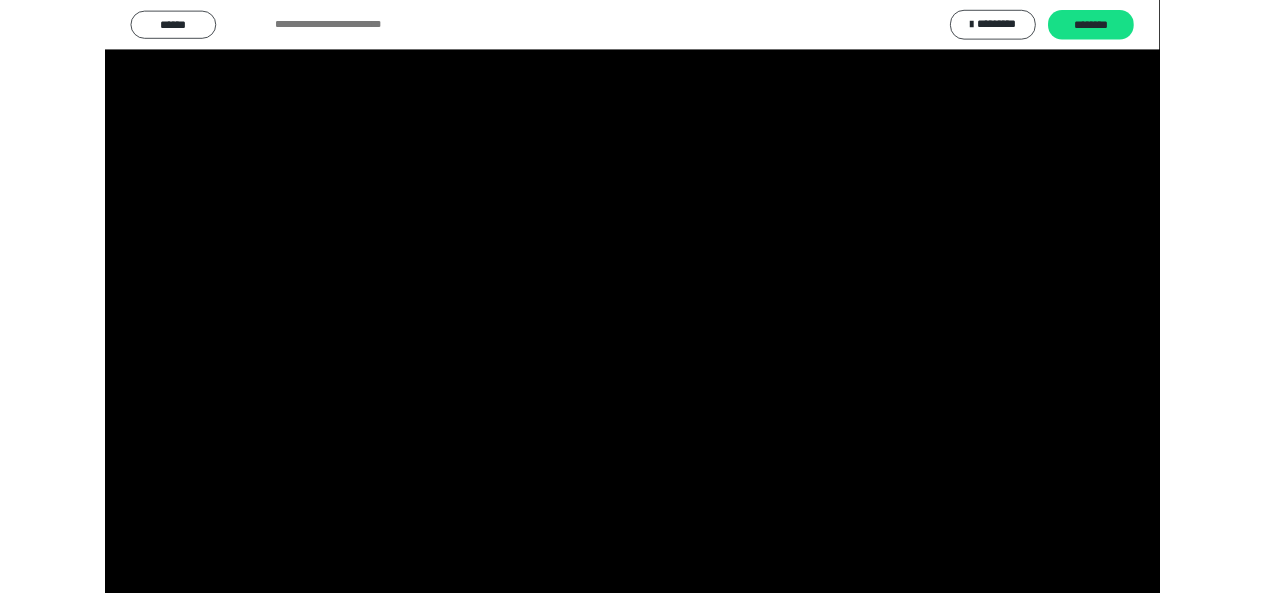 scroll, scrollTop: 4074, scrollLeft: 0, axis: vertical 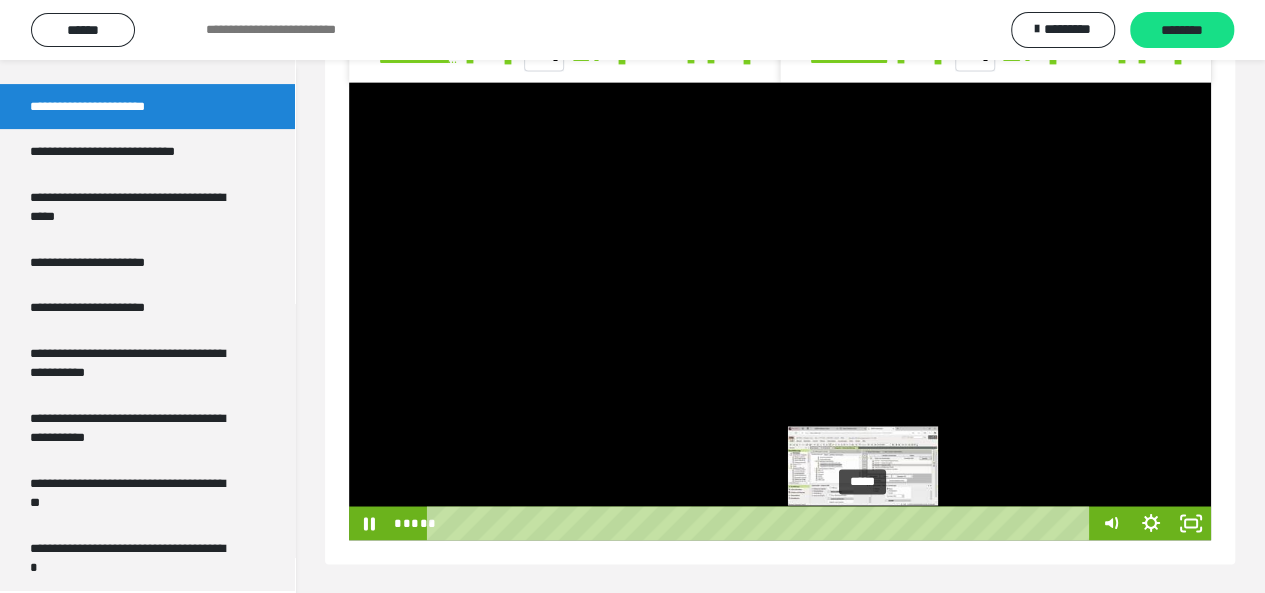 click on "*****" at bounding box center [761, 523] 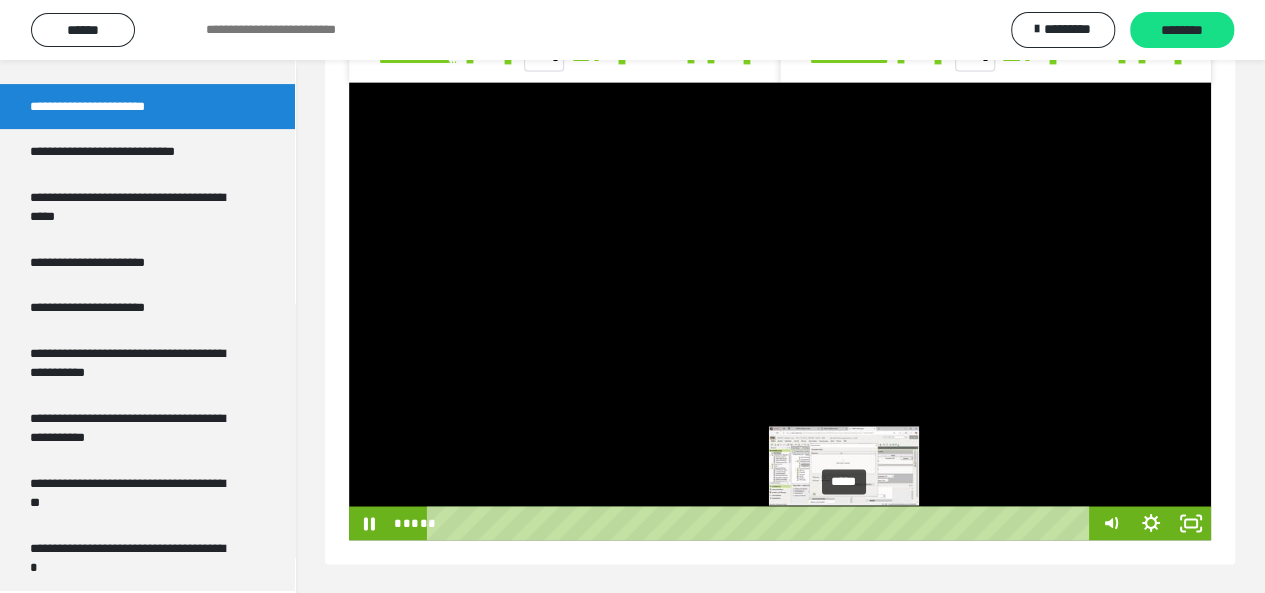 click on "*****" at bounding box center (761, 523) 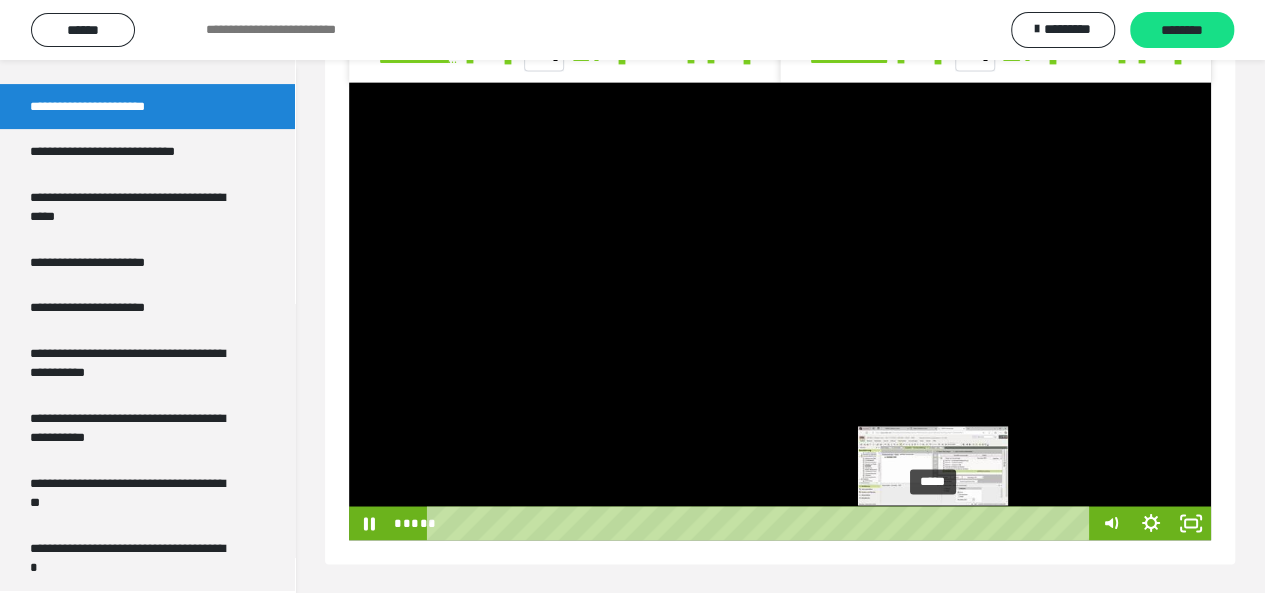 click on "*****" at bounding box center (761, 523) 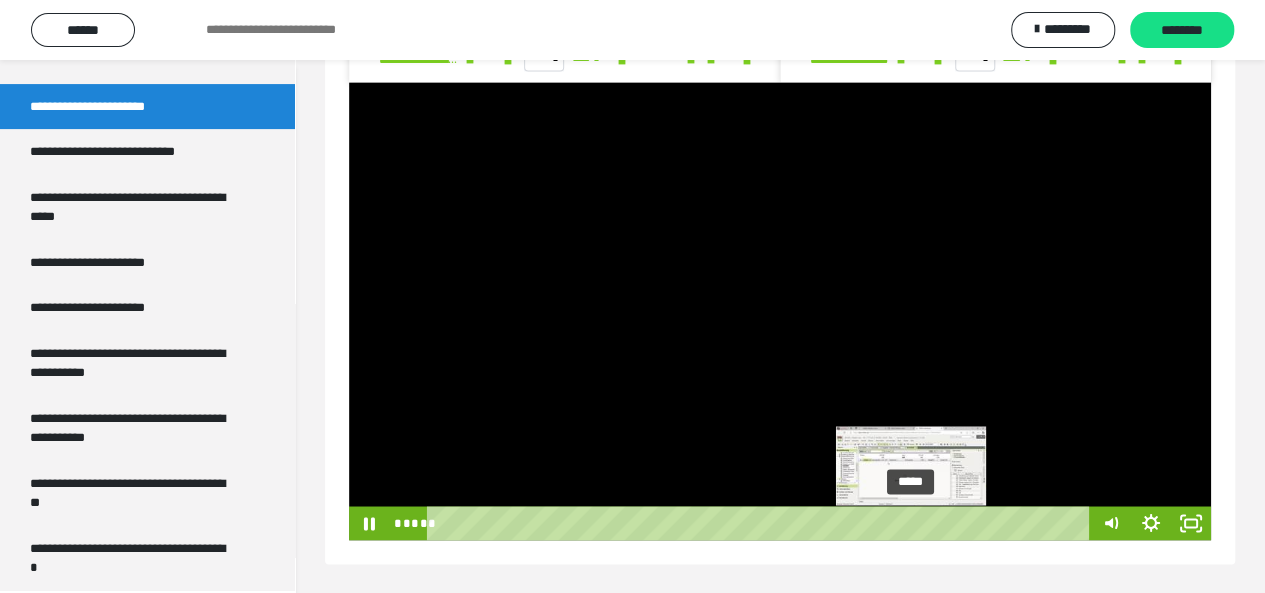 click on "*****" at bounding box center [761, 523] 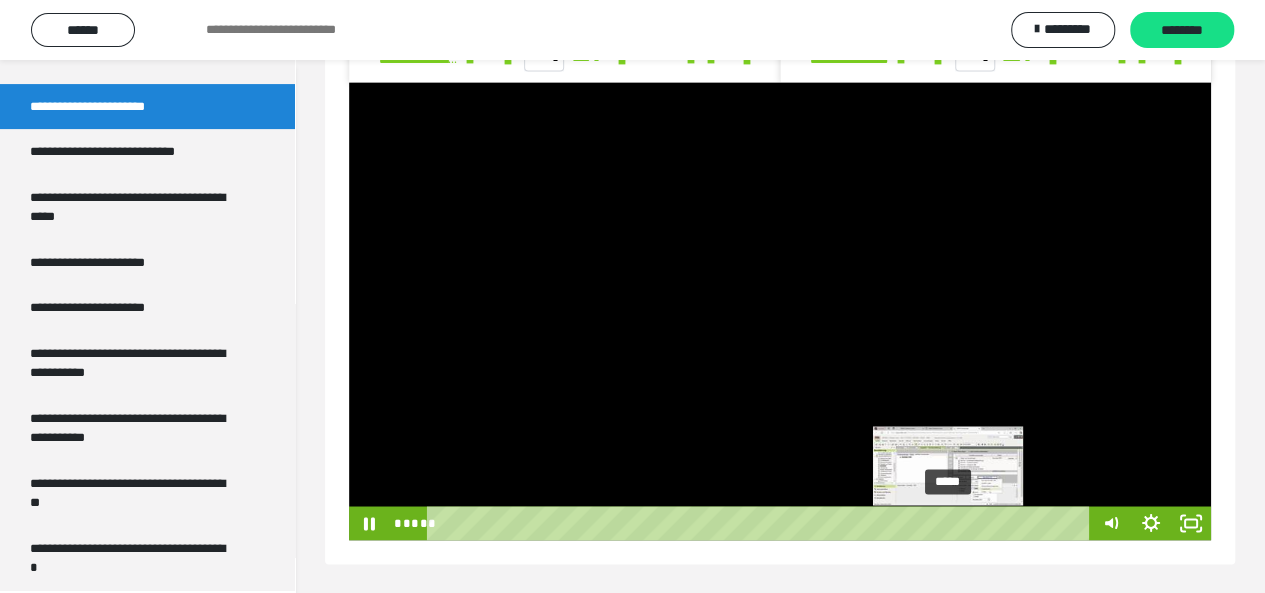 click on "*****" at bounding box center (761, 523) 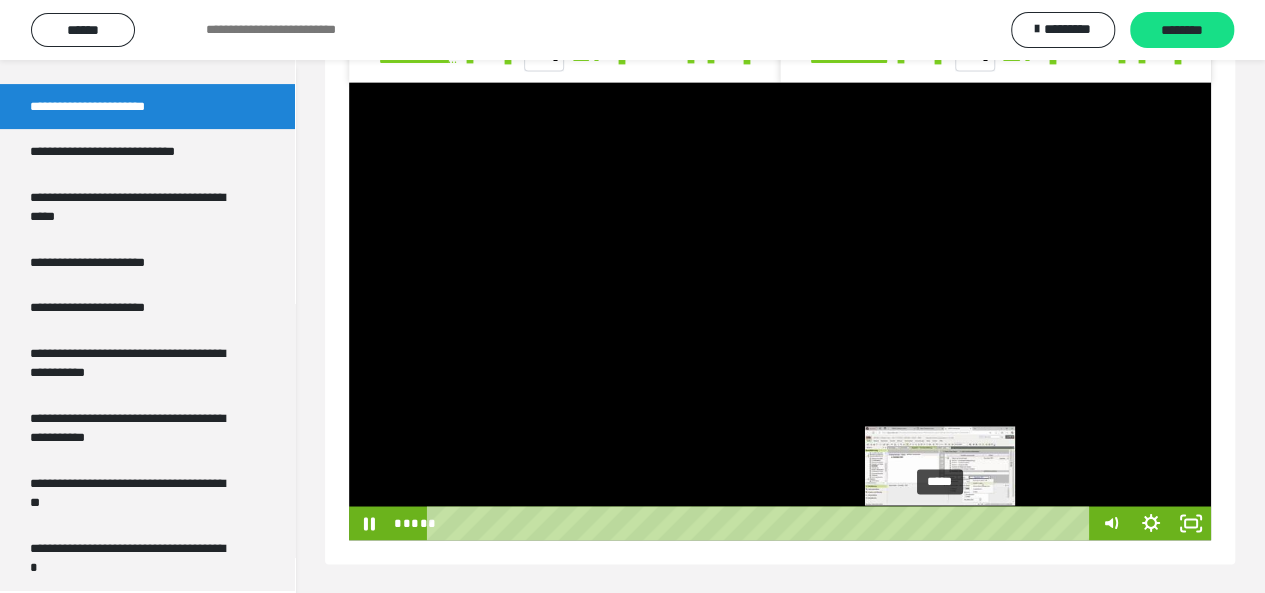 click on "*****" at bounding box center (761, 523) 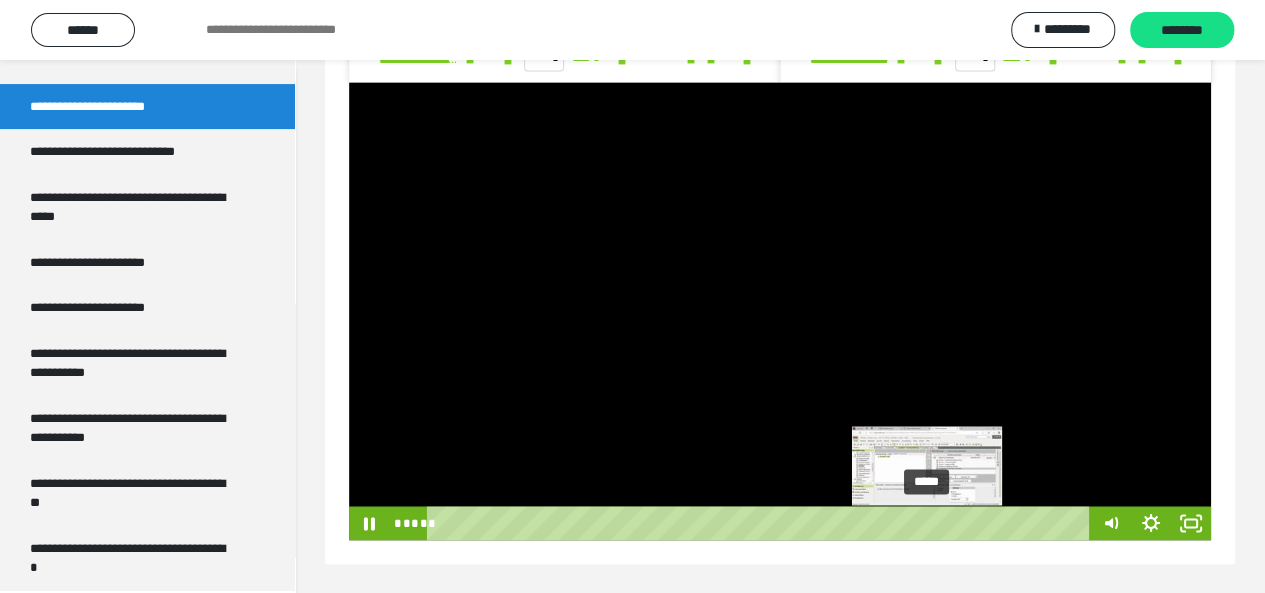 click on "*****" at bounding box center (761, 523) 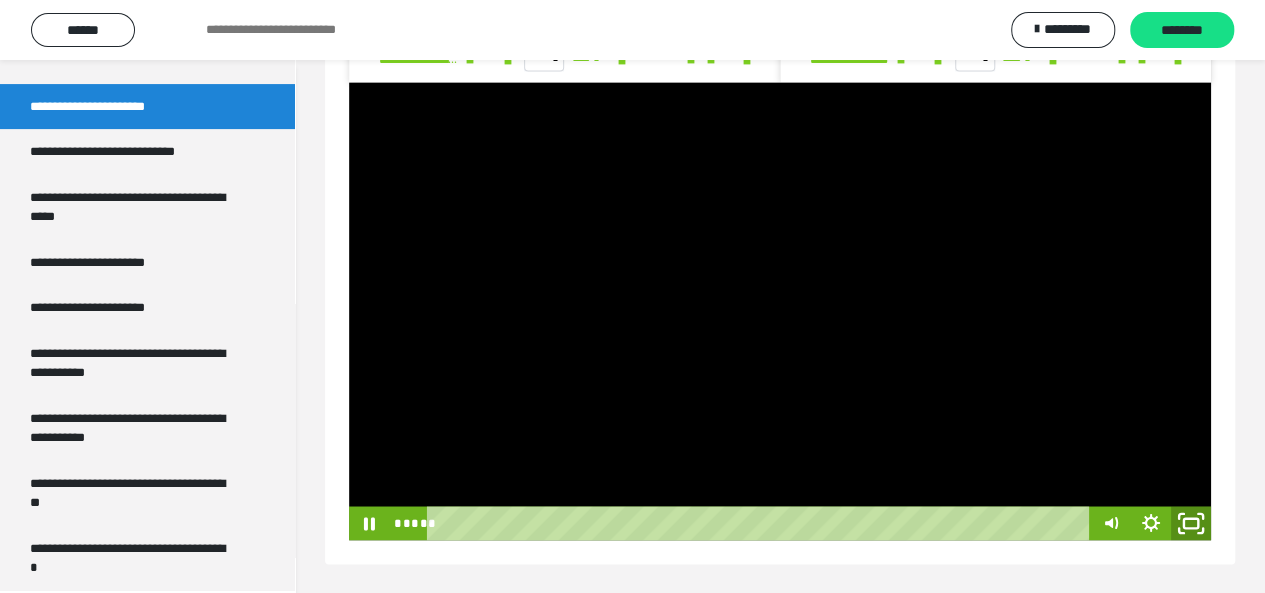 click 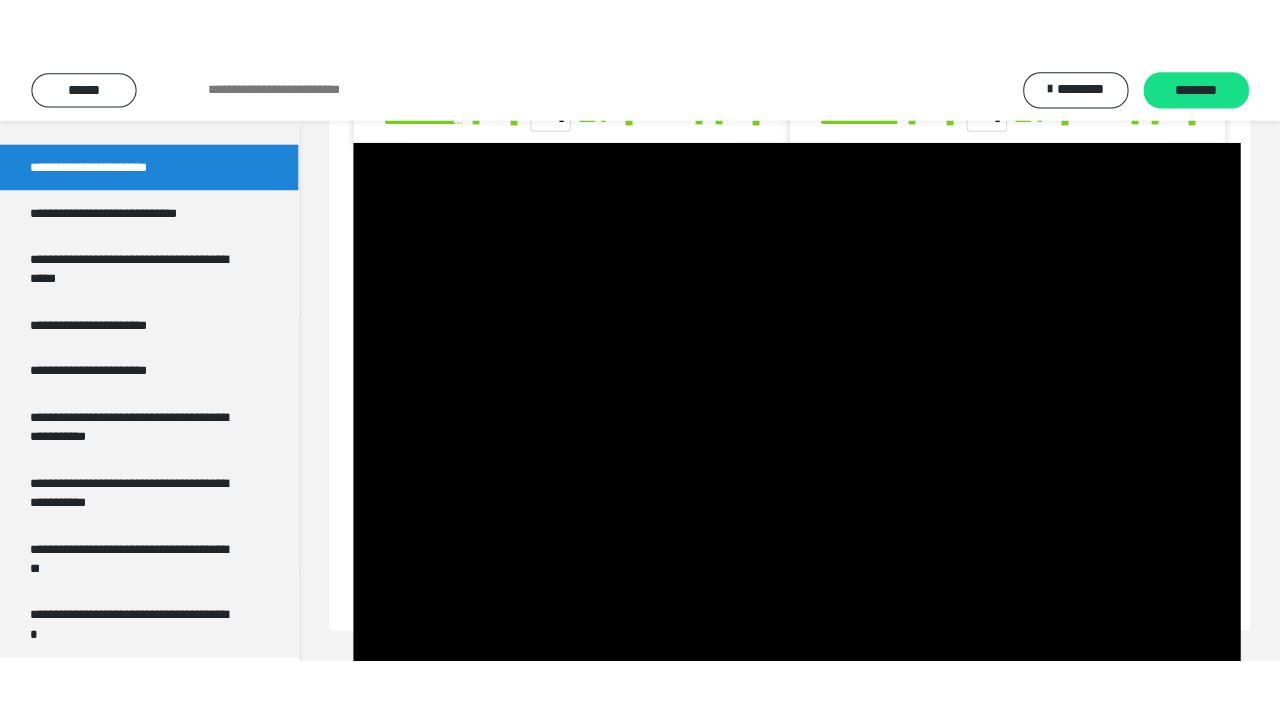 scroll, scrollTop: 1356, scrollLeft: 0, axis: vertical 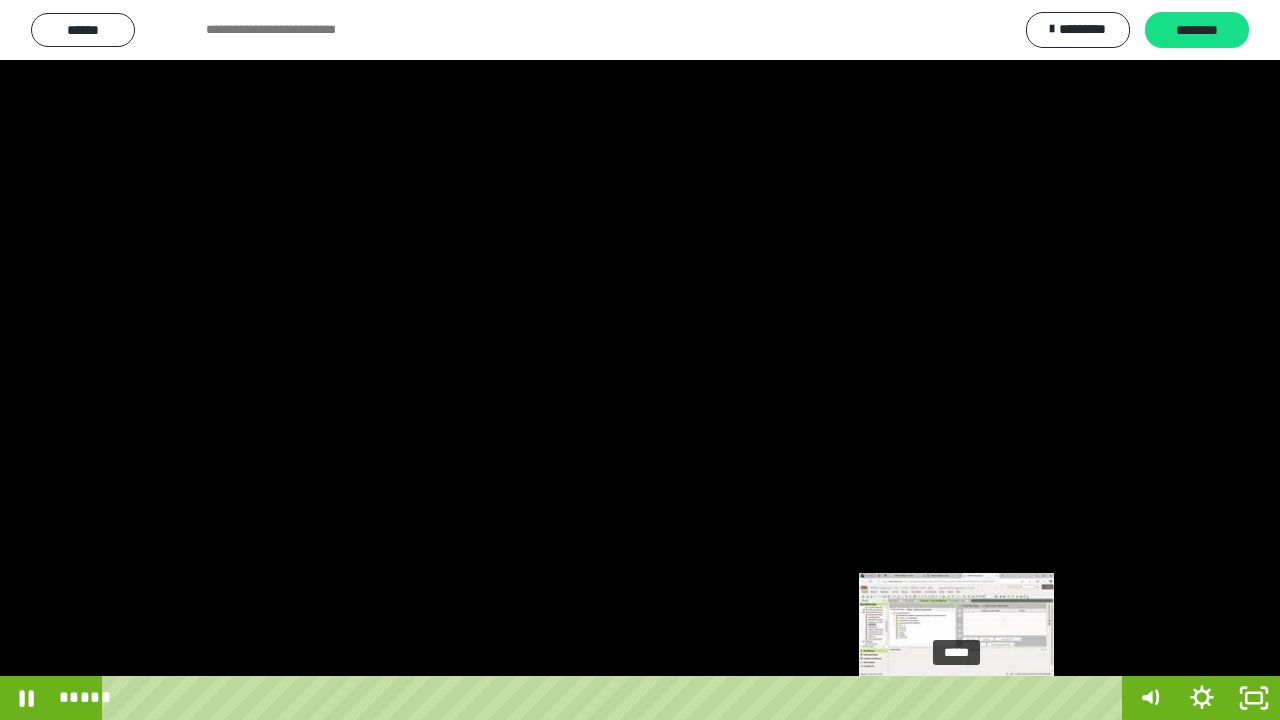 click on "*****" at bounding box center (616, 698) 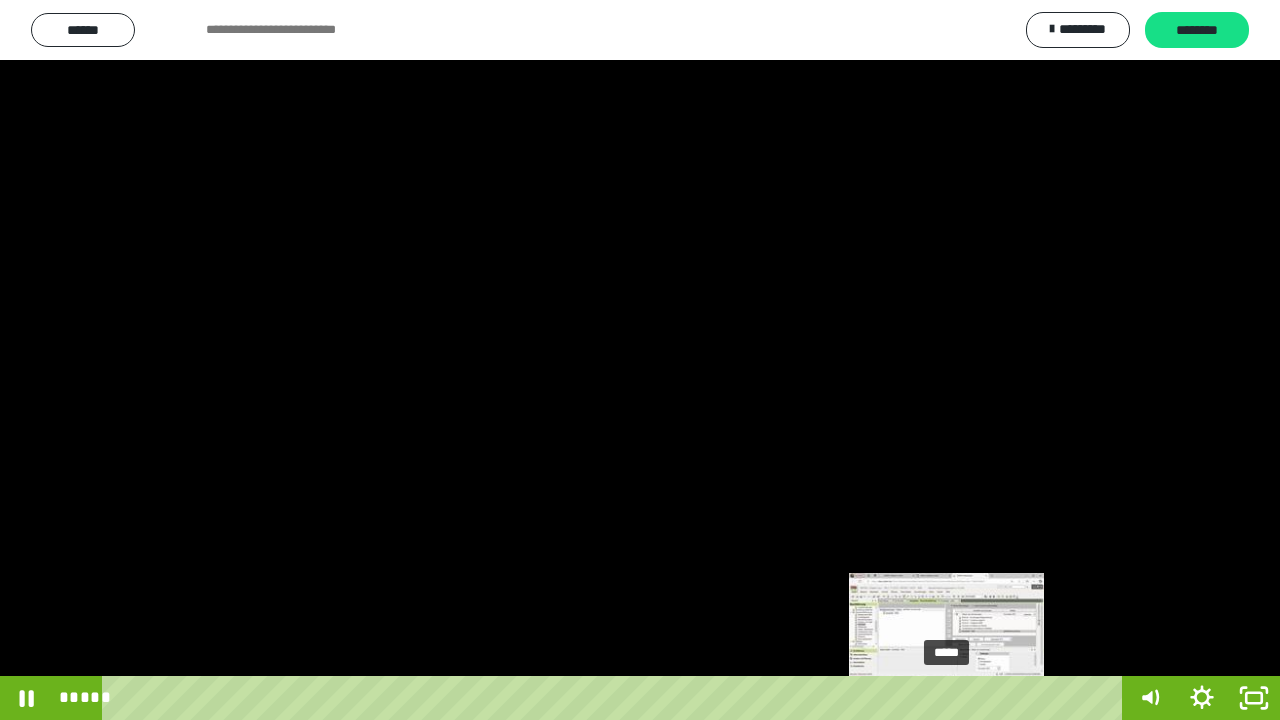 click on "*****" at bounding box center (616, 698) 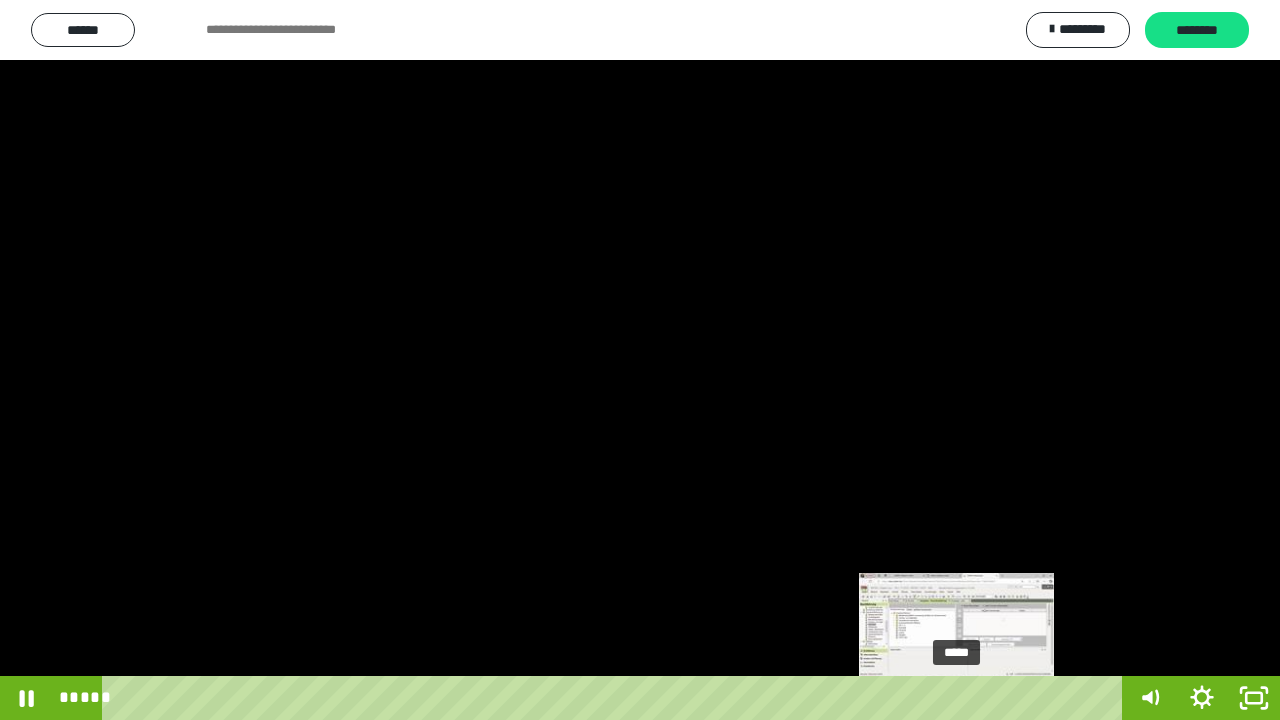 click on "*****" at bounding box center (616, 698) 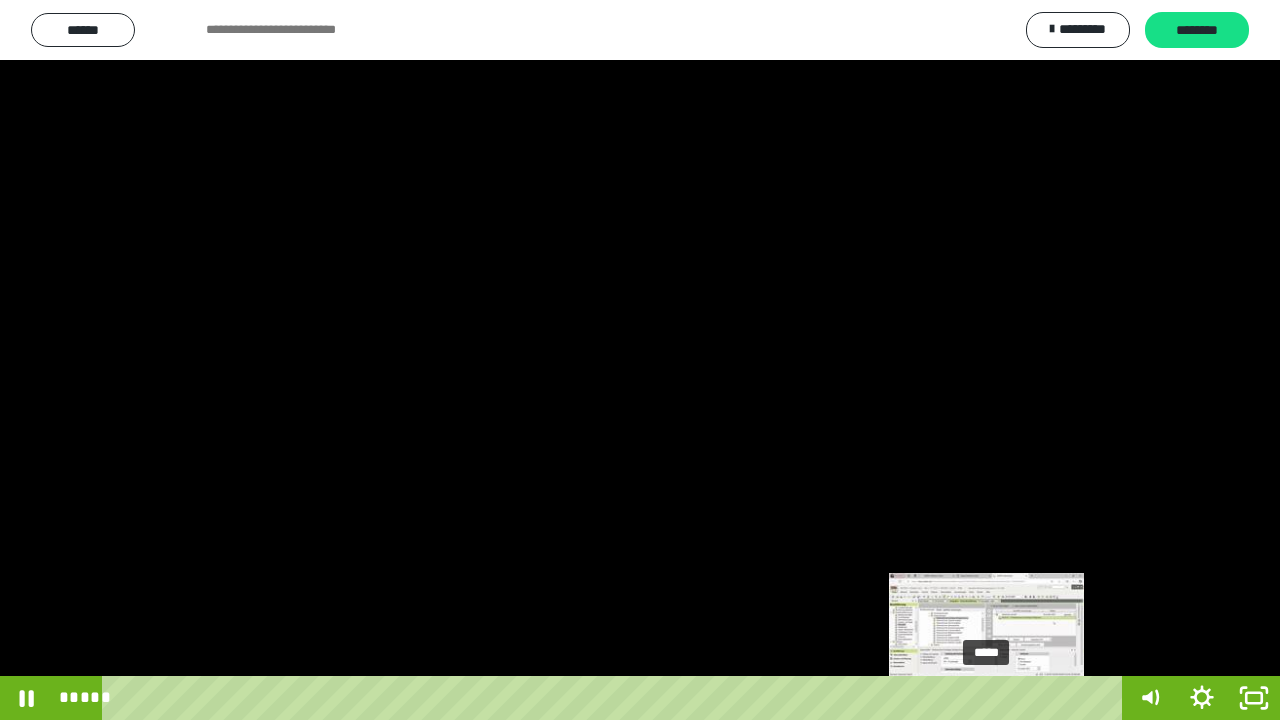 click at bounding box center [996, 698] 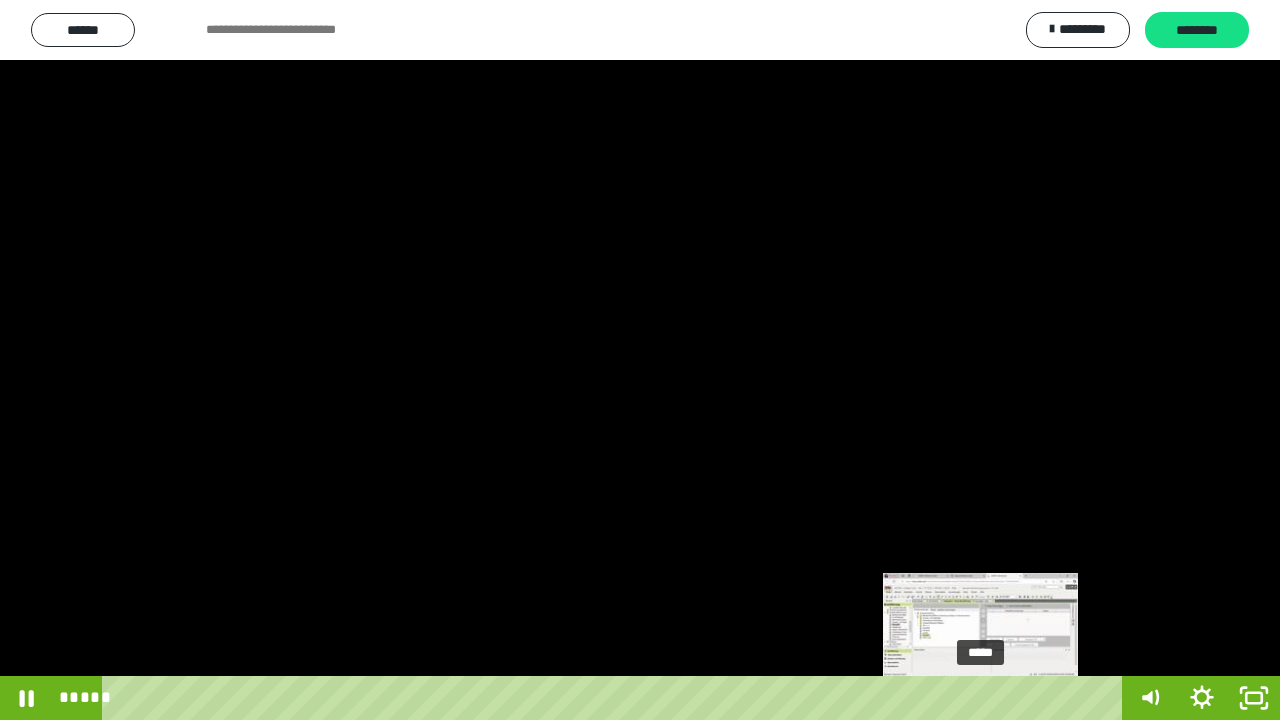click at bounding box center (987, 698) 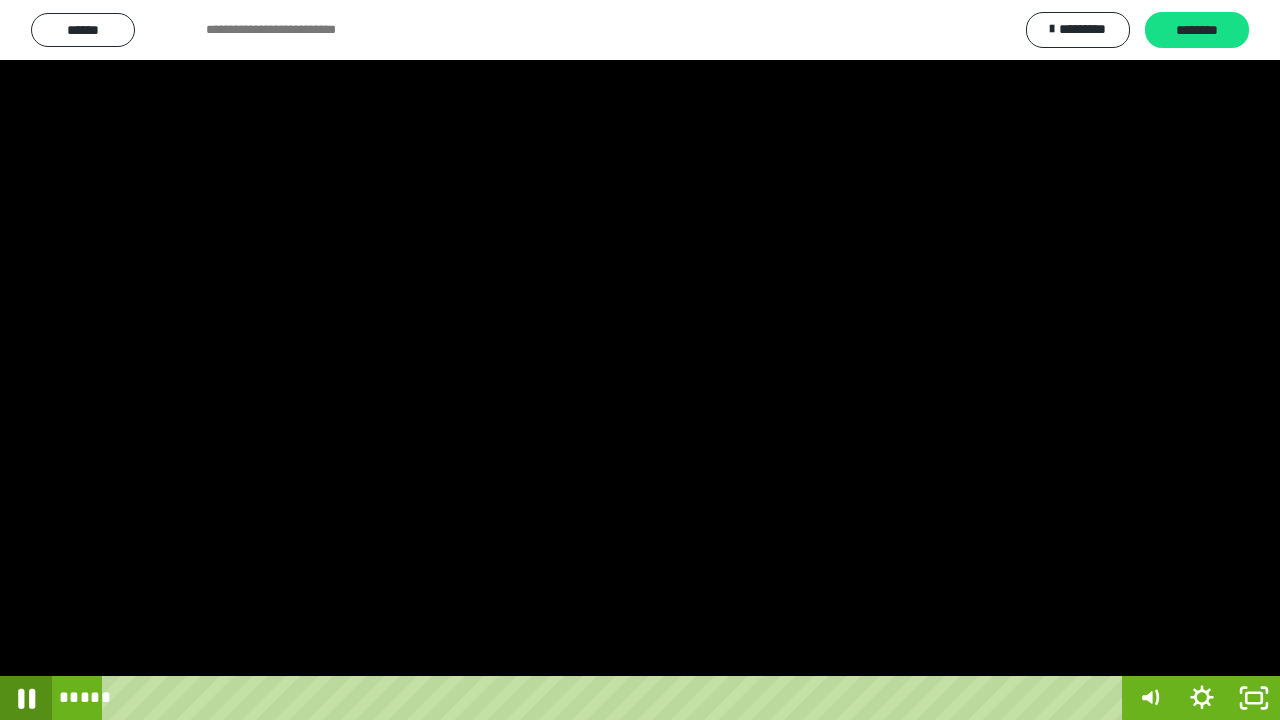 click 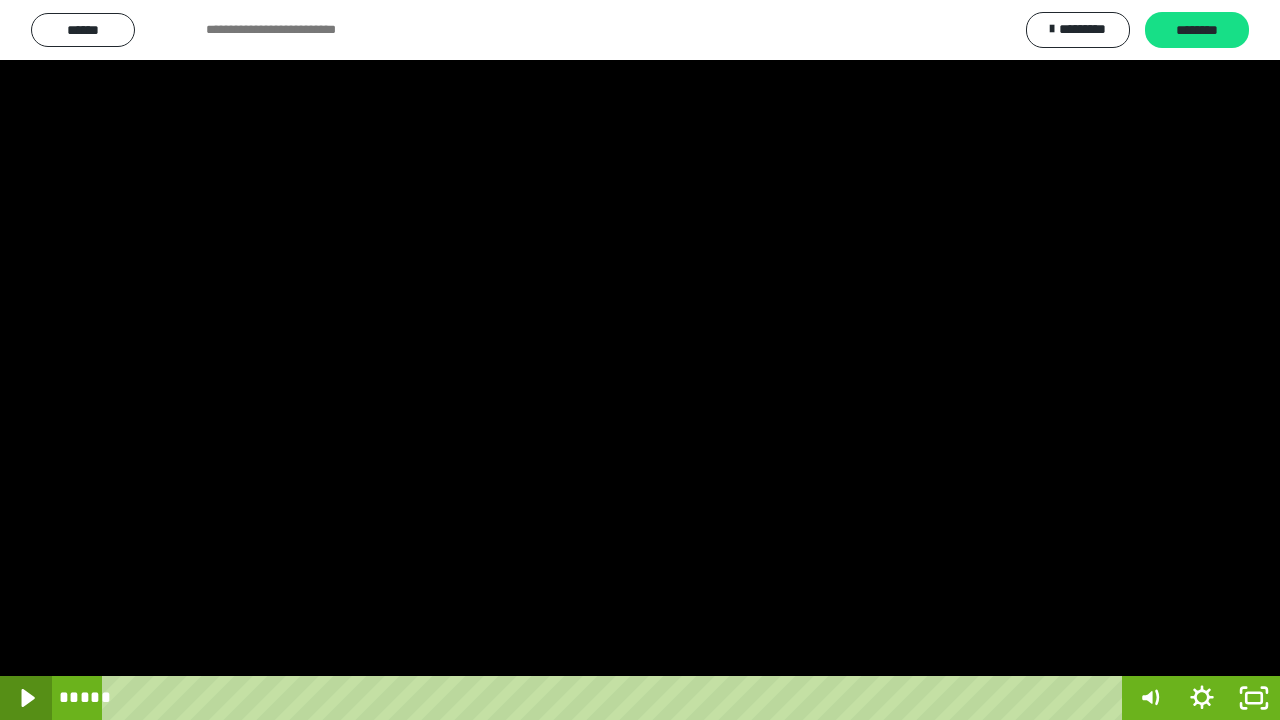 click 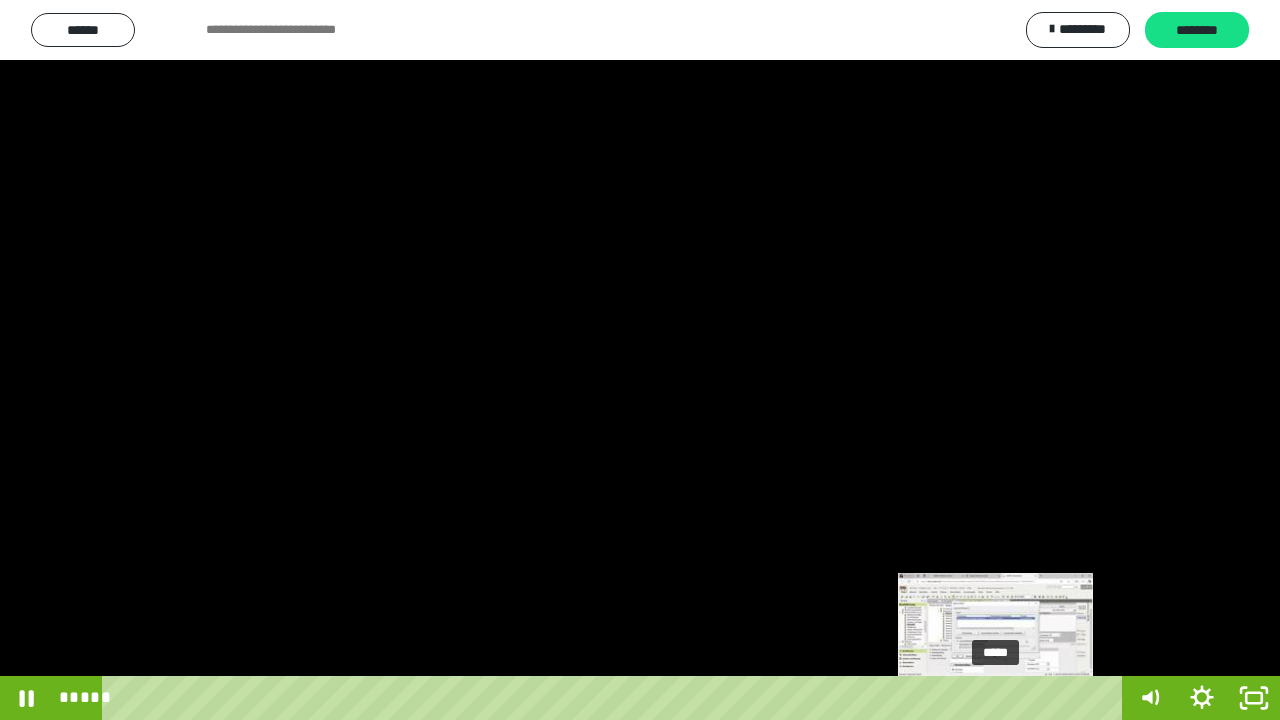 click on "*****" at bounding box center [616, 698] 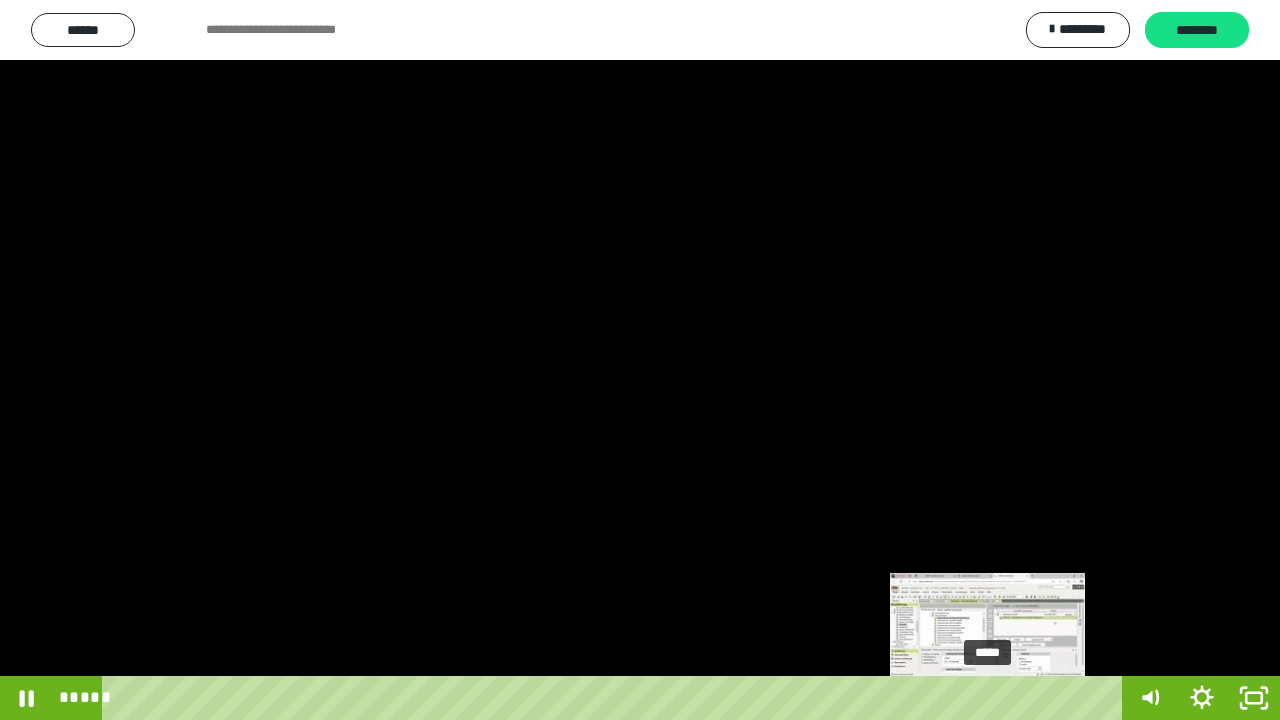 click on "*****" at bounding box center (616, 698) 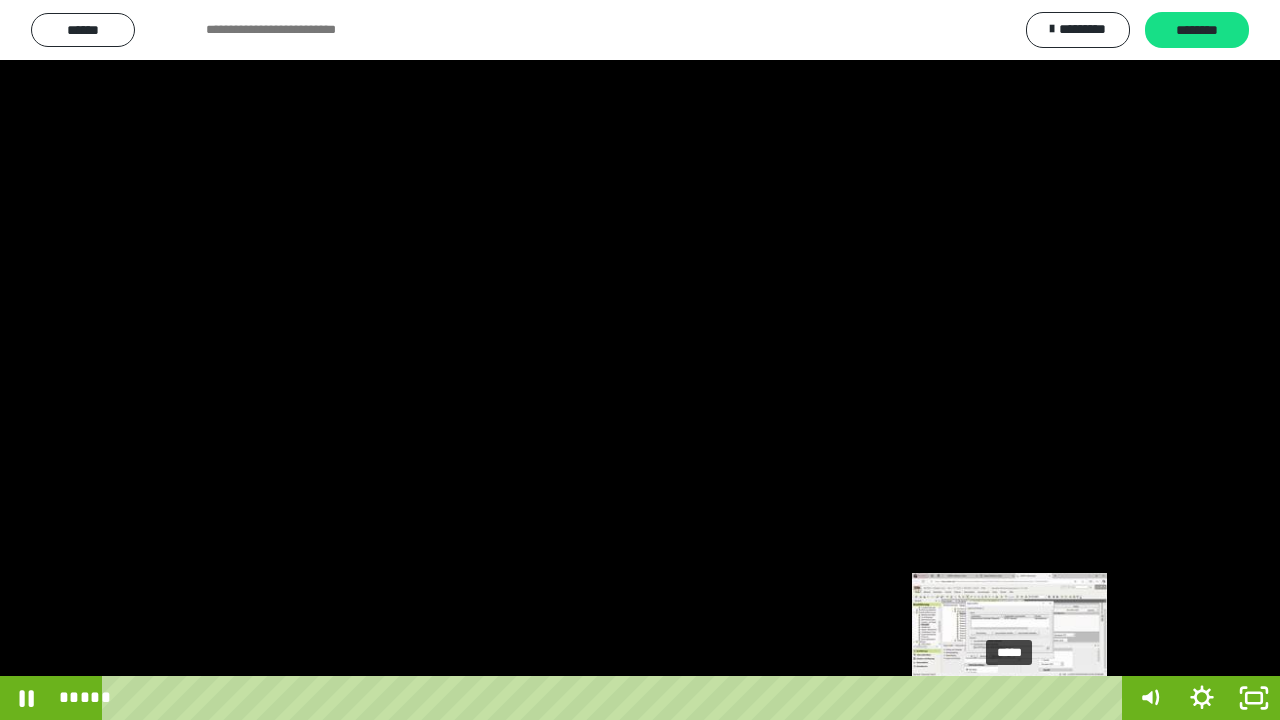 click on "*****" at bounding box center (616, 698) 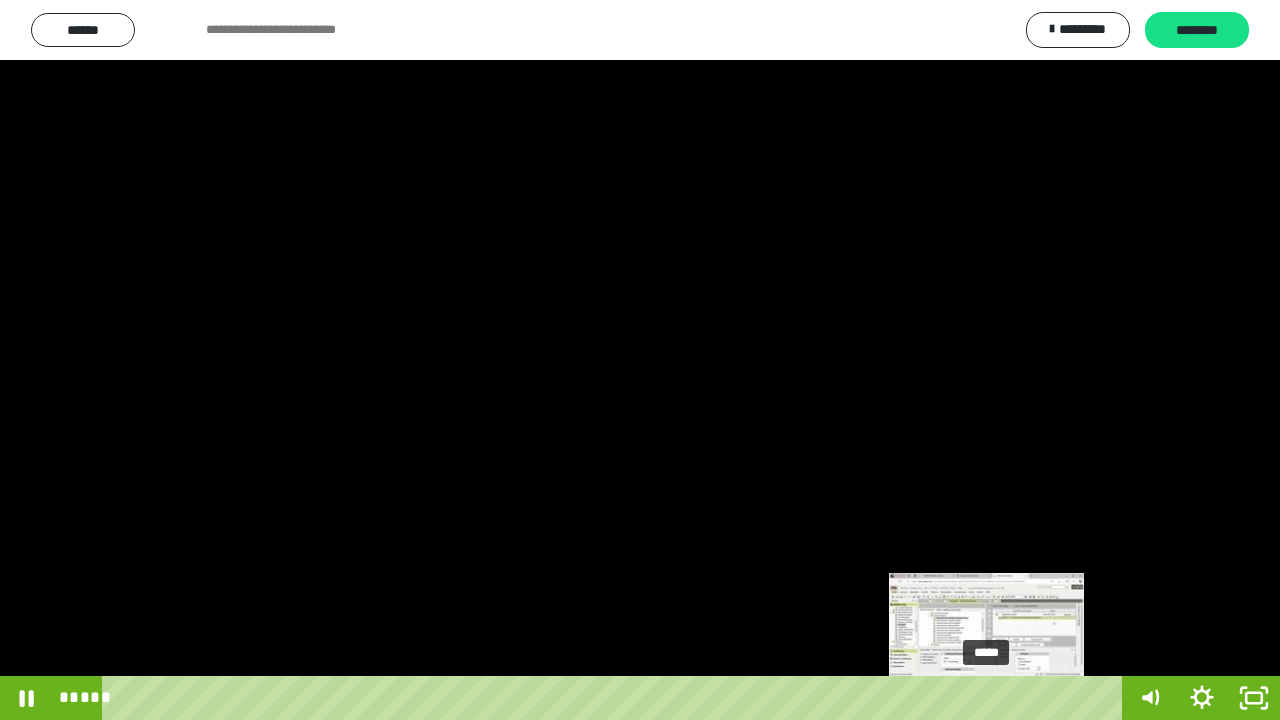 click on "*****" at bounding box center [616, 698] 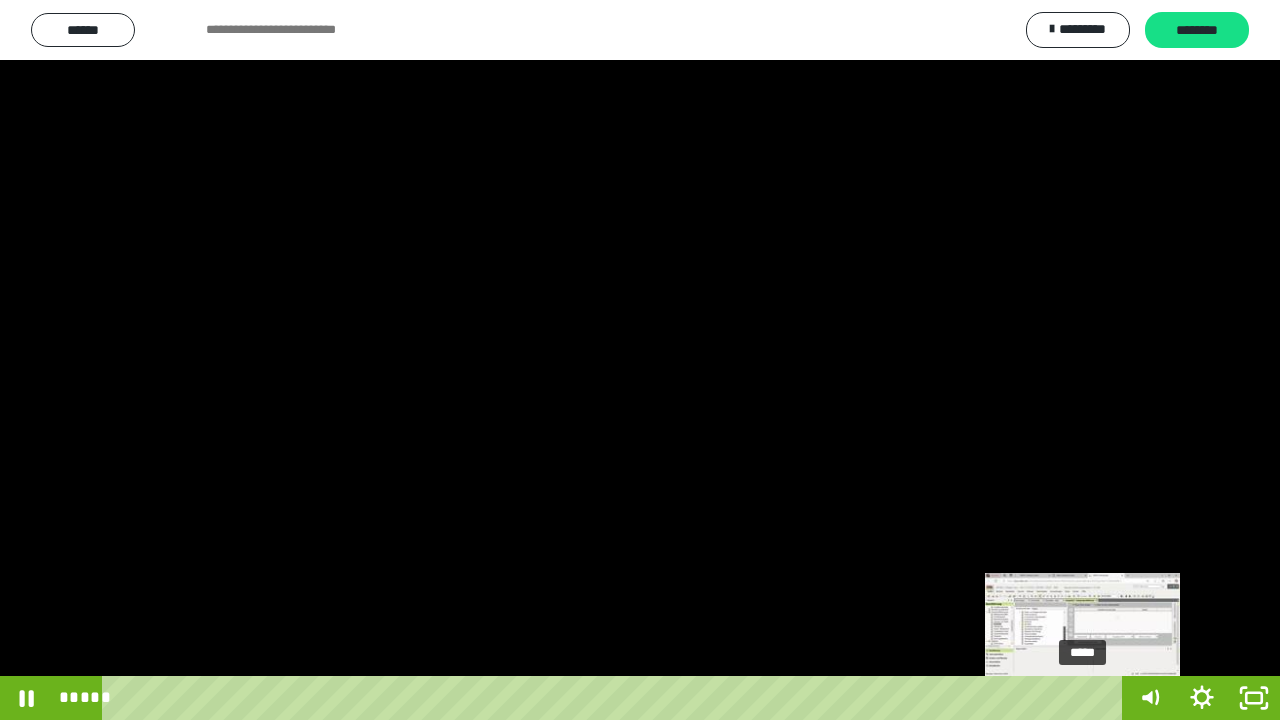 click on "*****" at bounding box center (616, 698) 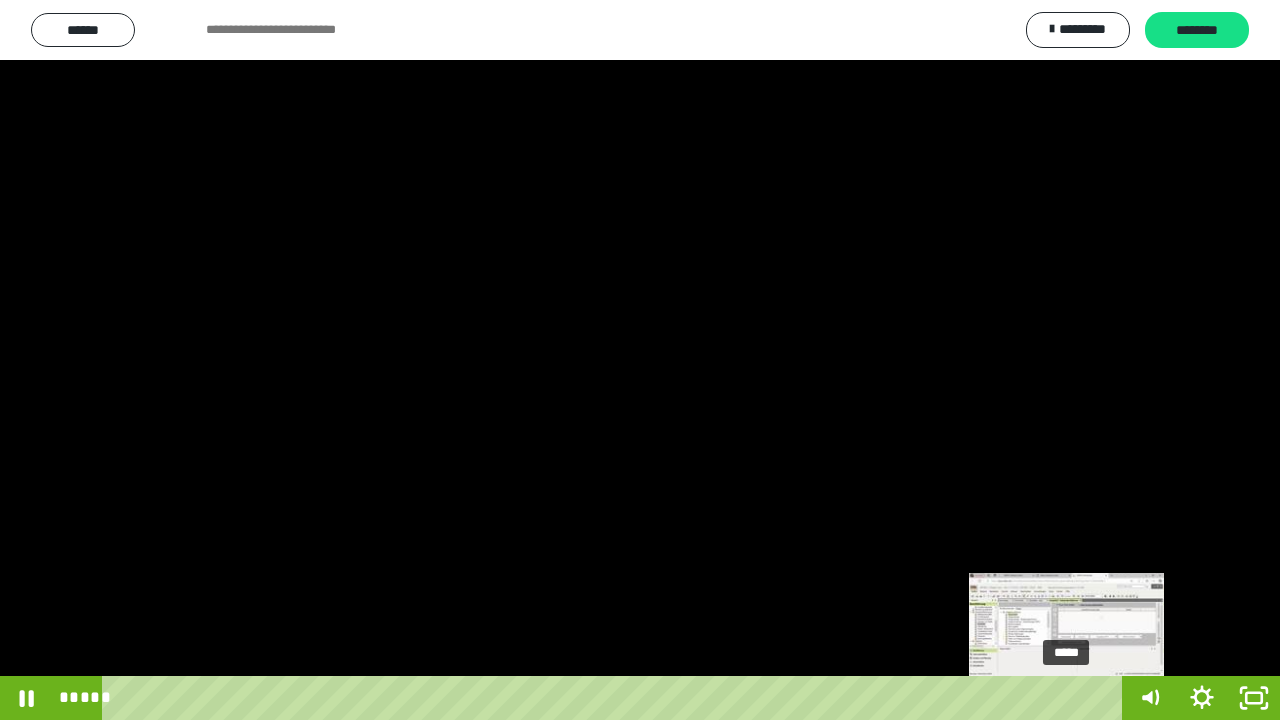 click on "*****" at bounding box center (616, 698) 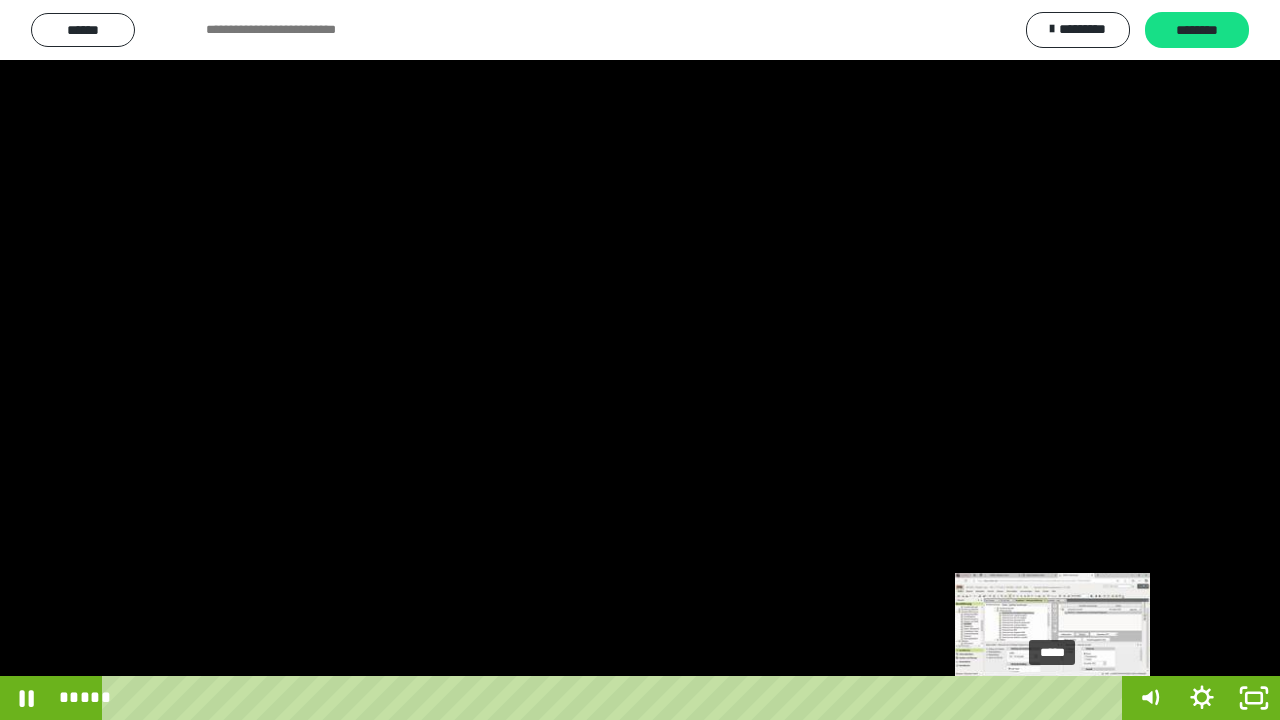 click on "*****" at bounding box center (616, 698) 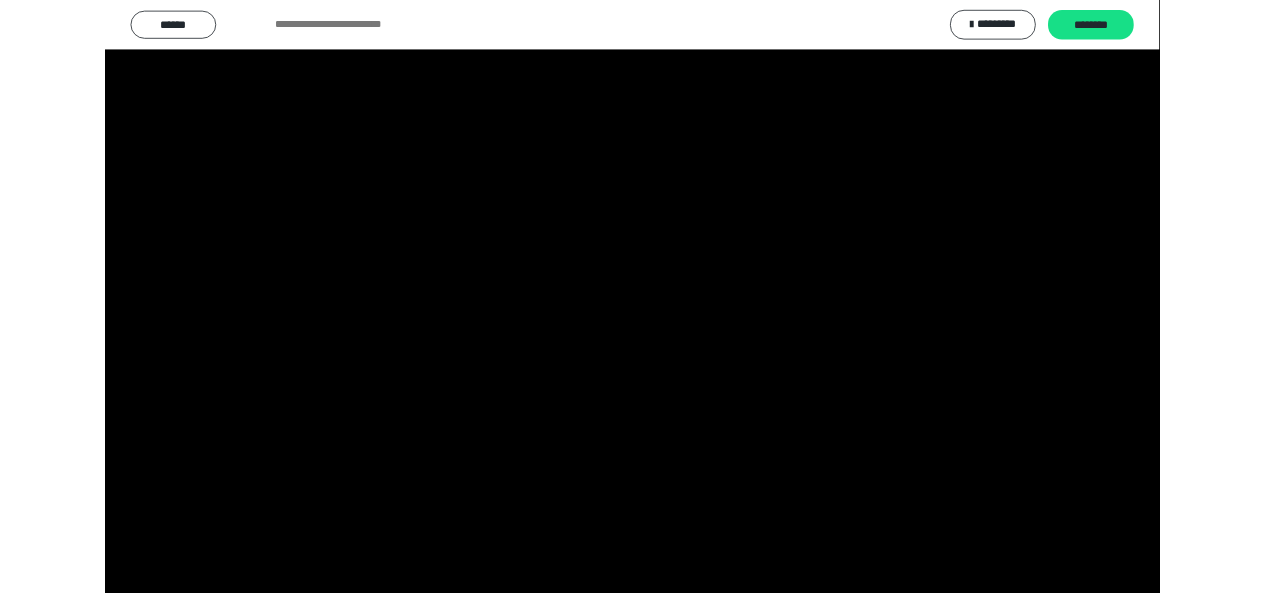 scroll, scrollTop: 4074, scrollLeft: 0, axis: vertical 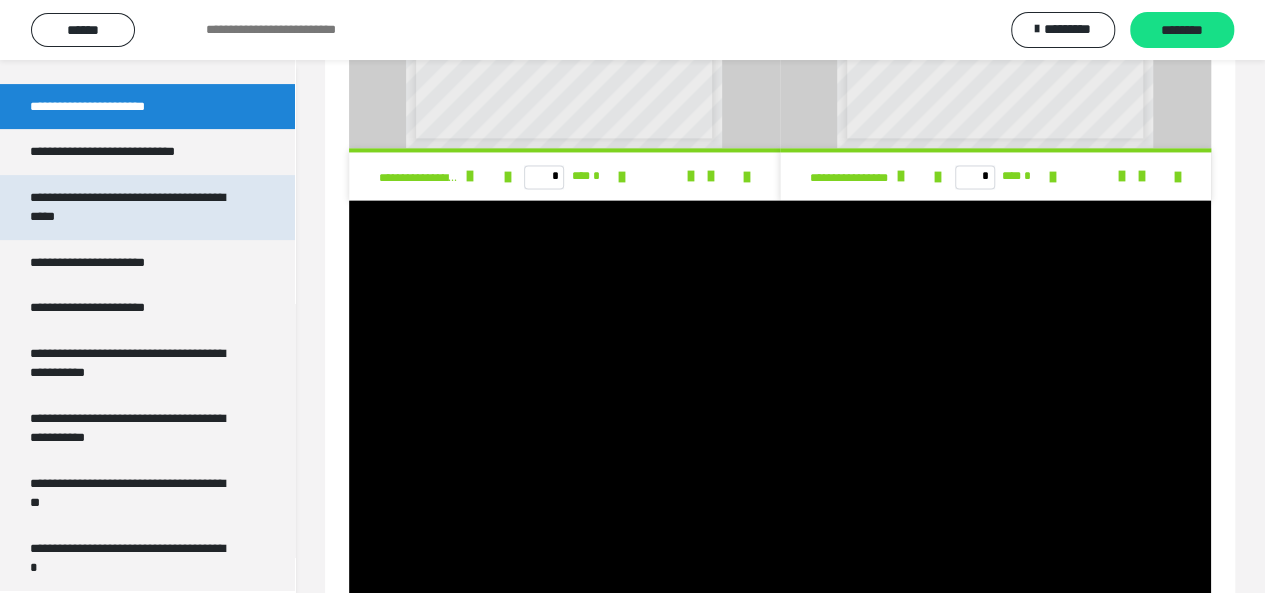 click on "**********" at bounding box center [132, 207] 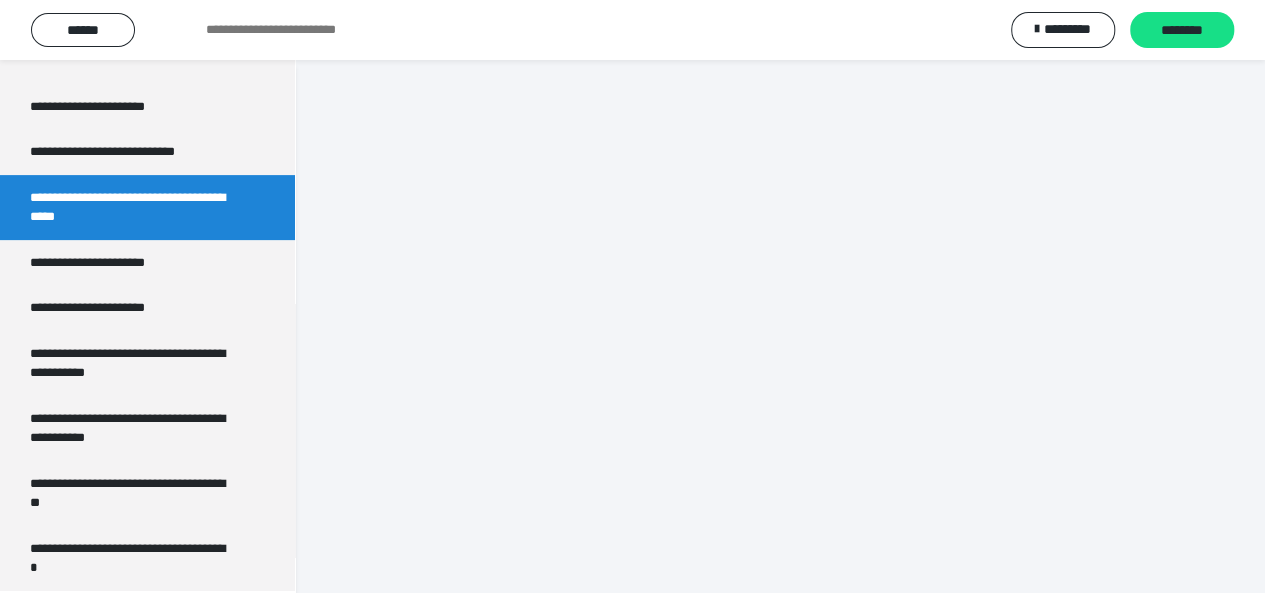 scroll, scrollTop: 602, scrollLeft: 0, axis: vertical 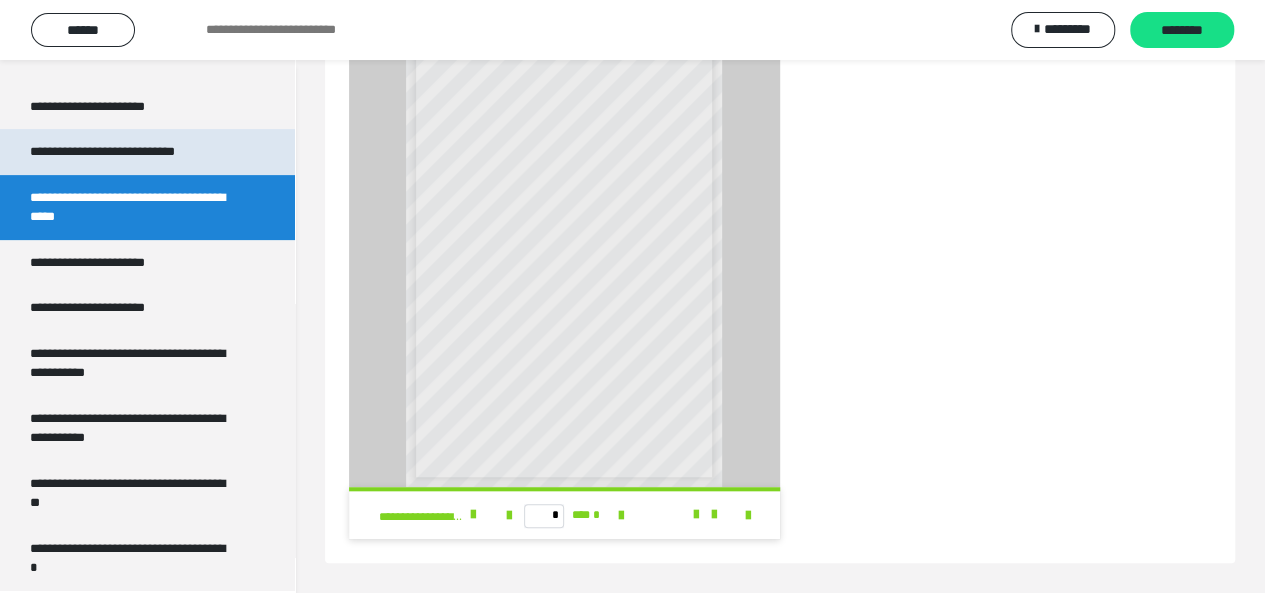 click on "**********" at bounding box center [129, 152] 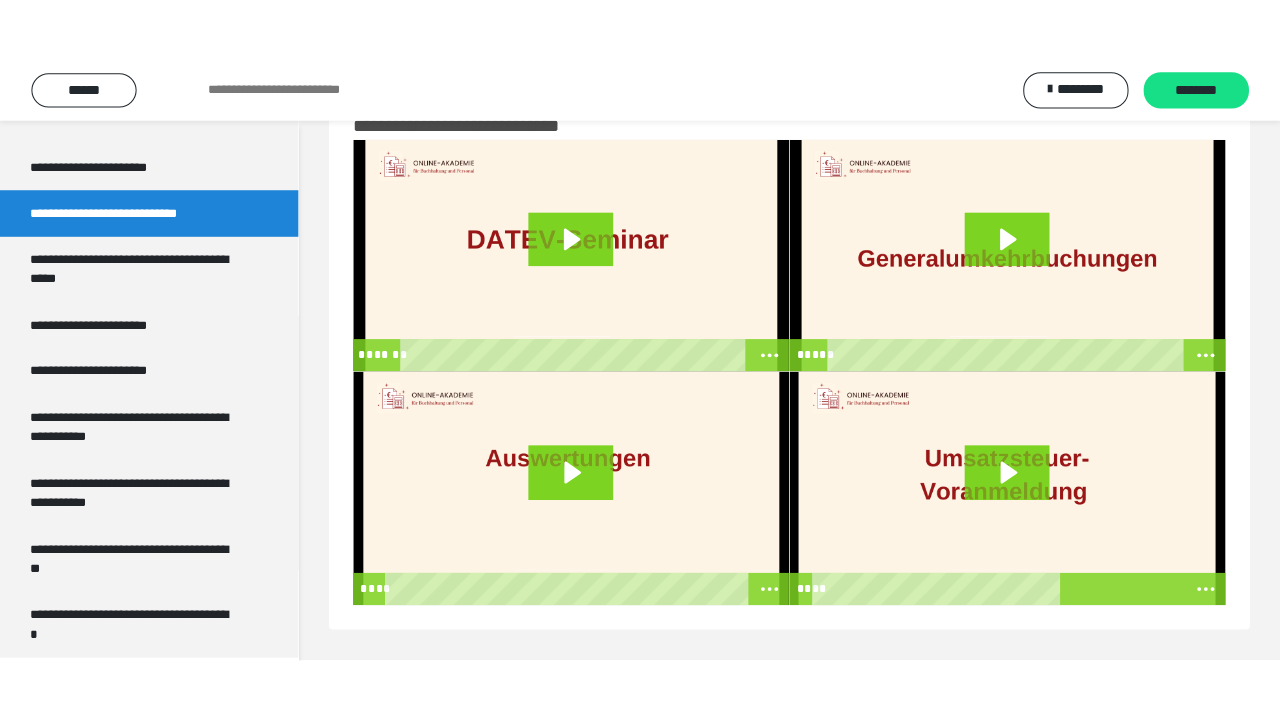scroll, scrollTop: 60, scrollLeft: 0, axis: vertical 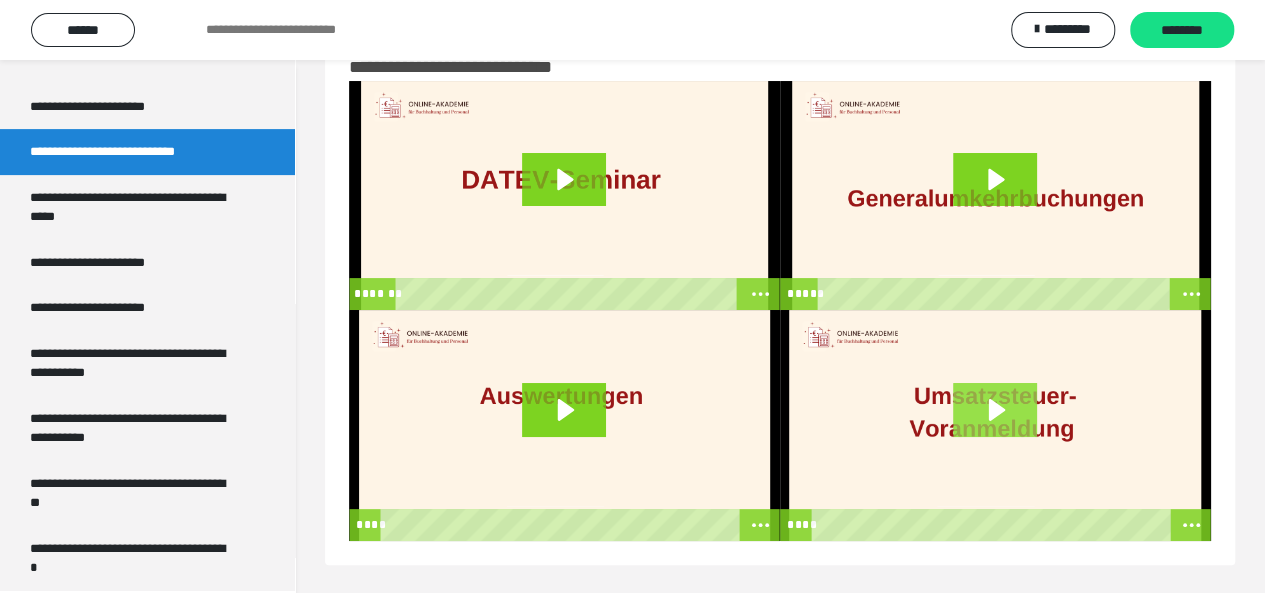 click 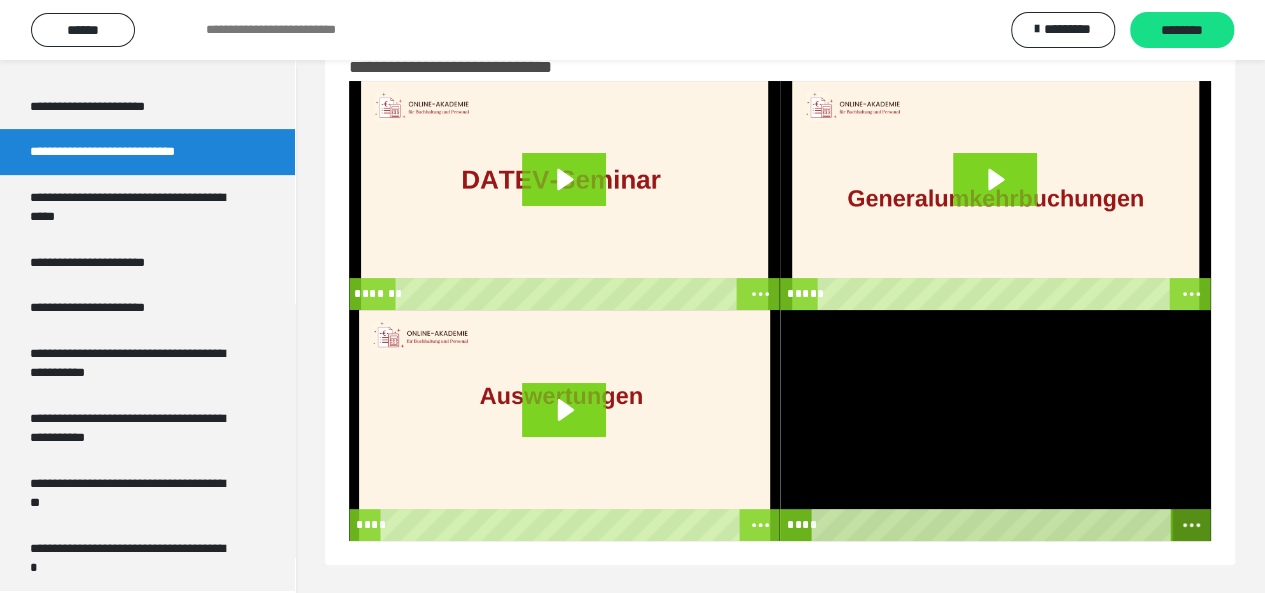click 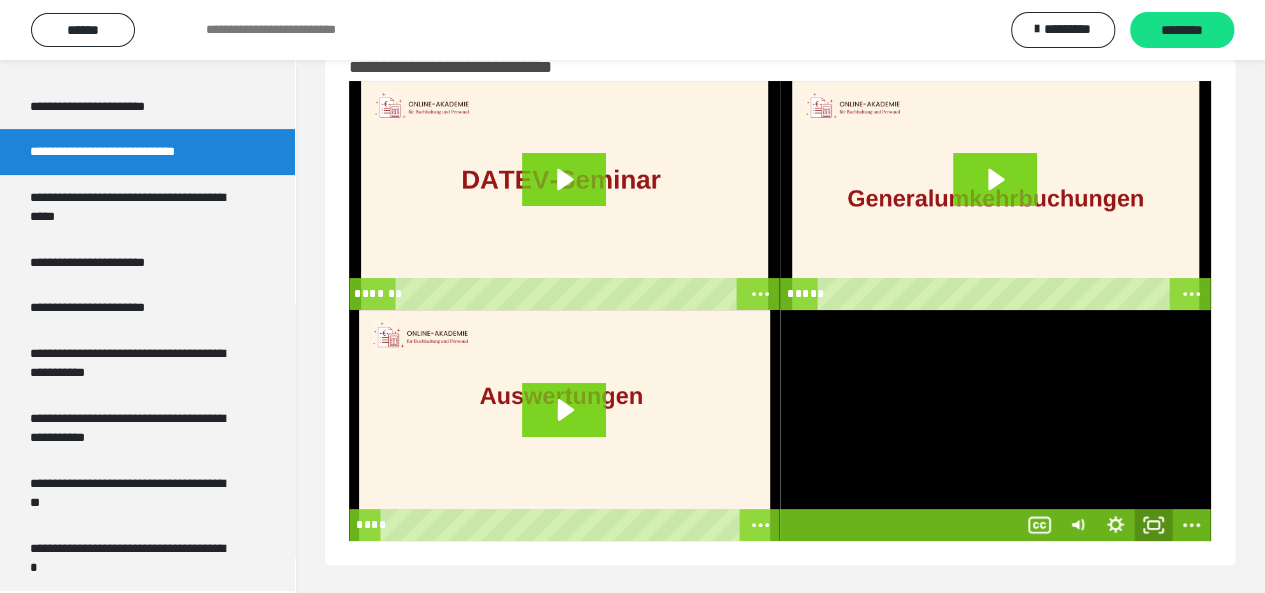 click 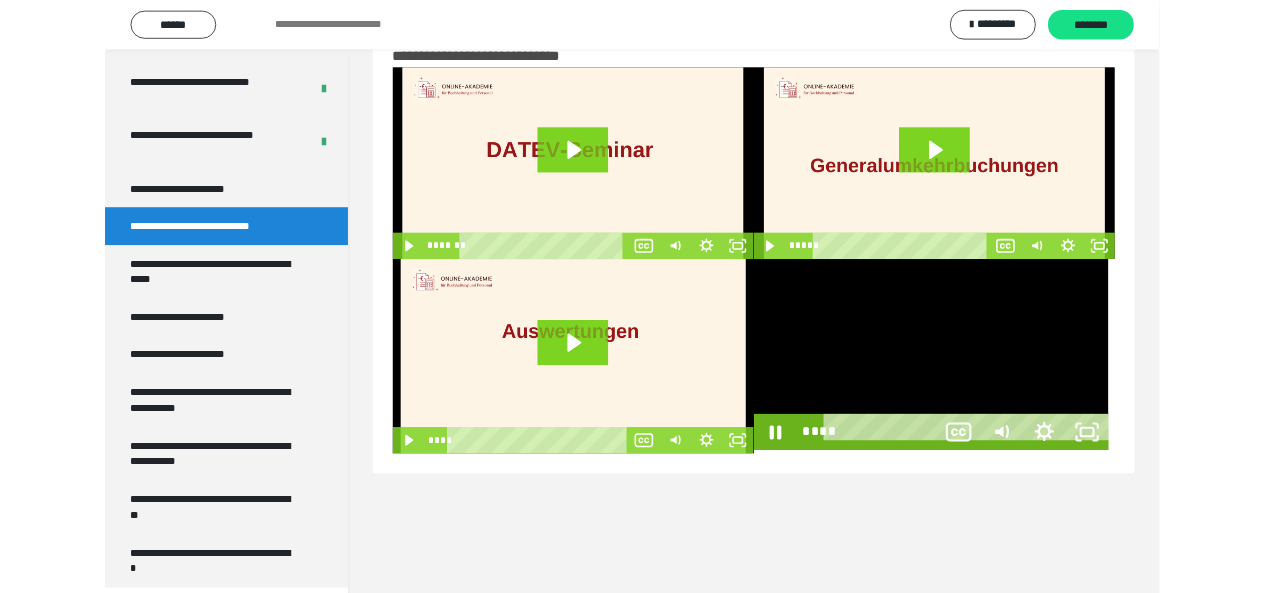 scroll, scrollTop: 3947, scrollLeft: 0, axis: vertical 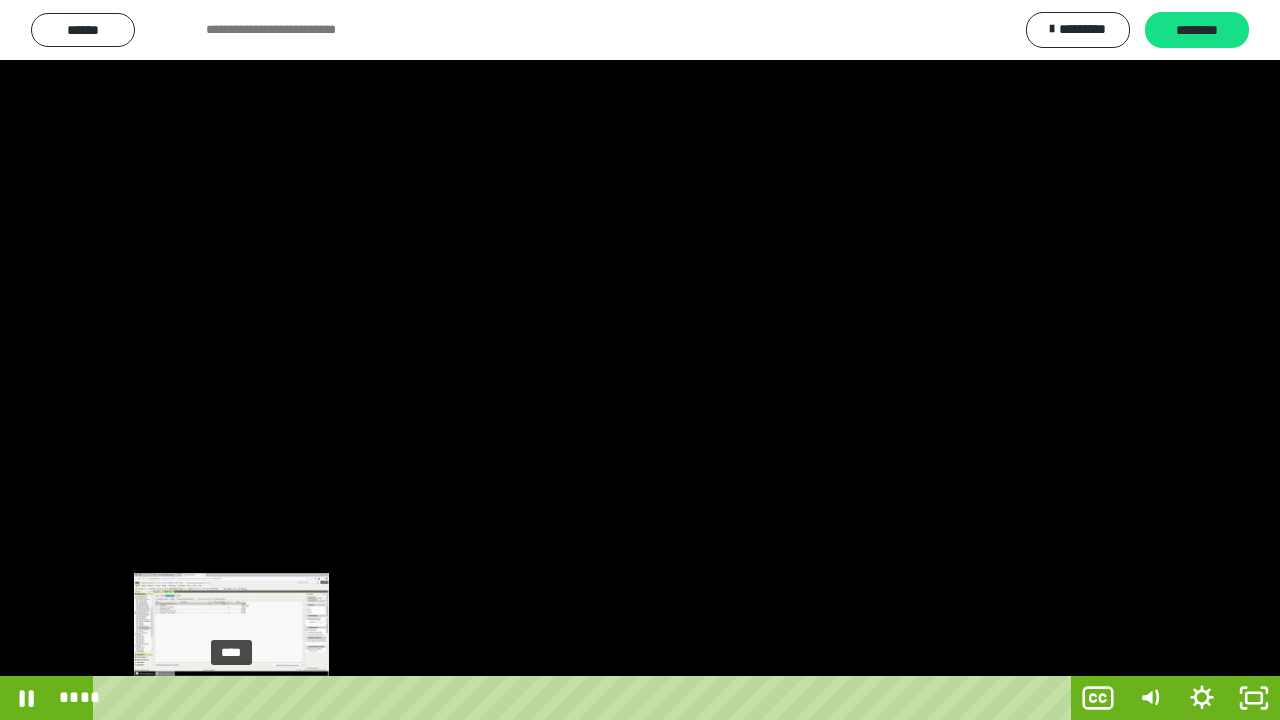 click on "****" at bounding box center (586, 698) 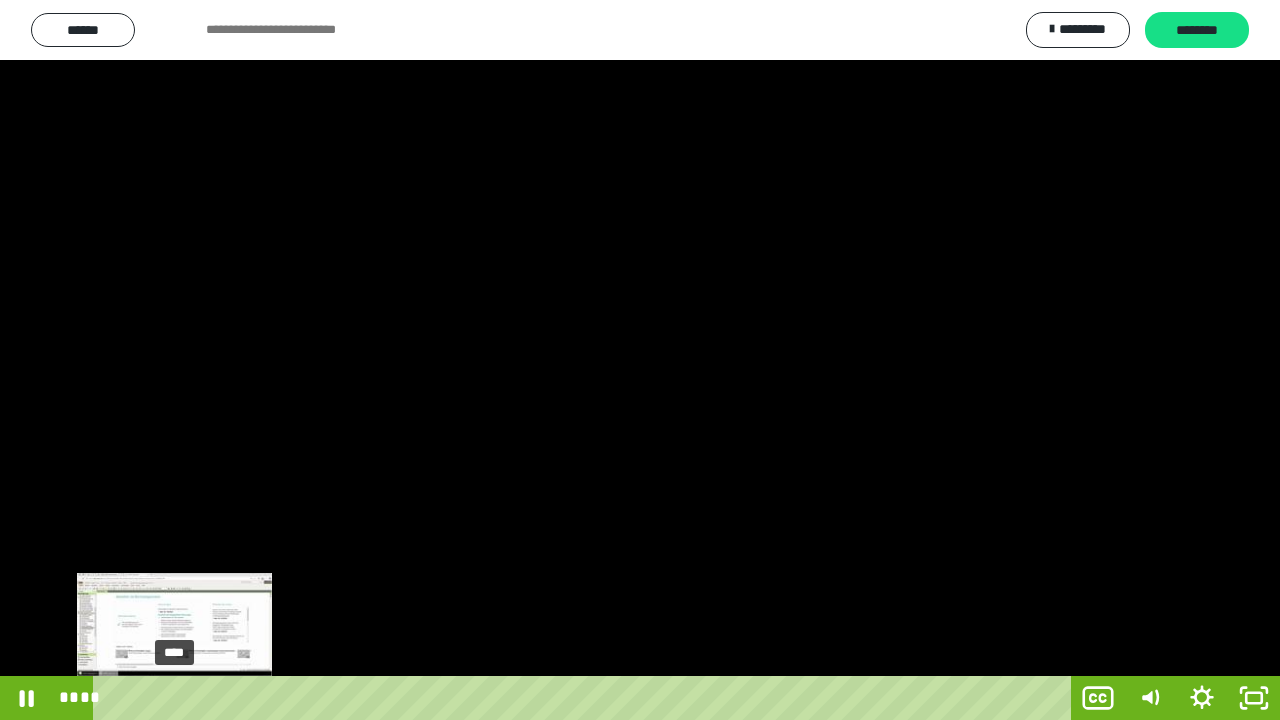 click on "****" at bounding box center [586, 698] 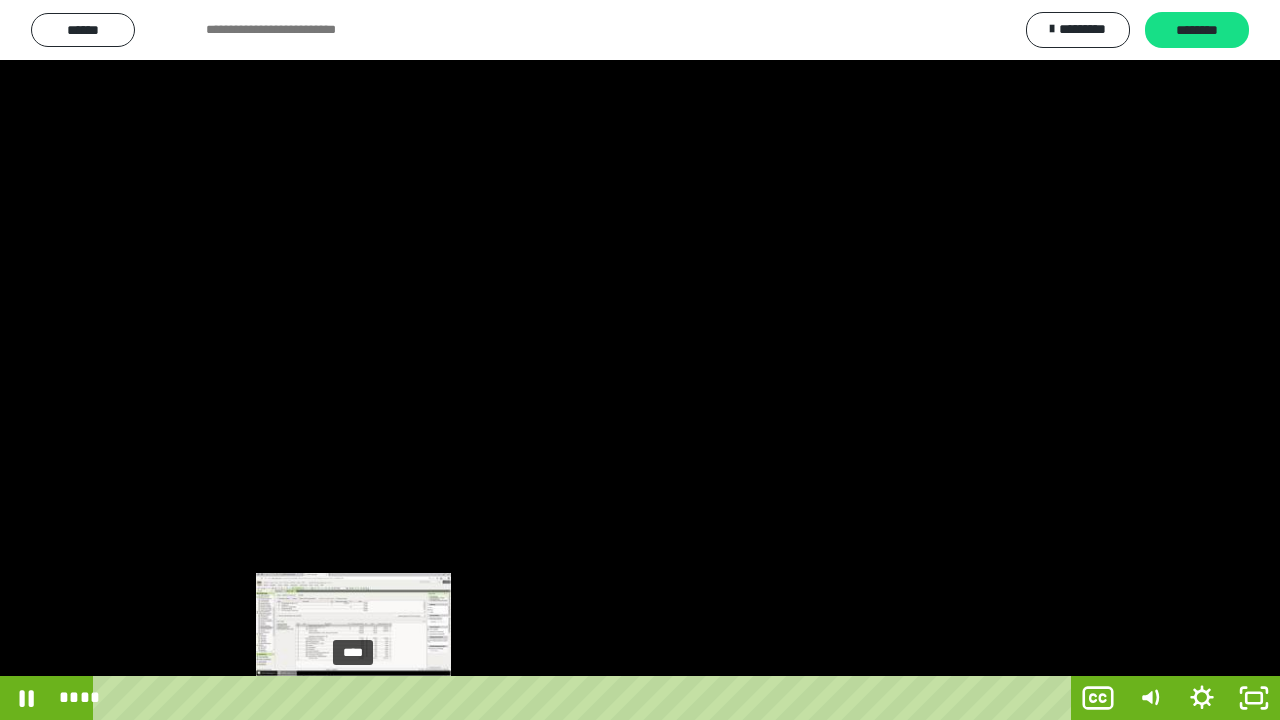 click on "****" at bounding box center (586, 698) 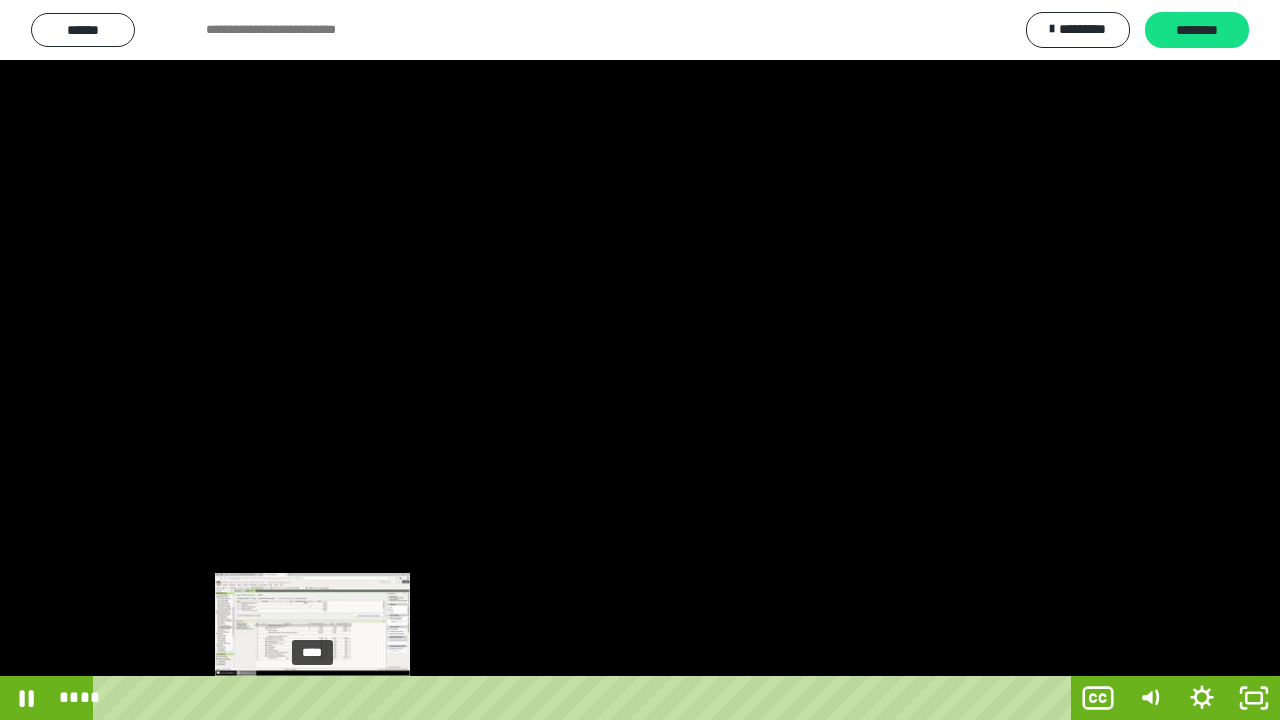 click on "****" at bounding box center [586, 698] 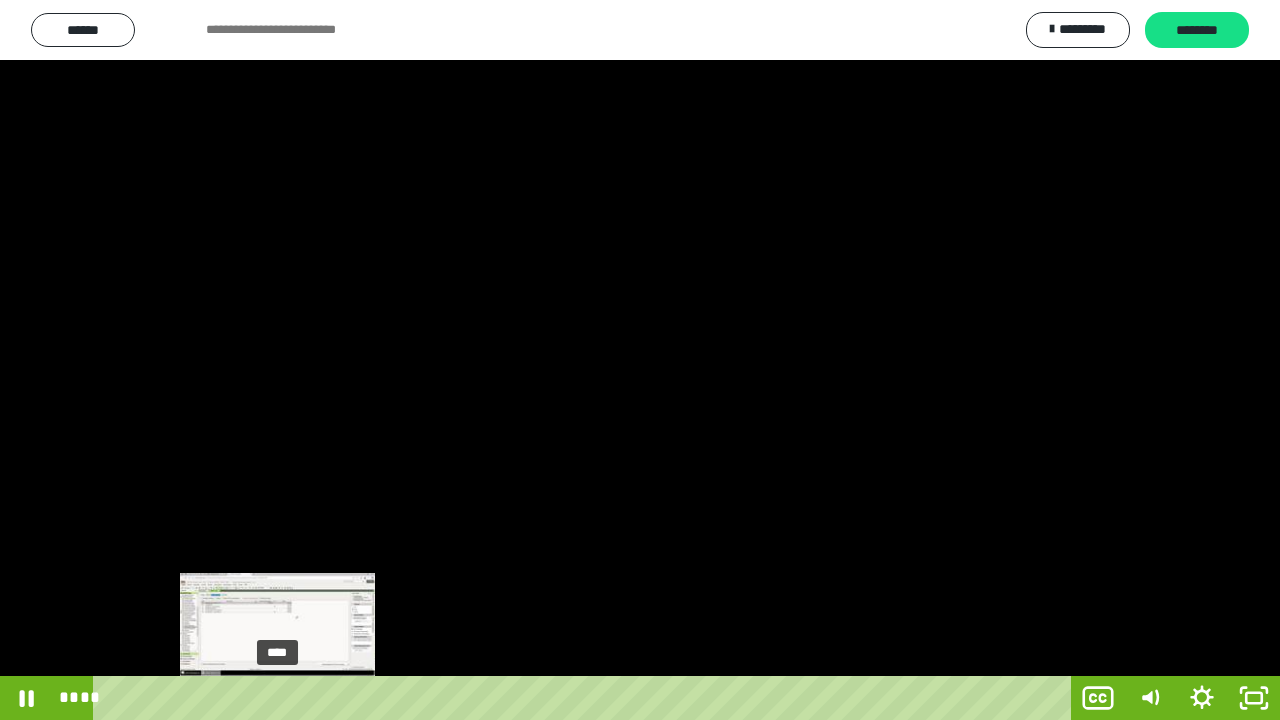 click on "****" at bounding box center (586, 698) 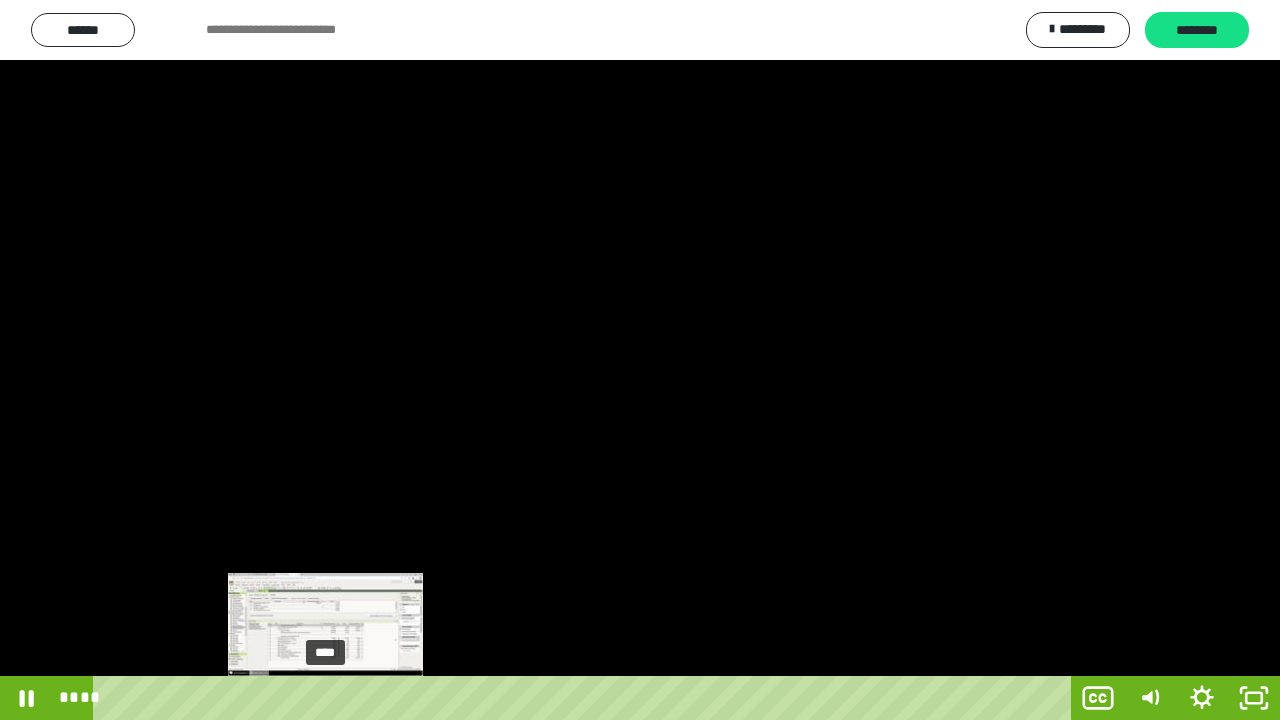 click on "****" at bounding box center [586, 698] 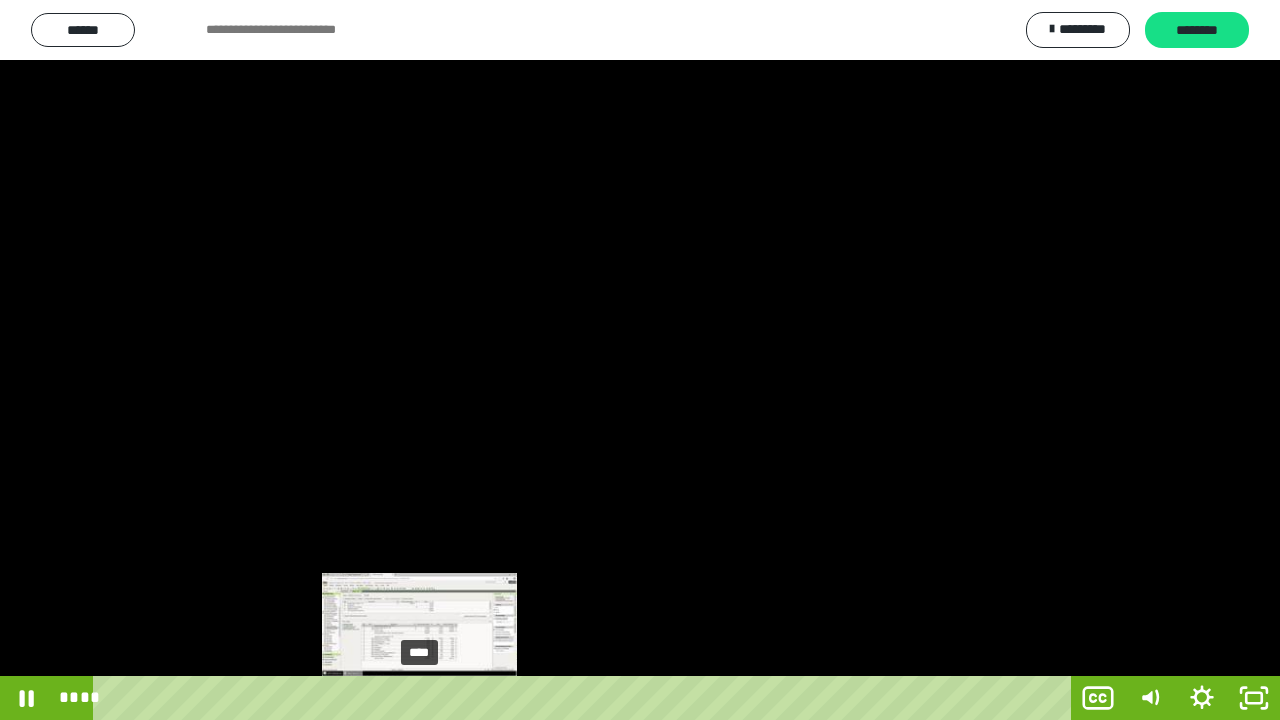 click at bounding box center [414, 698] 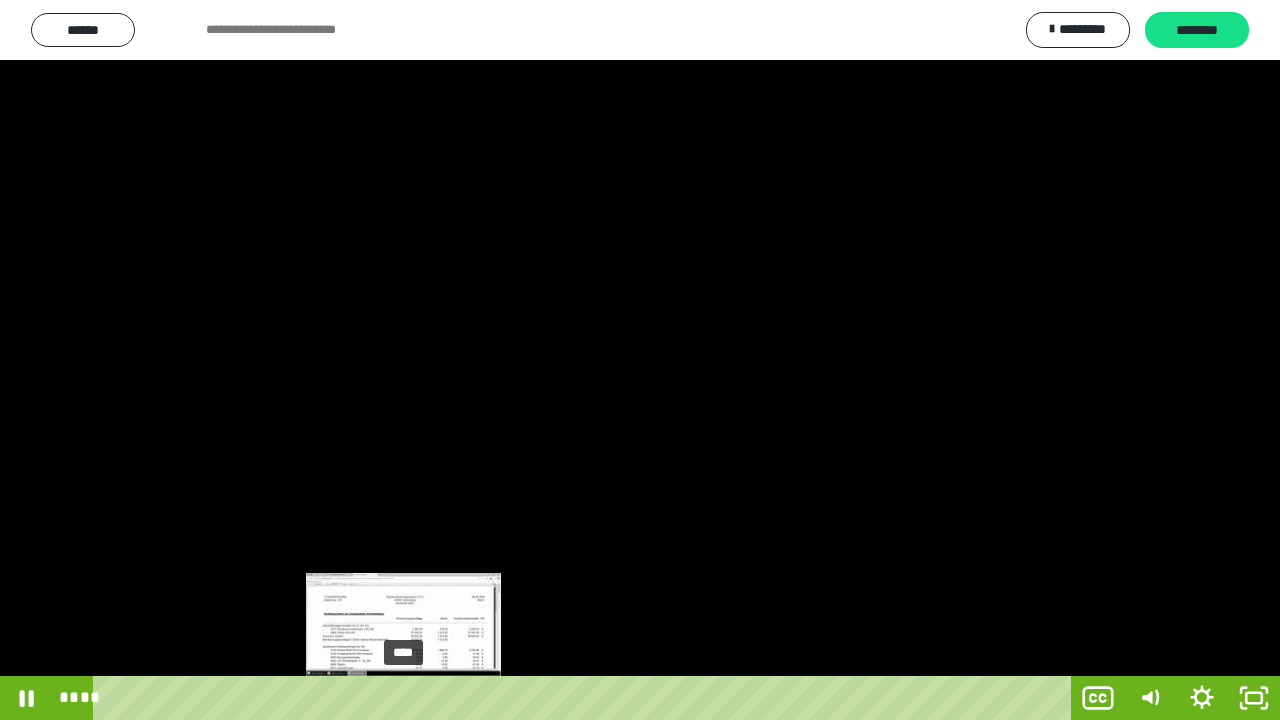 click on "****" at bounding box center (586, 698) 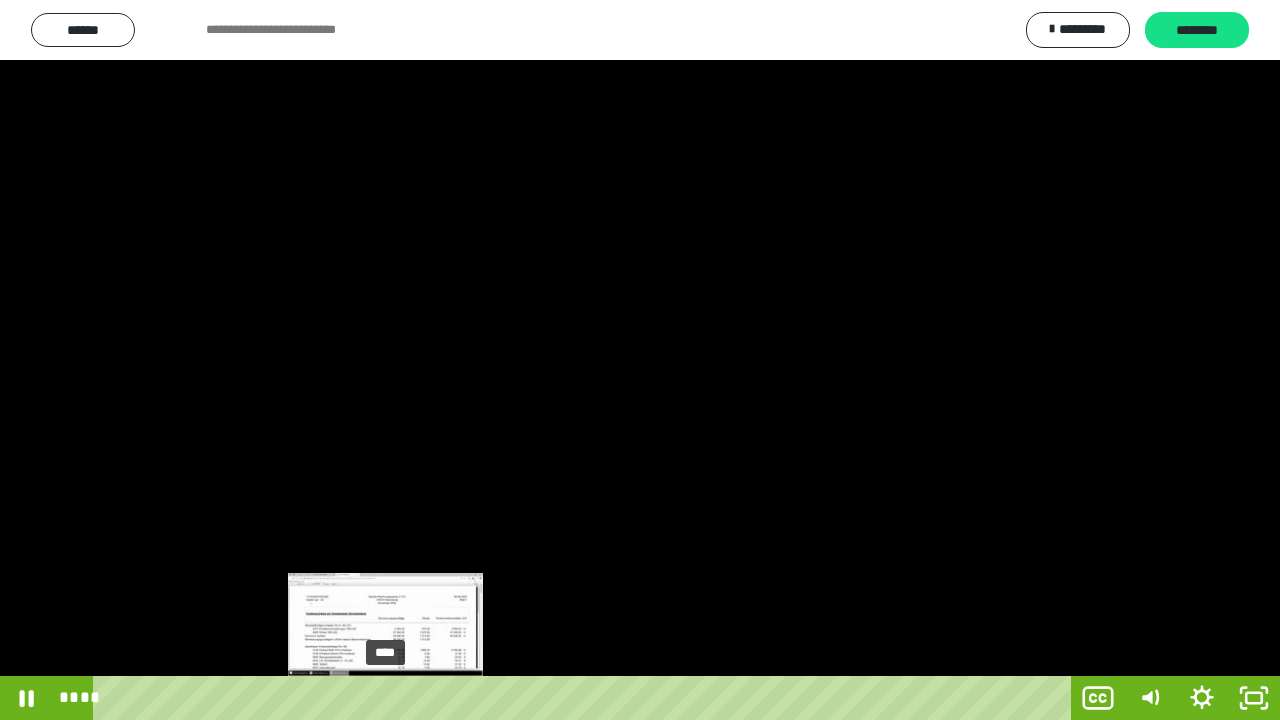 click on "****" at bounding box center (586, 698) 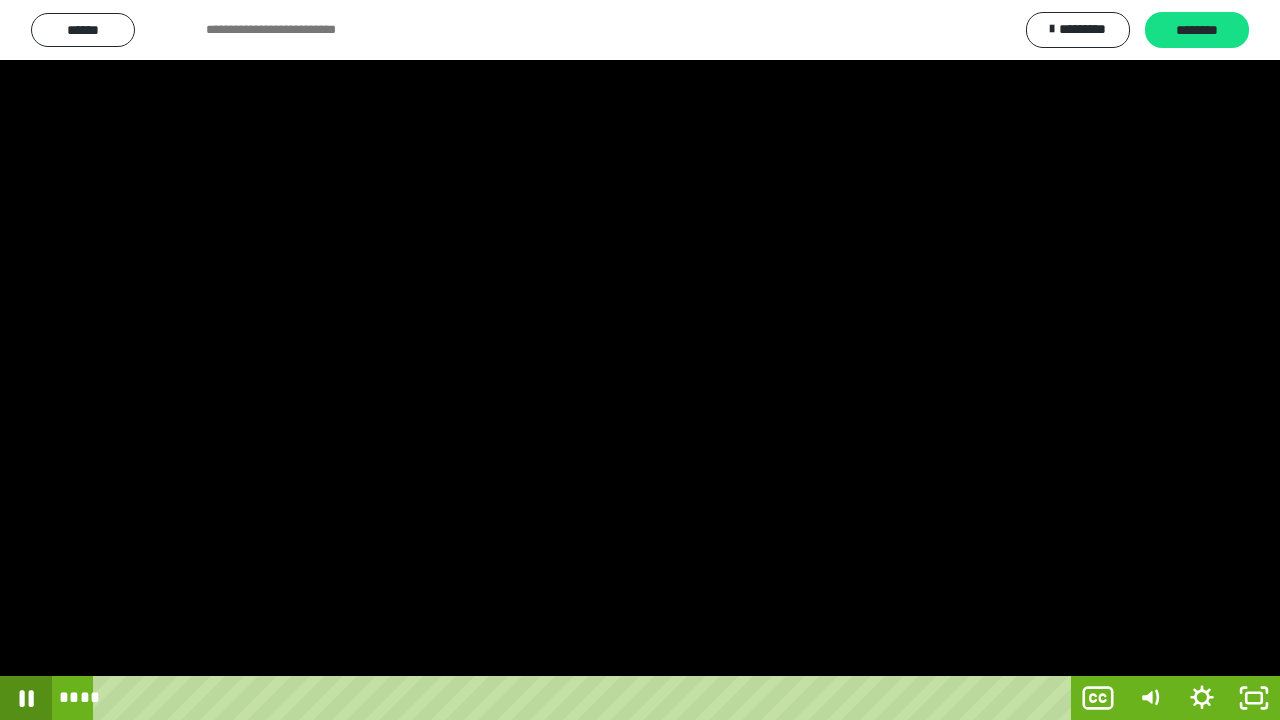 click 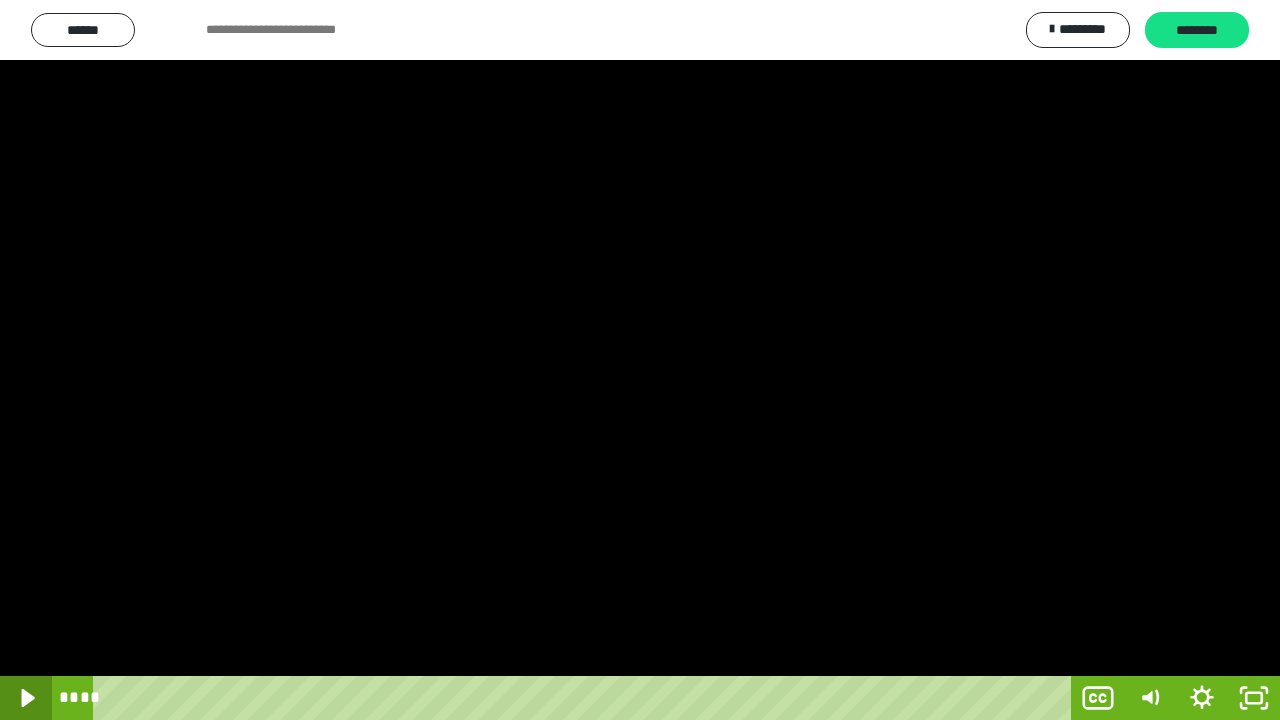 click 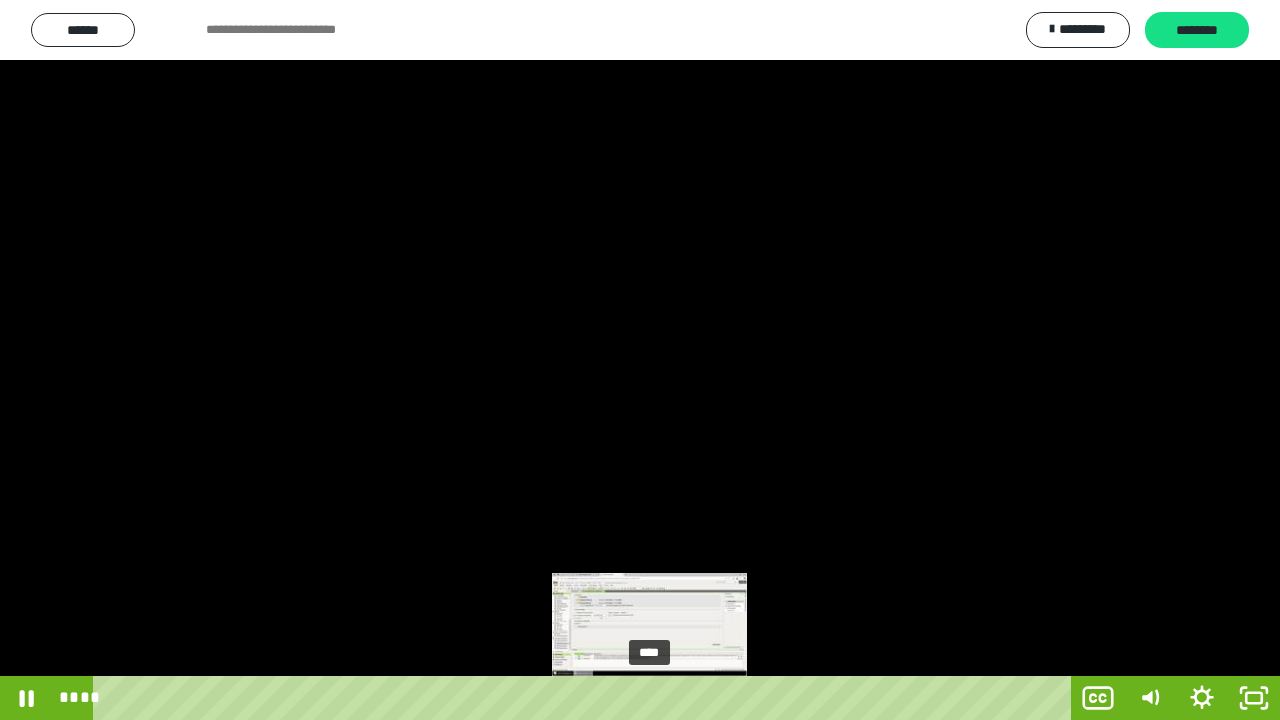 click on "****" at bounding box center [586, 698] 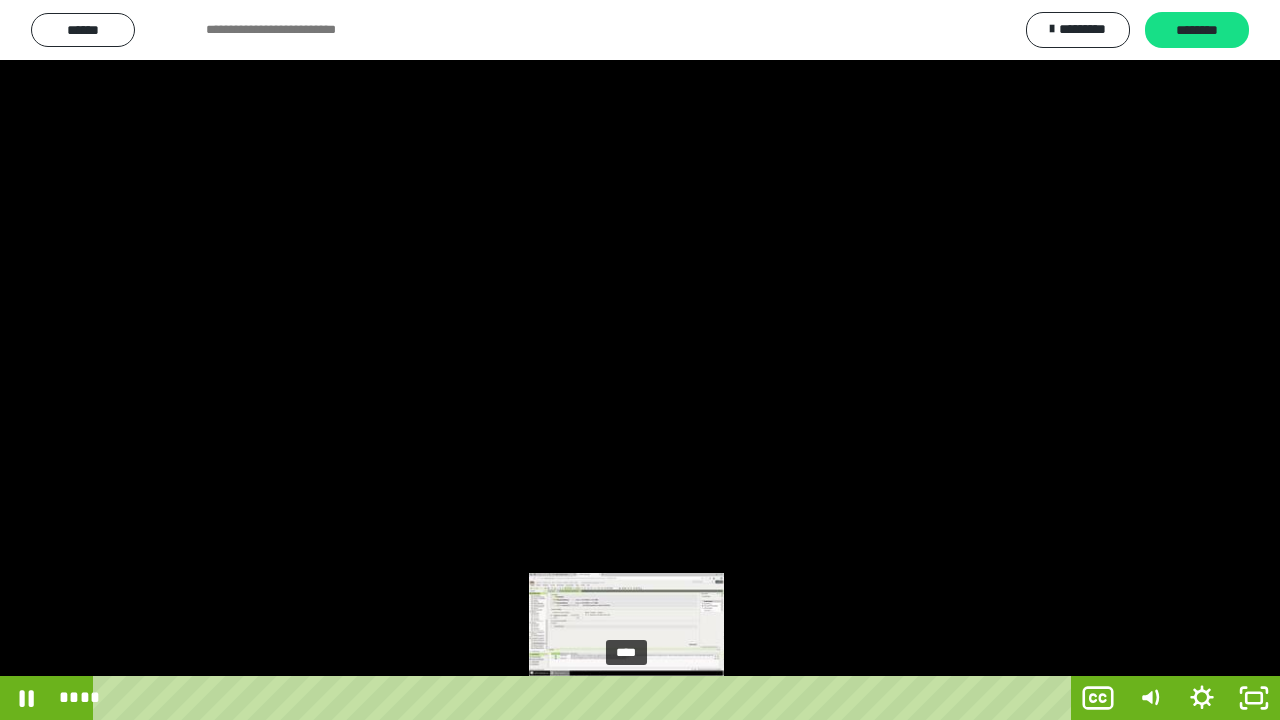 click on "****" at bounding box center [586, 698] 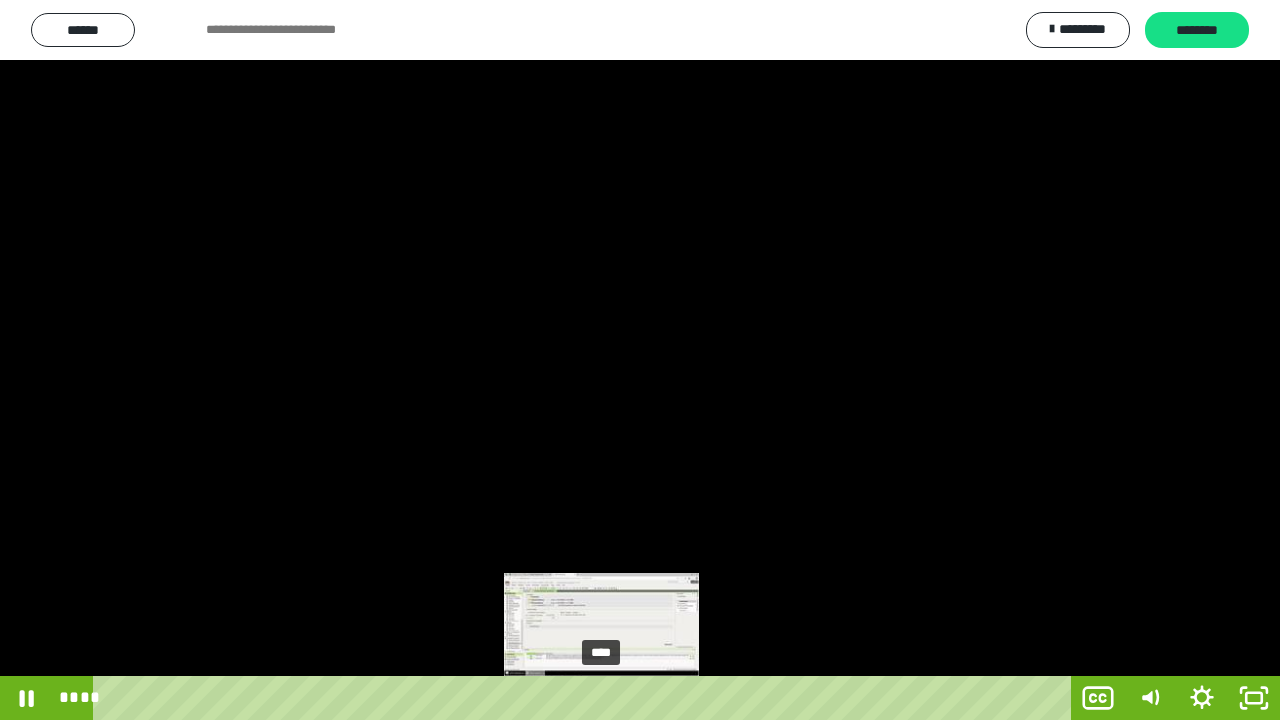 click on "****" at bounding box center [586, 698] 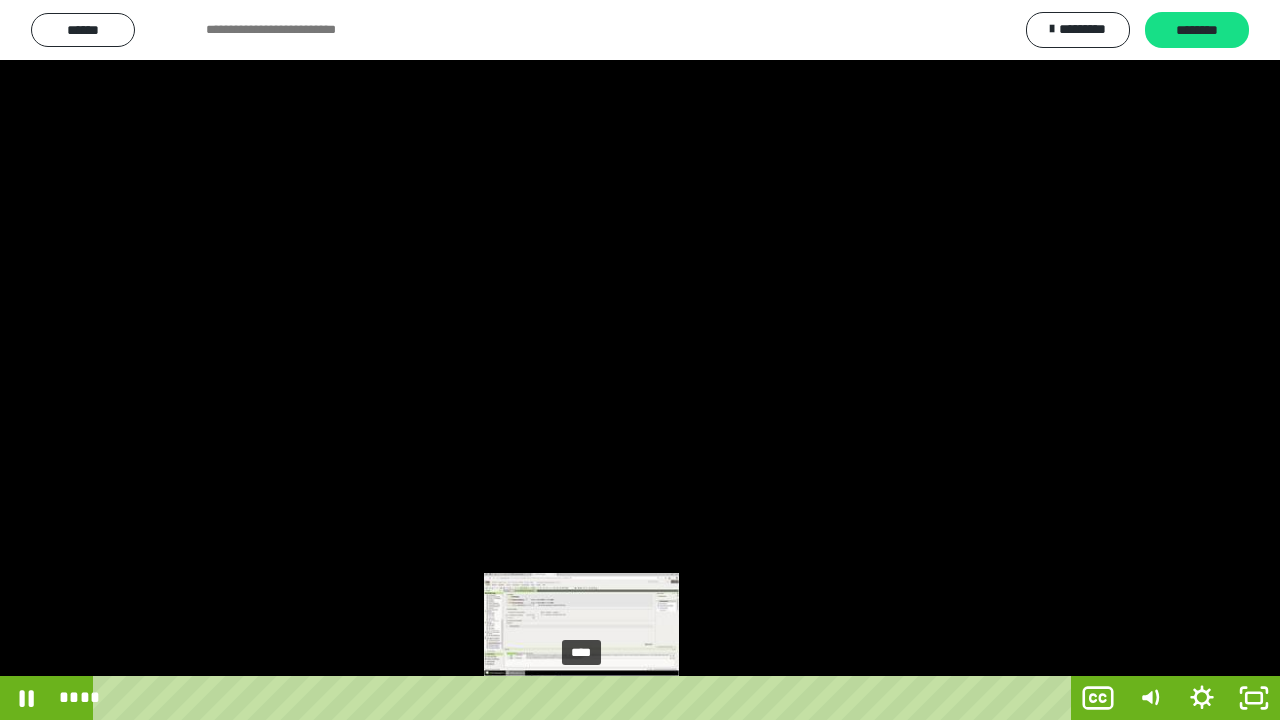 click on "****" at bounding box center (586, 698) 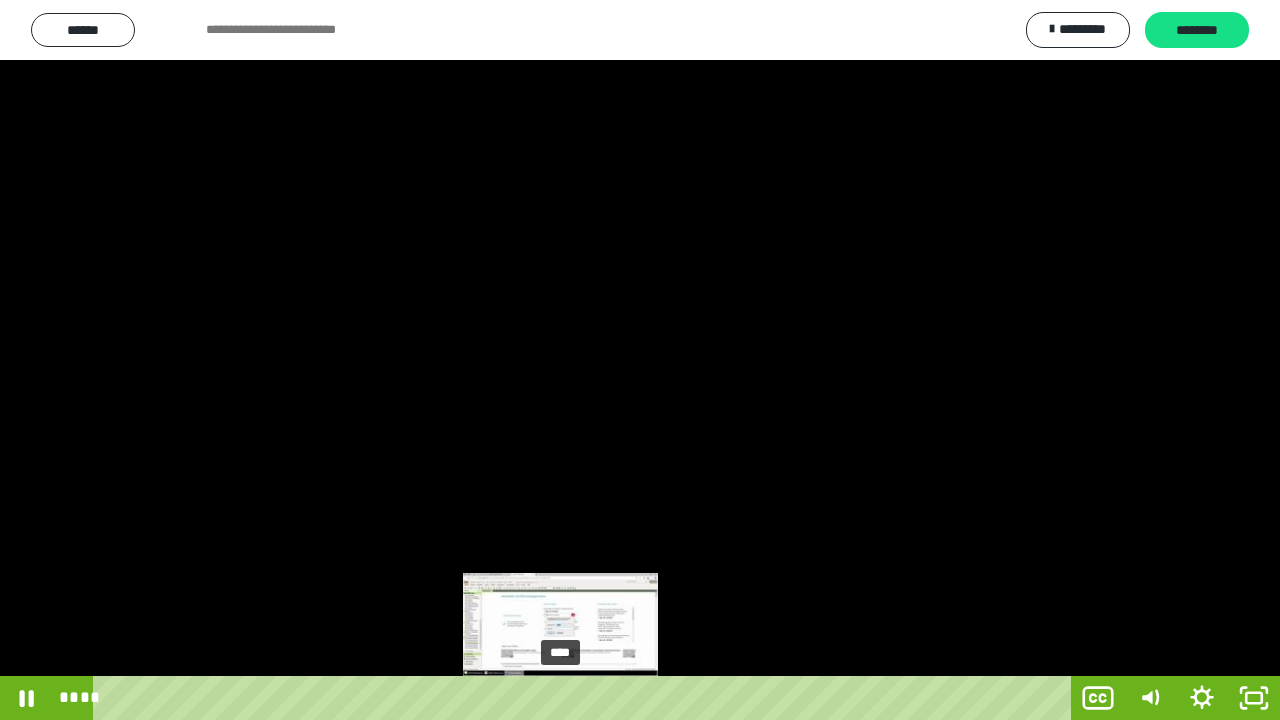 click on "****" at bounding box center (586, 698) 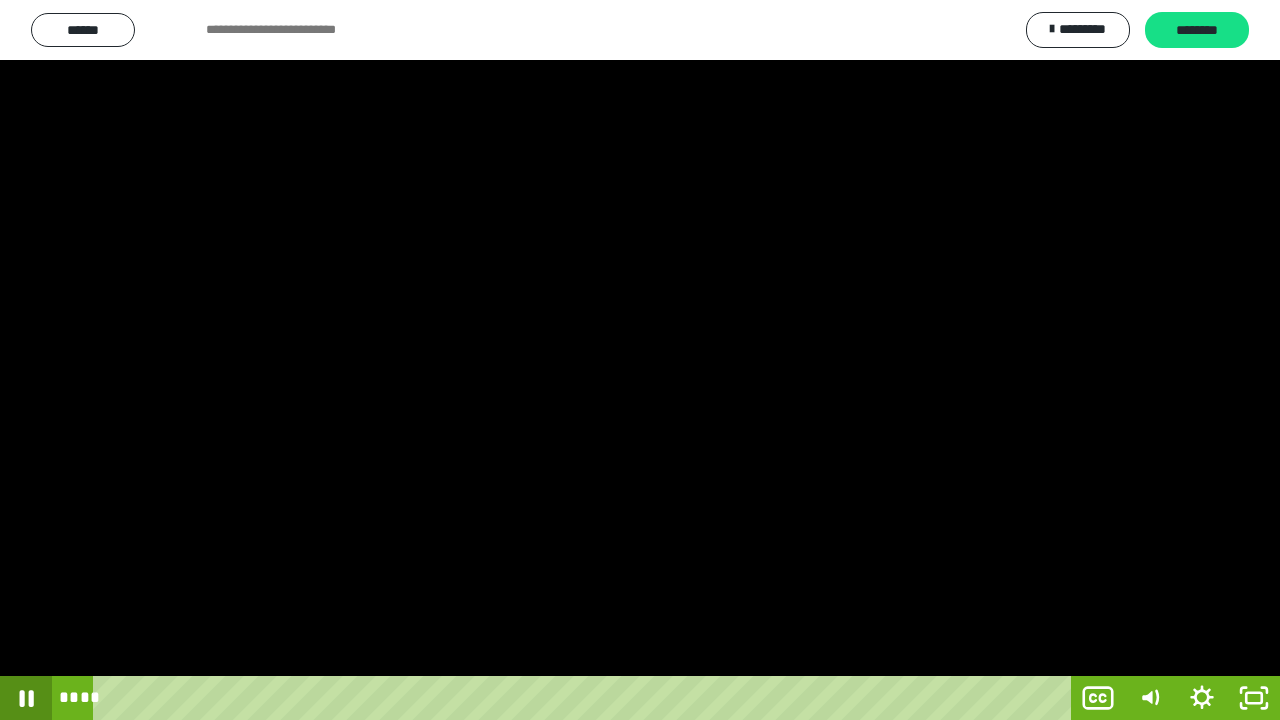 click 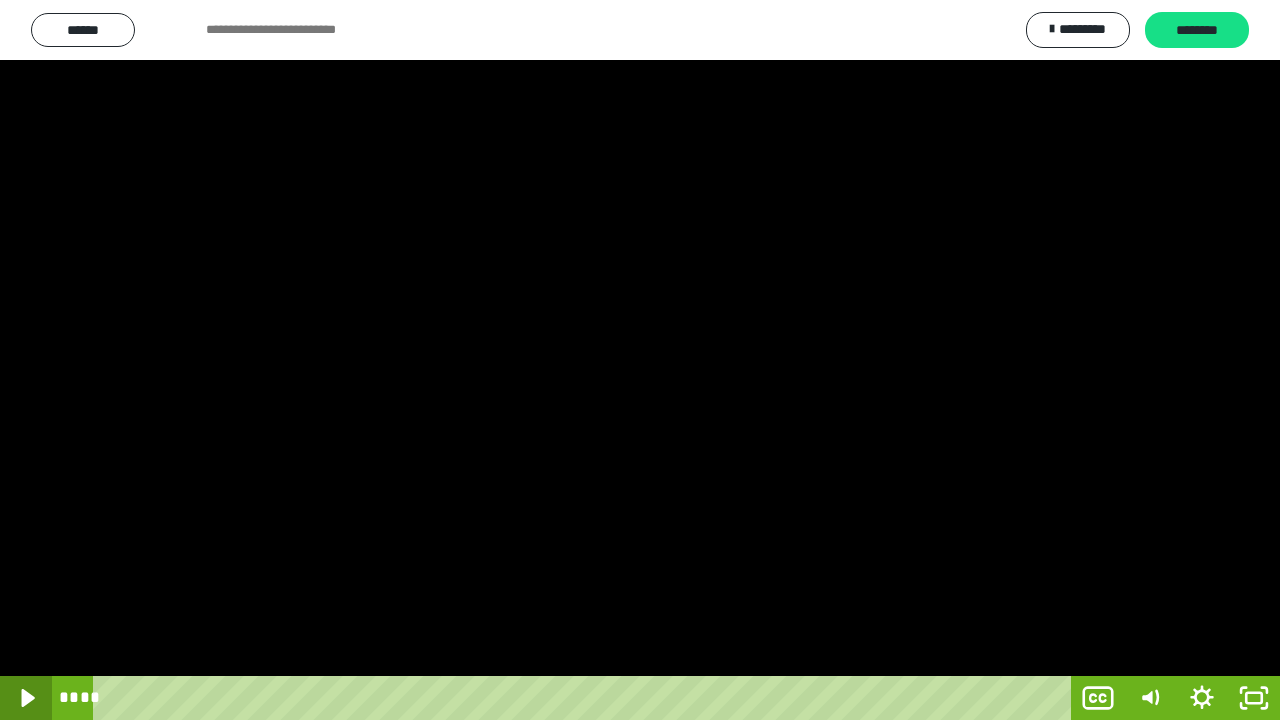 click 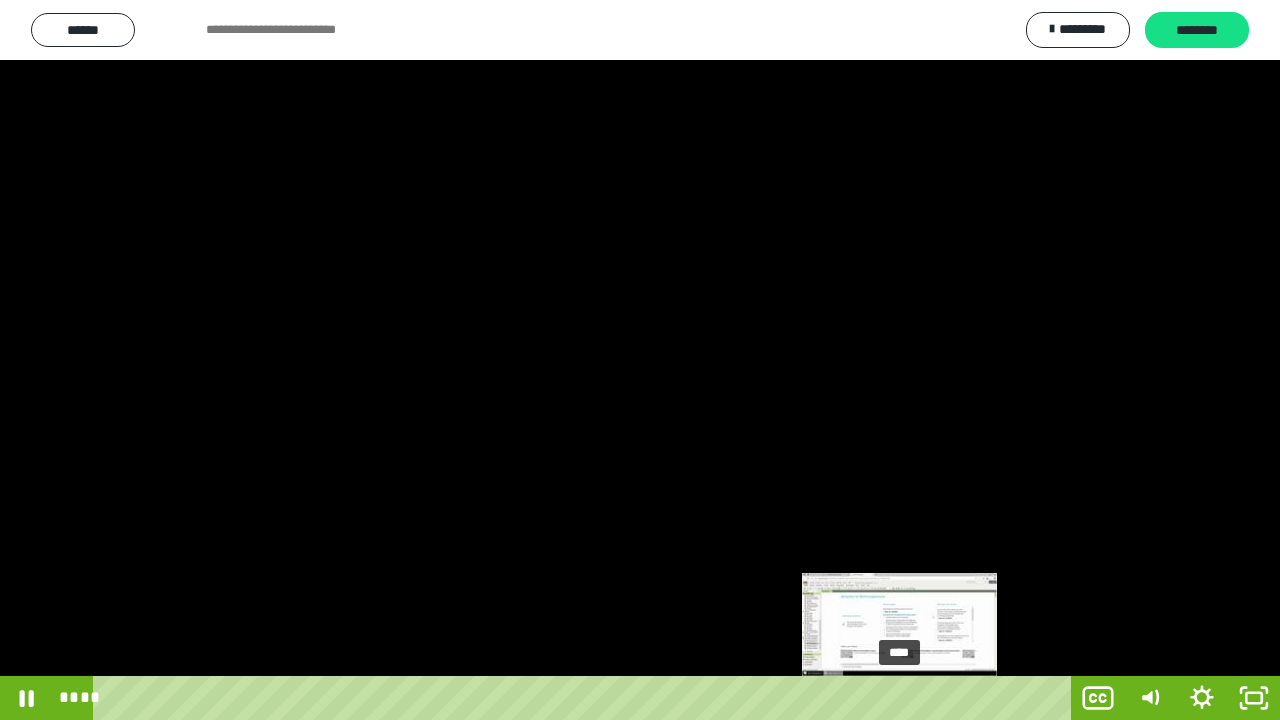 click on "****" at bounding box center [586, 698] 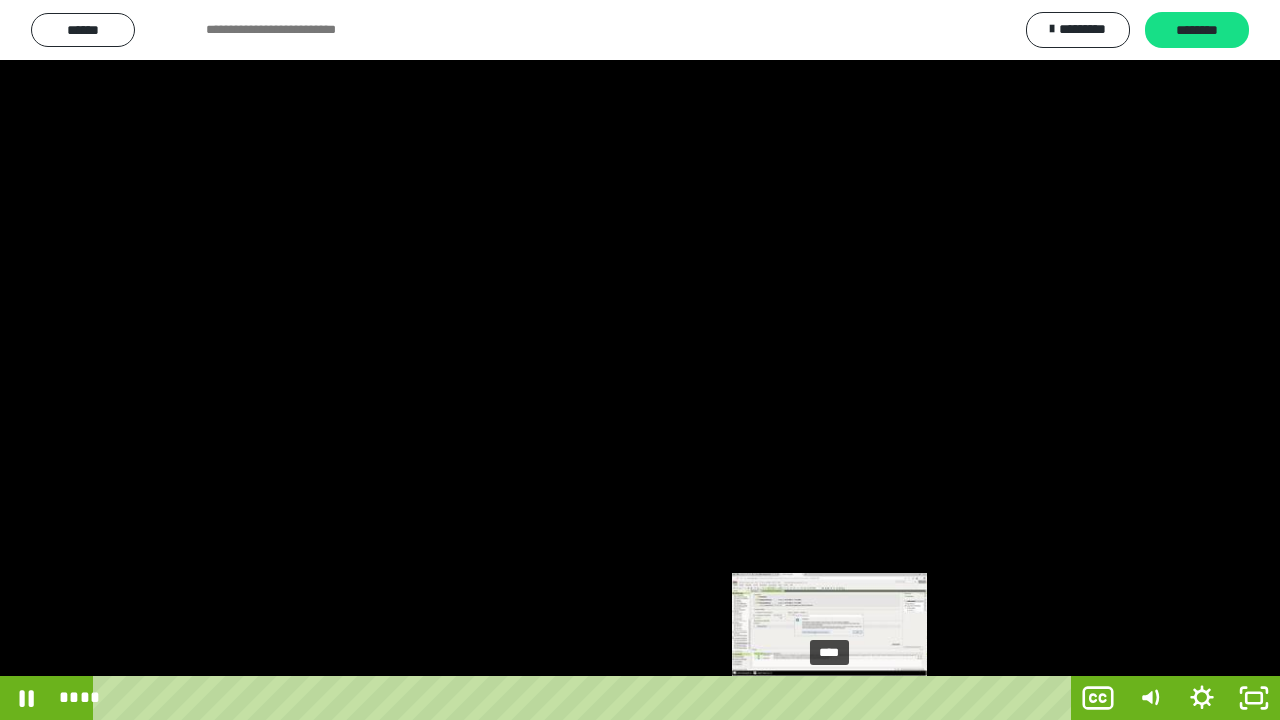 click on "****" at bounding box center (586, 698) 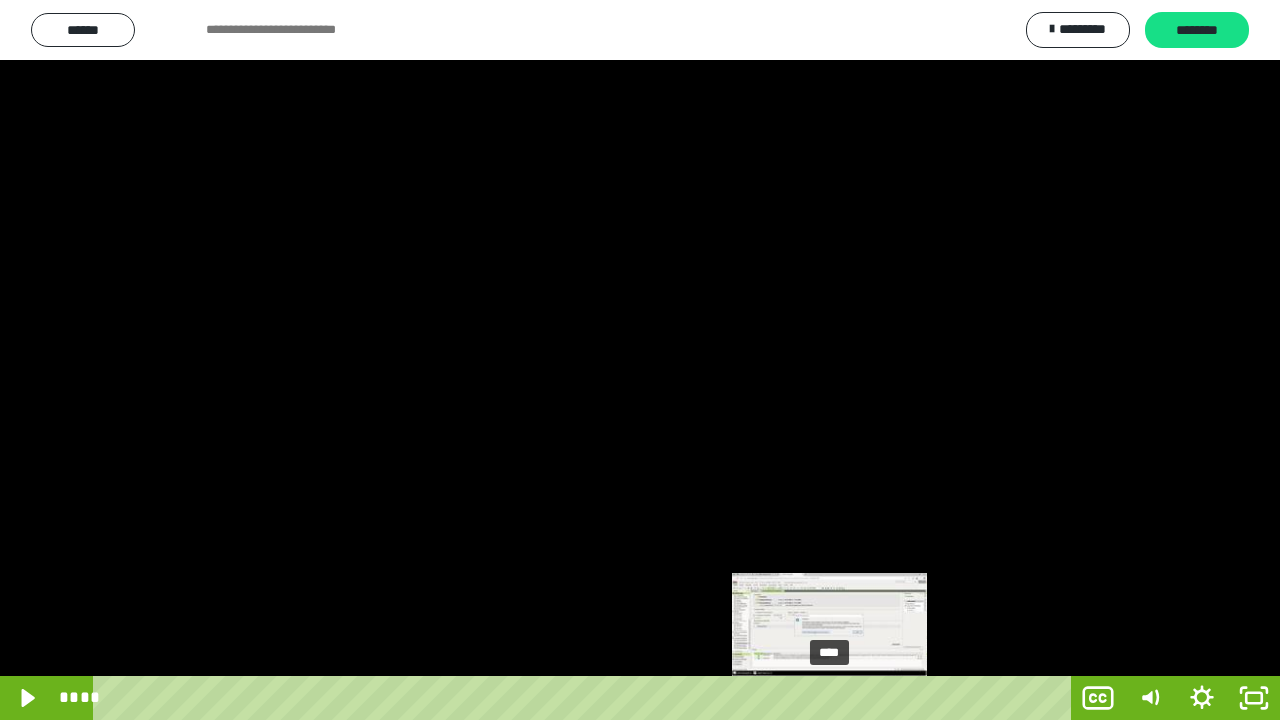 click on "****" at bounding box center (586, 698) 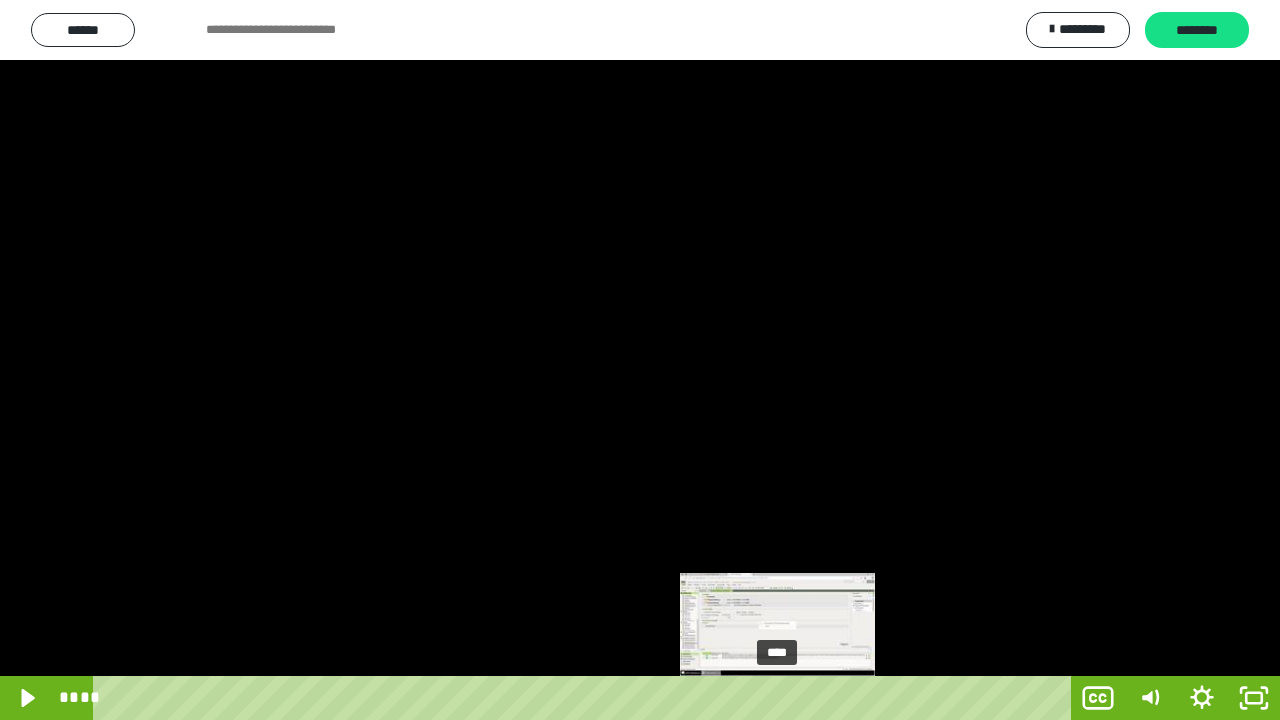 click on "****" at bounding box center (586, 698) 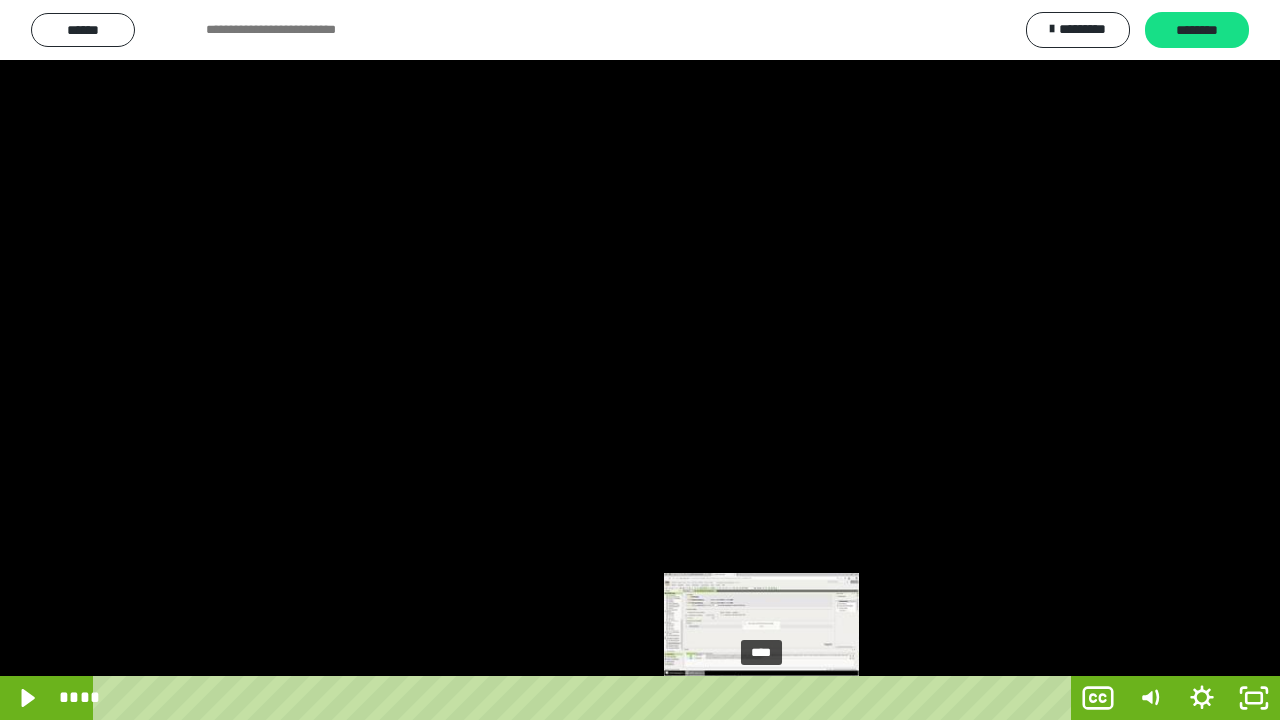 click on "****" at bounding box center [586, 698] 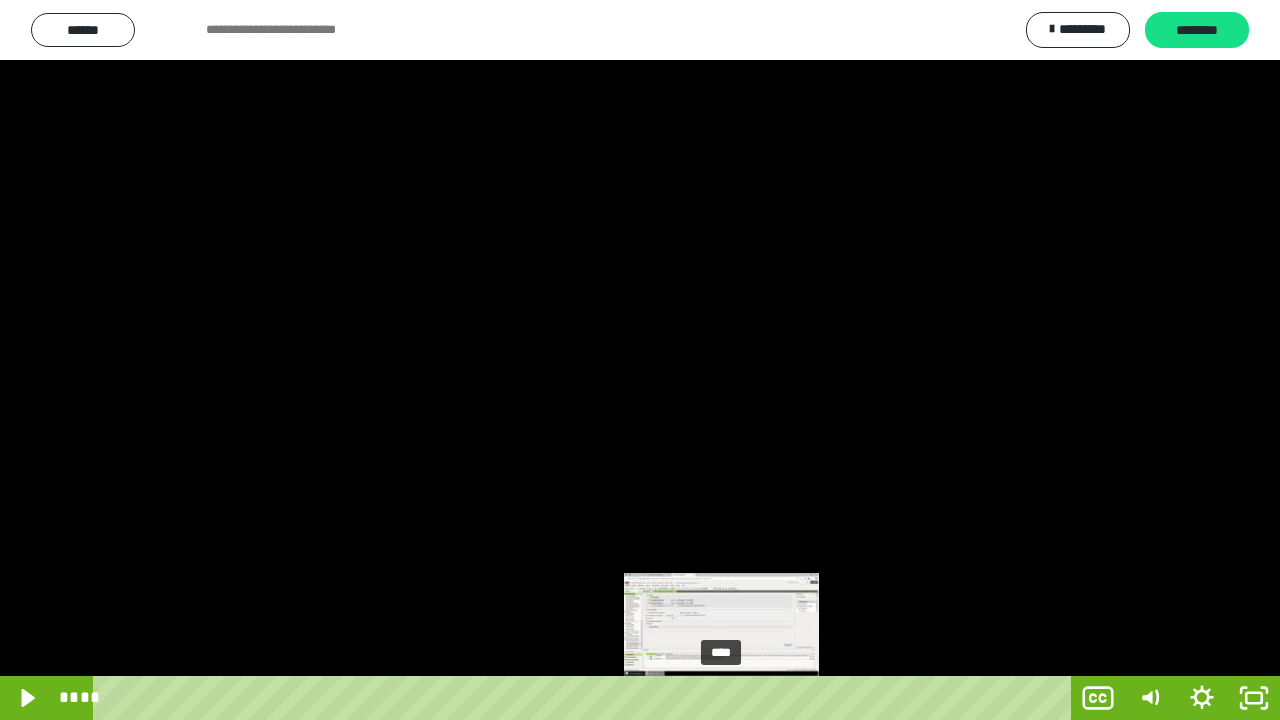 click on "****" at bounding box center [586, 698] 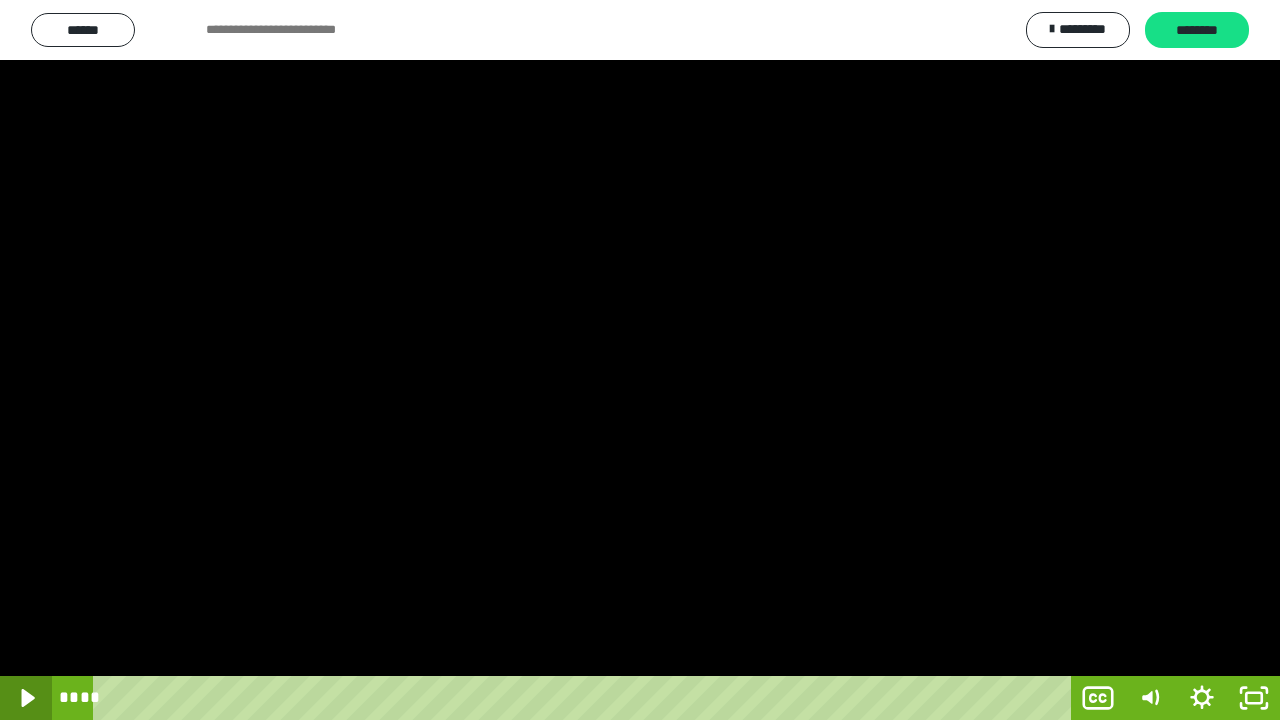 click 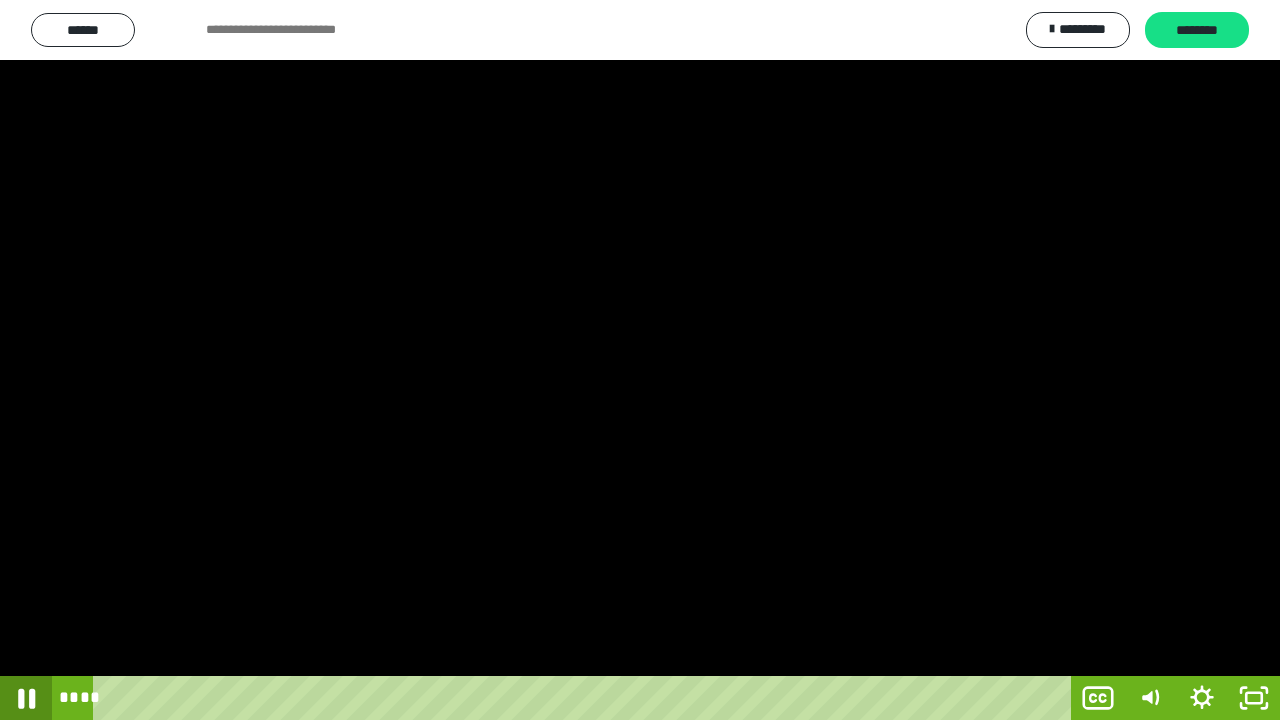 click 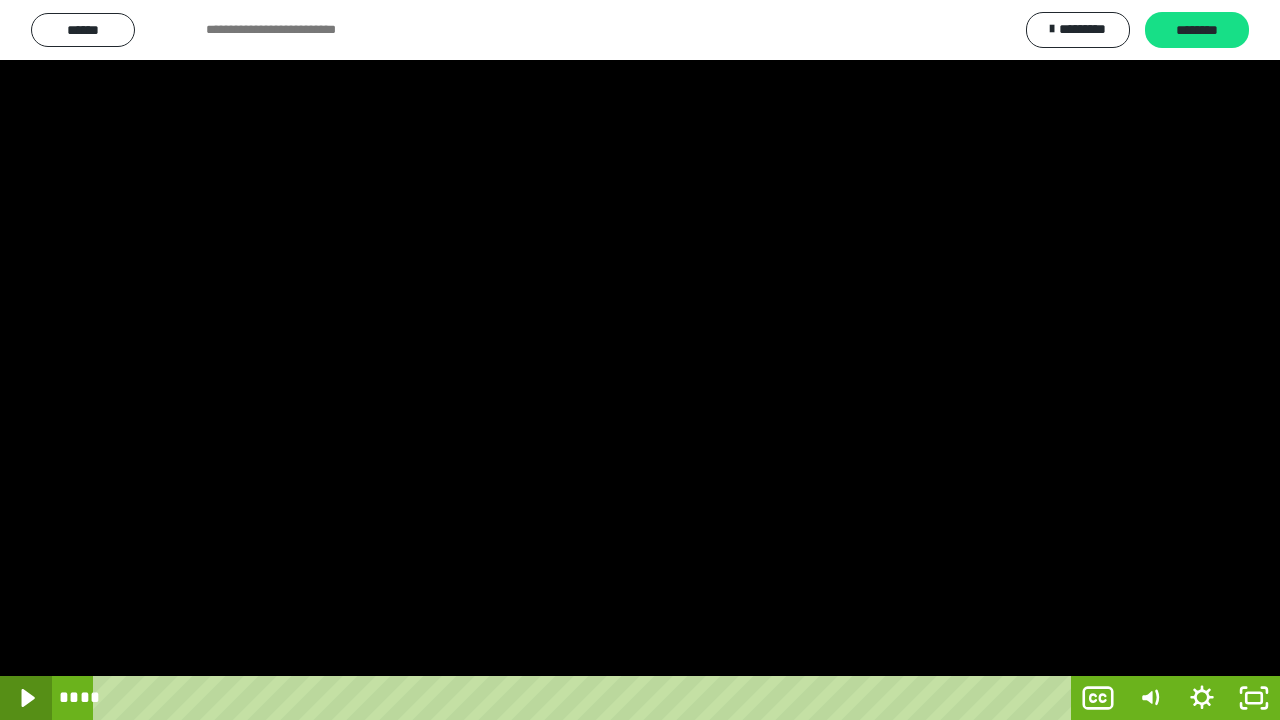 click 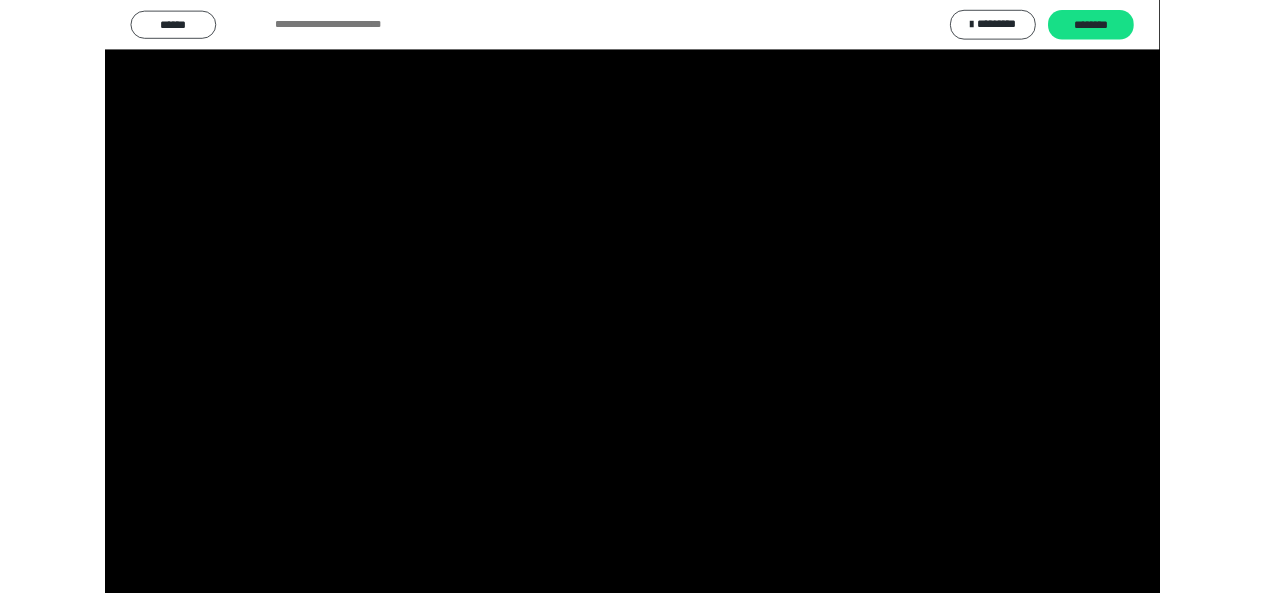 scroll, scrollTop: 4074, scrollLeft: 0, axis: vertical 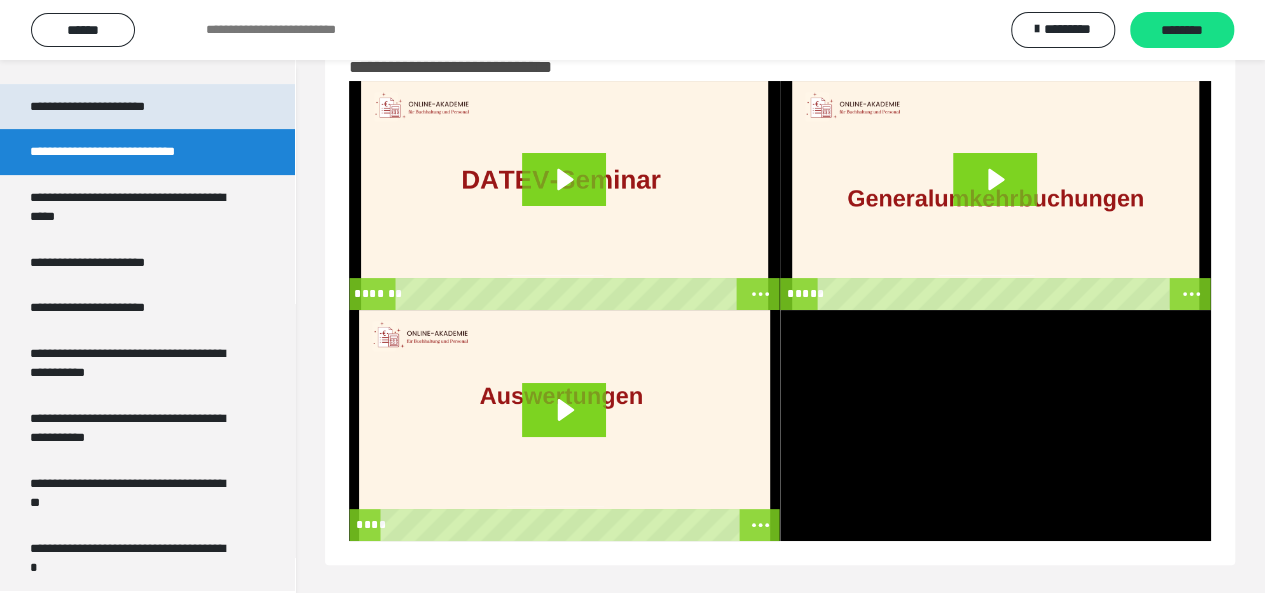 click on "**********" at bounding box center (109, 107) 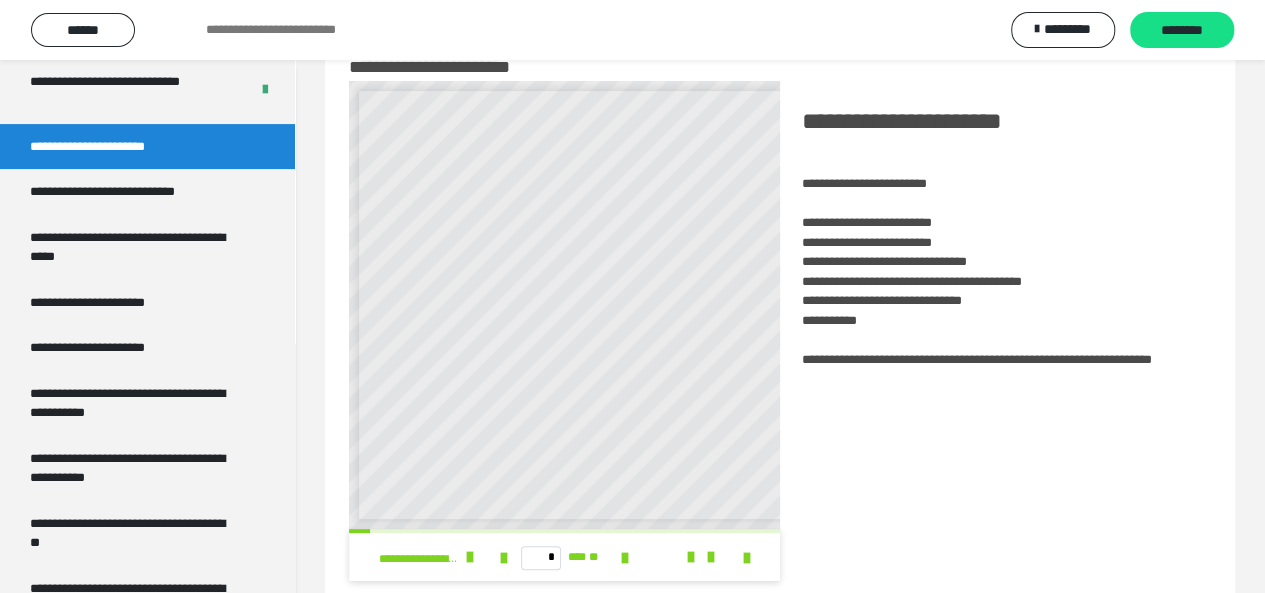 scroll, scrollTop: 3994, scrollLeft: 0, axis: vertical 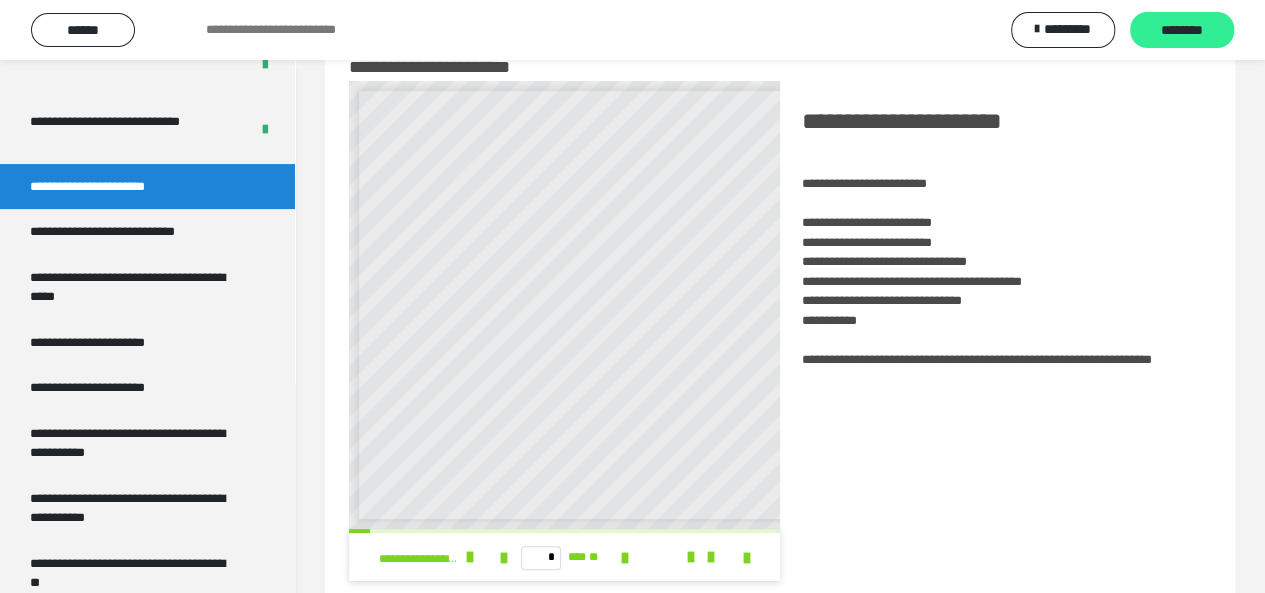 click on "********" at bounding box center (1182, 31) 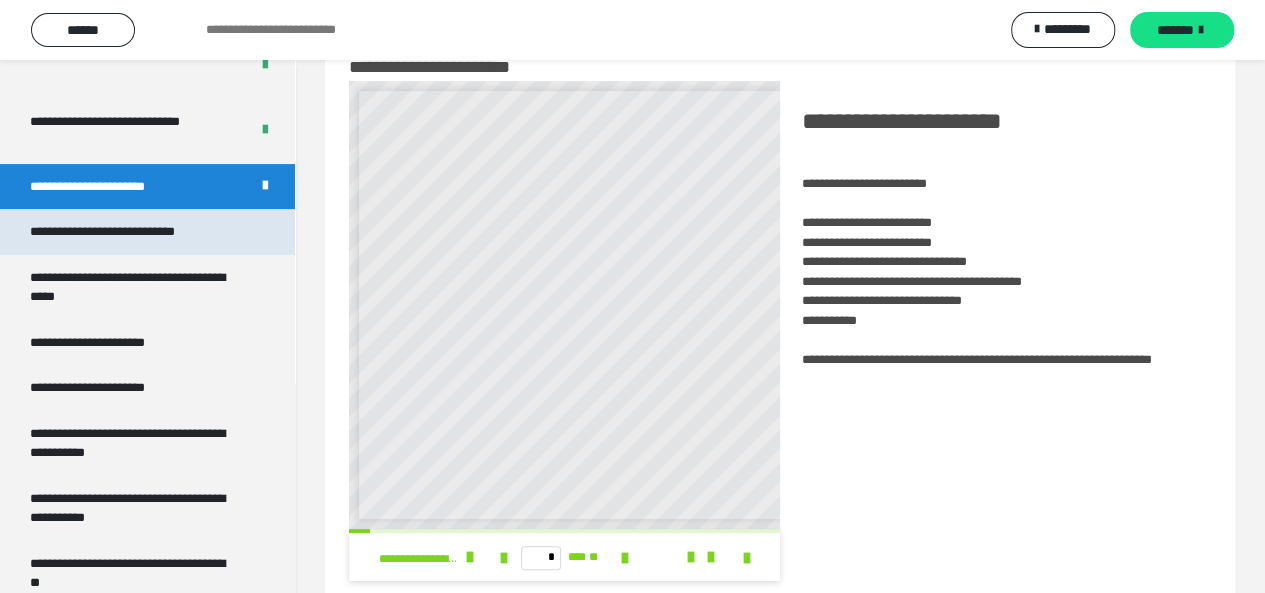 click on "**********" at bounding box center [129, 232] 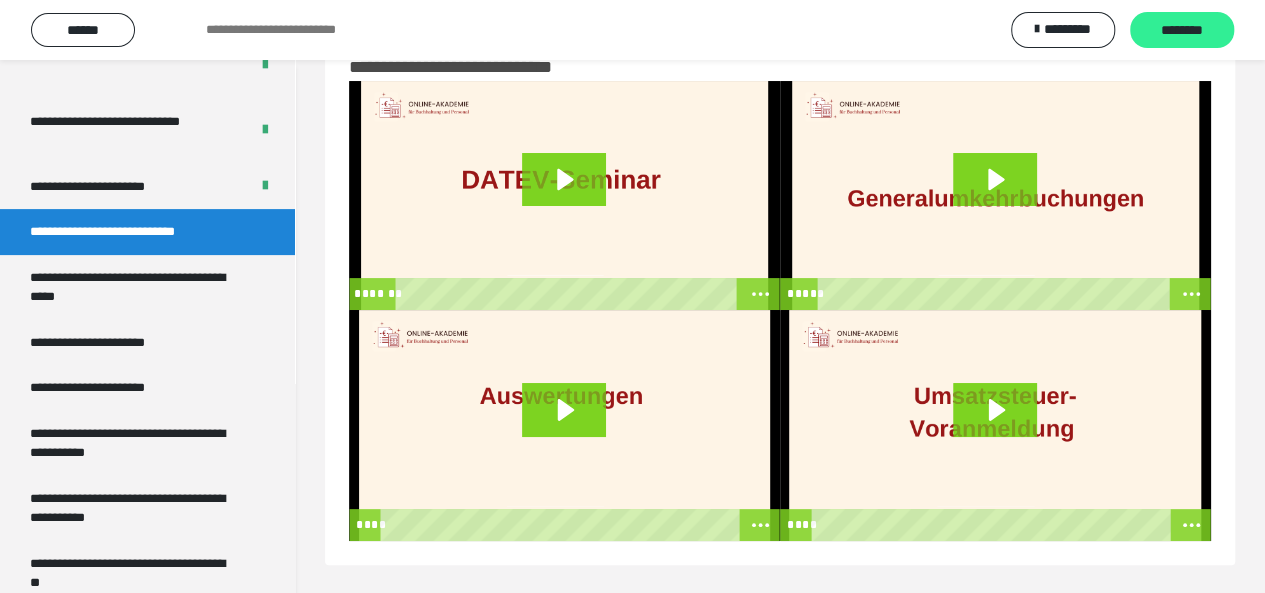 click on "********" at bounding box center [1182, 31] 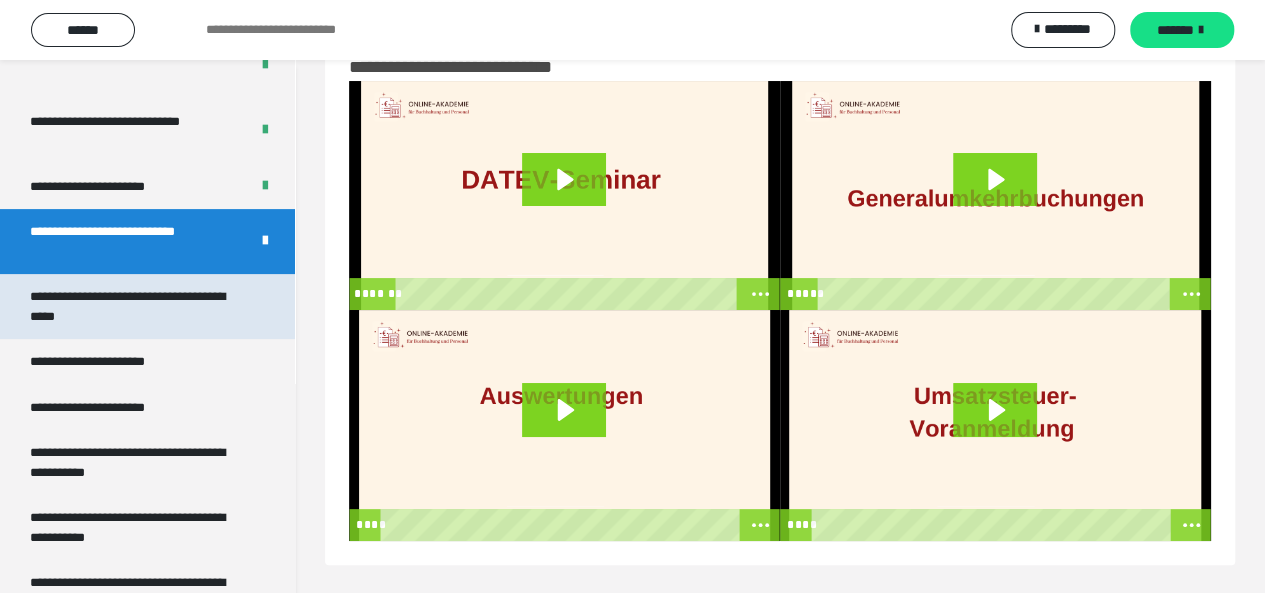 click on "**********" at bounding box center (132, 306) 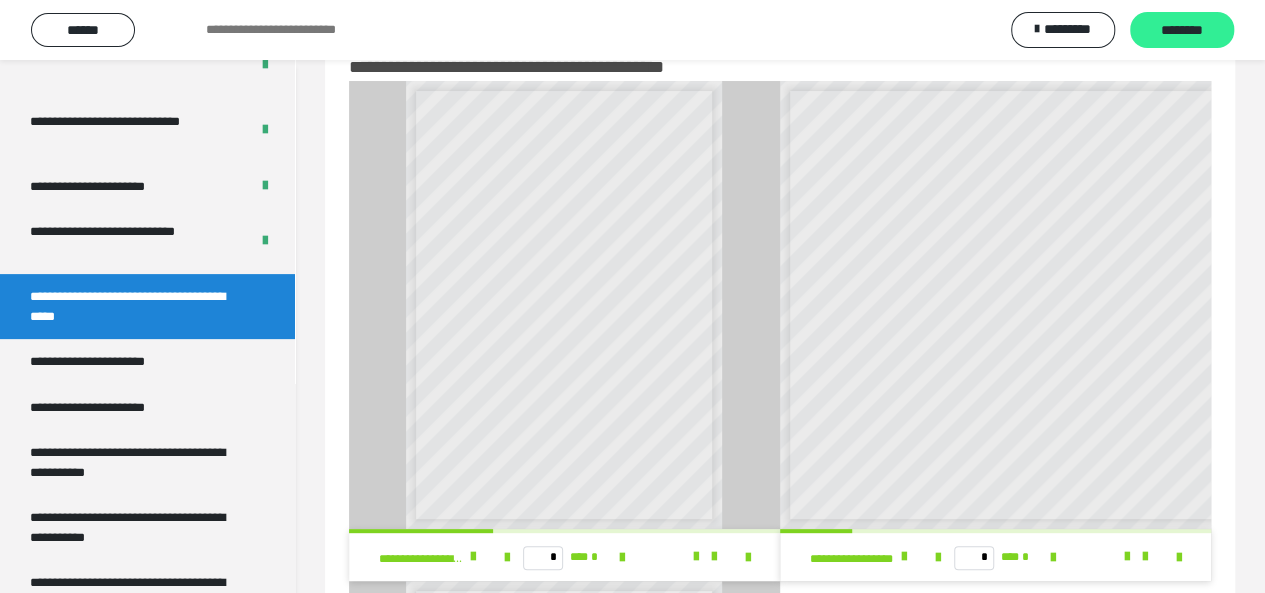 click on "********" at bounding box center (1182, 30) 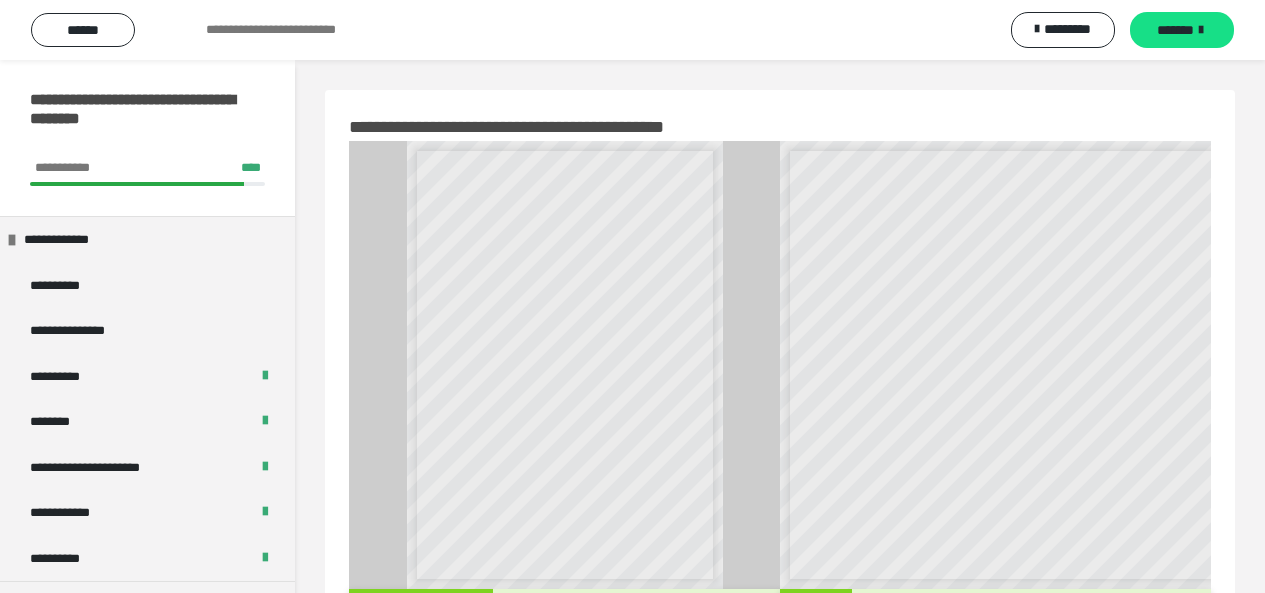 scroll, scrollTop: 60, scrollLeft: 0, axis: vertical 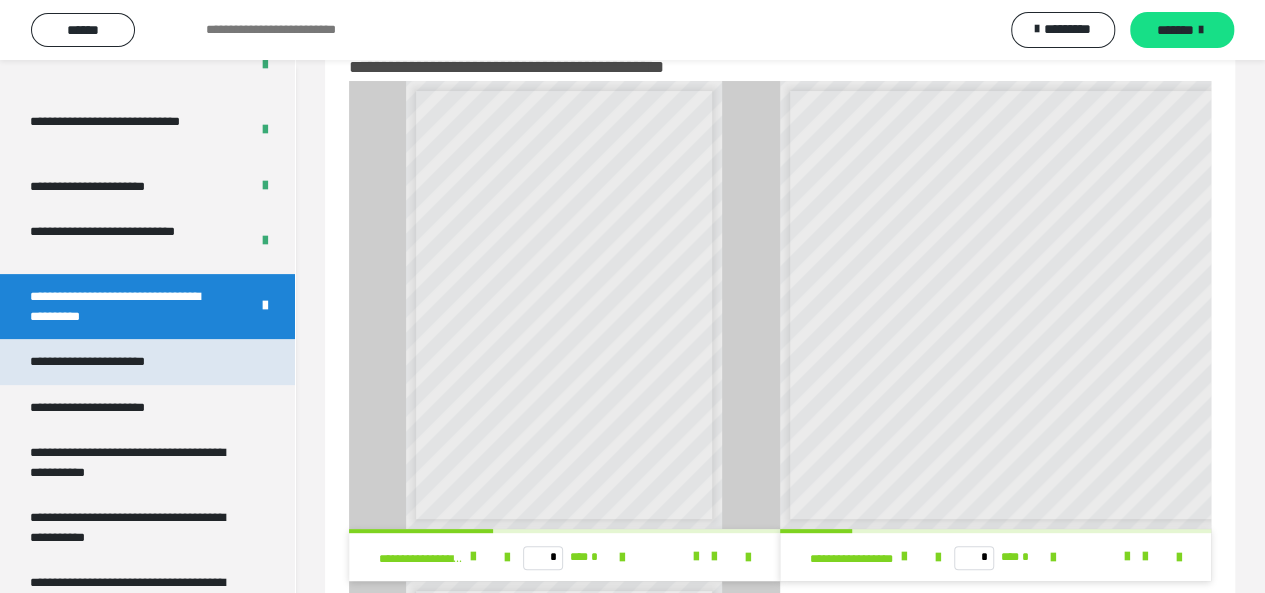 click on "**********" at bounding box center (110, 362) 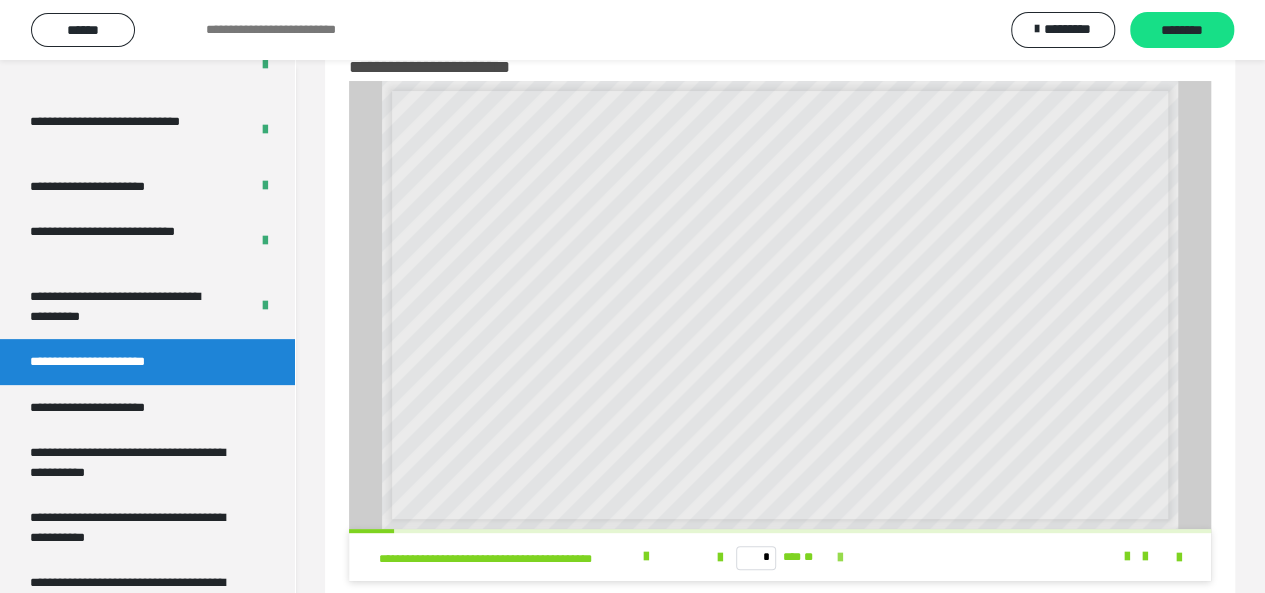 click at bounding box center [840, 558] 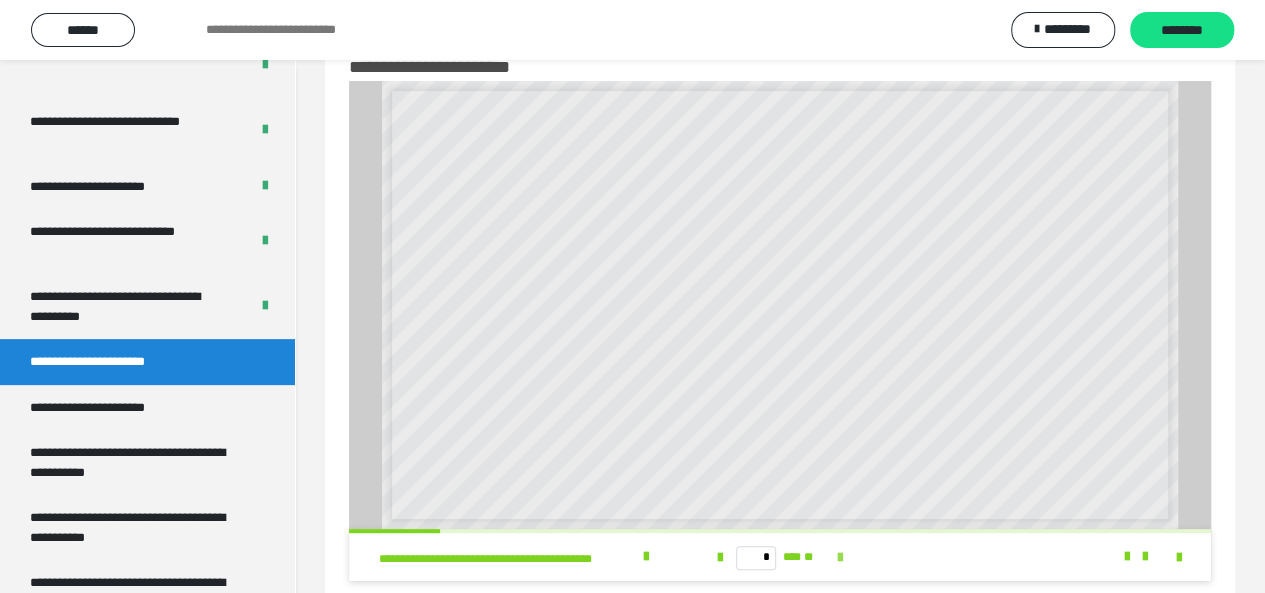 click at bounding box center (840, 558) 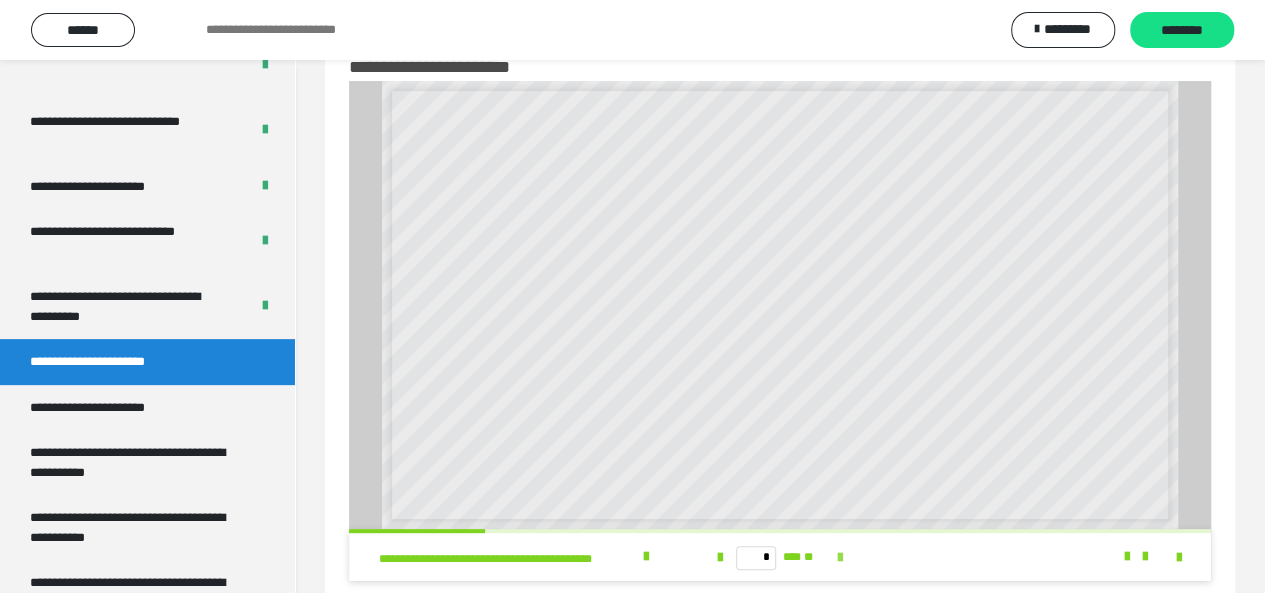 click at bounding box center [840, 558] 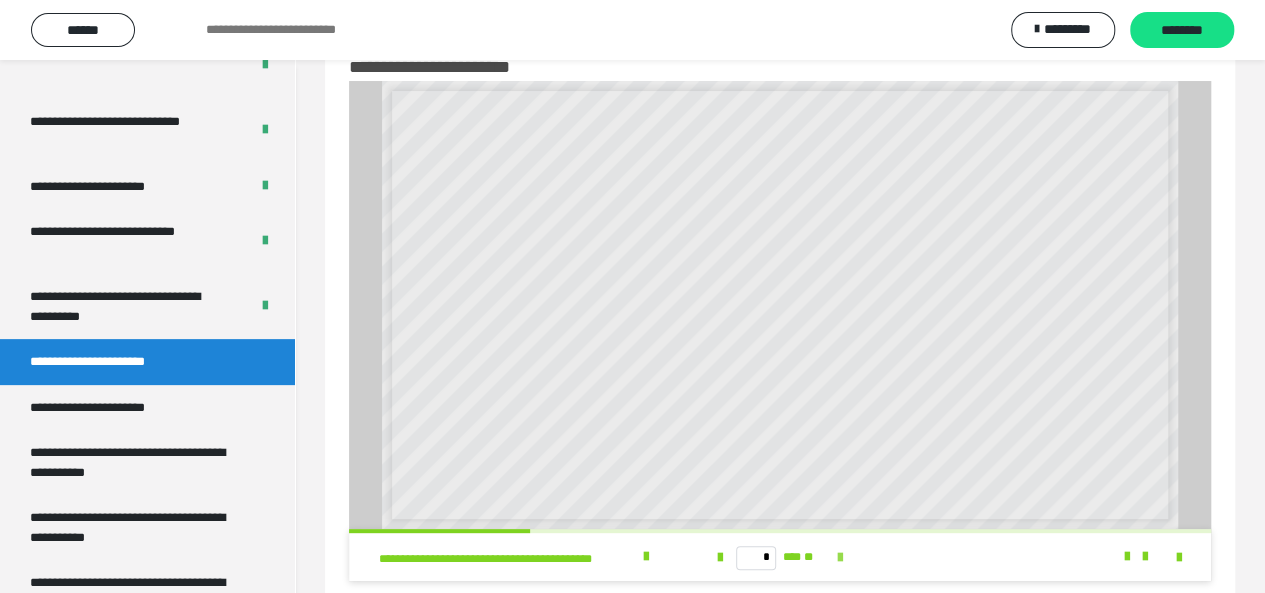 click at bounding box center (840, 558) 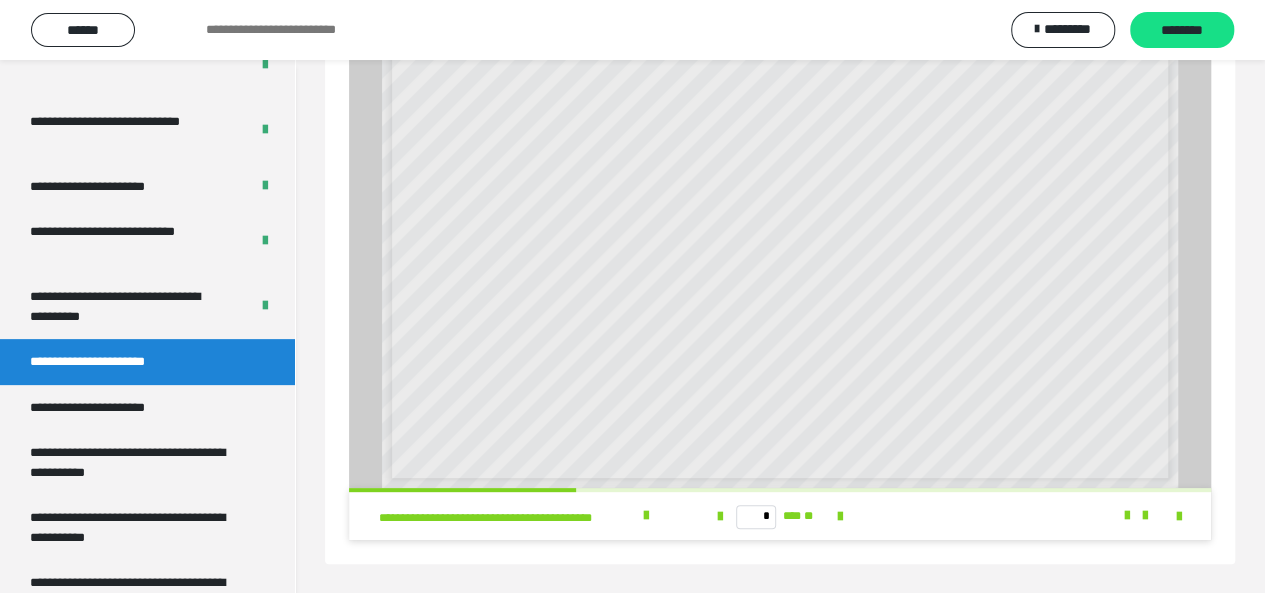 scroll, scrollTop: 102, scrollLeft: 0, axis: vertical 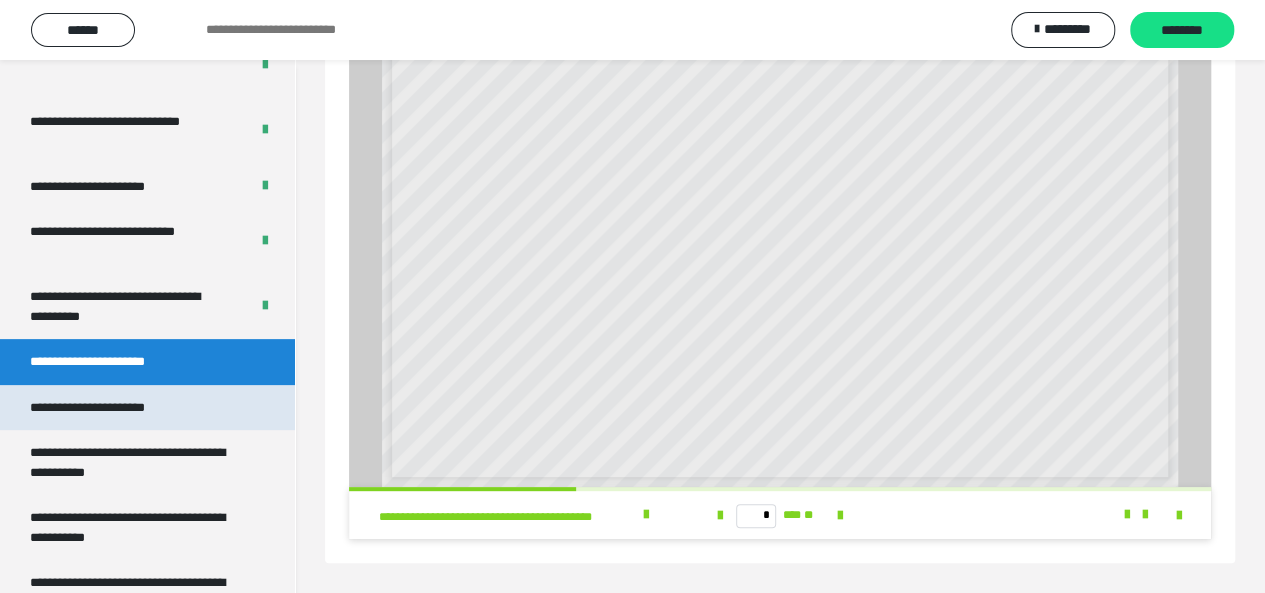 click on "**********" at bounding box center [111, 408] 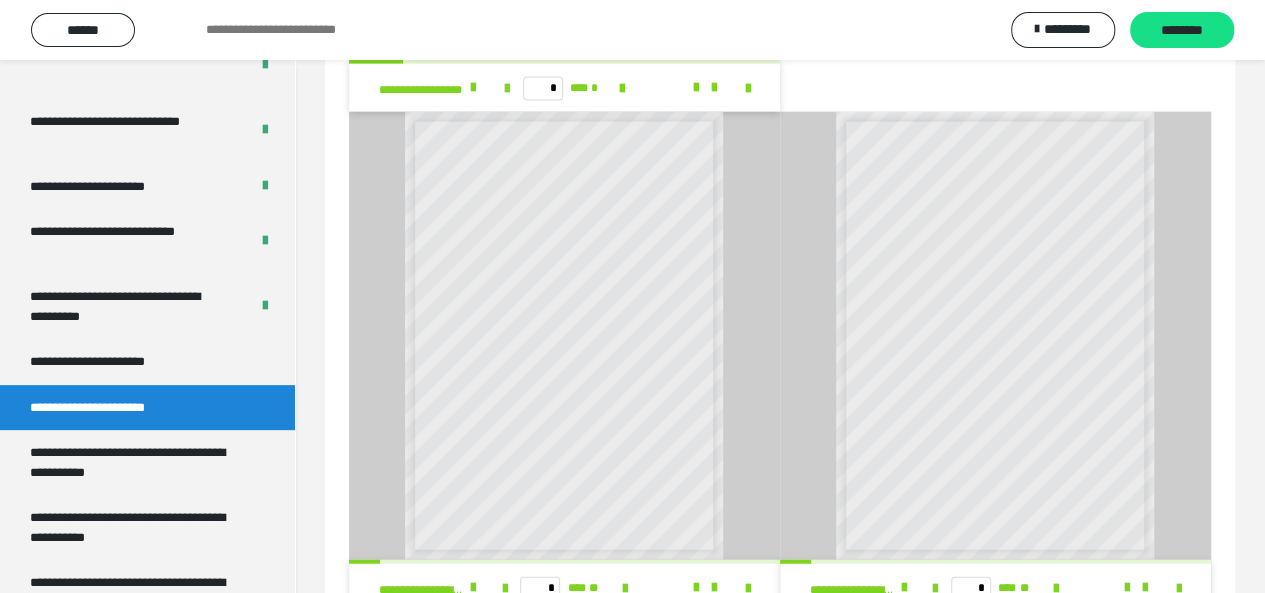 scroll, scrollTop: 2284, scrollLeft: 0, axis: vertical 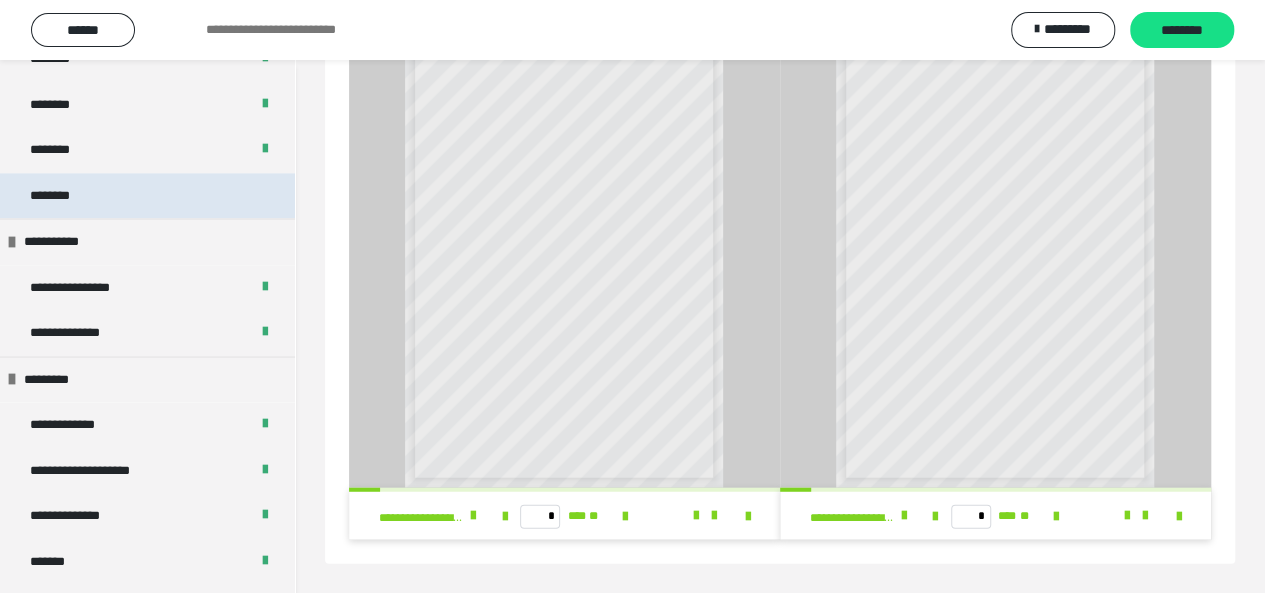 click on "********" at bounding box center [147, 196] 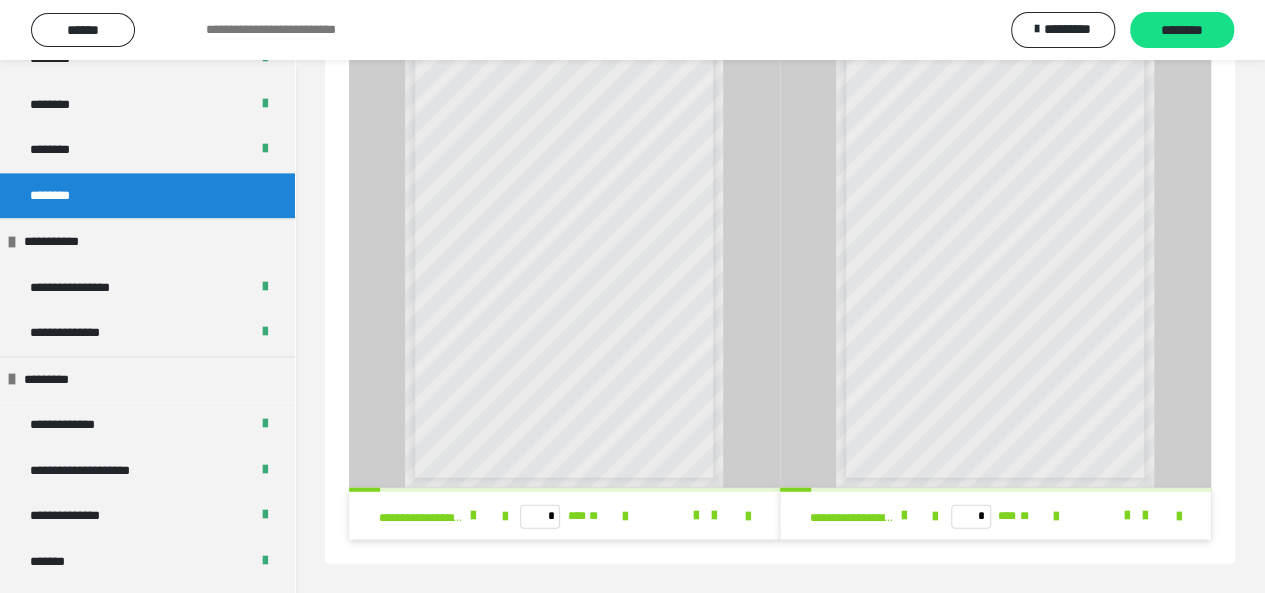 scroll, scrollTop: 402, scrollLeft: 0, axis: vertical 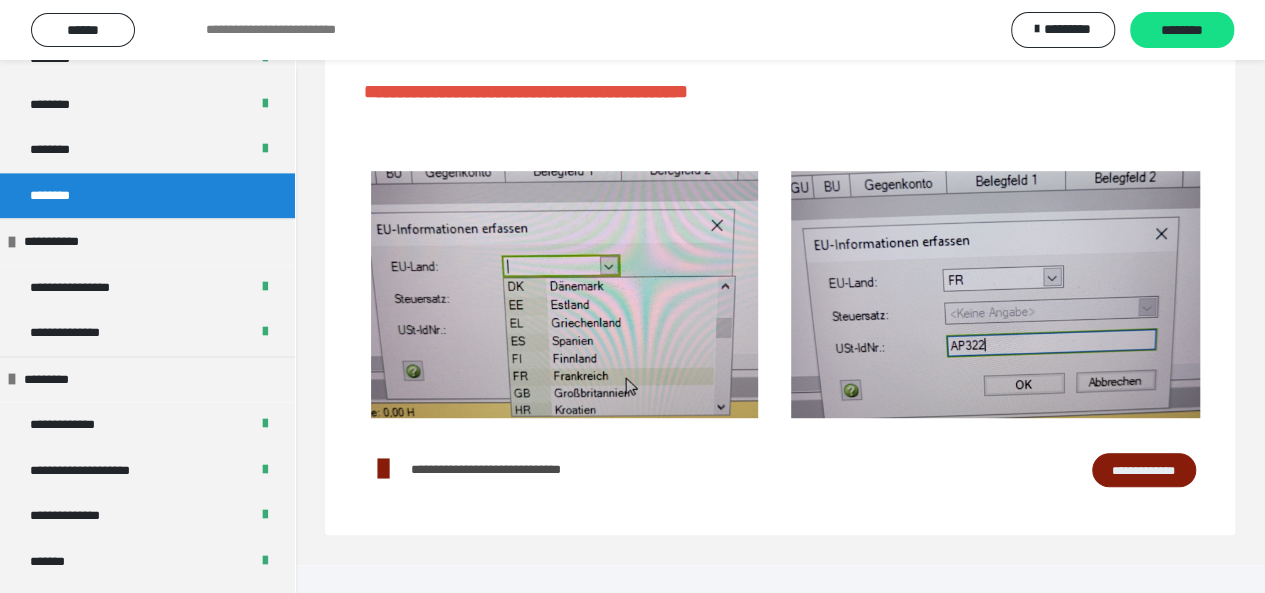 click on "**********" at bounding box center [632, 30] 